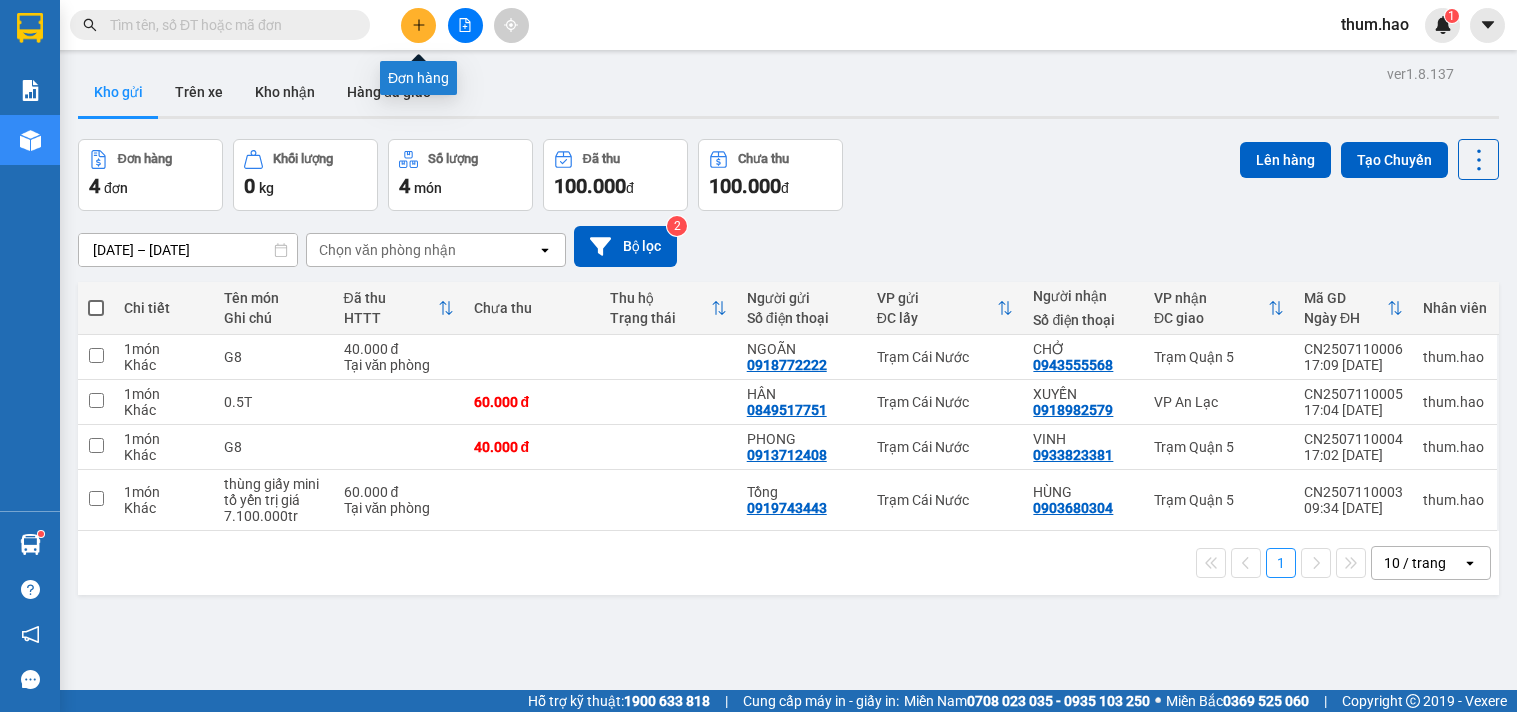 click at bounding box center (418, 25) 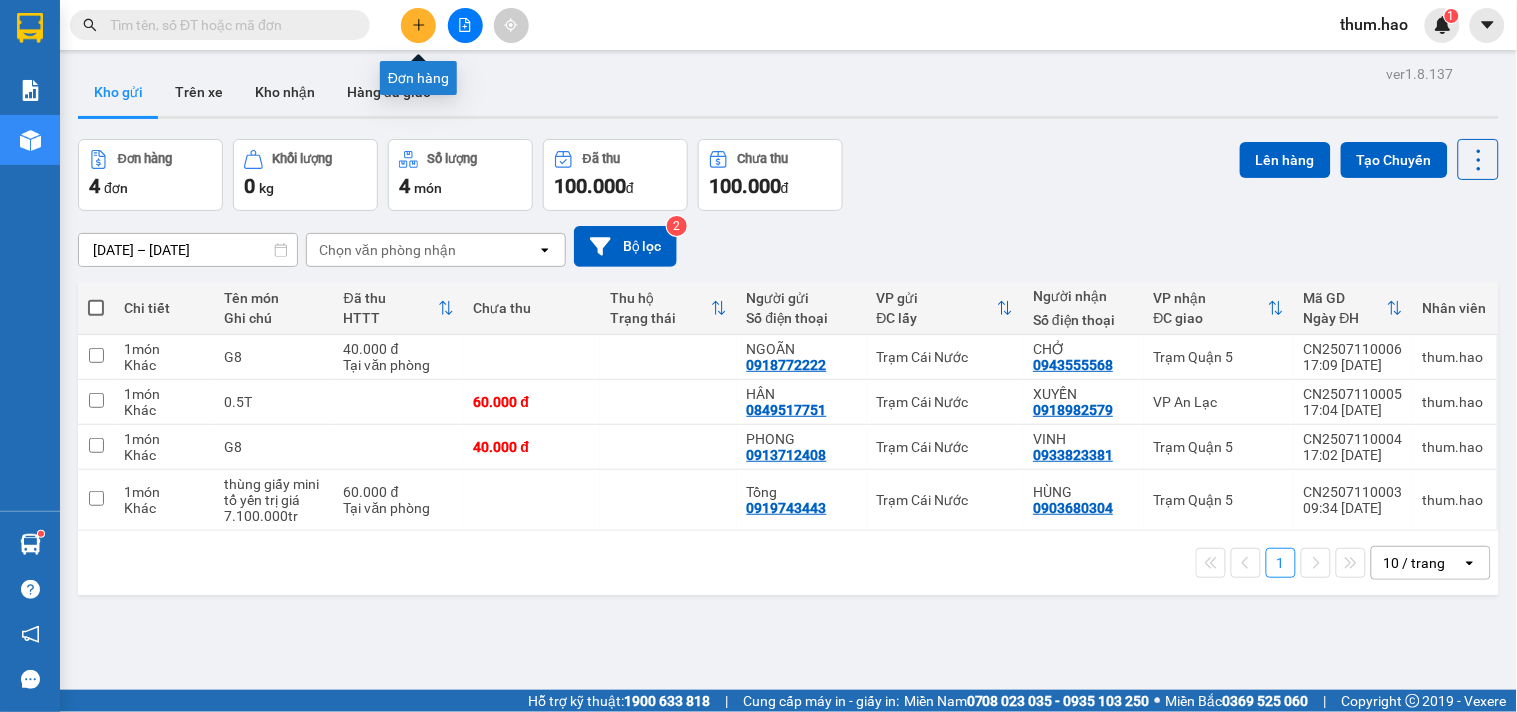 scroll, scrollTop: 0, scrollLeft: 0, axis: both 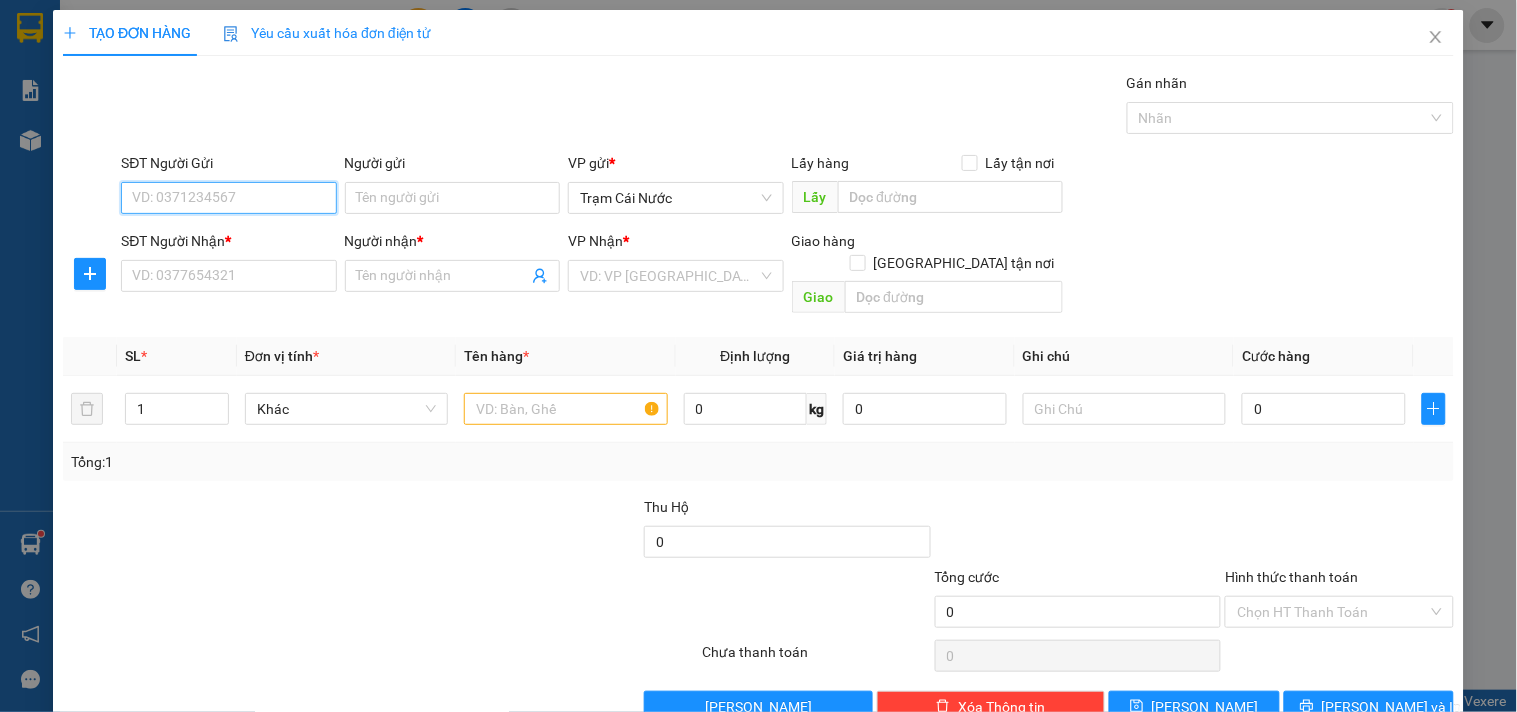 click on "SĐT Người Gửi" at bounding box center [228, 198] 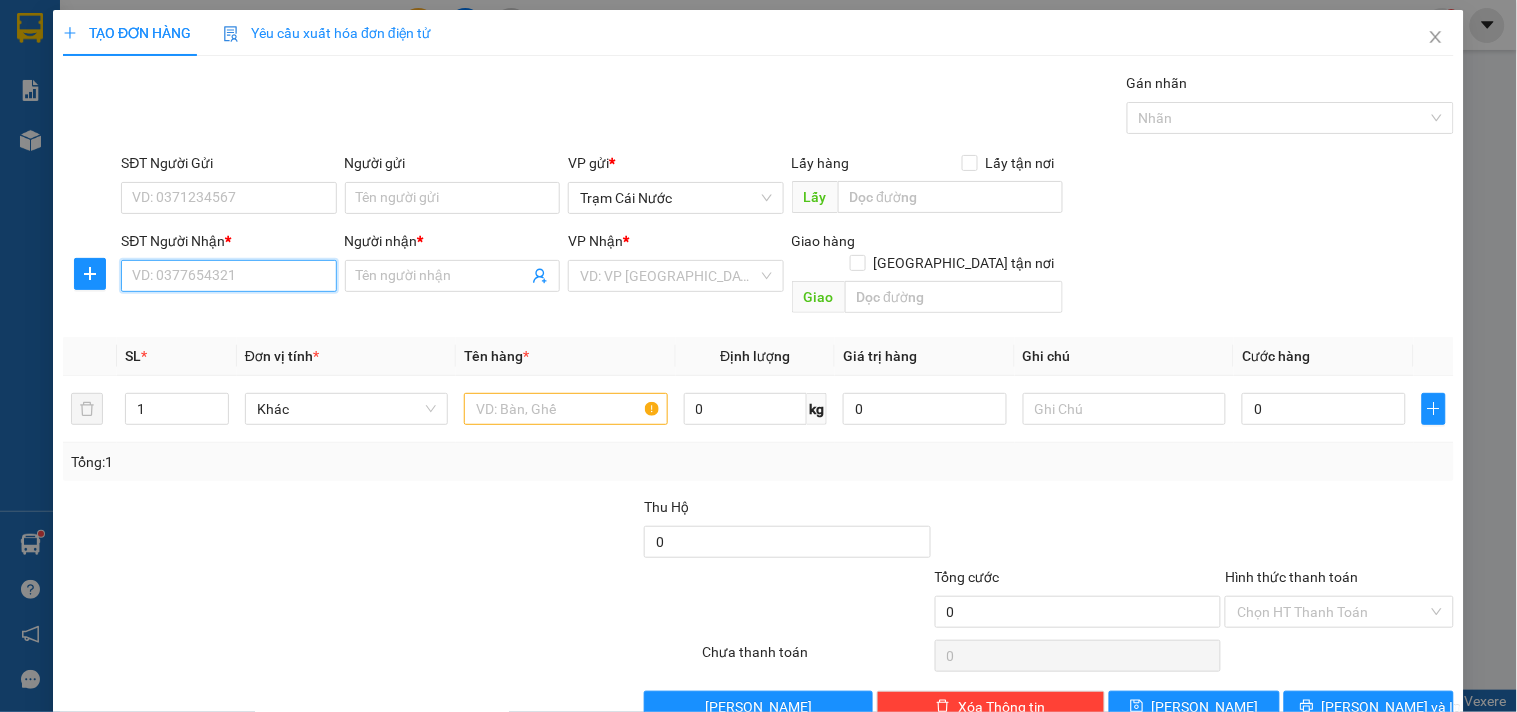 click on "SĐT Người Nhận  *" at bounding box center (228, 276) 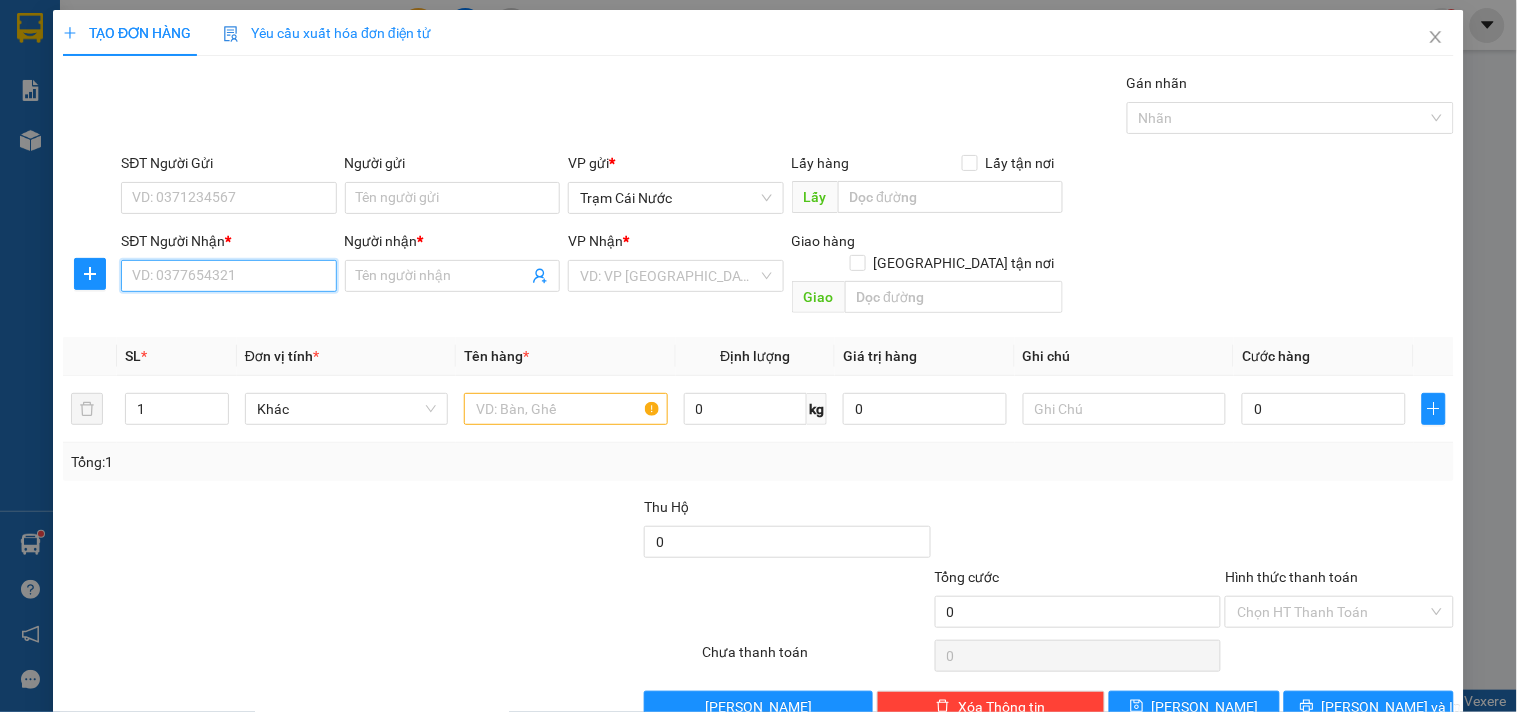 click on "SĐT Người Nhận  *" at bounding box center [228, 276] 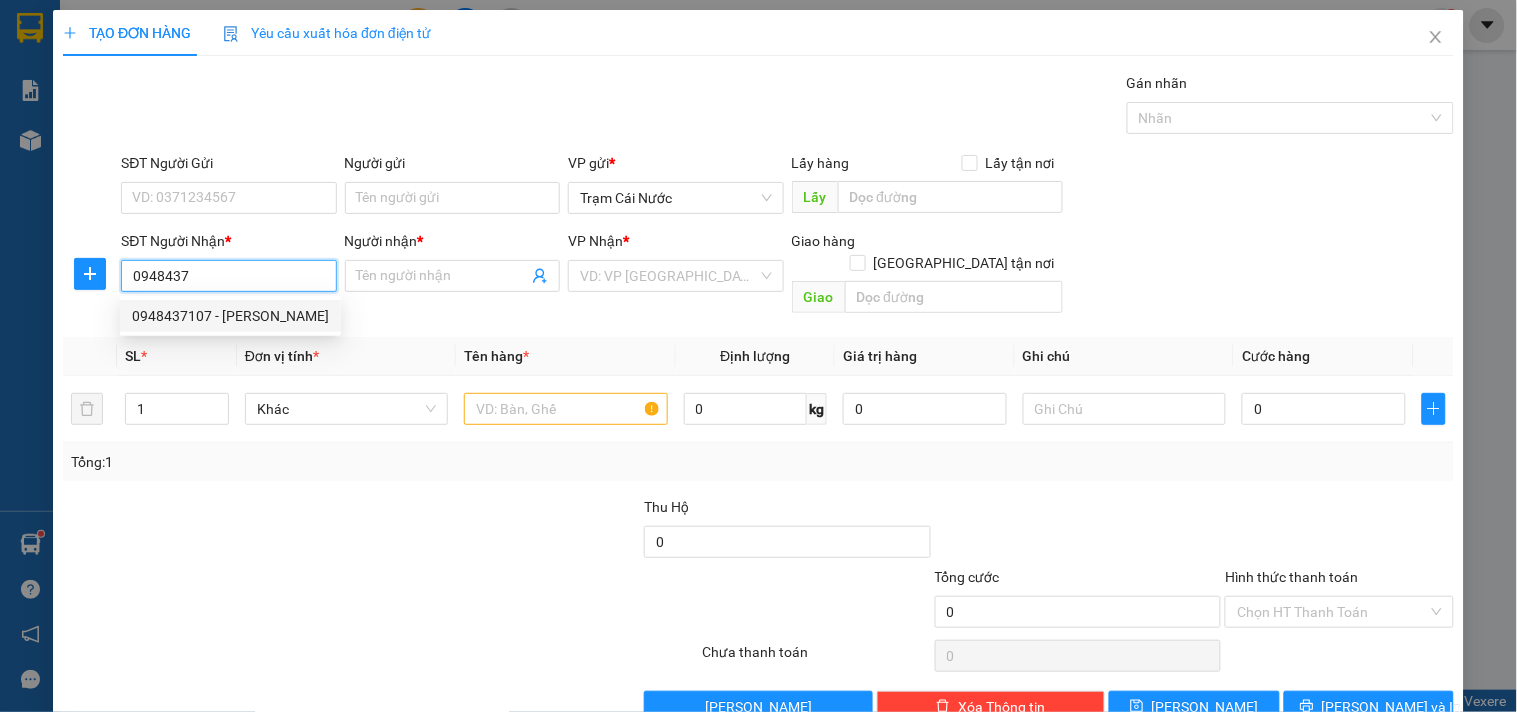 click on "0948437107 - [PERSON_NAME]" at bounding box center (230, 316) 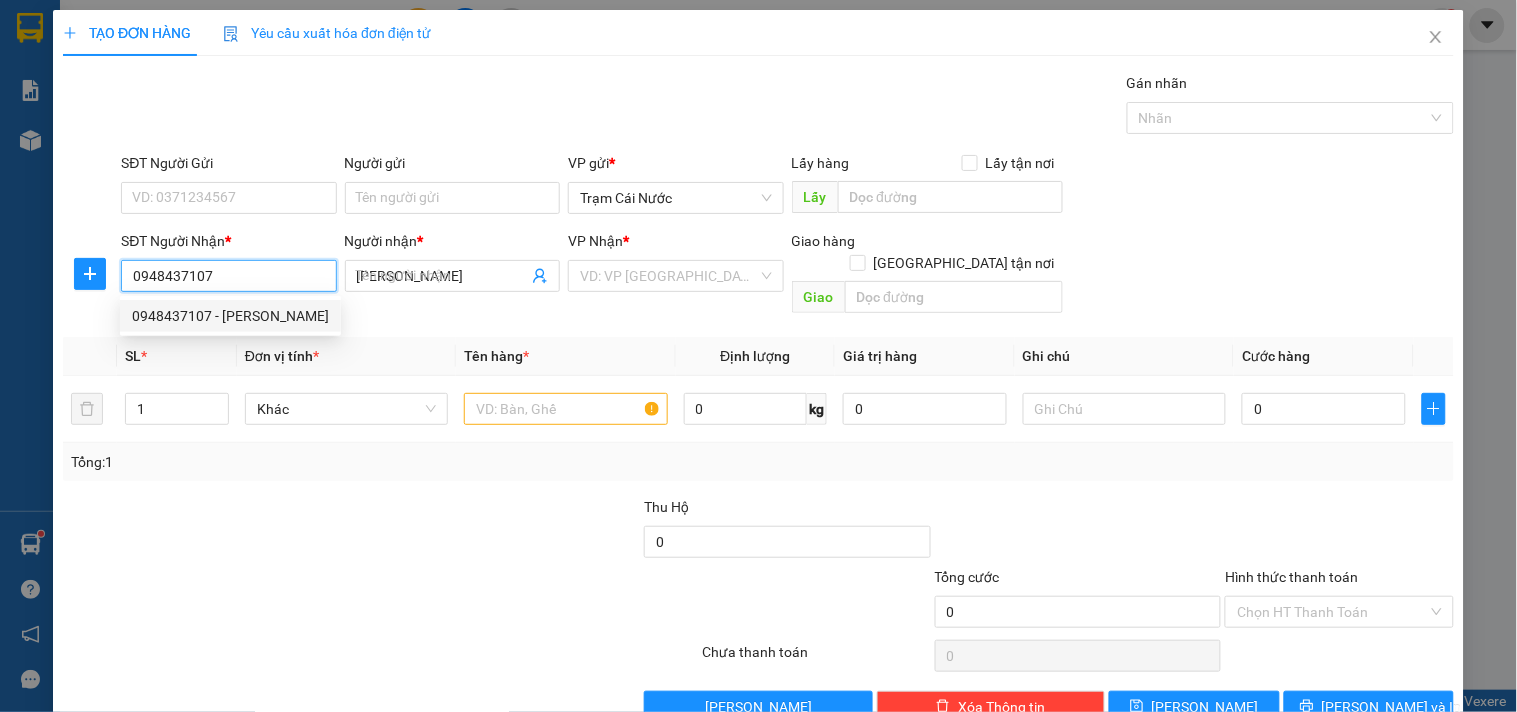 type on "60.000" 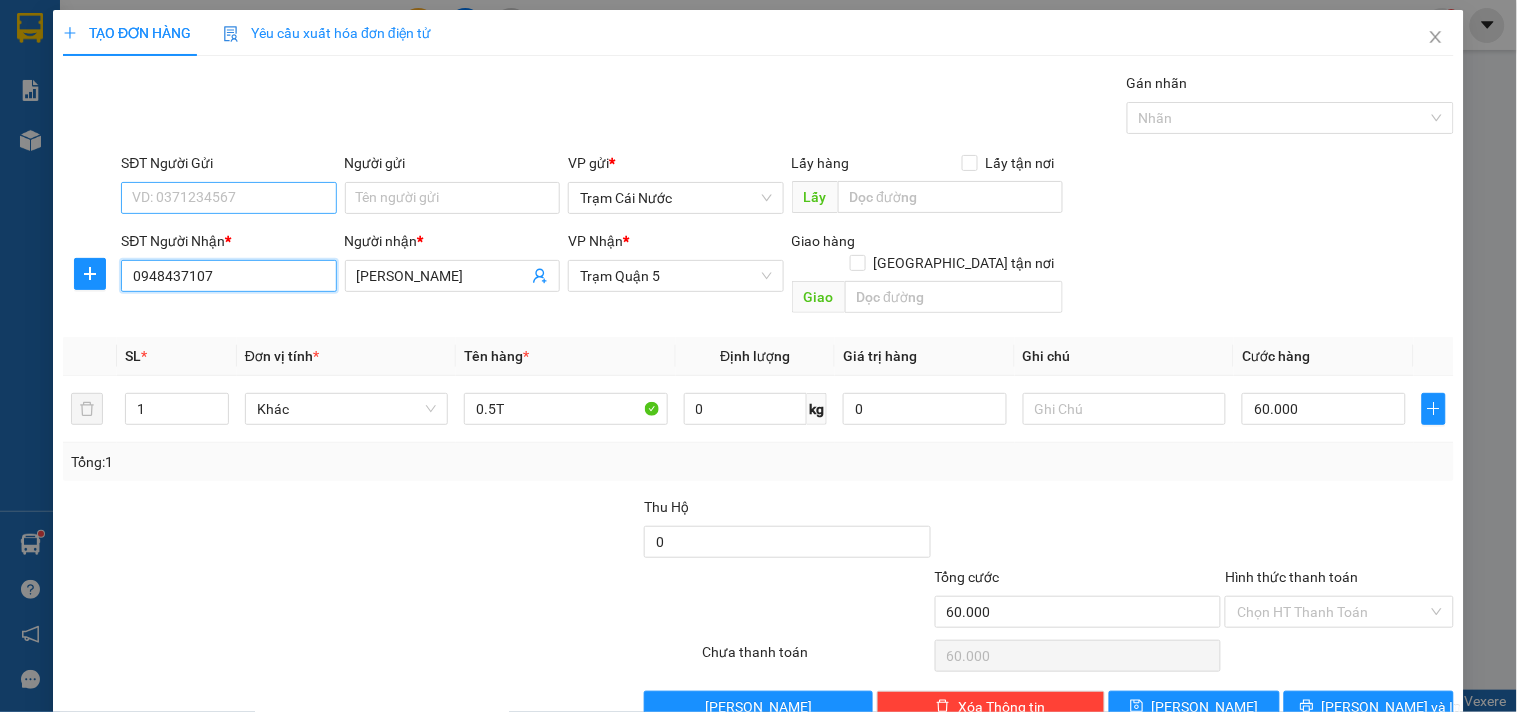 type on "0948437107" 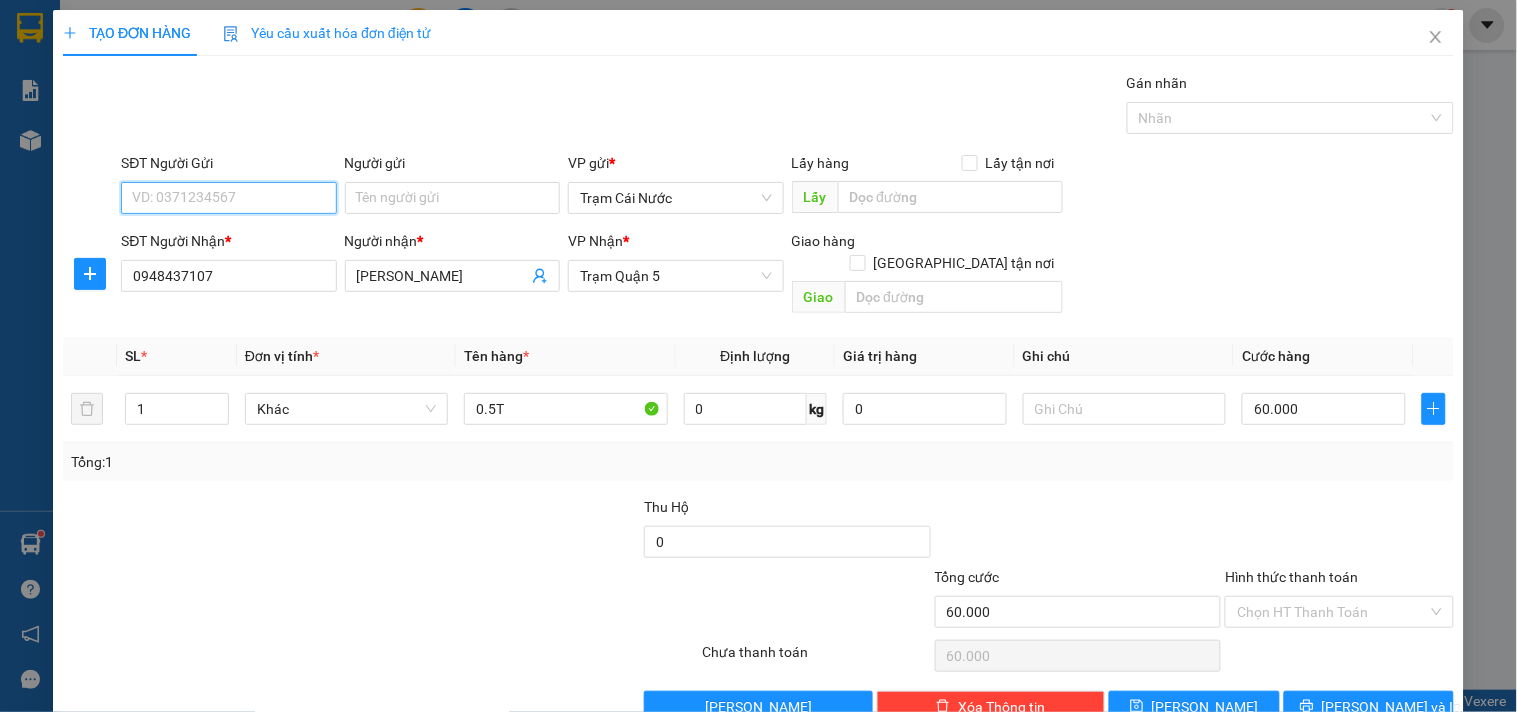 click on "SĐT Người Gửi" at bounding box center (228, 198) 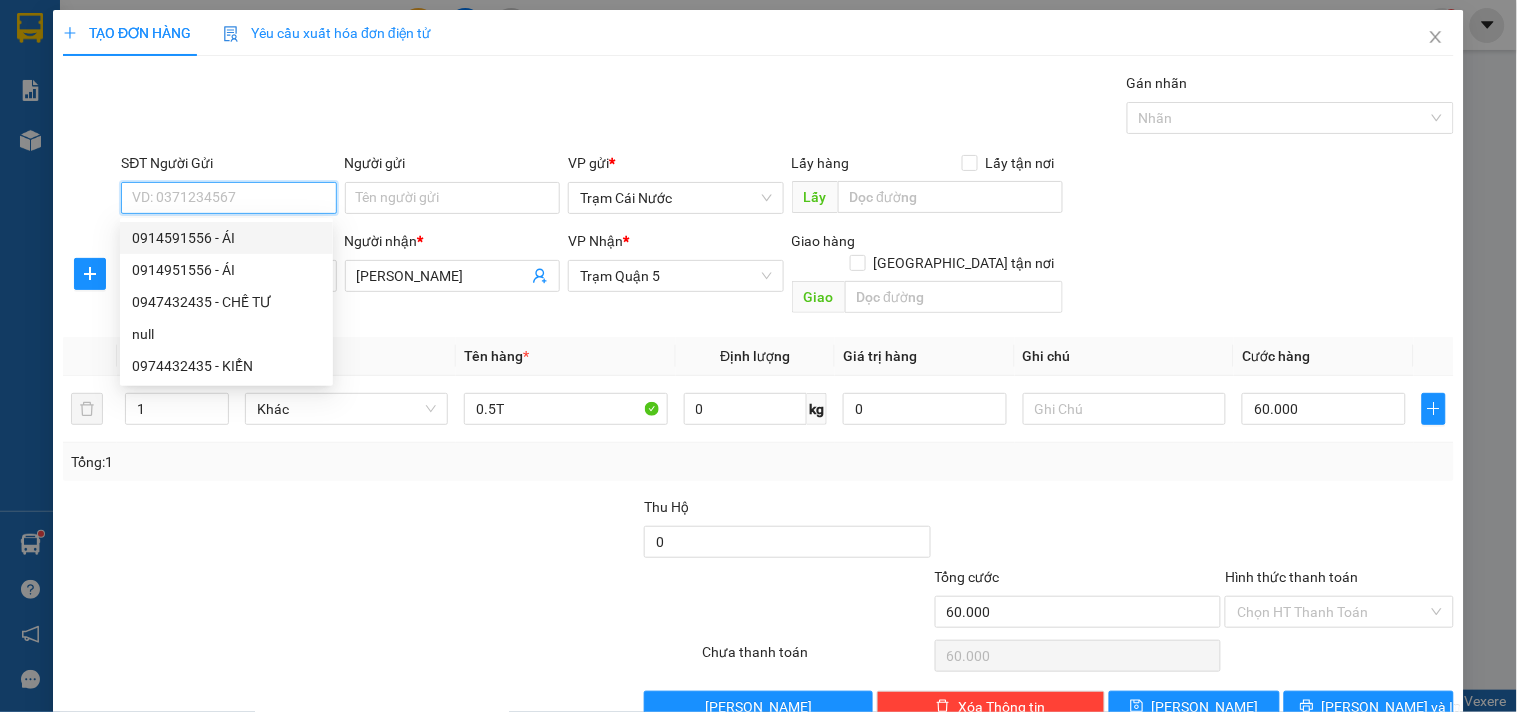 click on "0914591556 - ÁI" at bounding box center (226, 238) 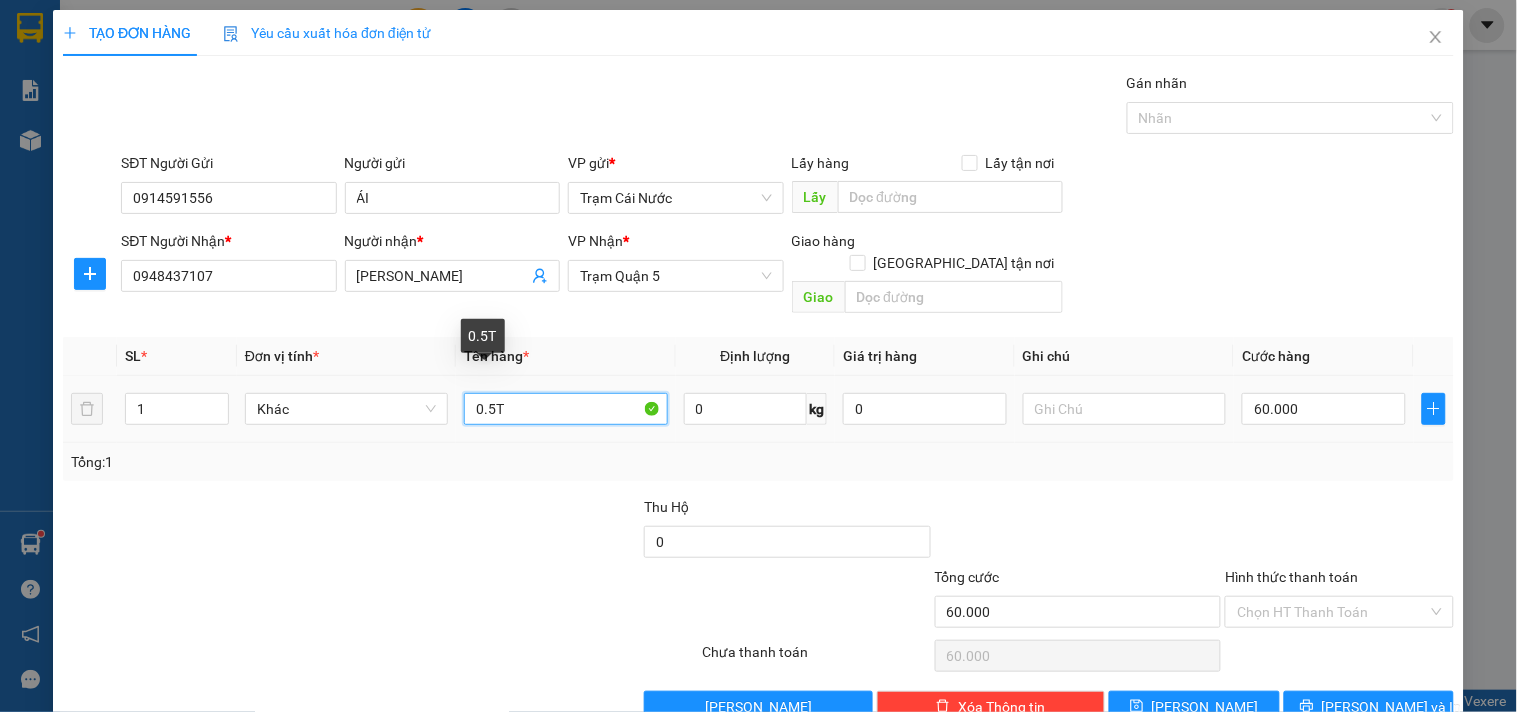 click on "0.5T" at bounding box center [565, 409] 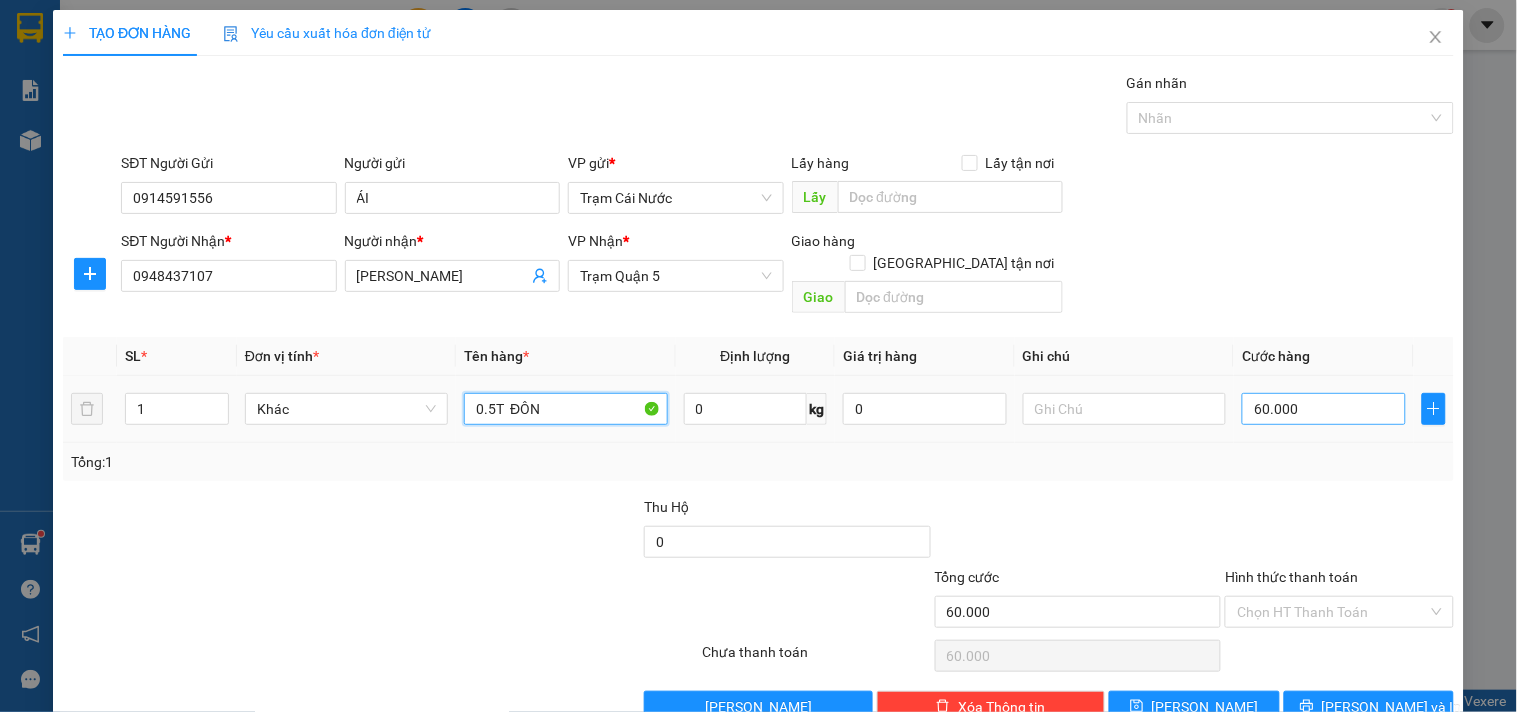 type on "0.5T  ĐÔN" 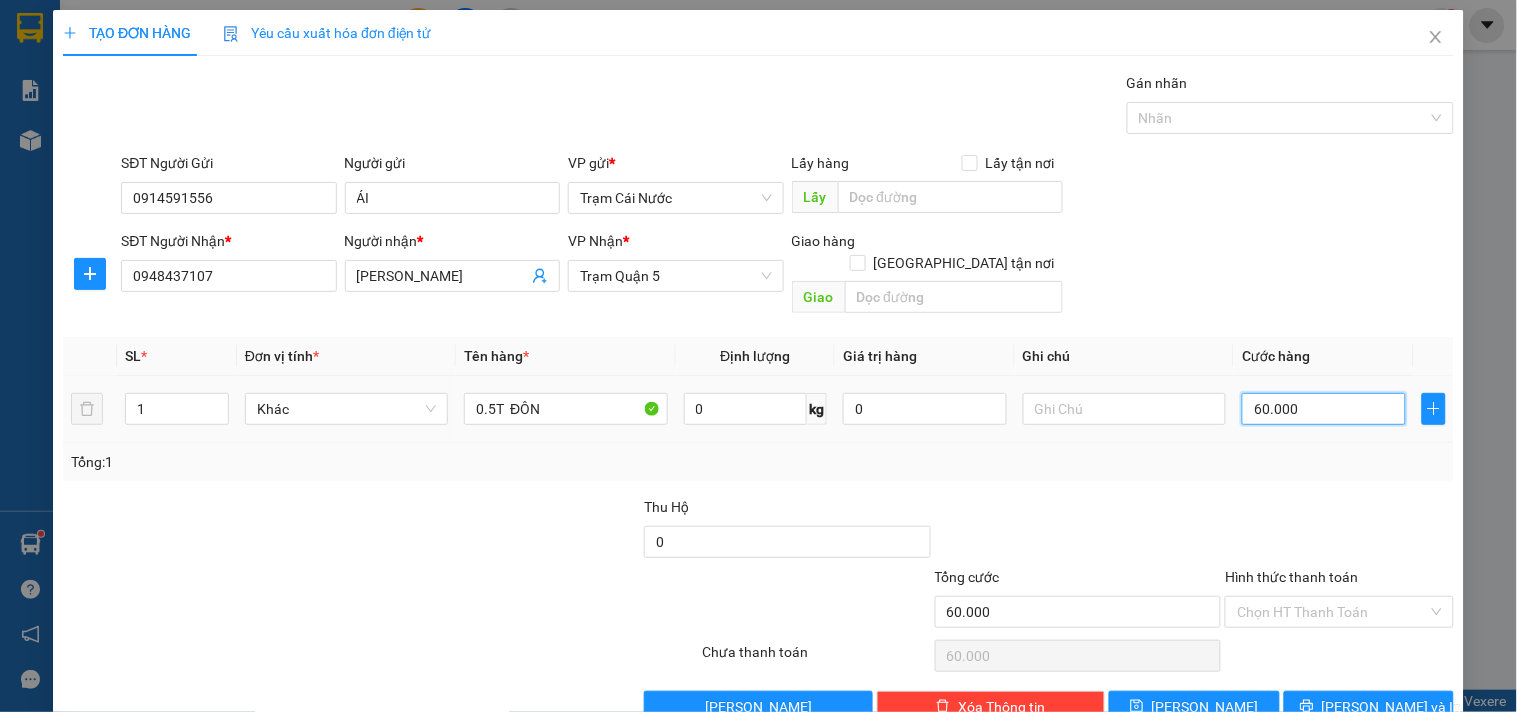 click on "60.000" at bounding box center (1324, 409) 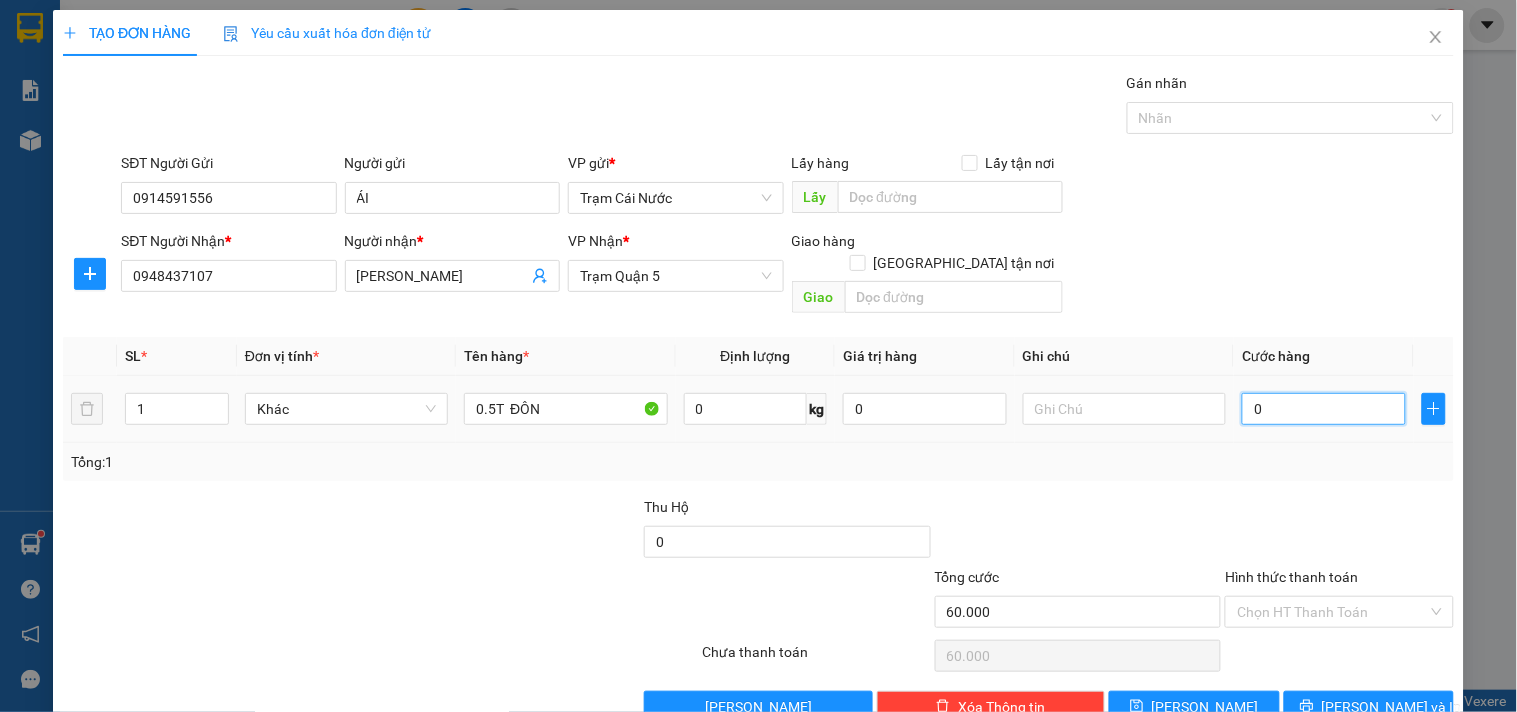type on "0" 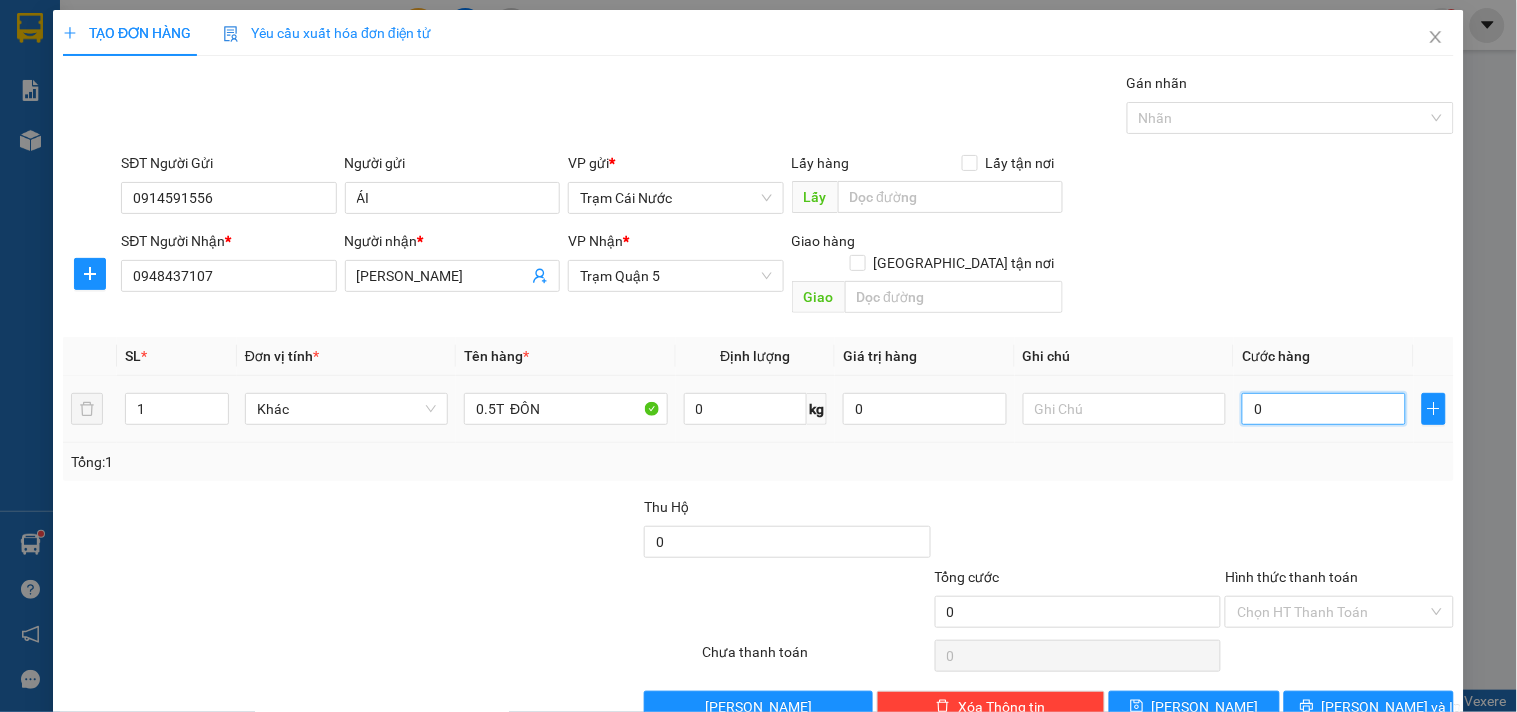 type on "0" 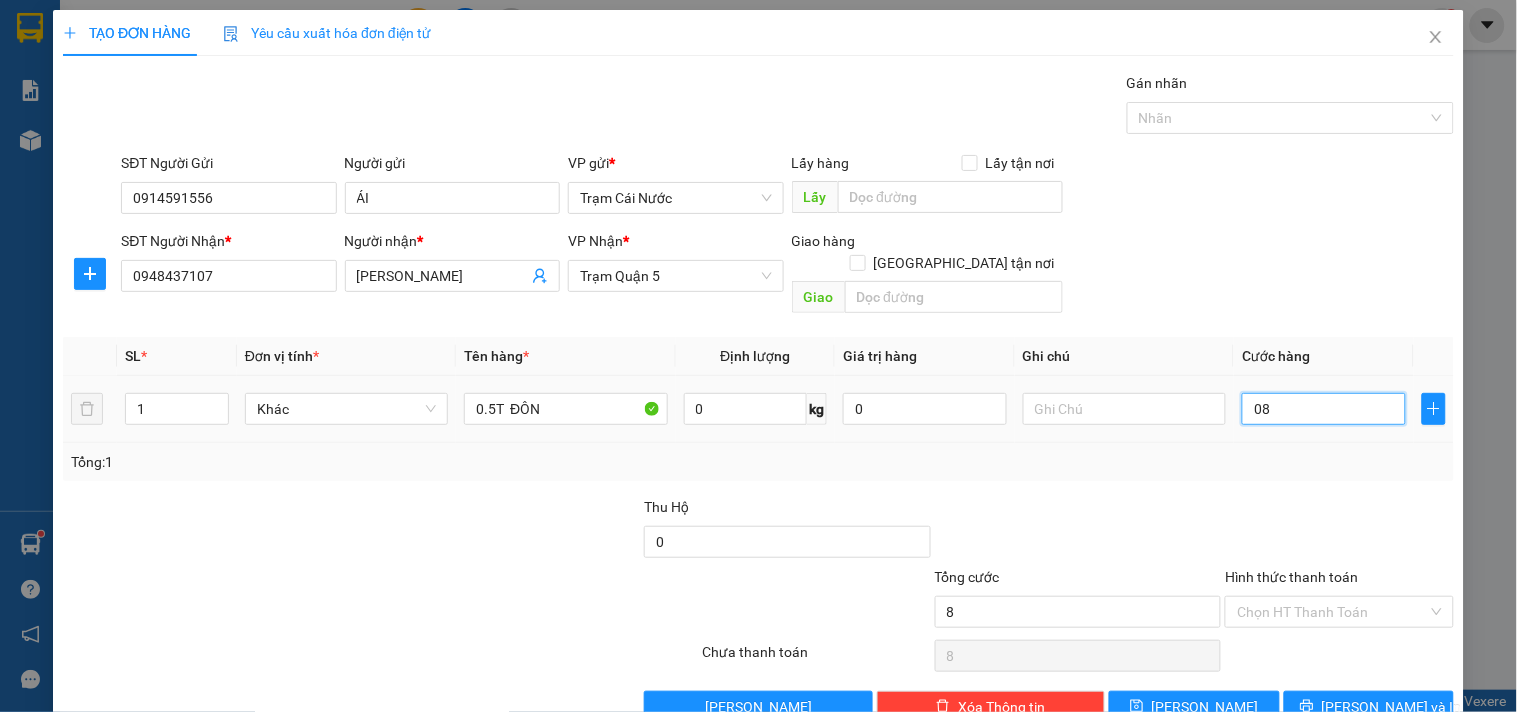 type on "080" 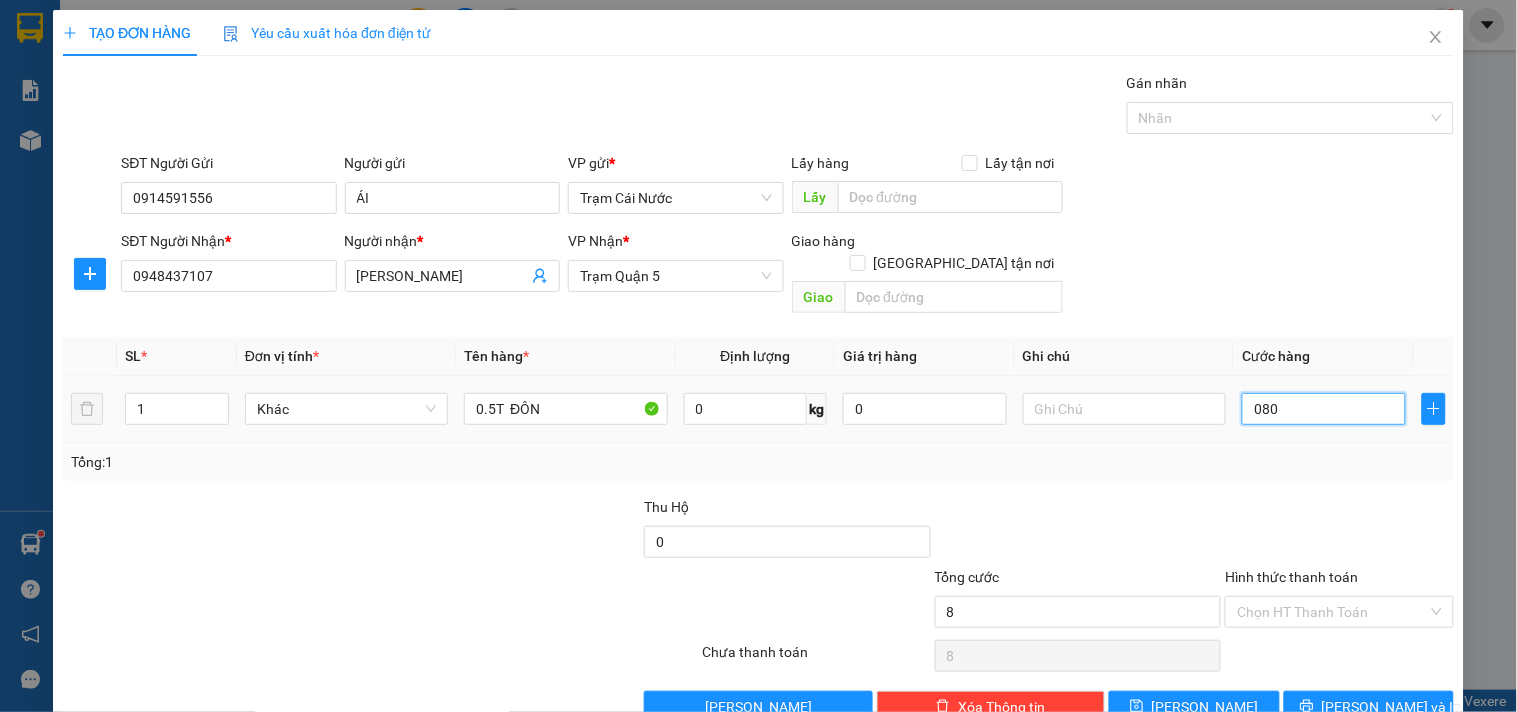 type on "80" 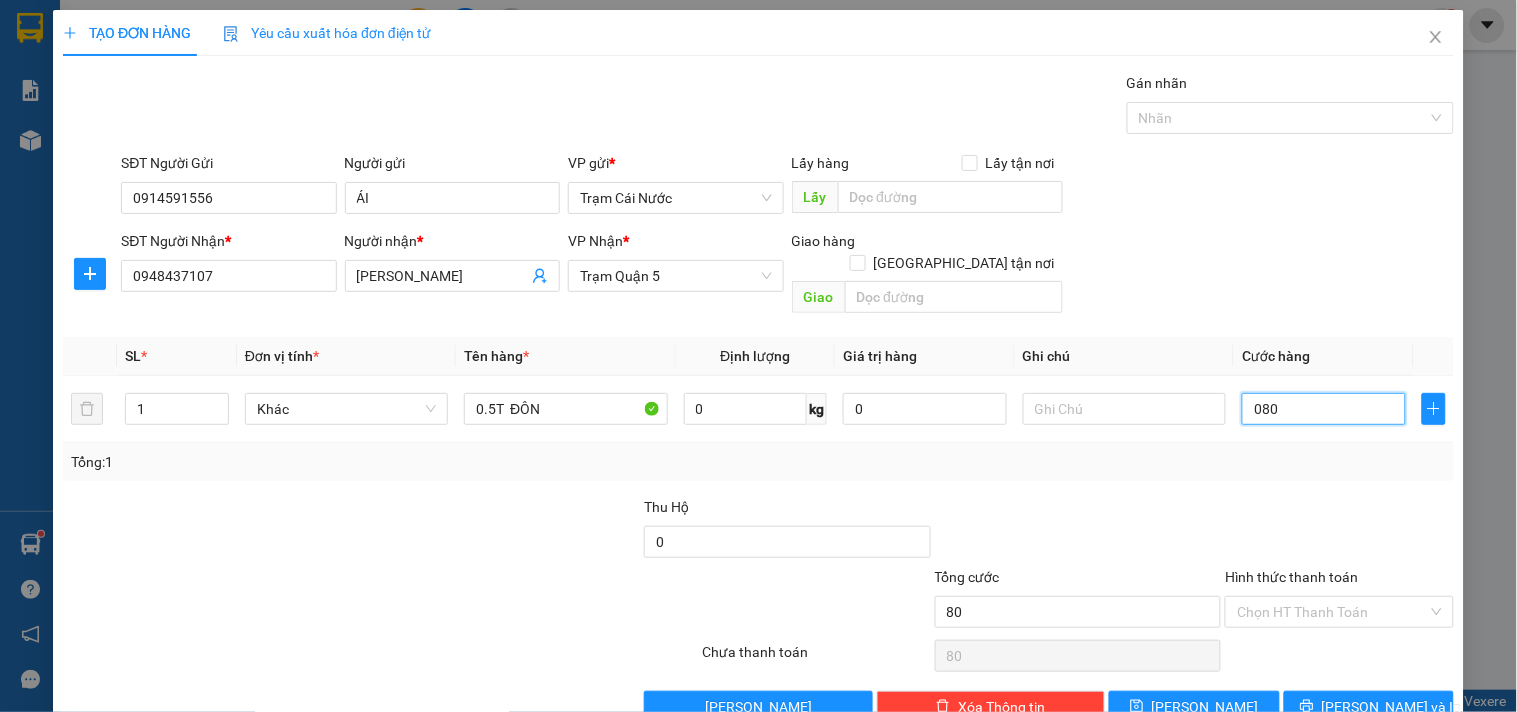 type on "080" 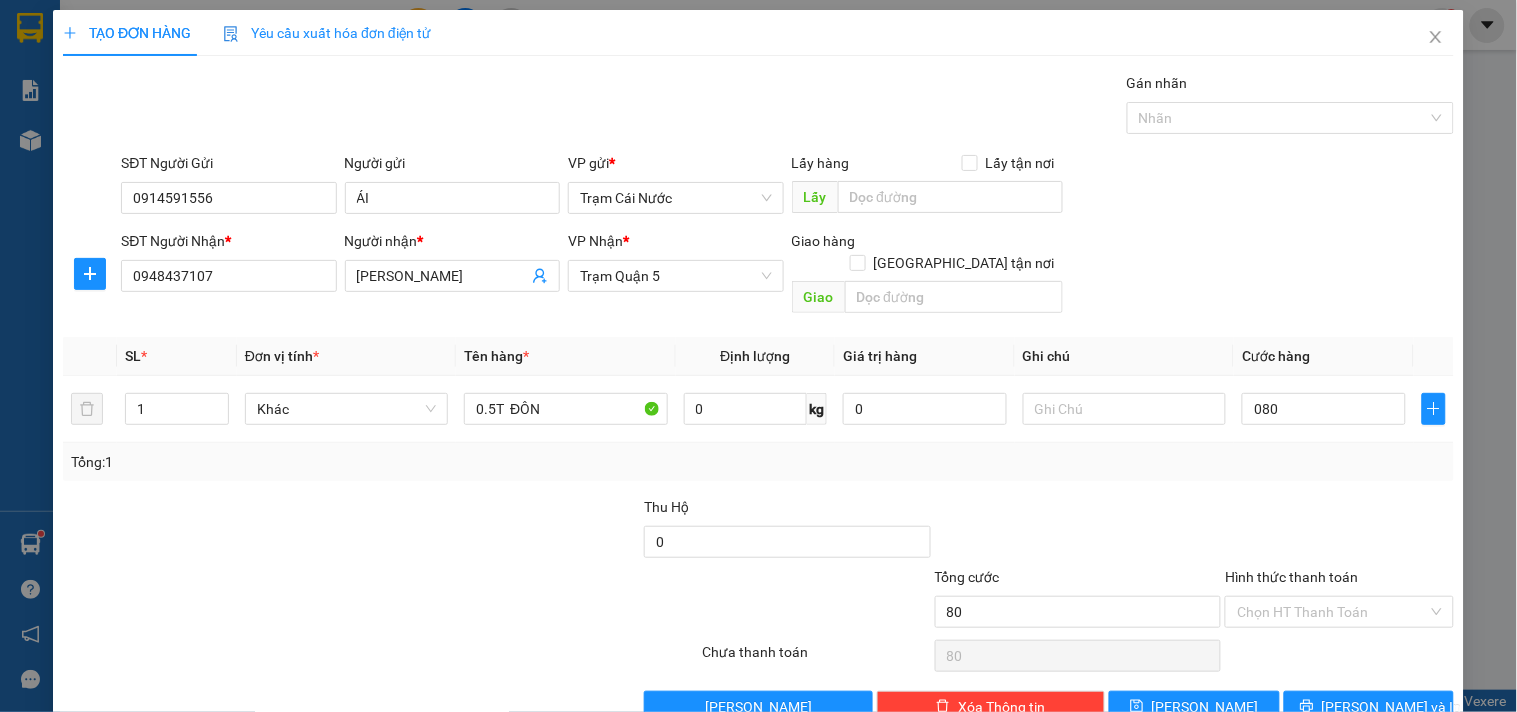 type on "80.000" 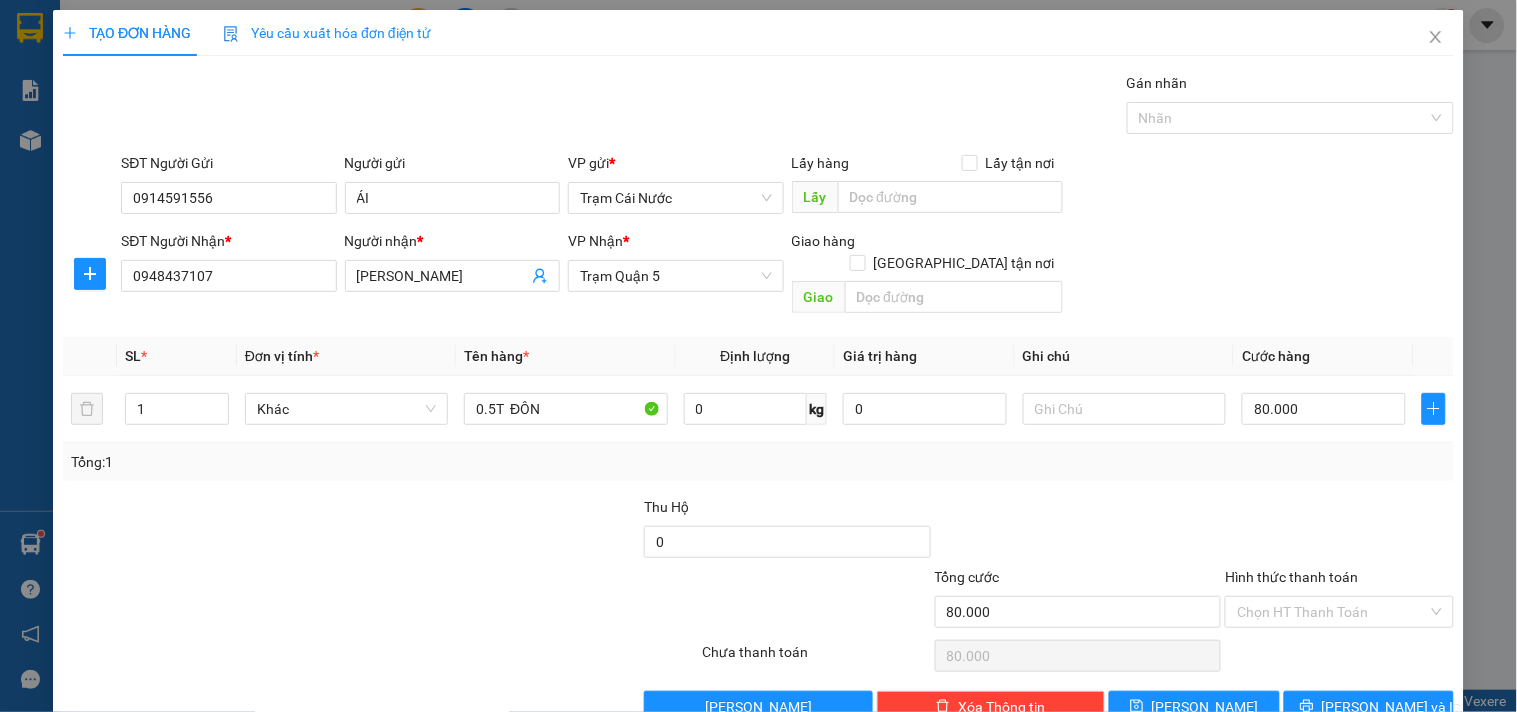 click at bounding box center (1339, 531) 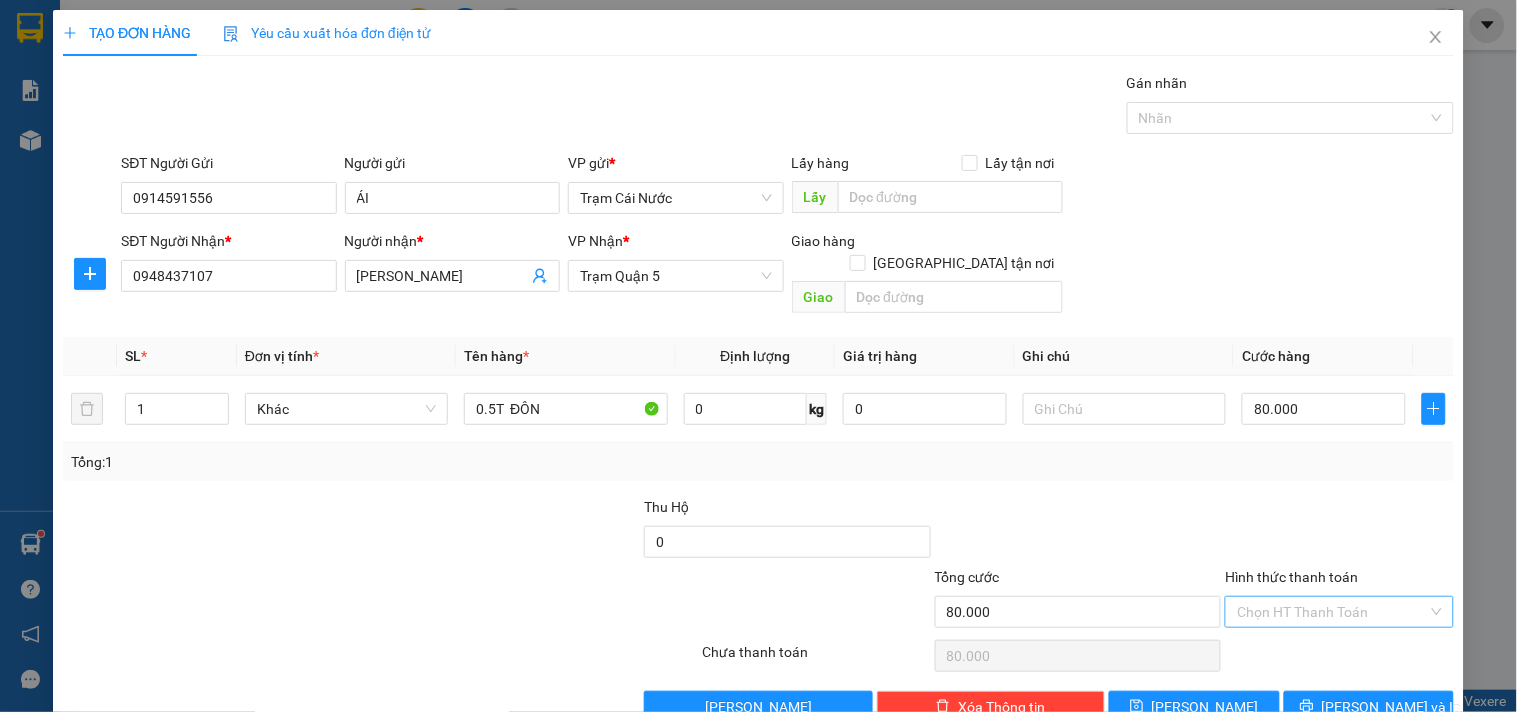 click on "Hình thức thanh toán" at bounding box center (1332, 612) 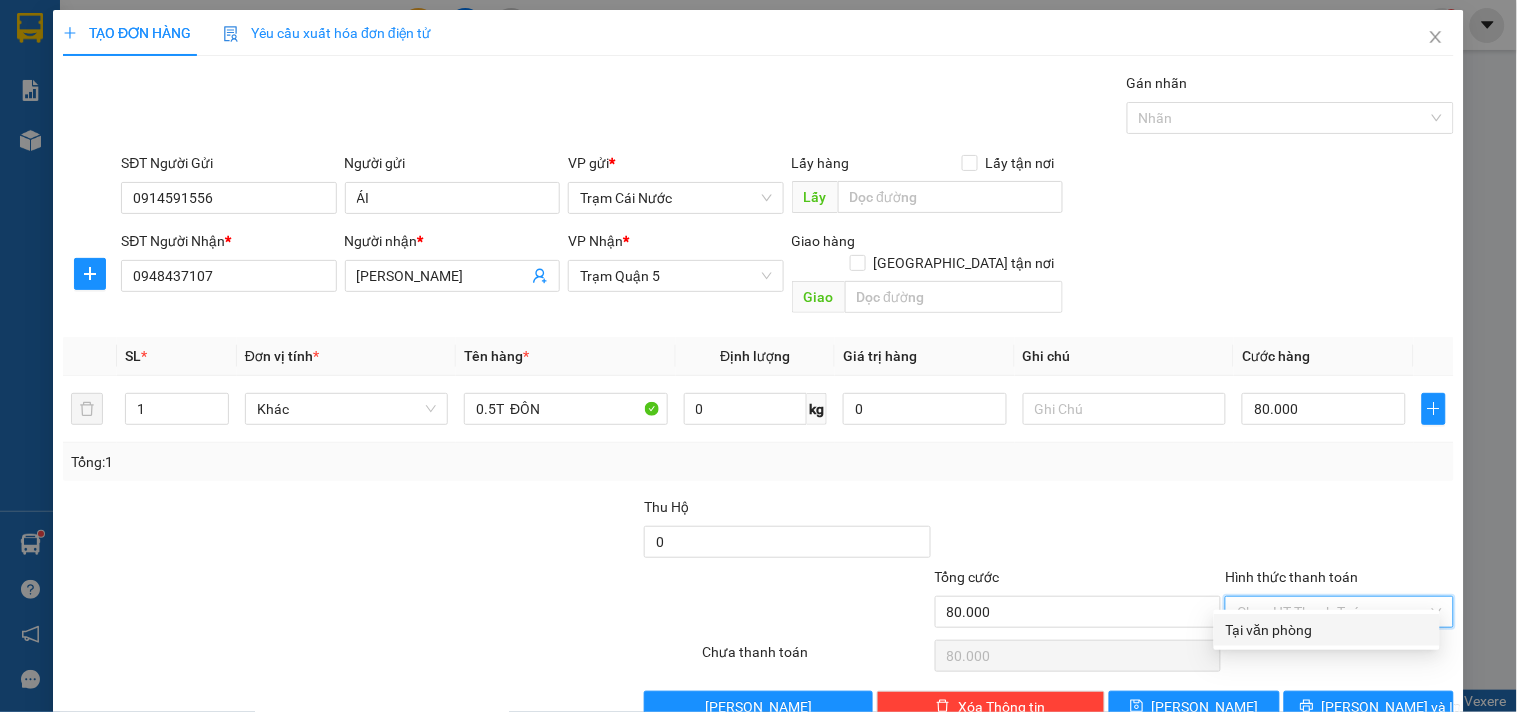 click on "Tại văn phòng" at bounding box center [1327, 630] 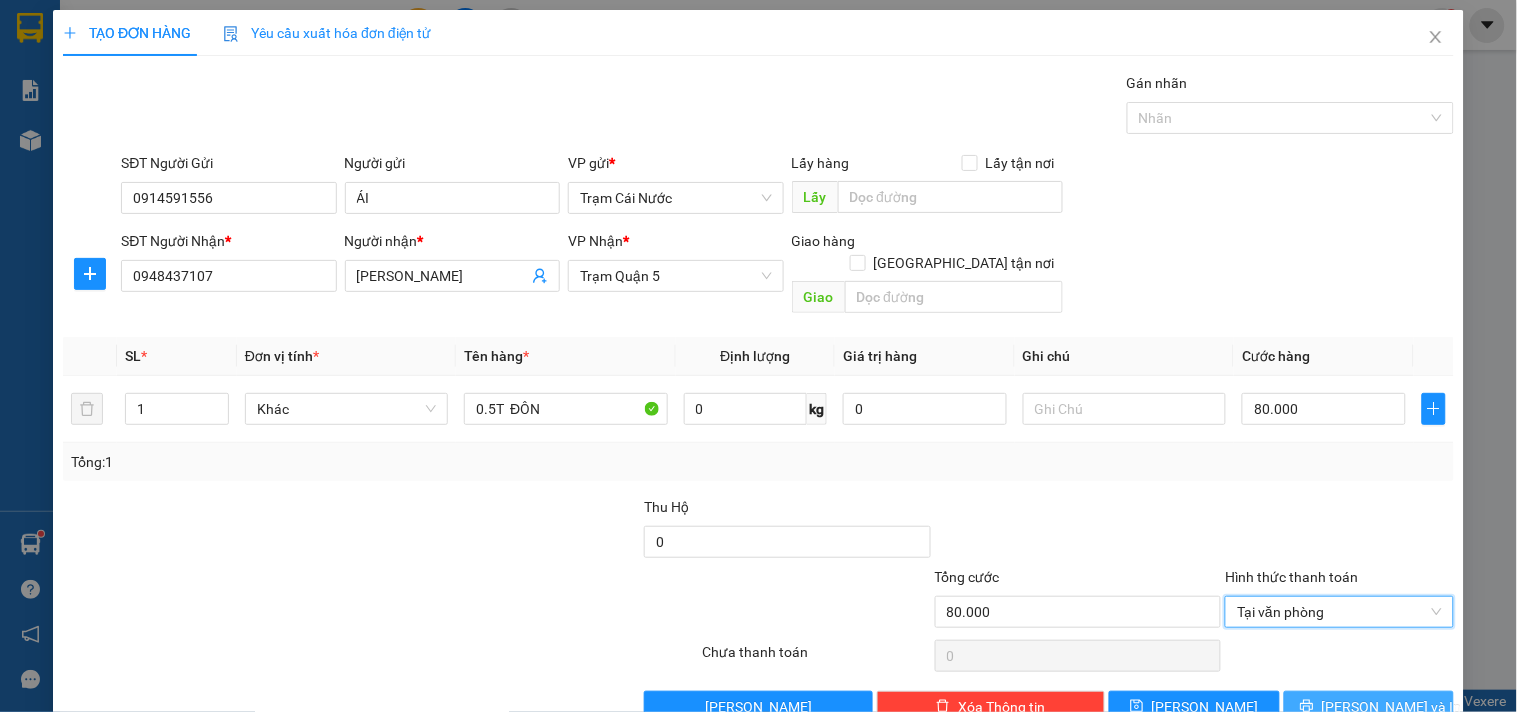click on "[PERSON_NAME] và In" at bounding box center [1392, 707] 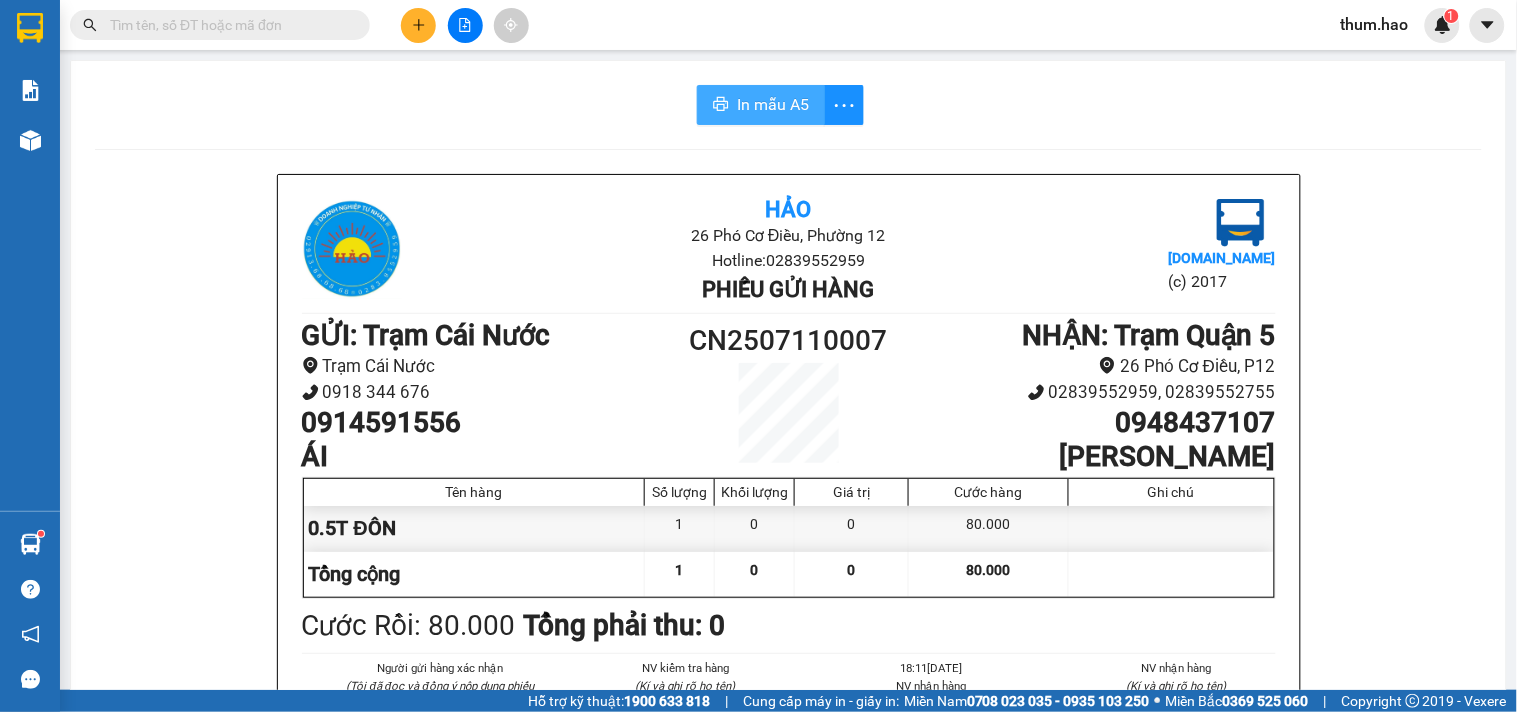 click on "In mẫu A5" at bounding box center (761, 105) 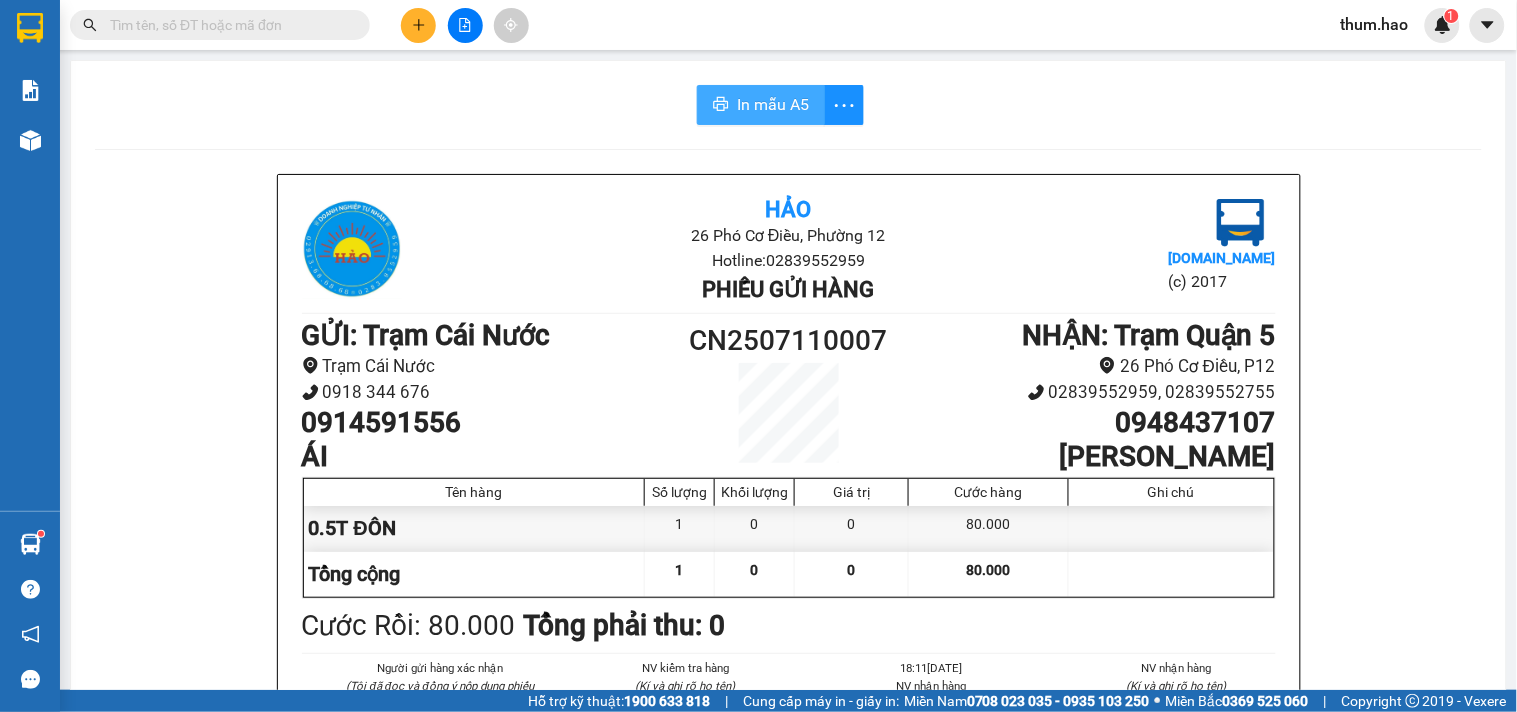 scroll, scrollTop: 0, scrollLeft: 0, axis: both 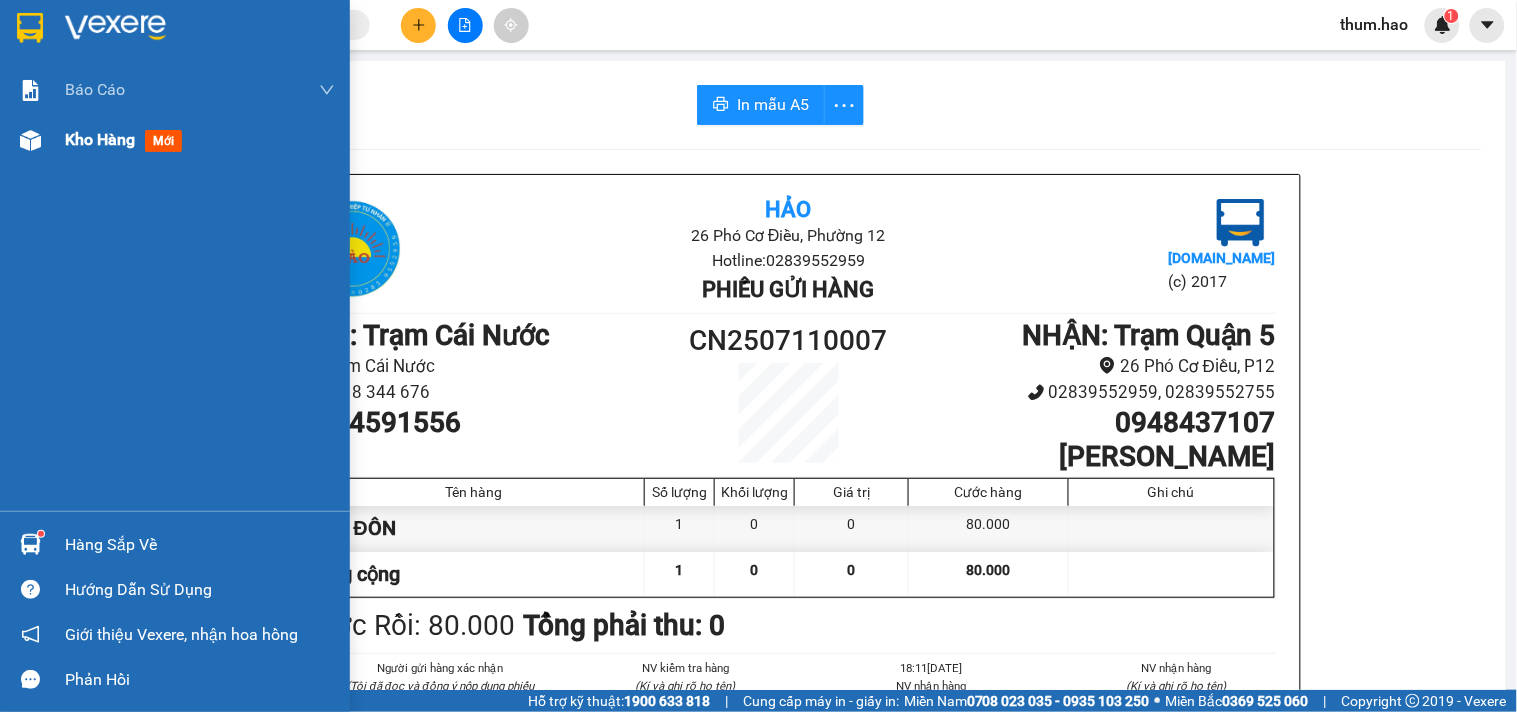 click on "Kho hàng mới" at bounding box center (127, 139) 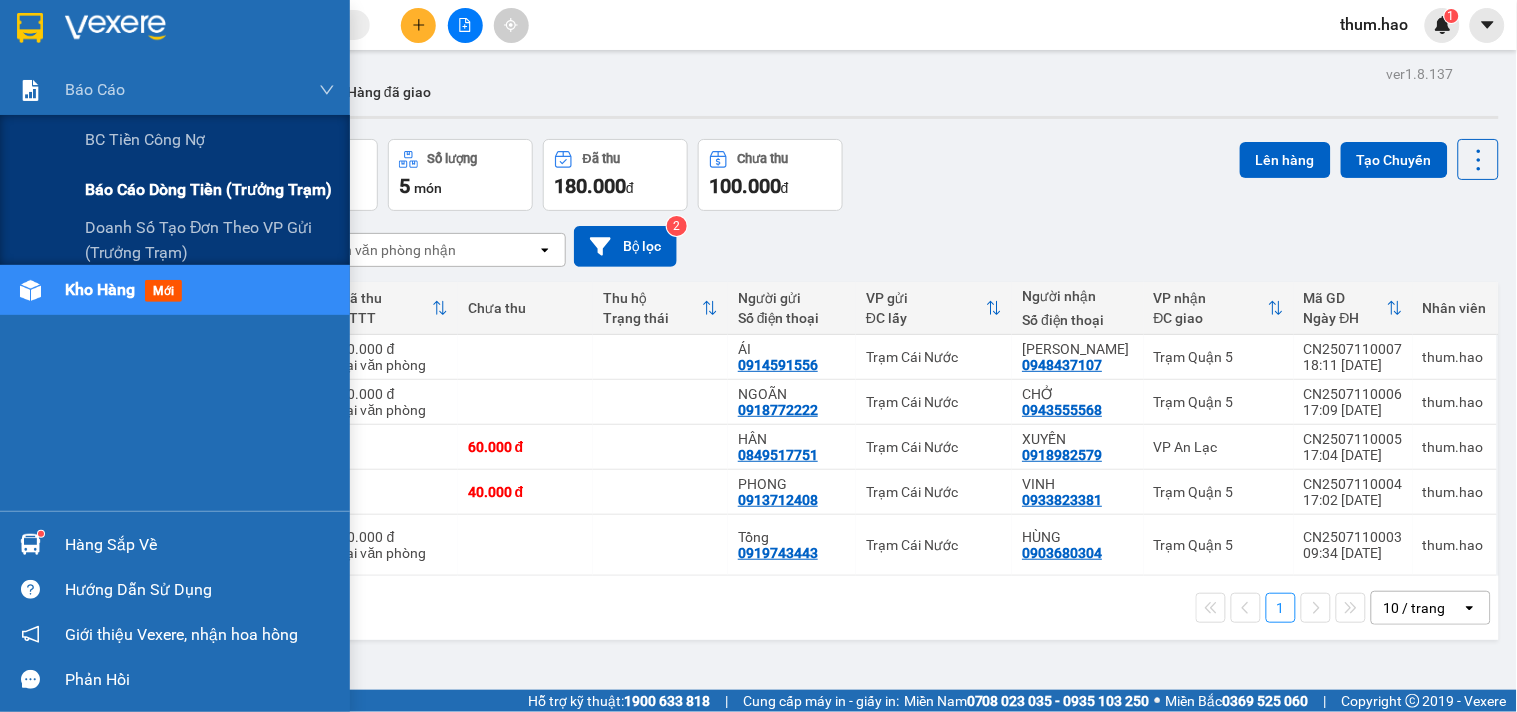 click on "Báo cáo dòng tiền (trưởng trạm)" at bounding box center [208, 189] 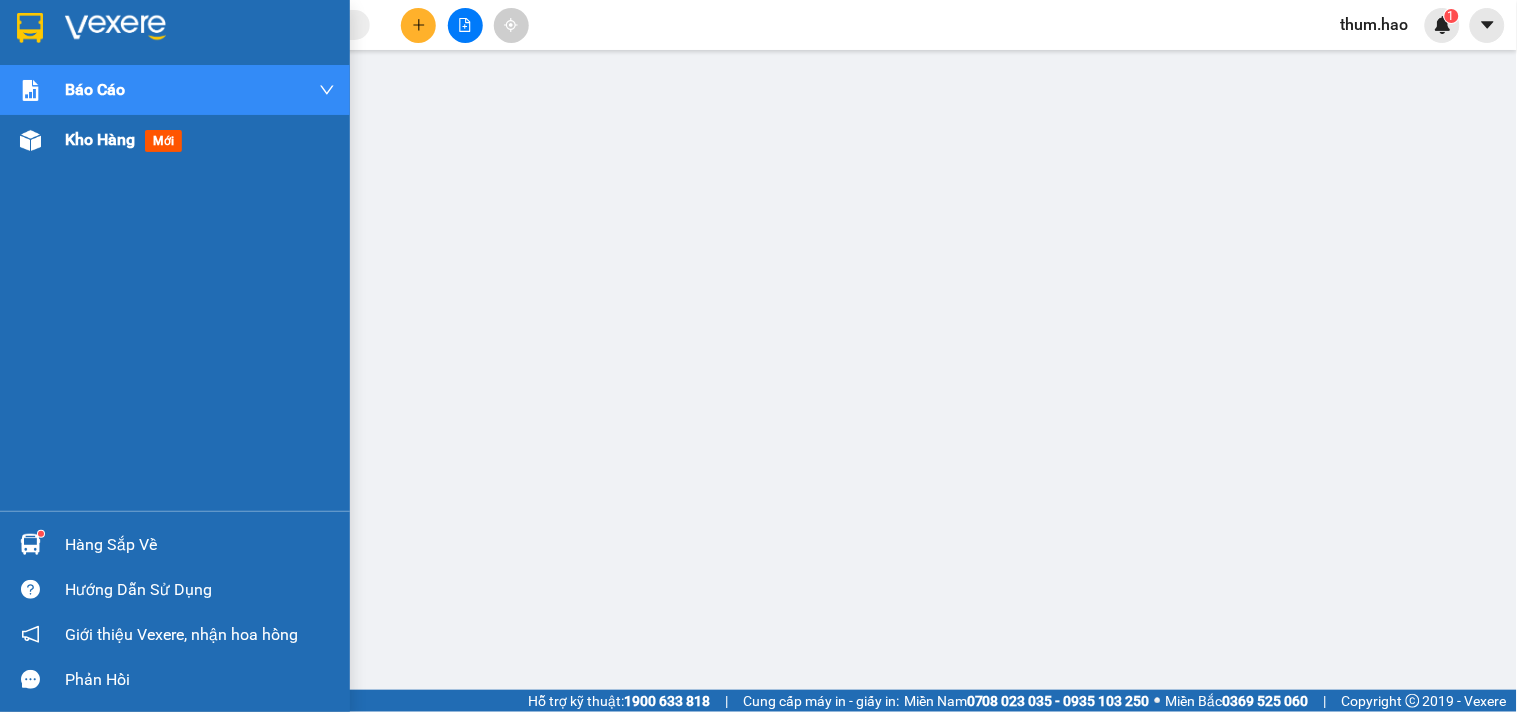 click on "Kho hàng" at bounding box center (100, 139) 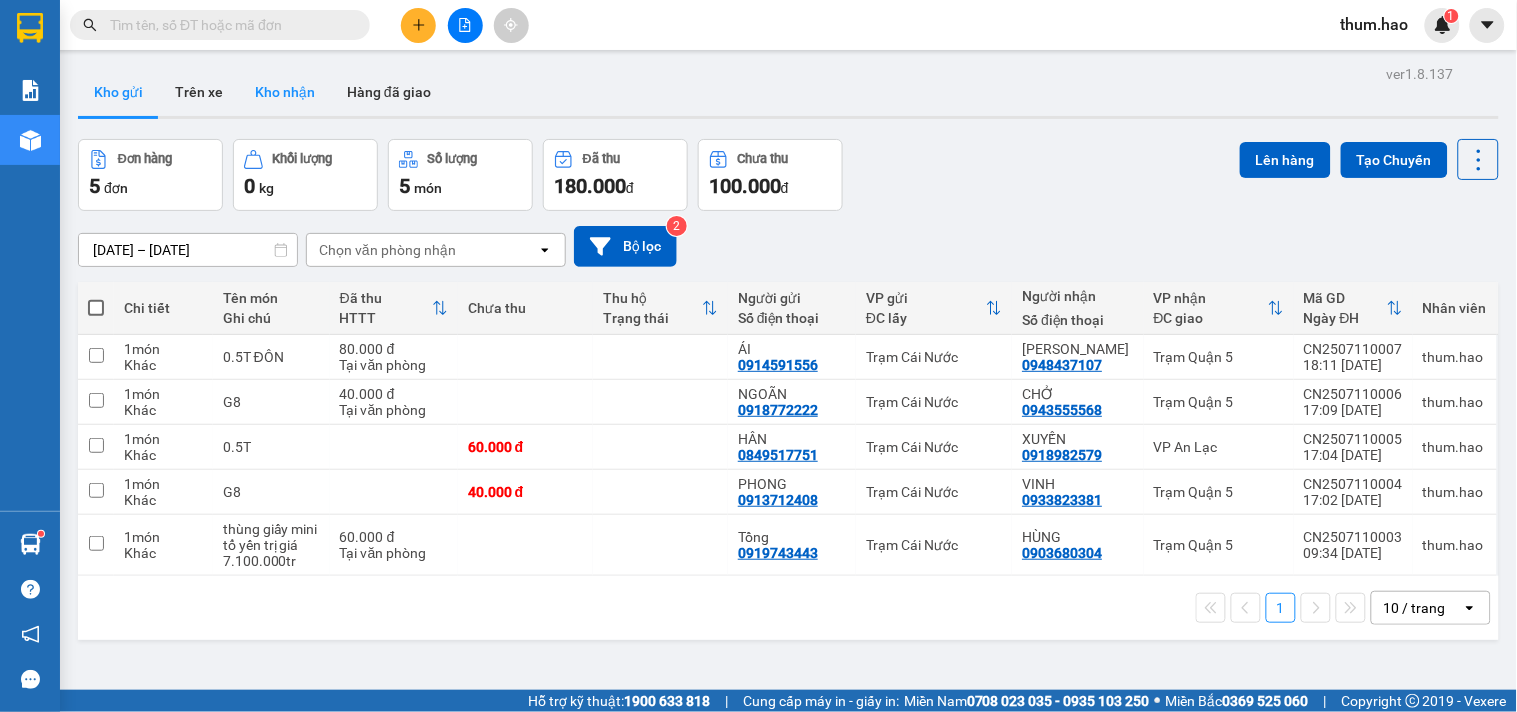 click on "Kho nhận" at bounding box center [285, 92] 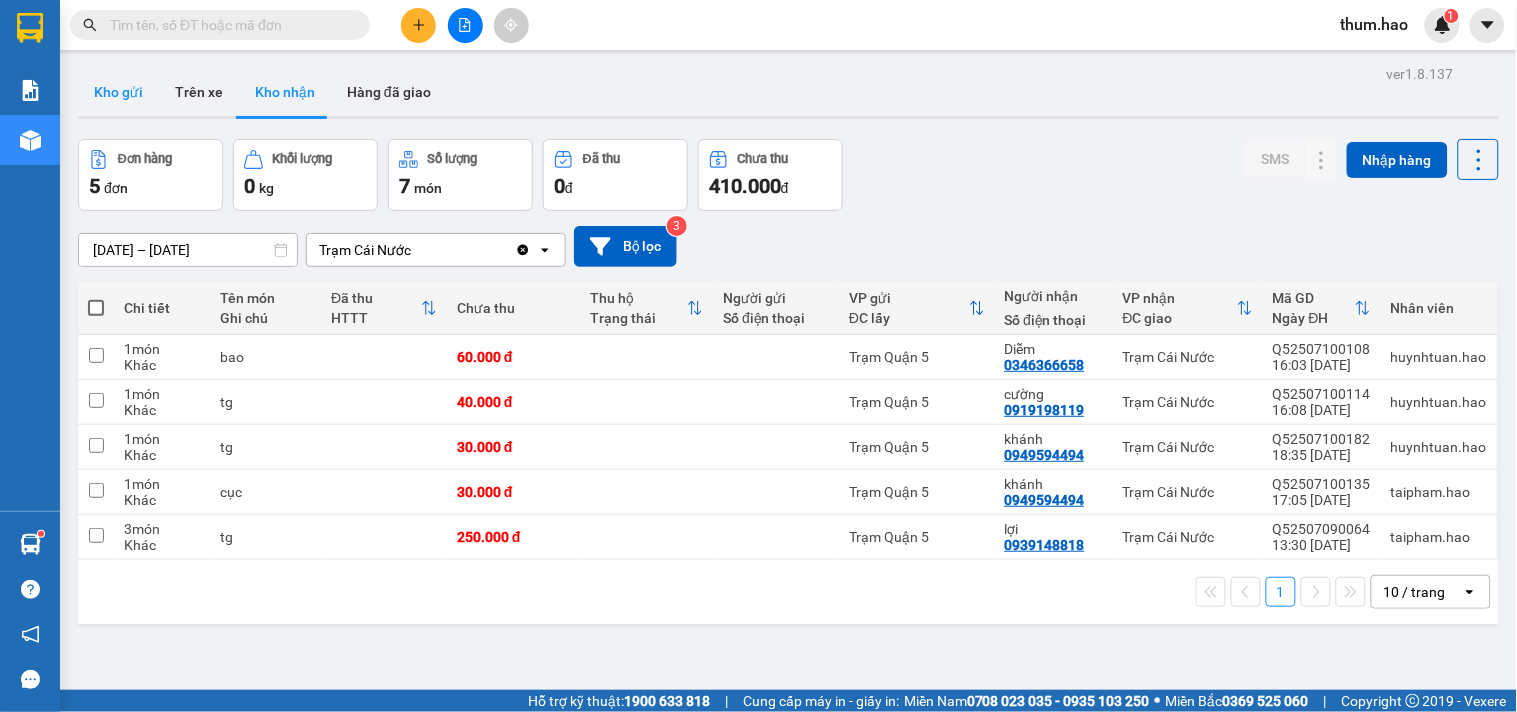 click on "Kho gửi" at bounding box center [118, 92] 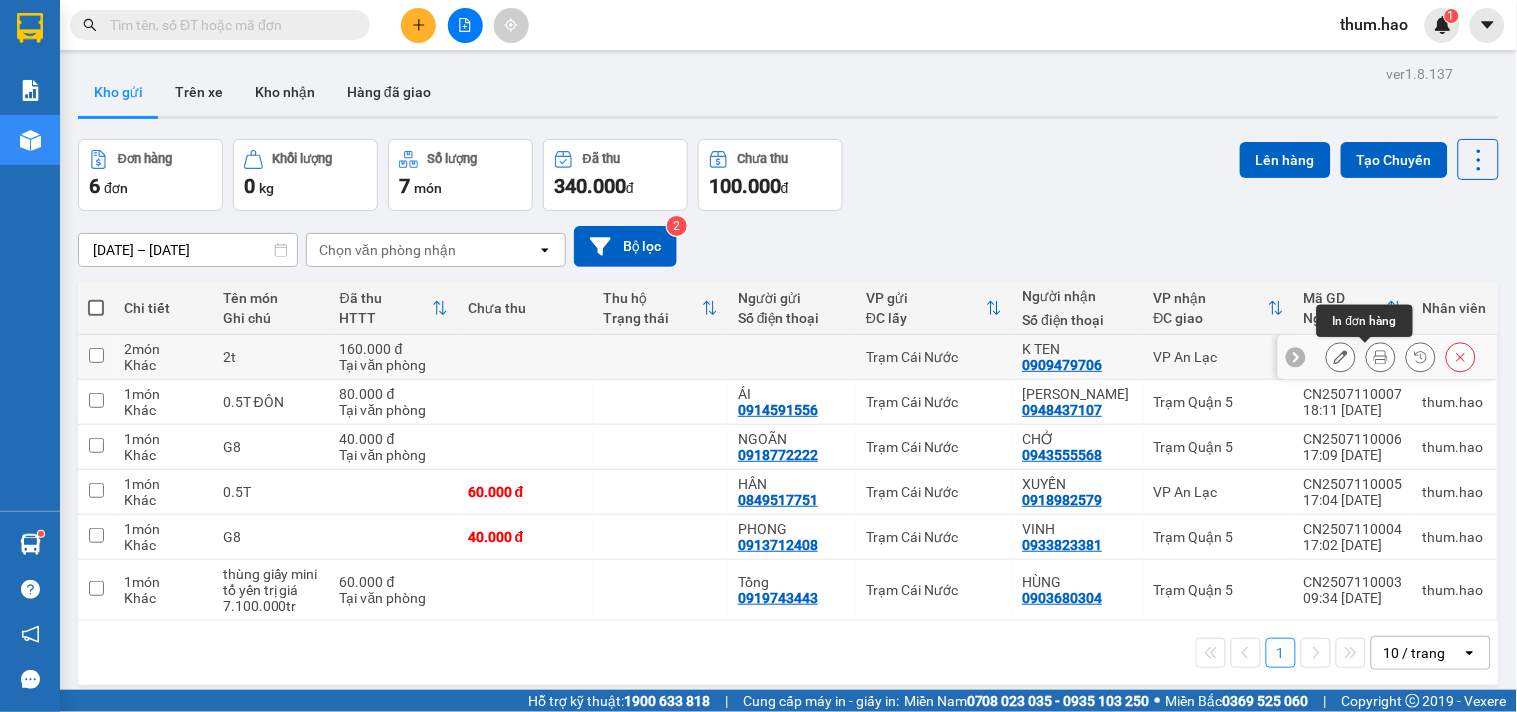click 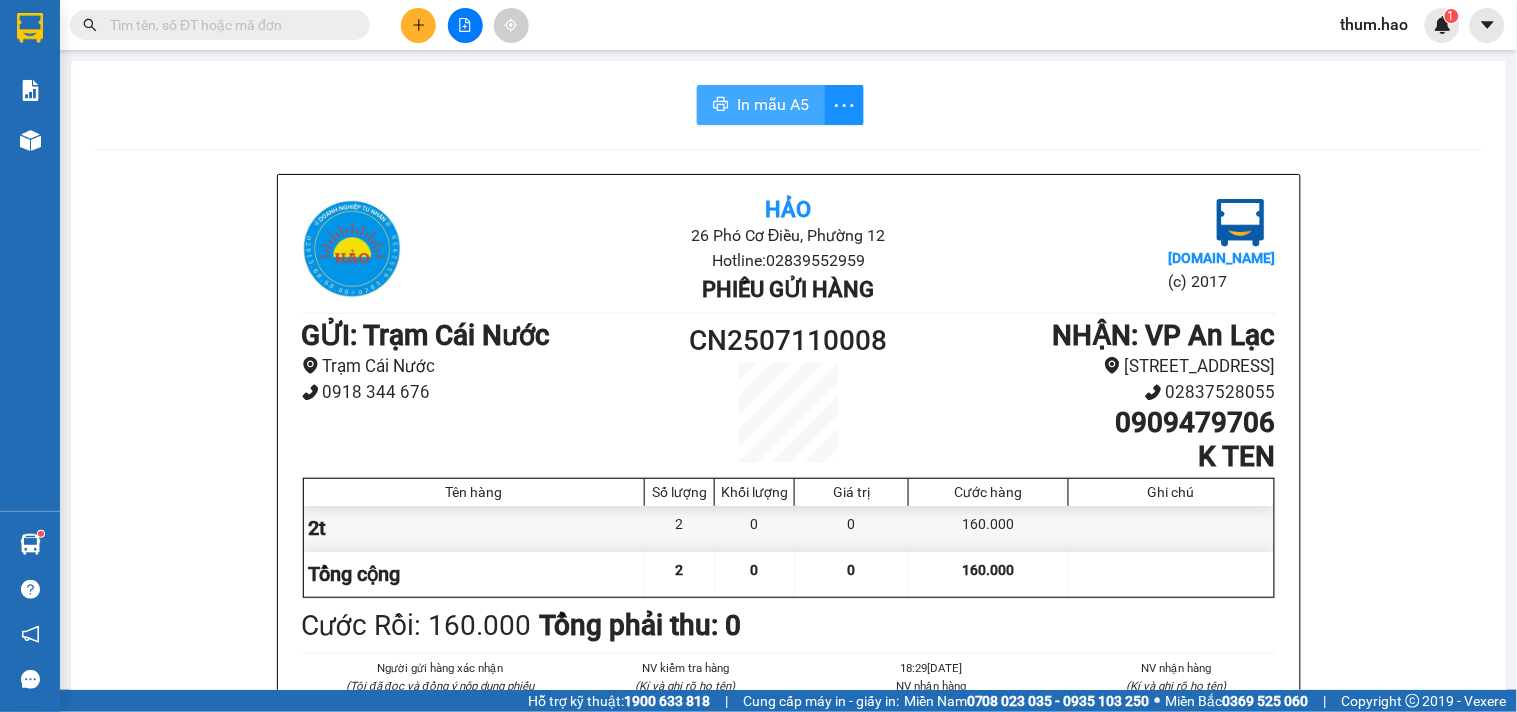 click on "In mẫu A5" at bounding box center (773, 104) 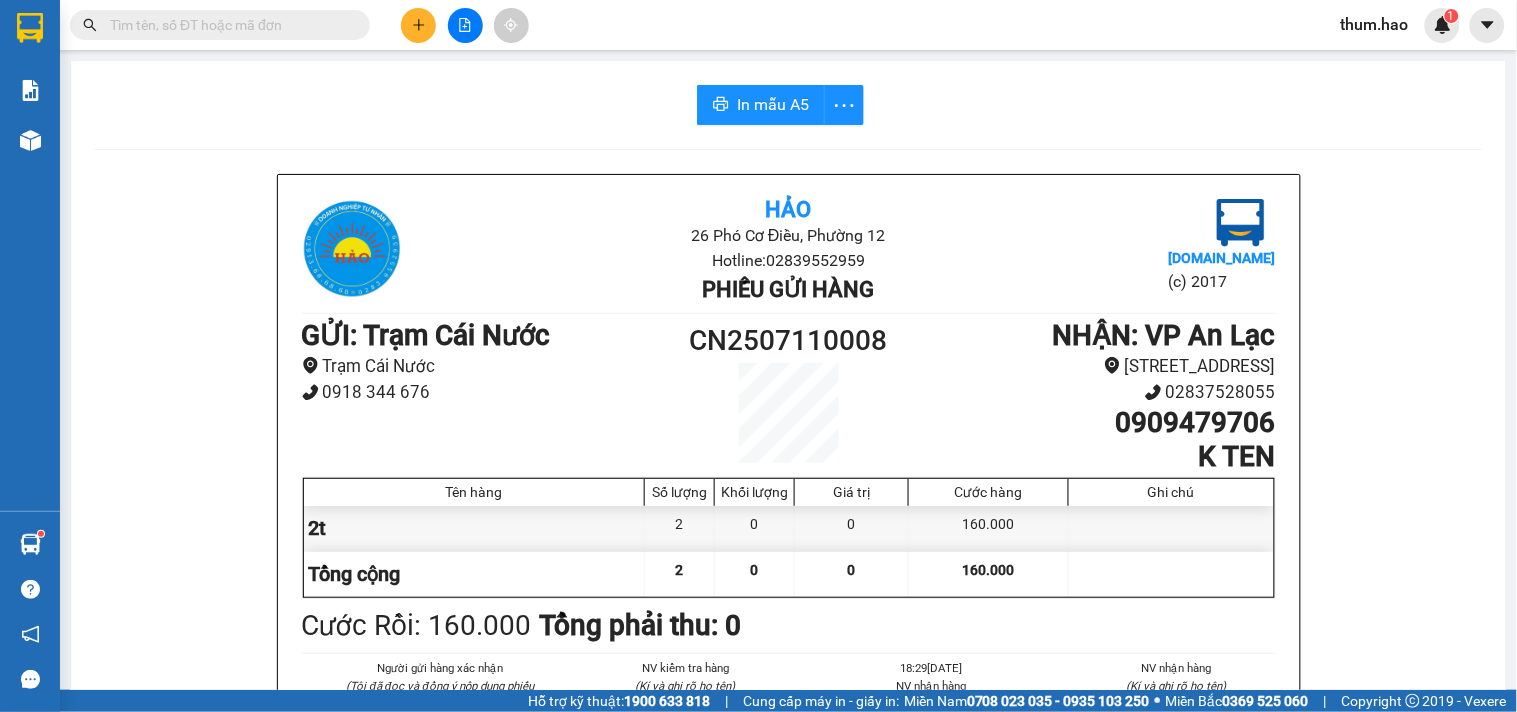 scroll, scrollTop: 233, scrollLeft: 0, axis: vertical 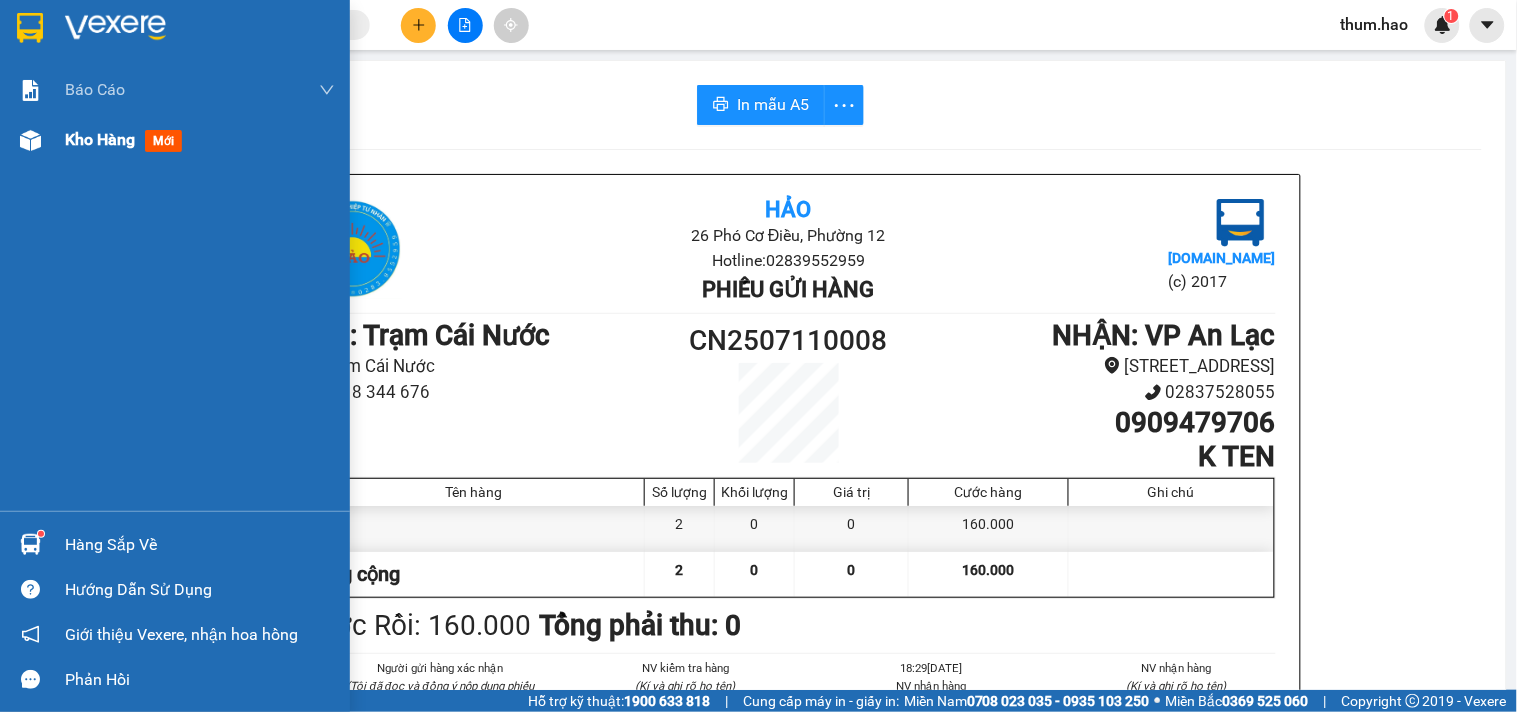 click on "Kho hàng mới" at bounding box center [175, 140] 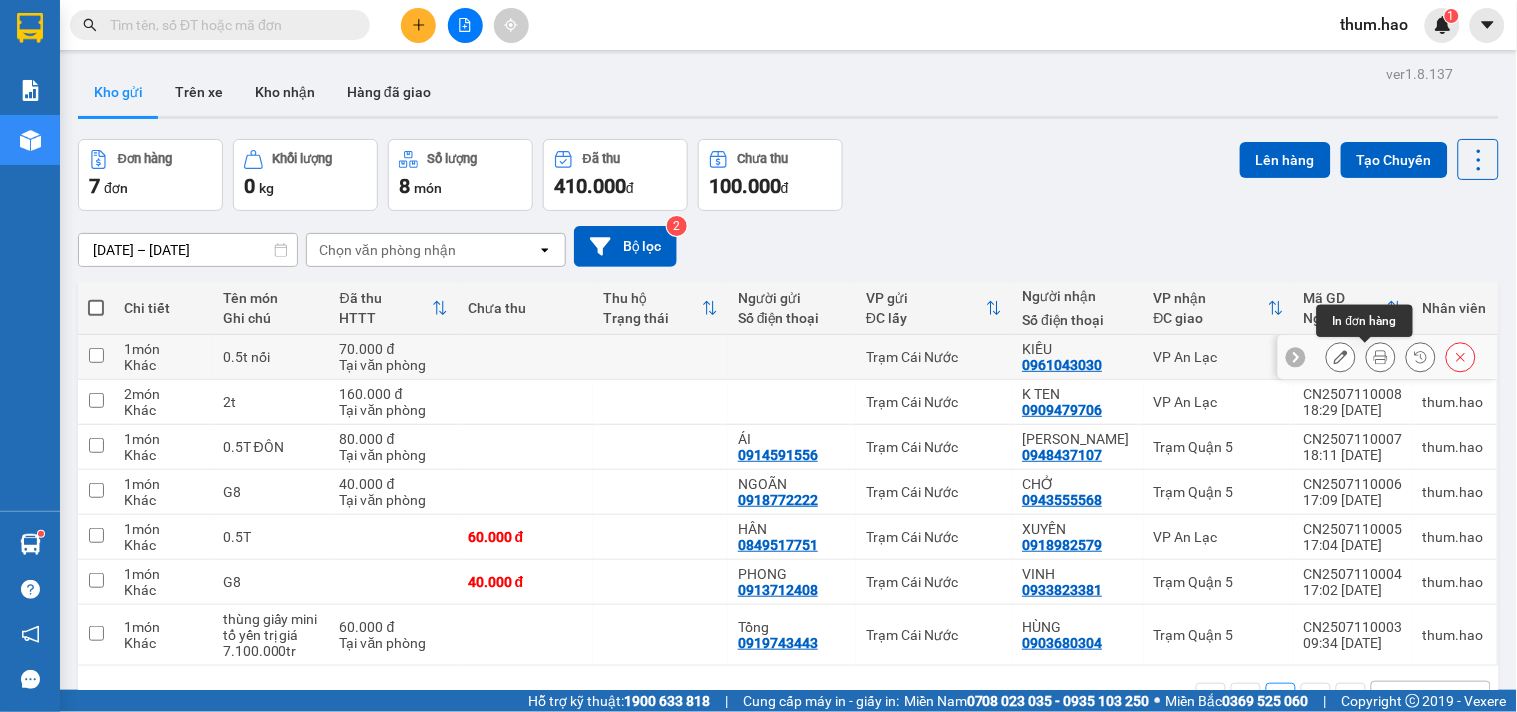 click at bounding box center (1381, 357) 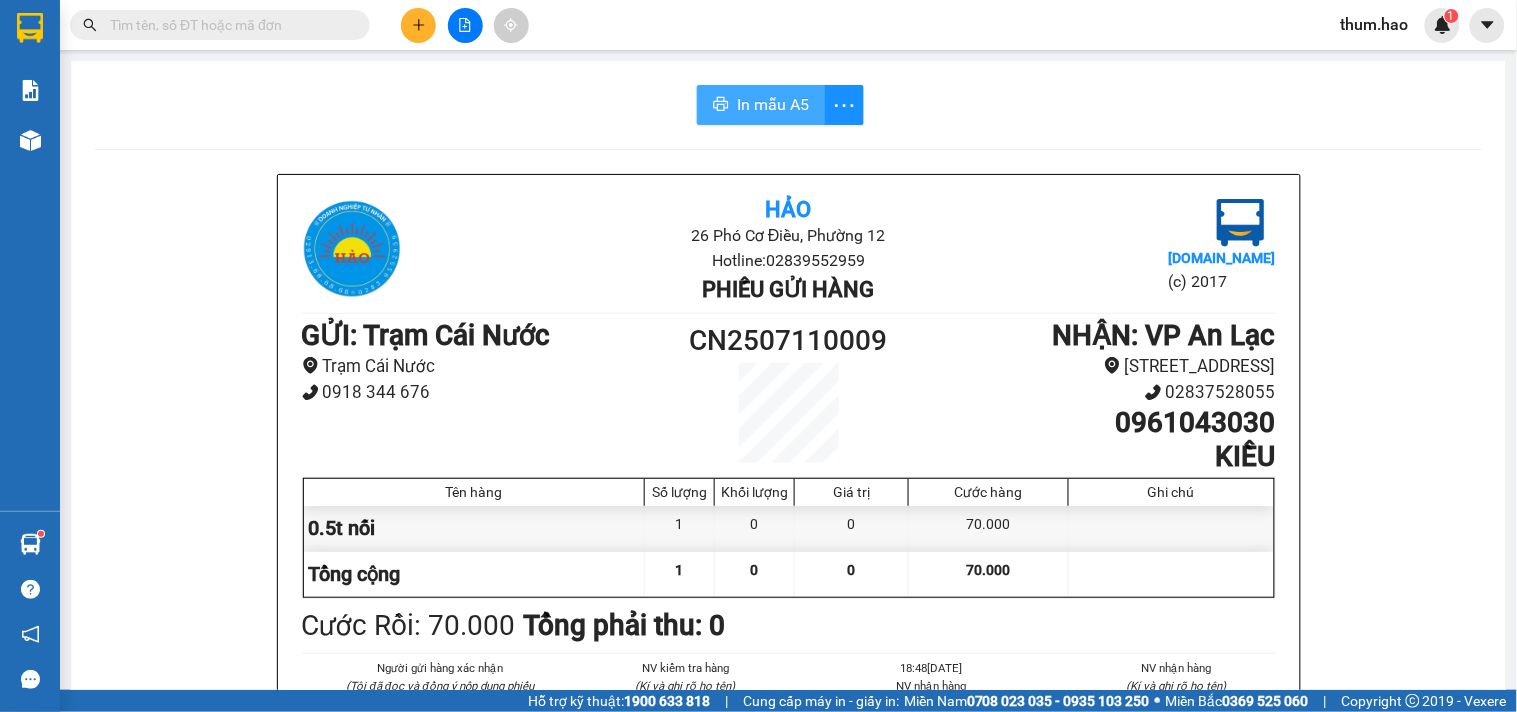 click on "In mẫu A5" at bounding box center (761, 105) 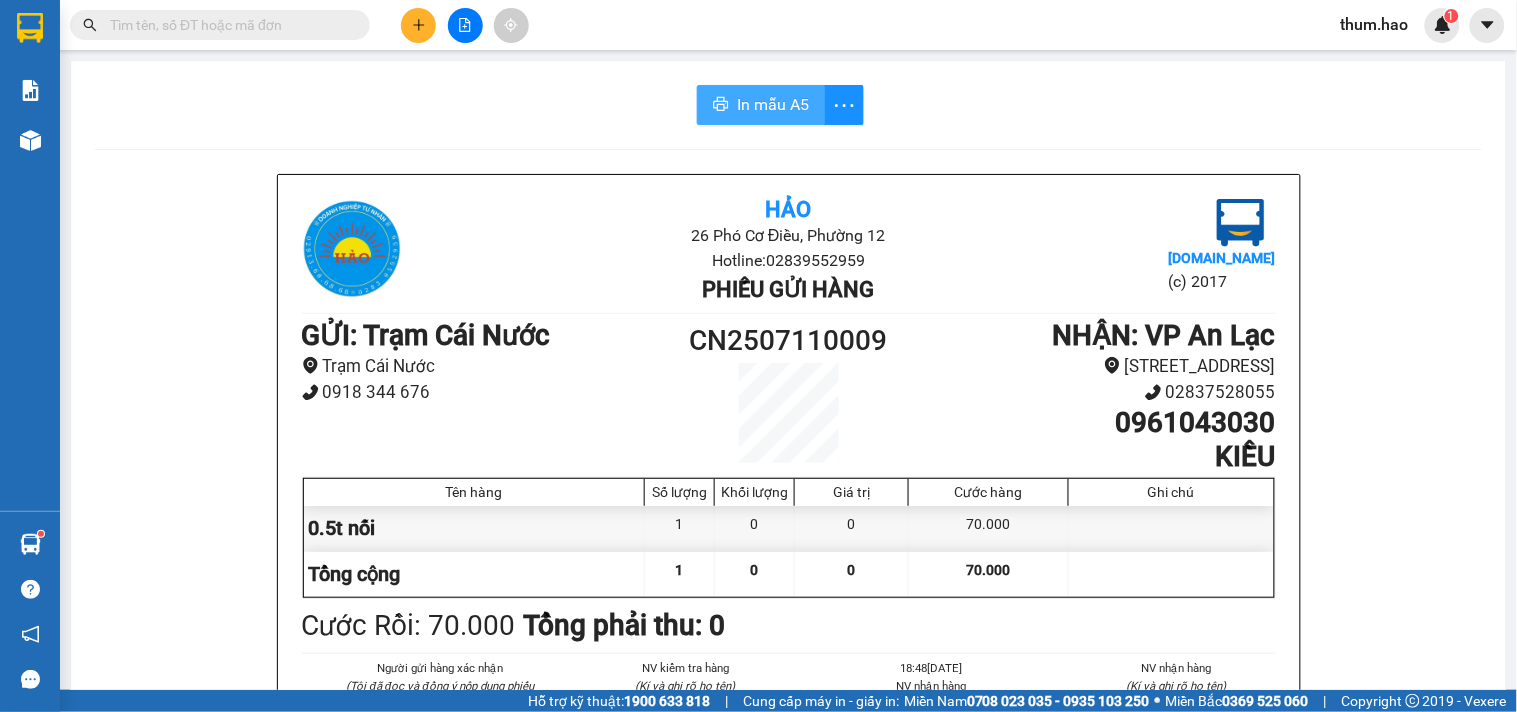 scroll, scrollTop: 0, scrollLeft: 0, axis: both 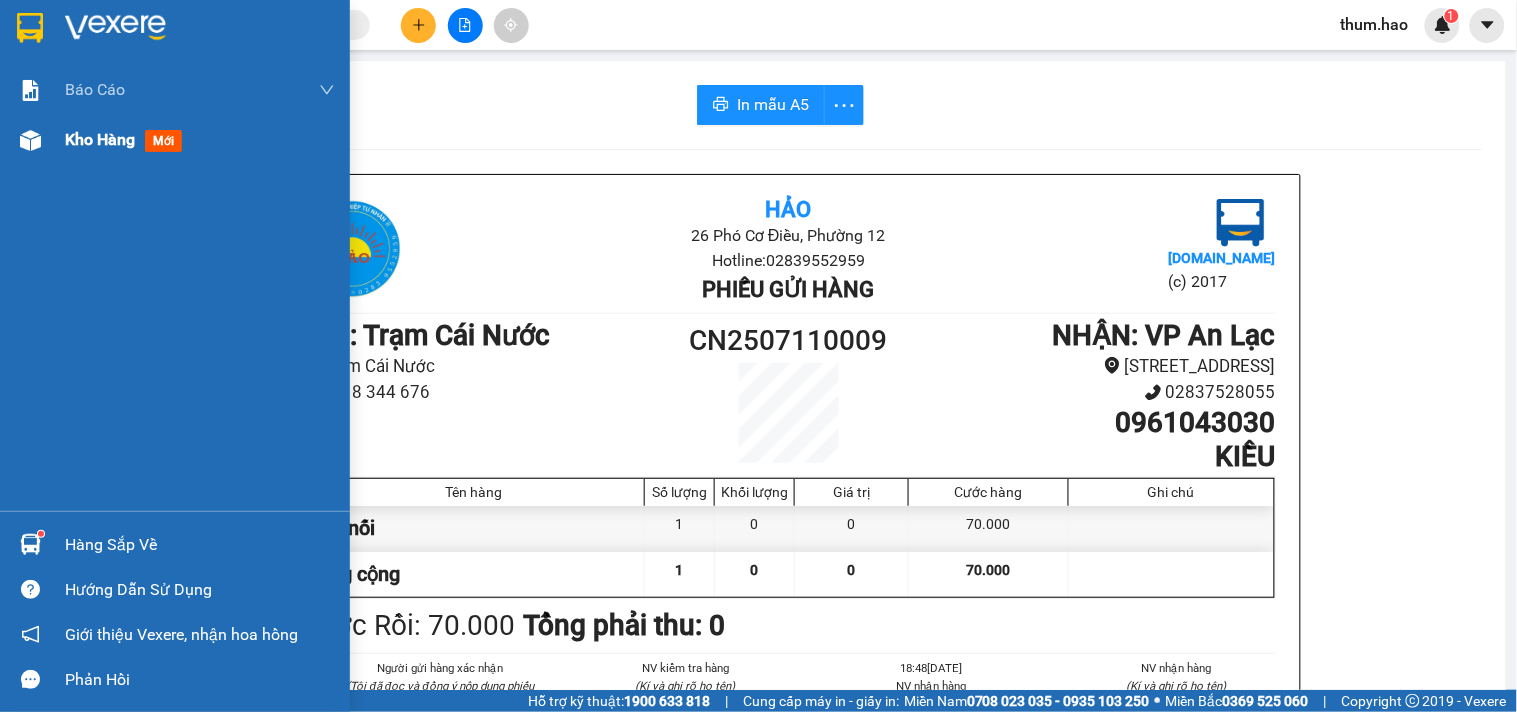 click on "Kho hàng" at bounding box center [100, 139] 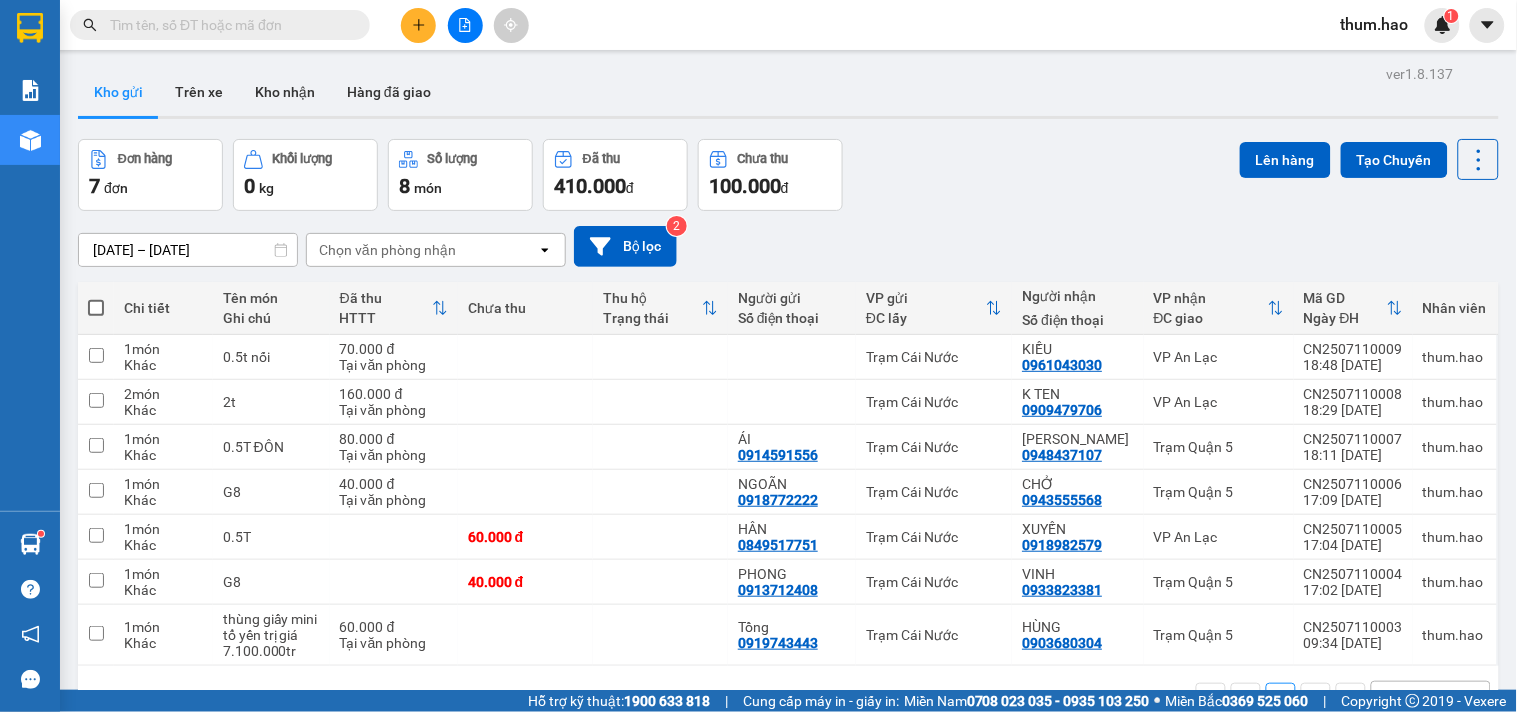 click at bounding box center (96, 308) 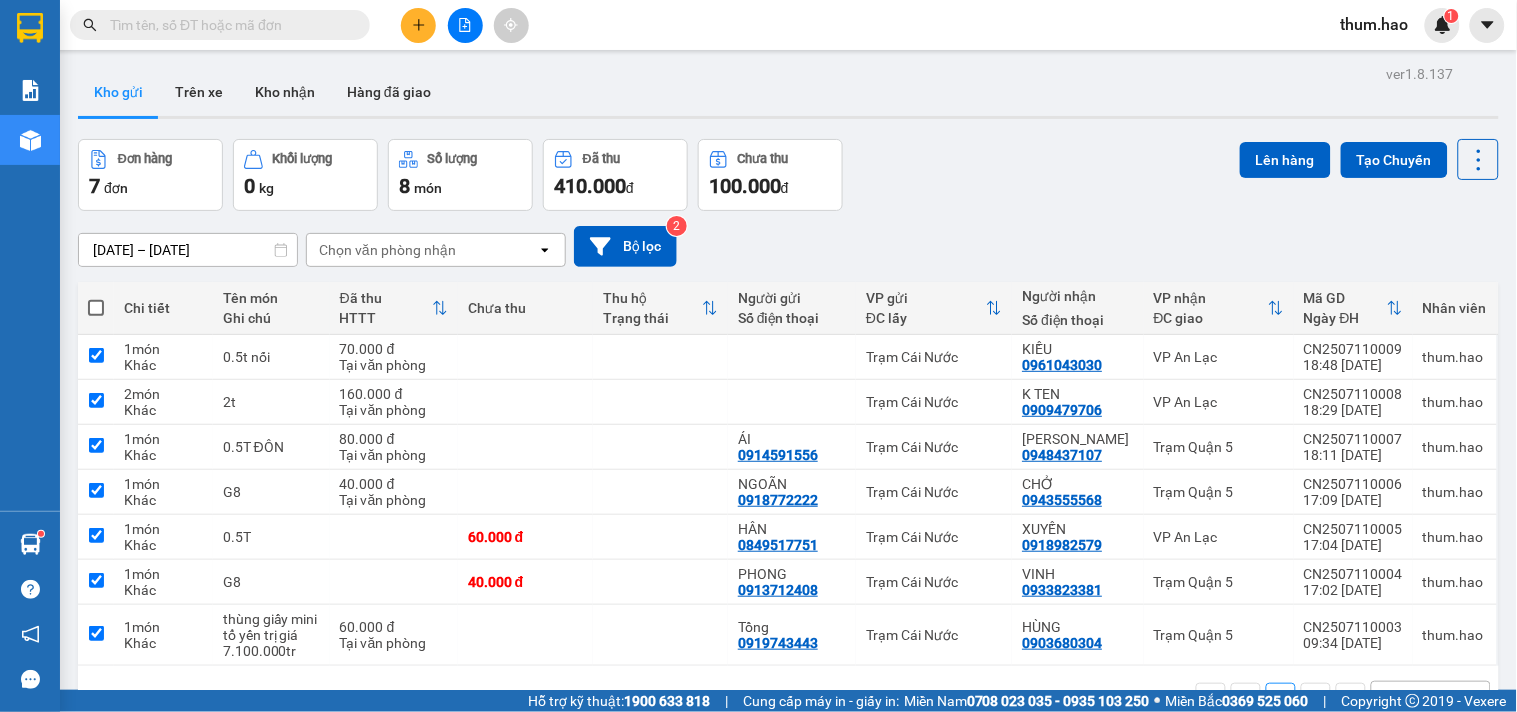 checkbox on "true" 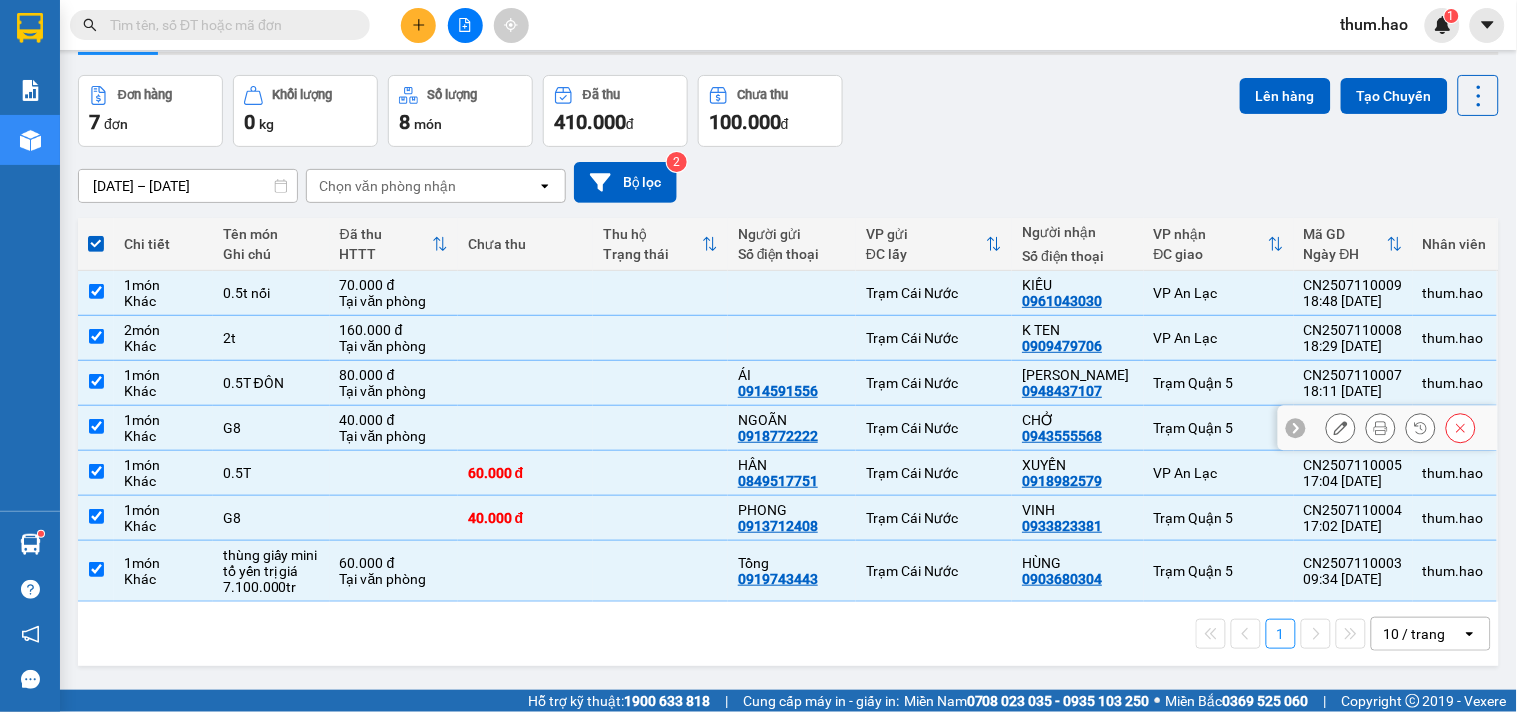 scroll, scrollTop: 92, scrollLeft: 0, axis: vertical 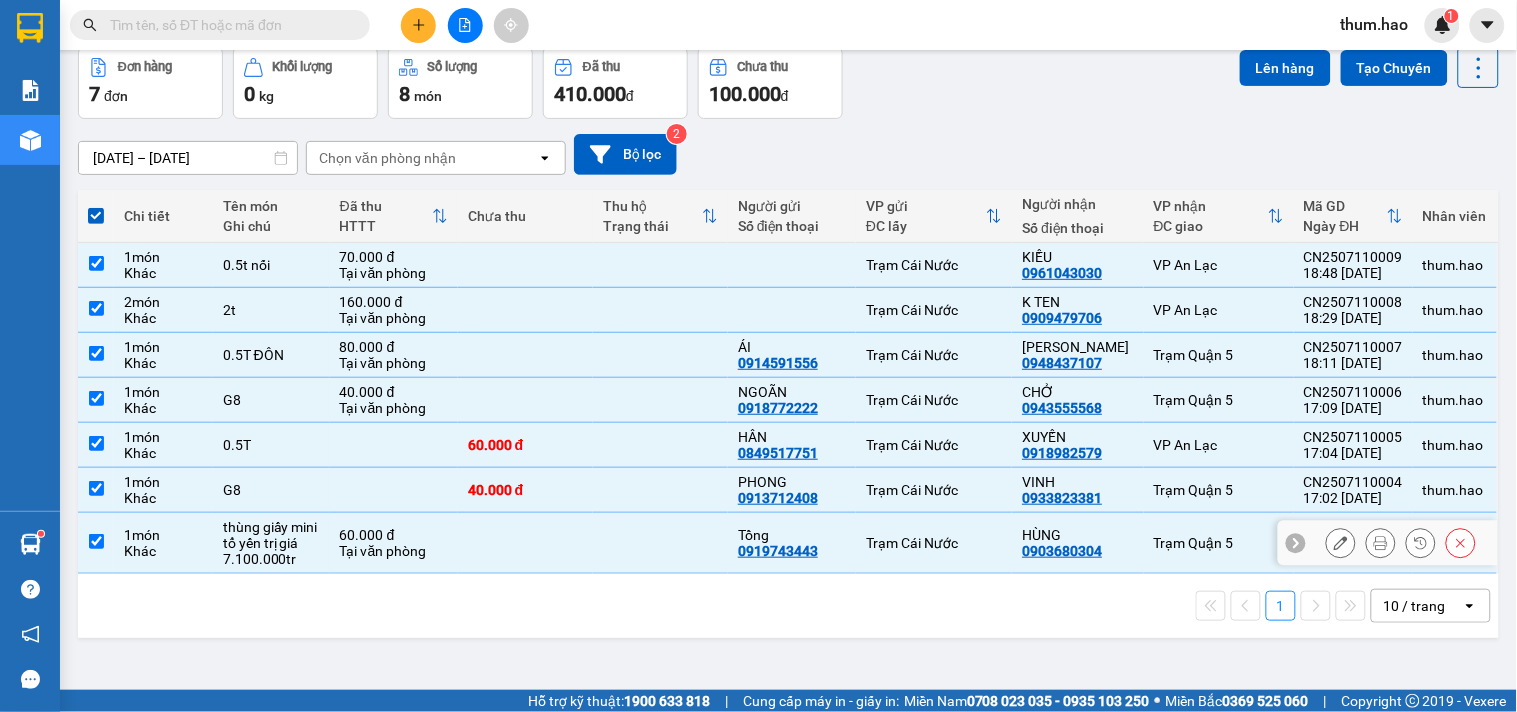 click at bounding box center (96, 541) 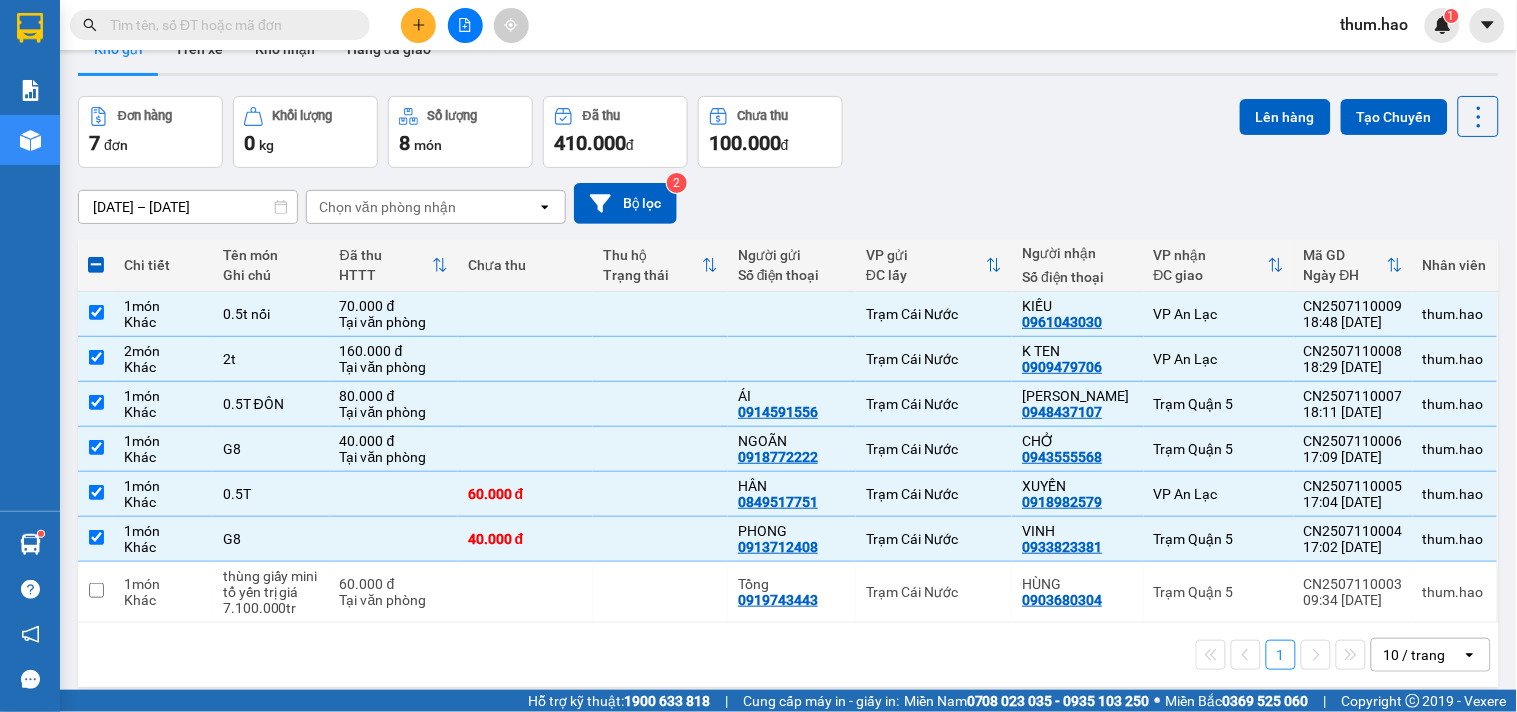 scroll, scrollTop: 0, scrollLeft: 0, axis: both 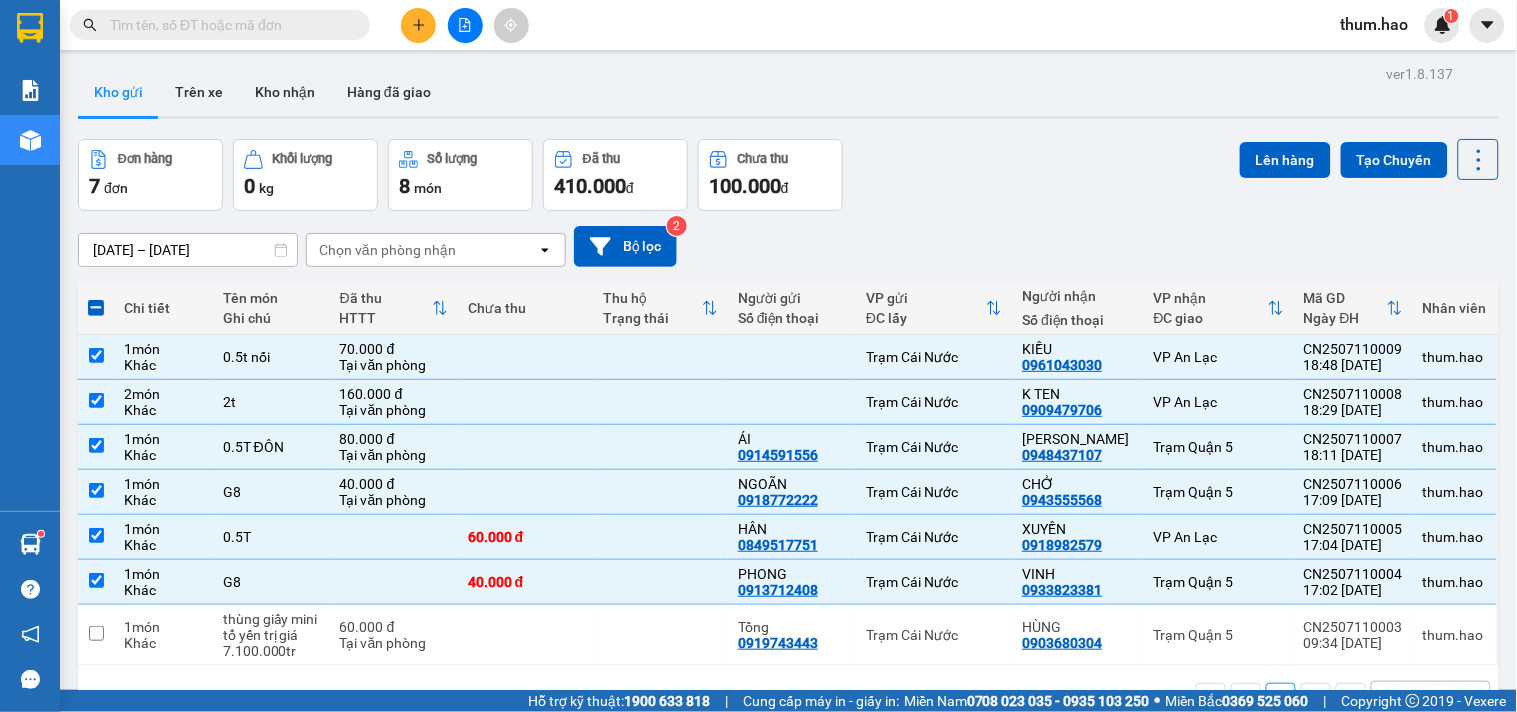 click at bounding box center [96, 308] 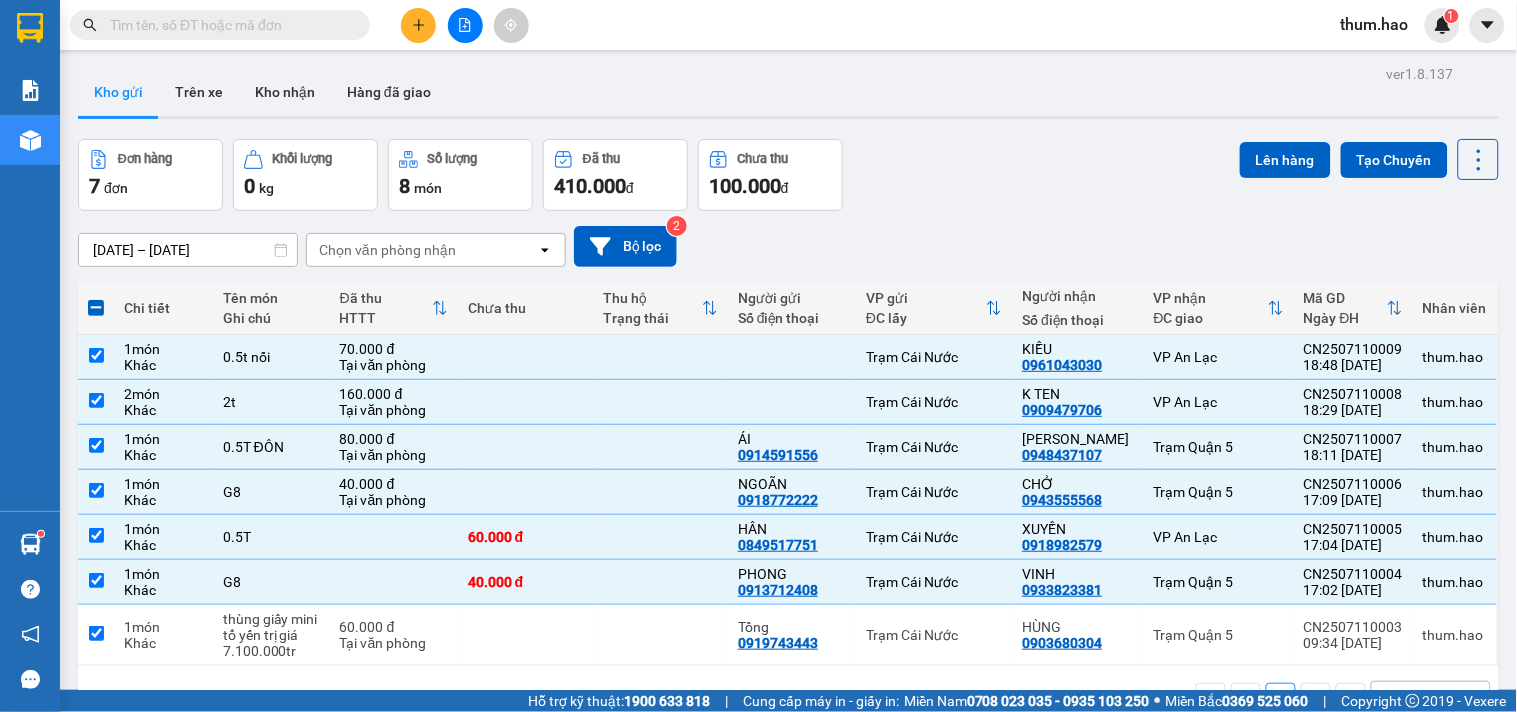 checkbox on "true" 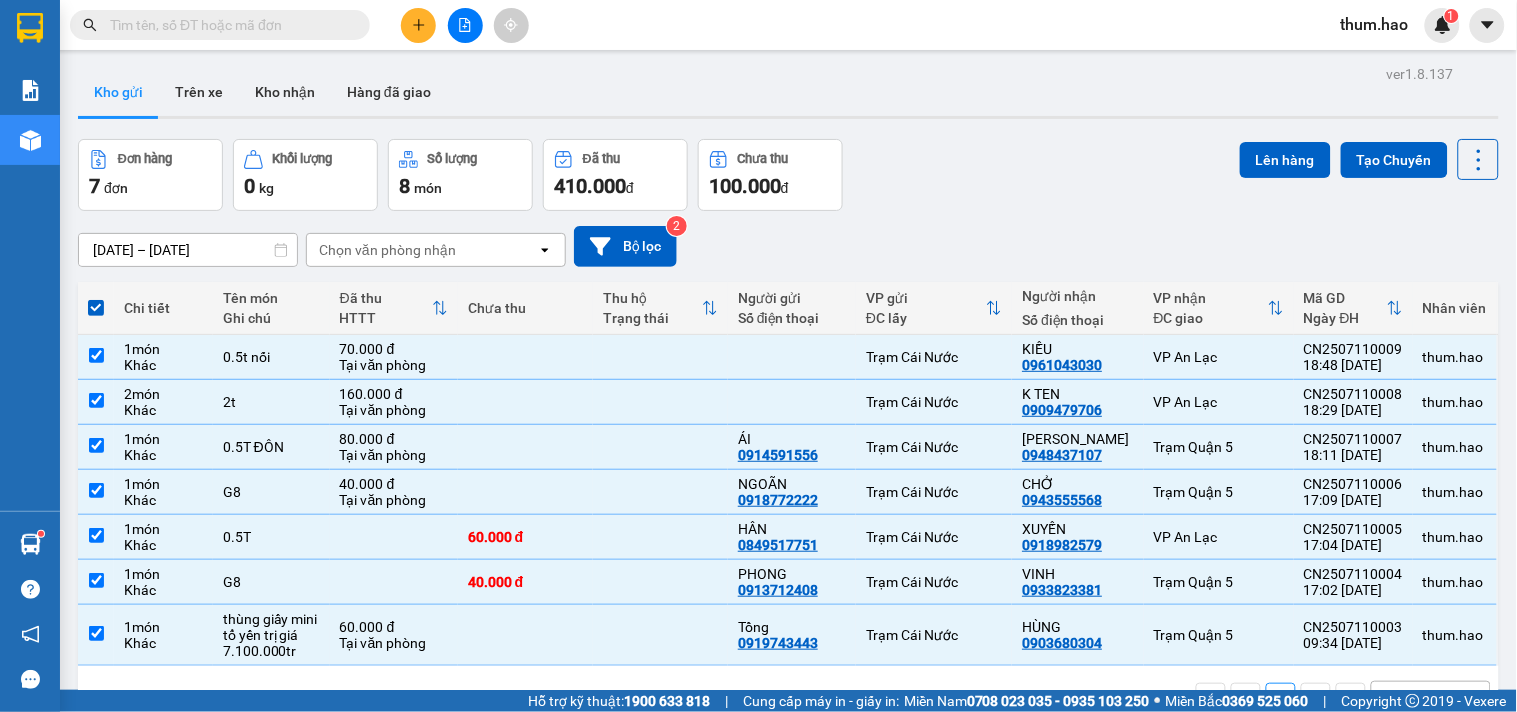 click at bounding box center [96, 308] 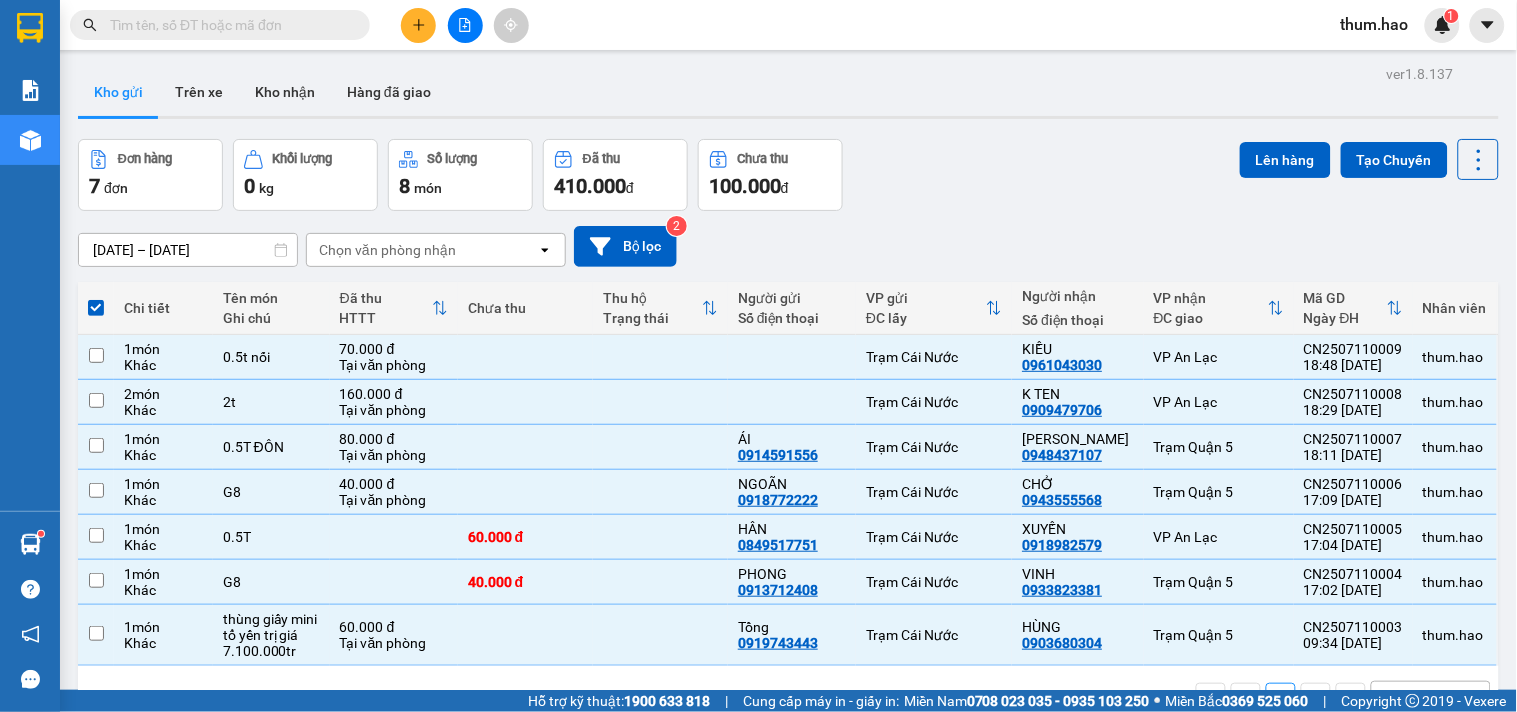 checkbox on "false" 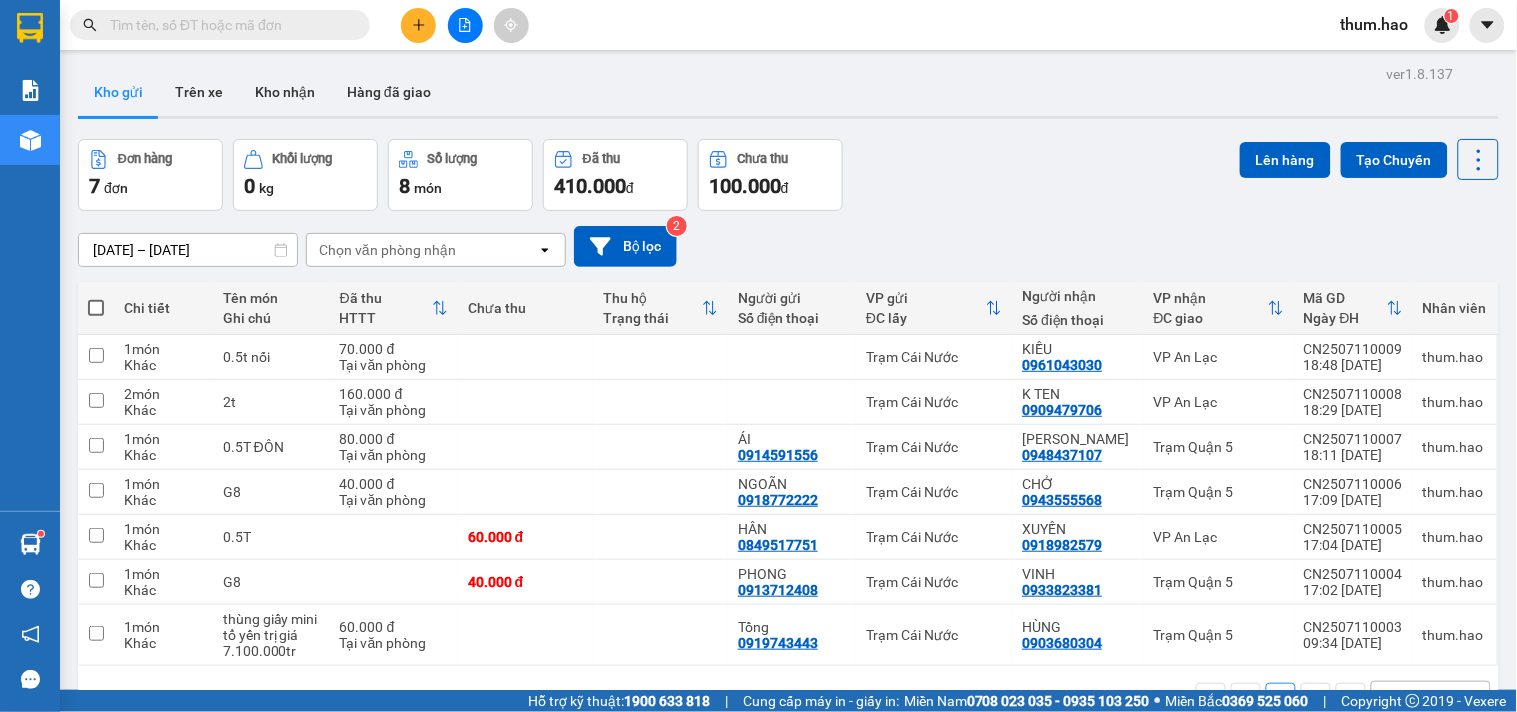click at bounding box center [418, 25] 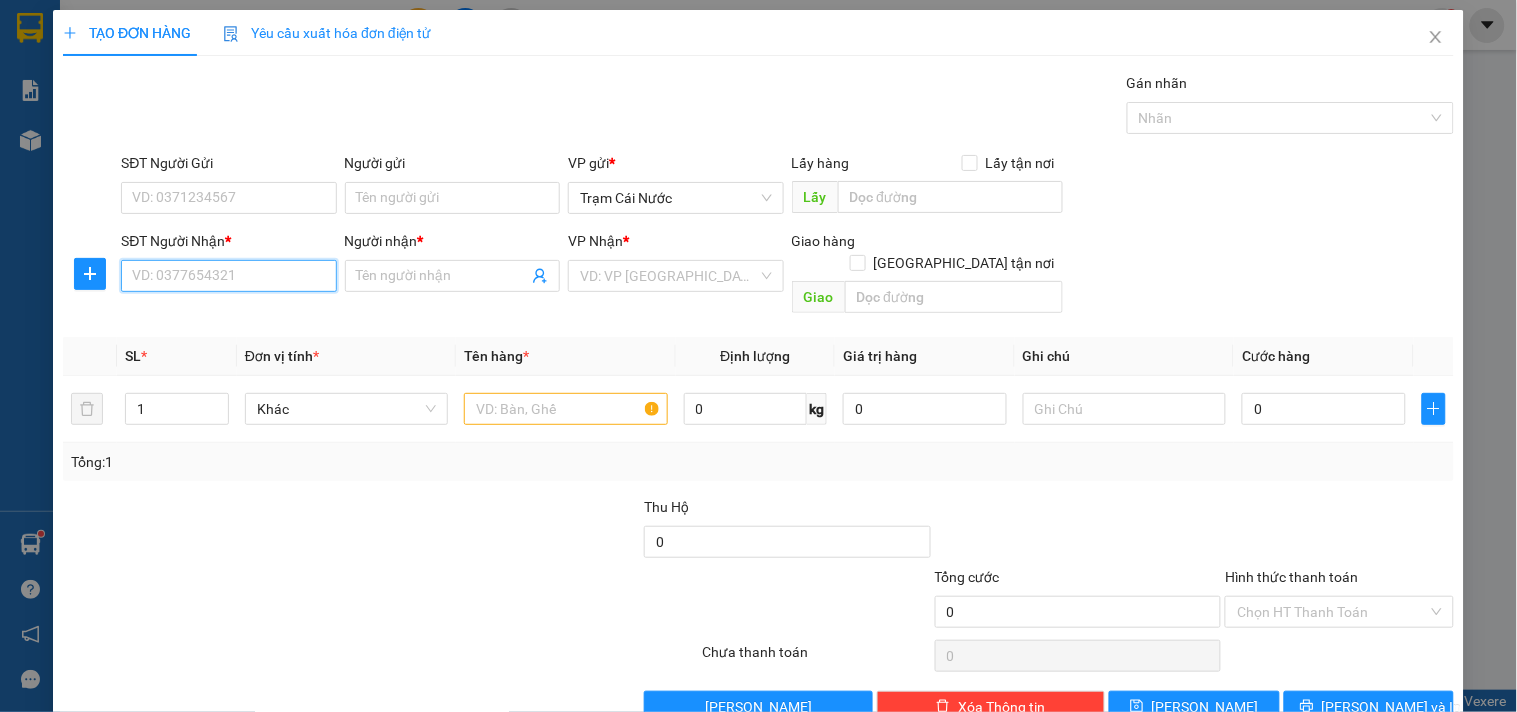 click on "SĐT Người Nhận  *" at bounding box center [228, 276] 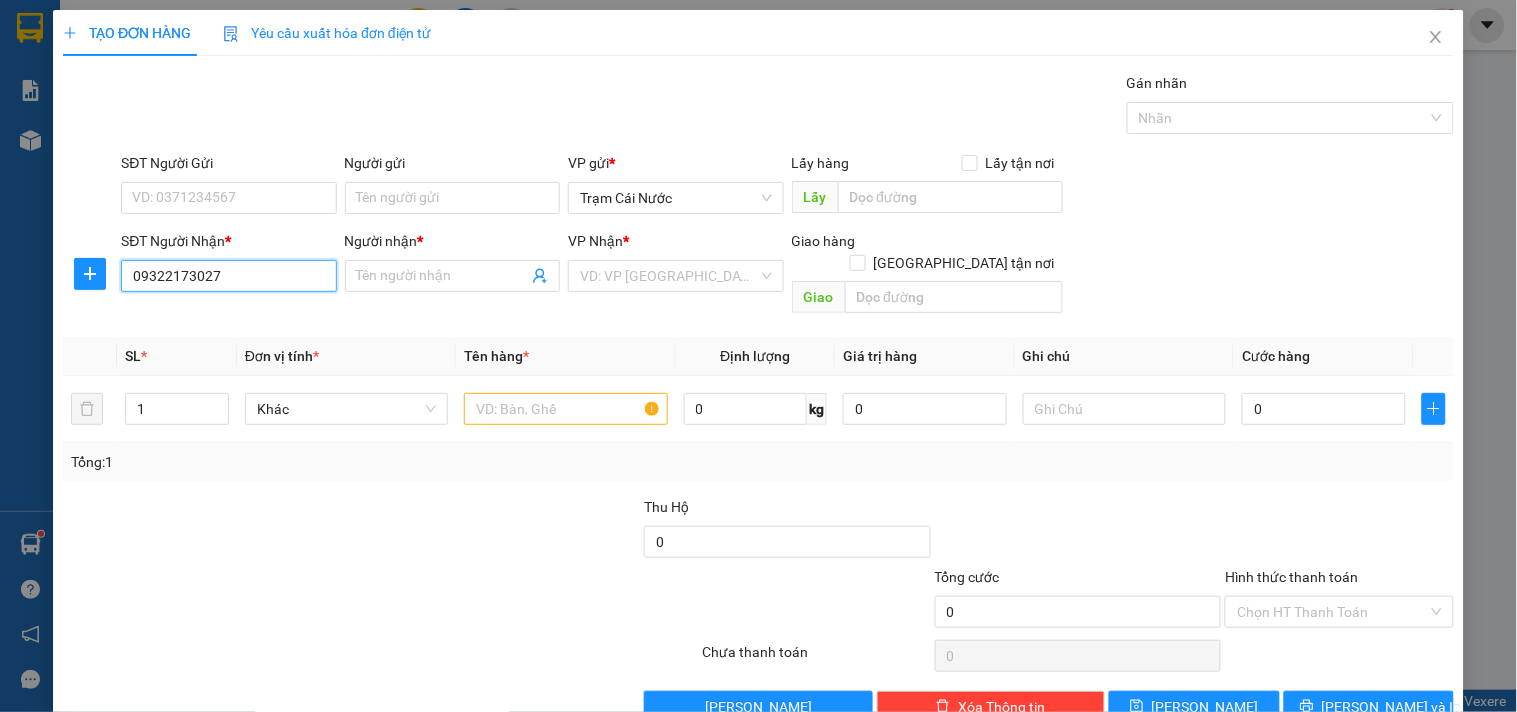 click on "09322173027" at bounding box center [228, 276] 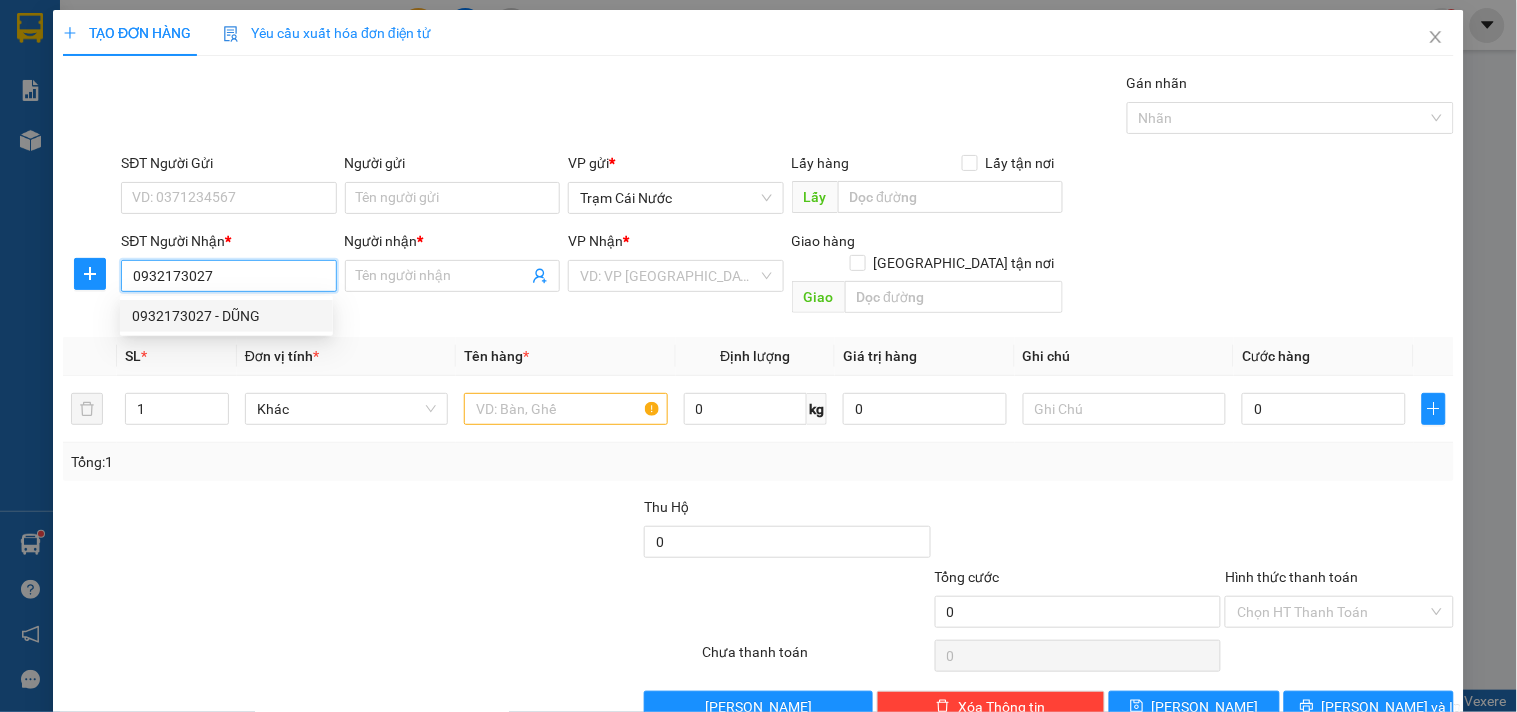 click on "0932173027 - DŨNG" at bounding box center [226, 316] 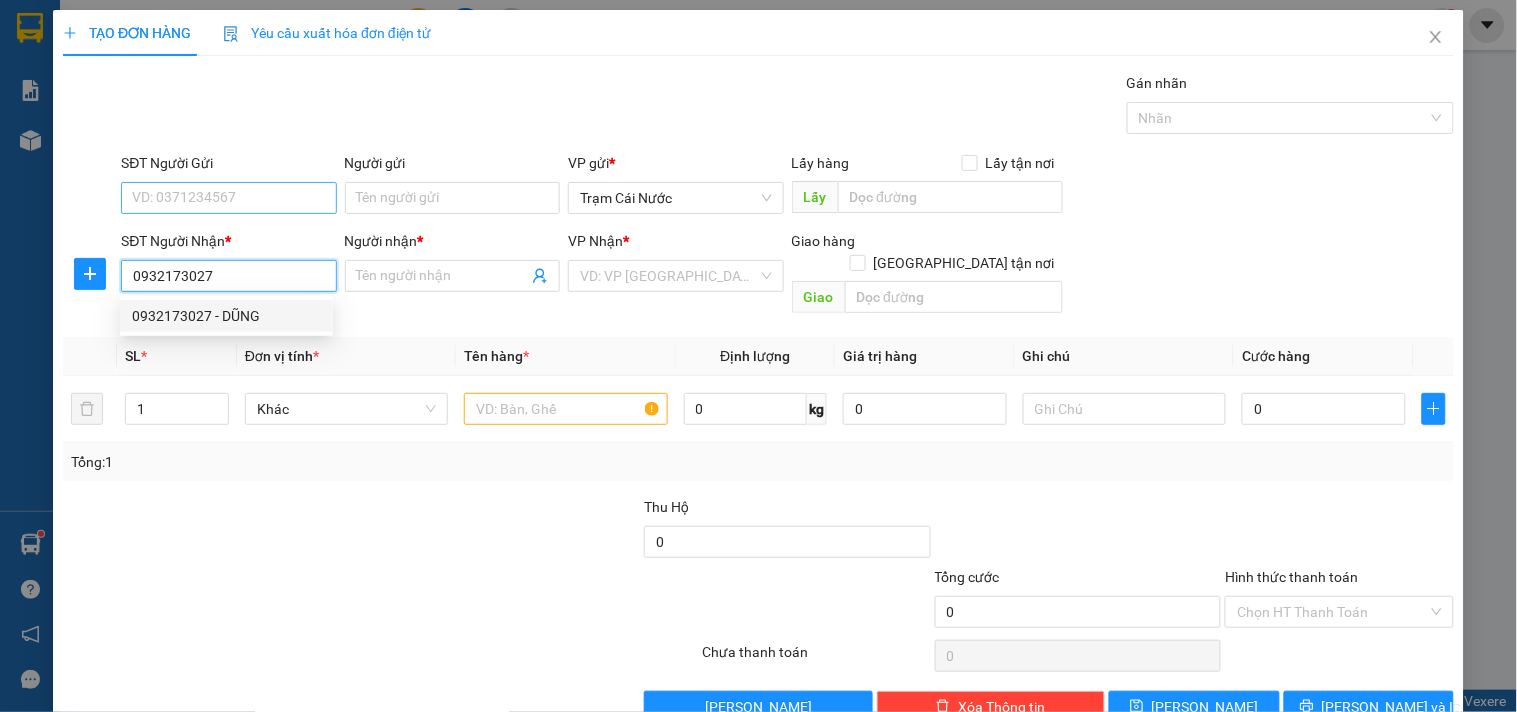 type on "DŨNG" 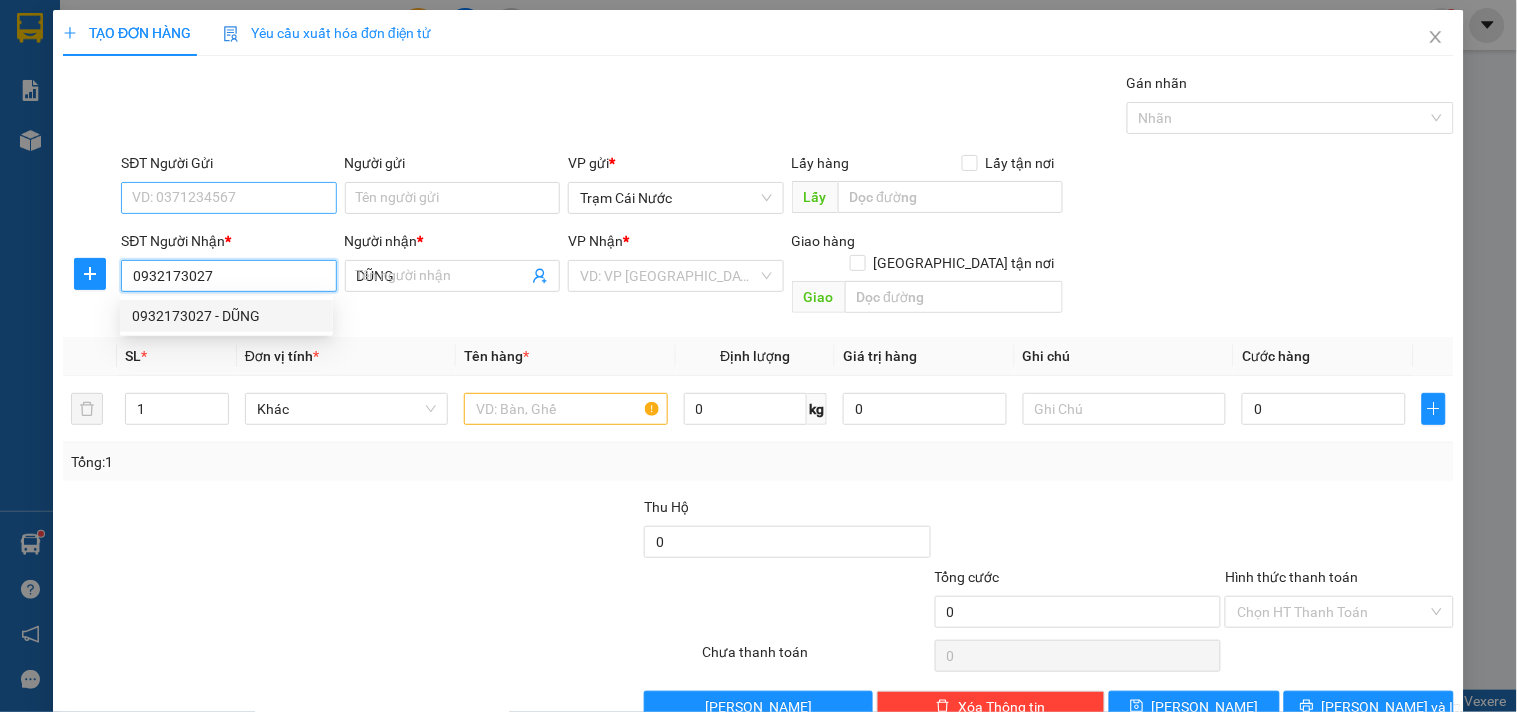type on "60.000" 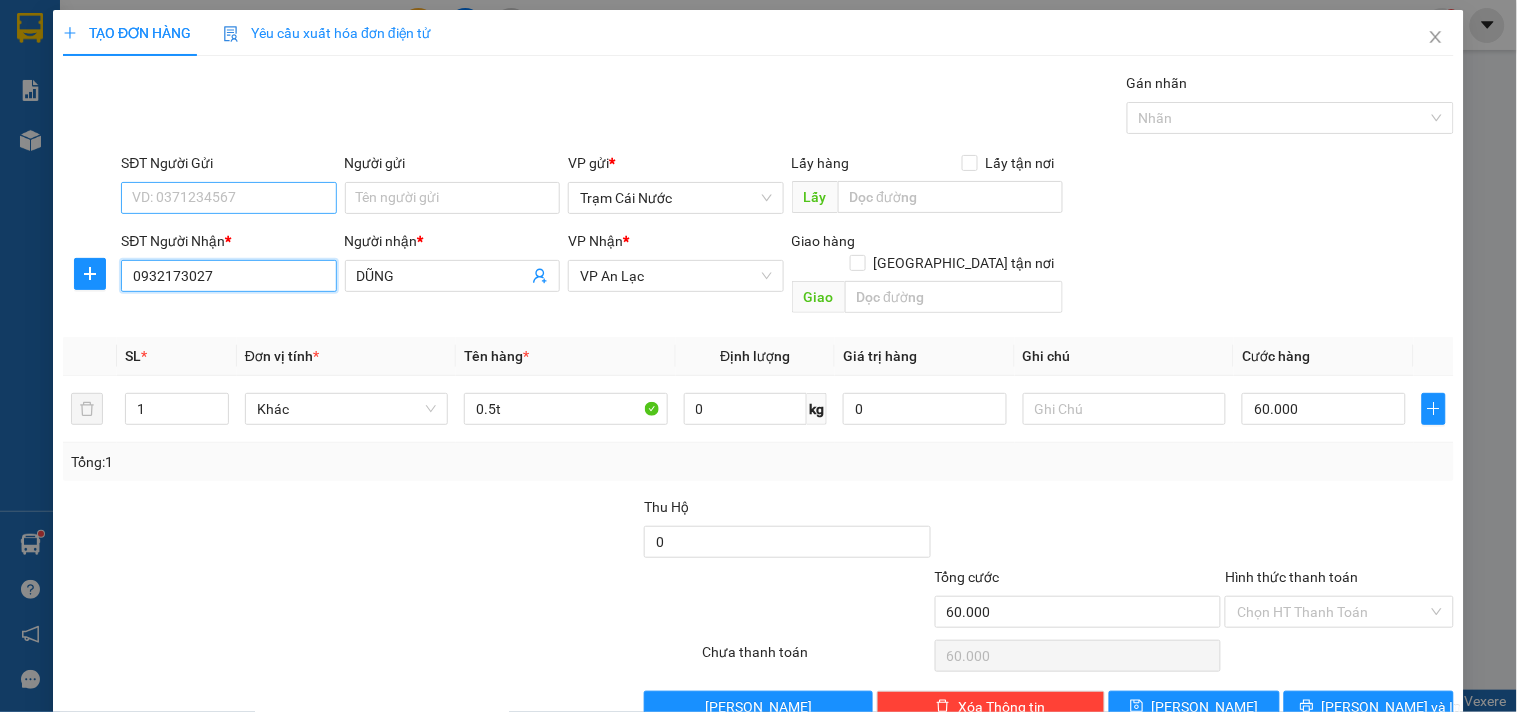type on "0932173027" 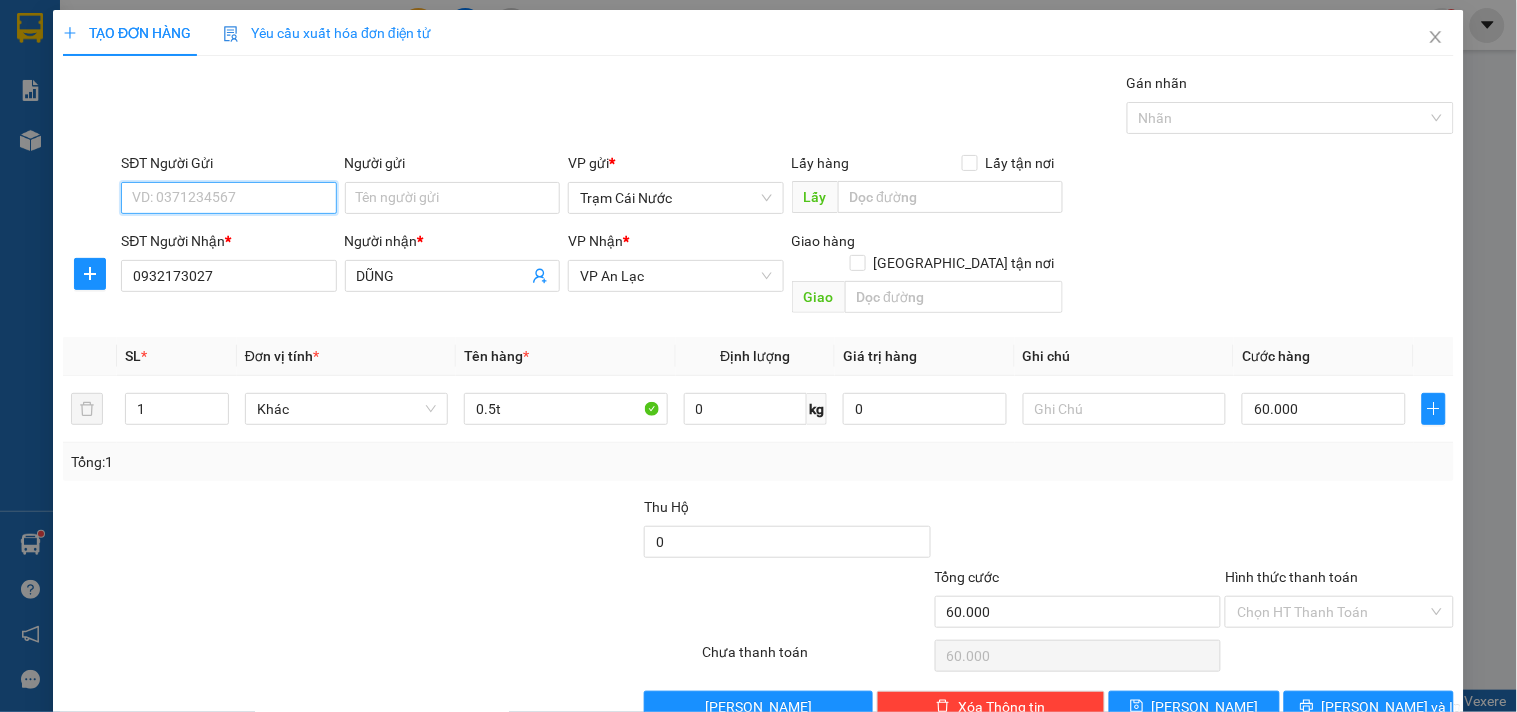 click on "SĐT Người Gửi" at bounding box center (228, 198) 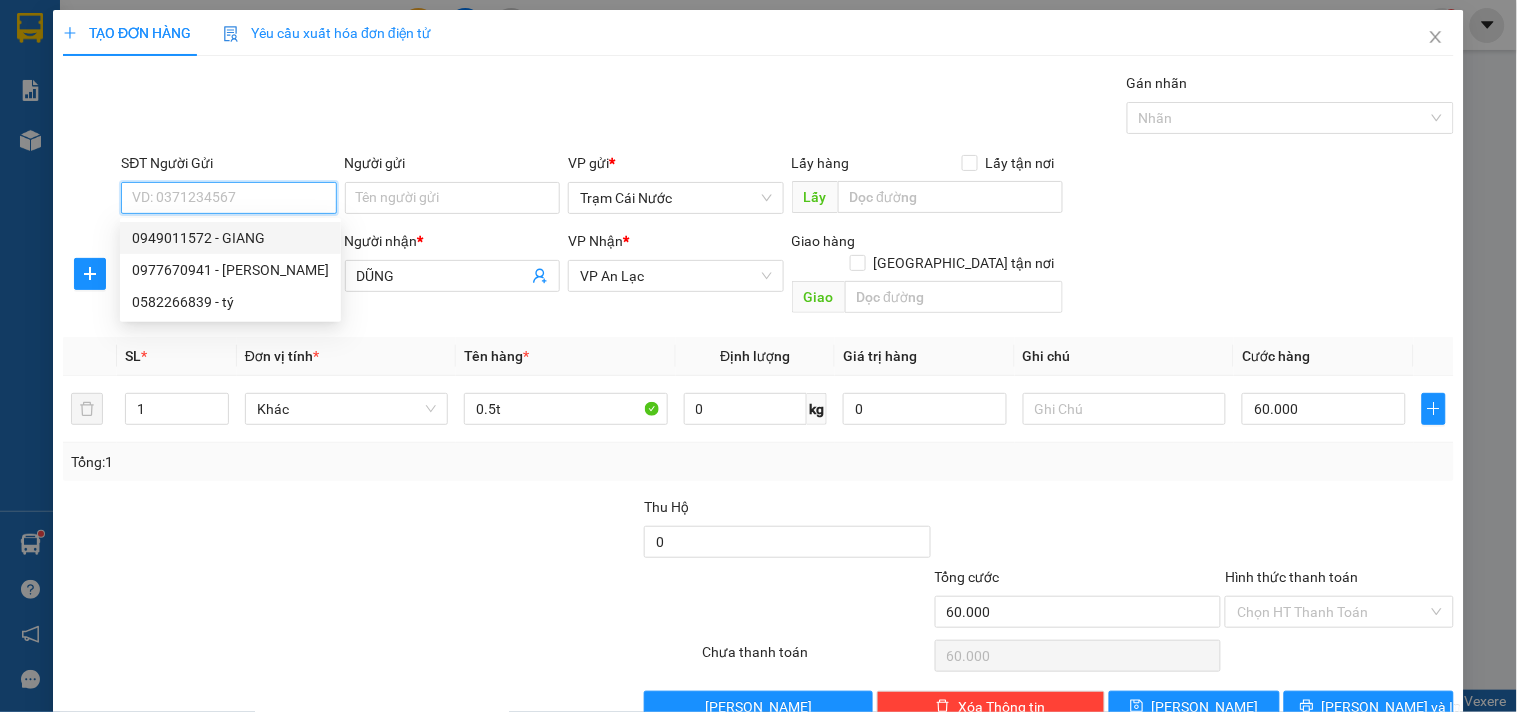 click on "0949011572 - GIANG" at bounding box center (230, 238) 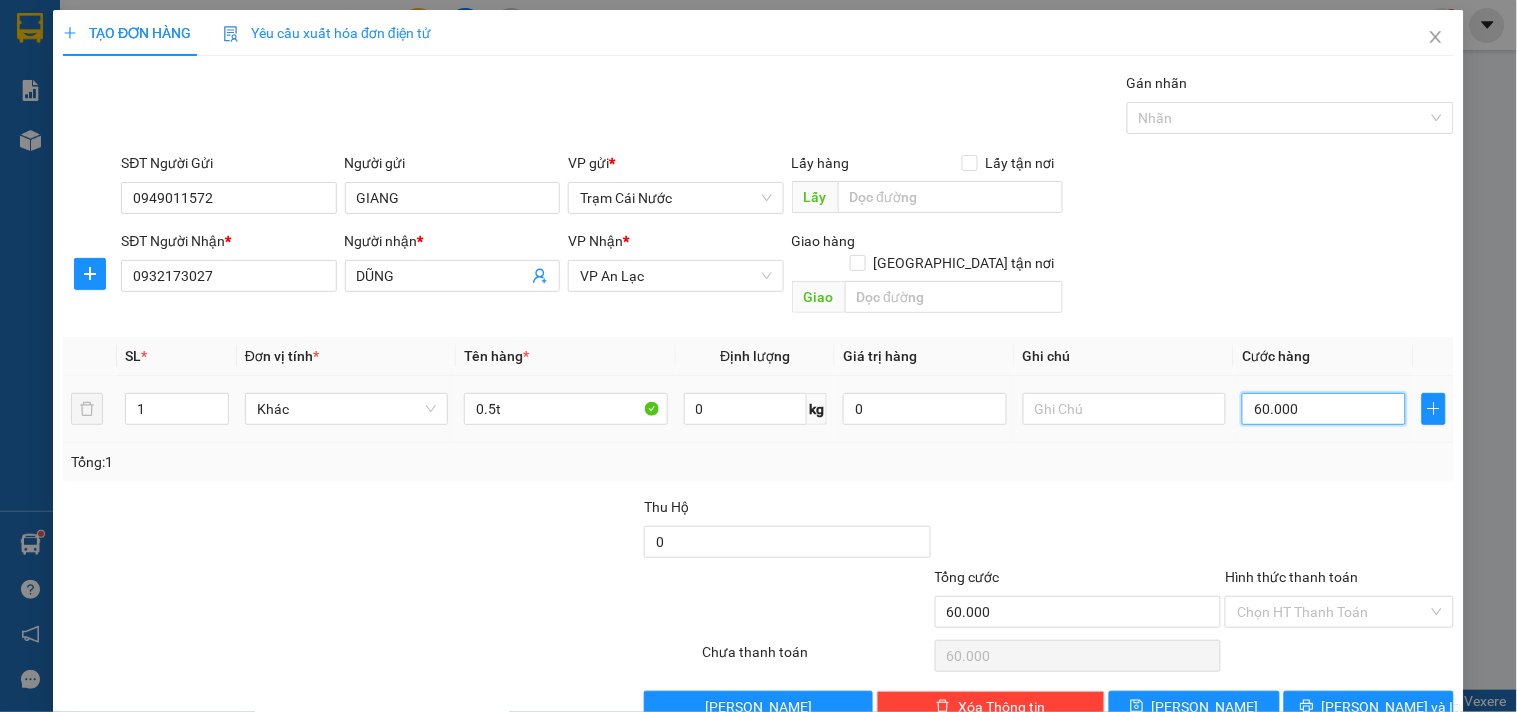 click on "60.000" at bounding box center (1324, 409) 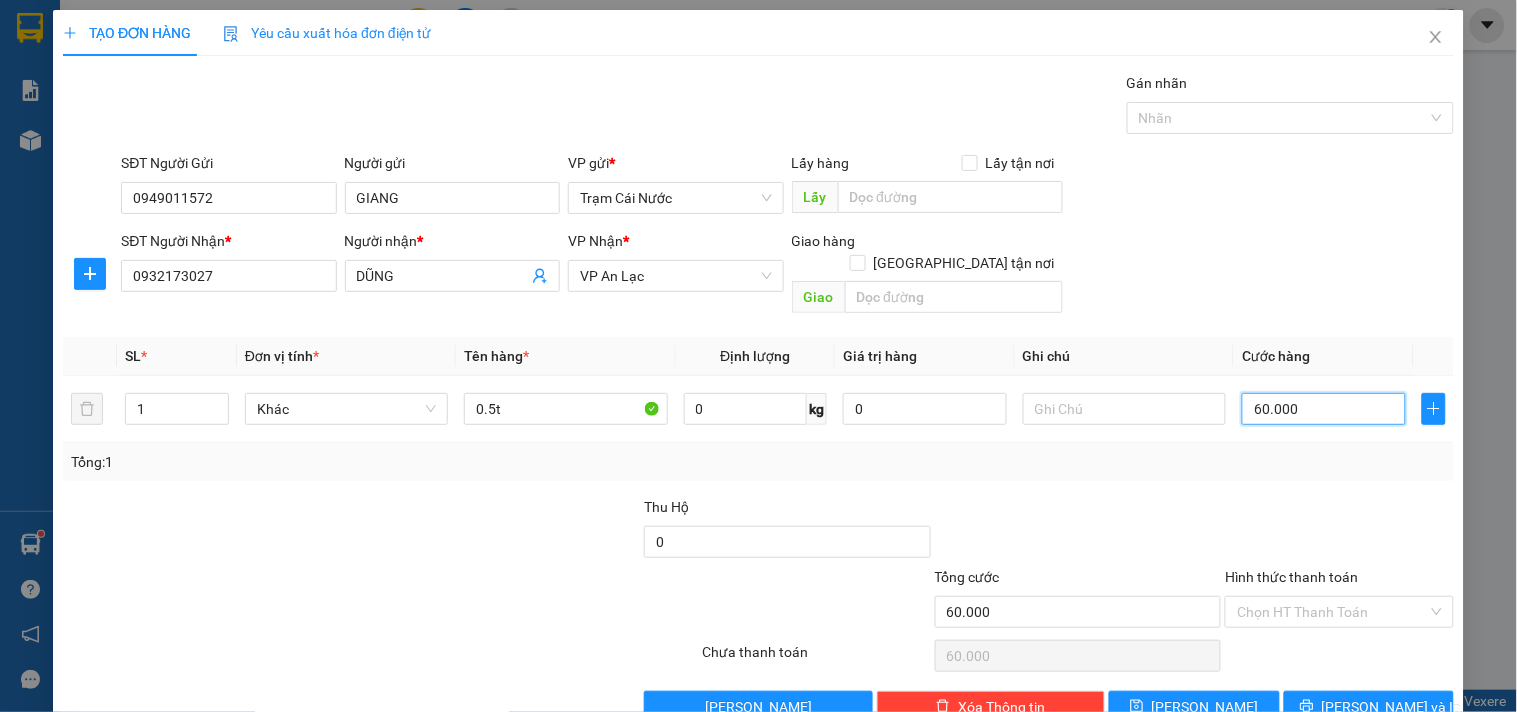 type on "0" 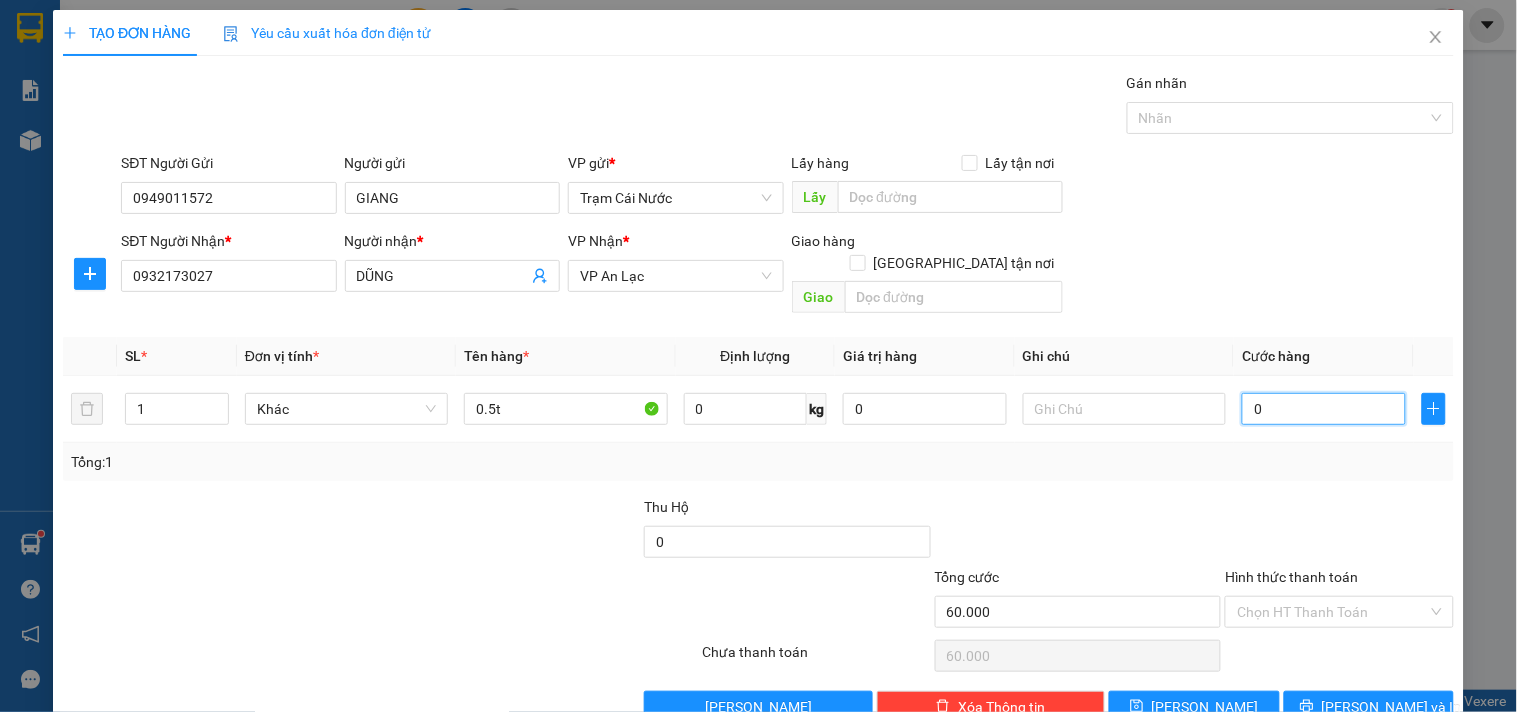 type on "0" 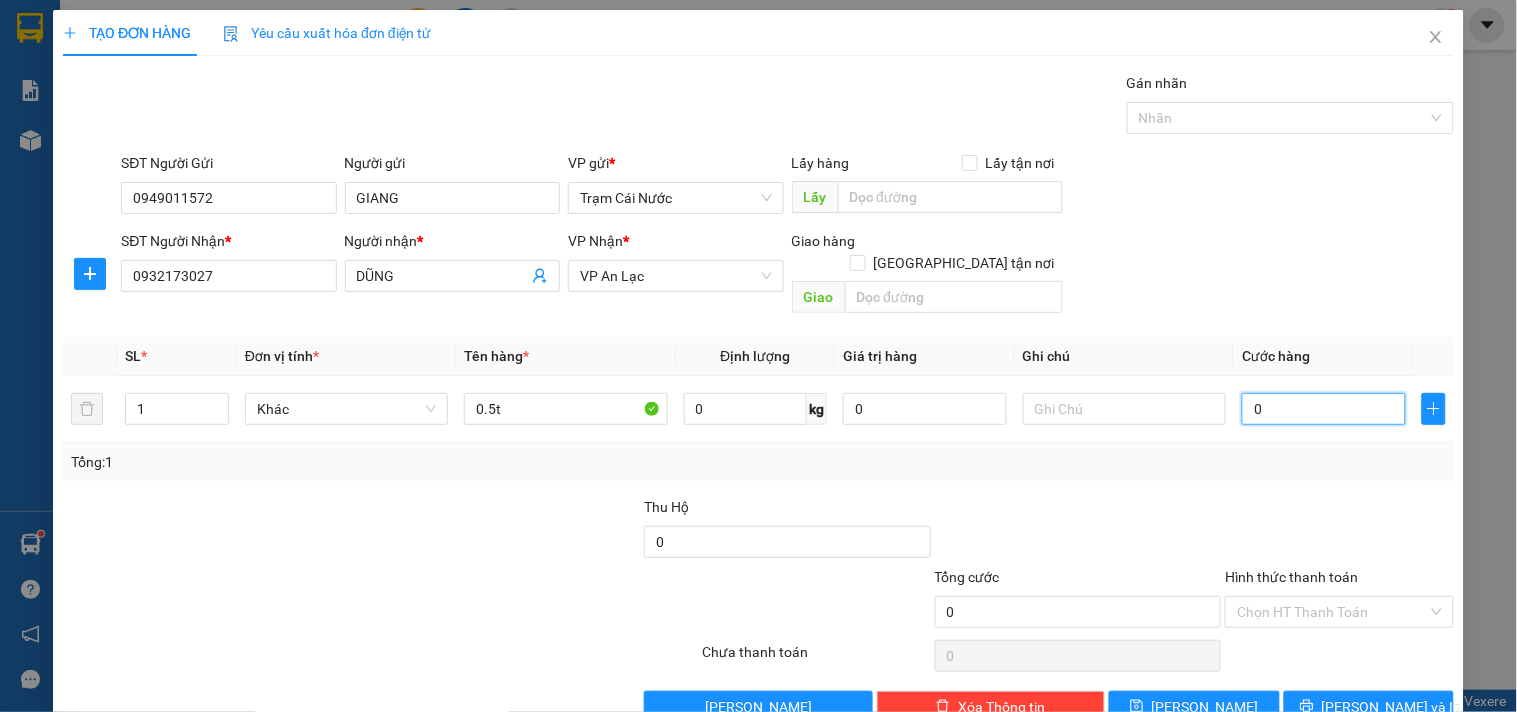 type on "0" 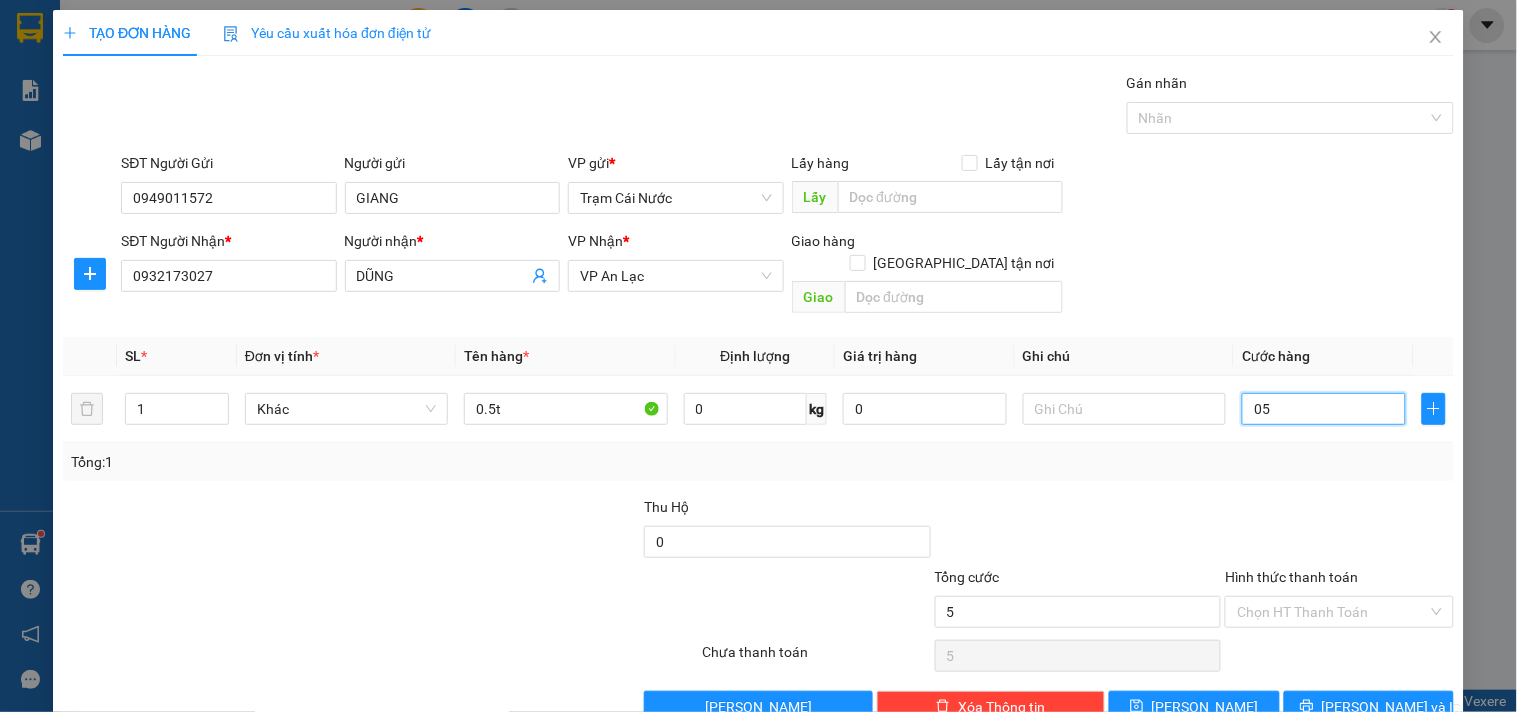 type on "50" 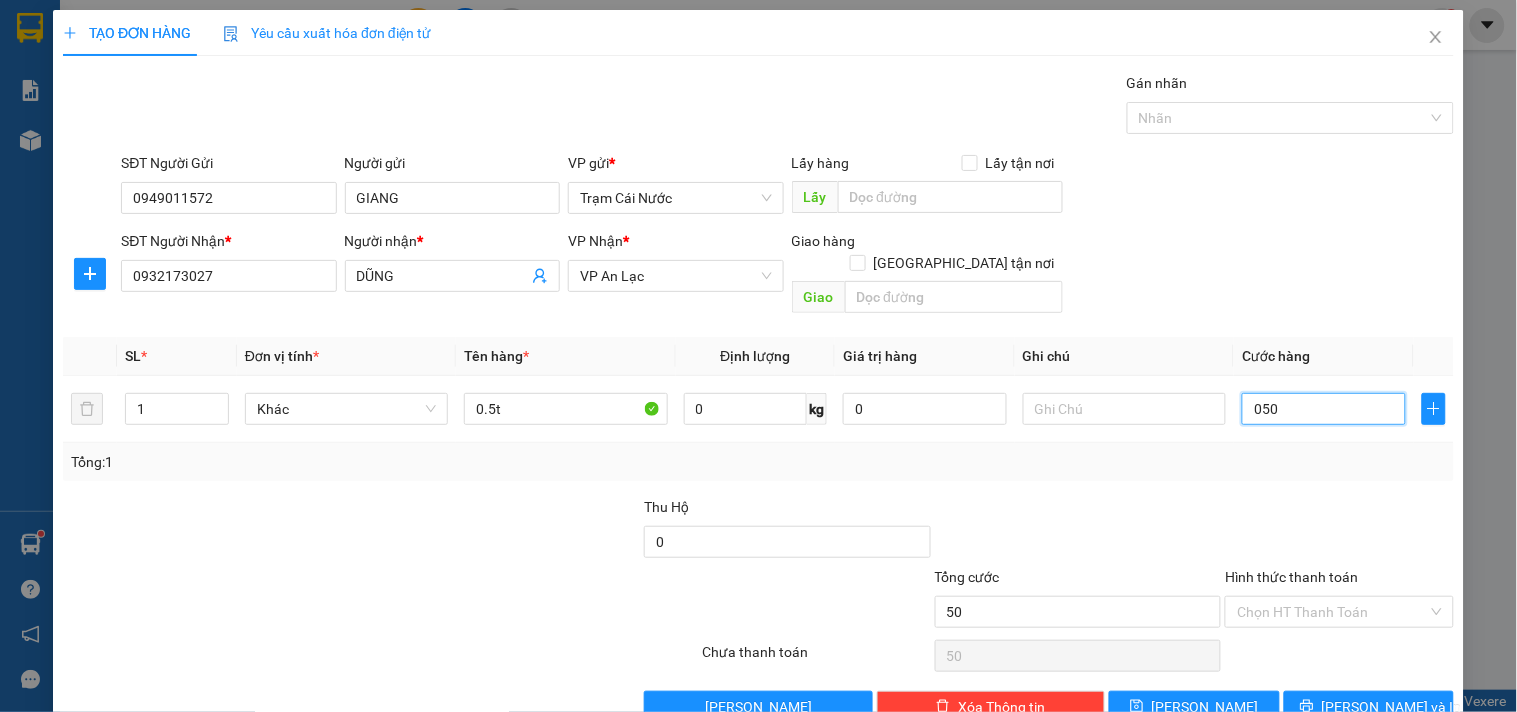type on "050" 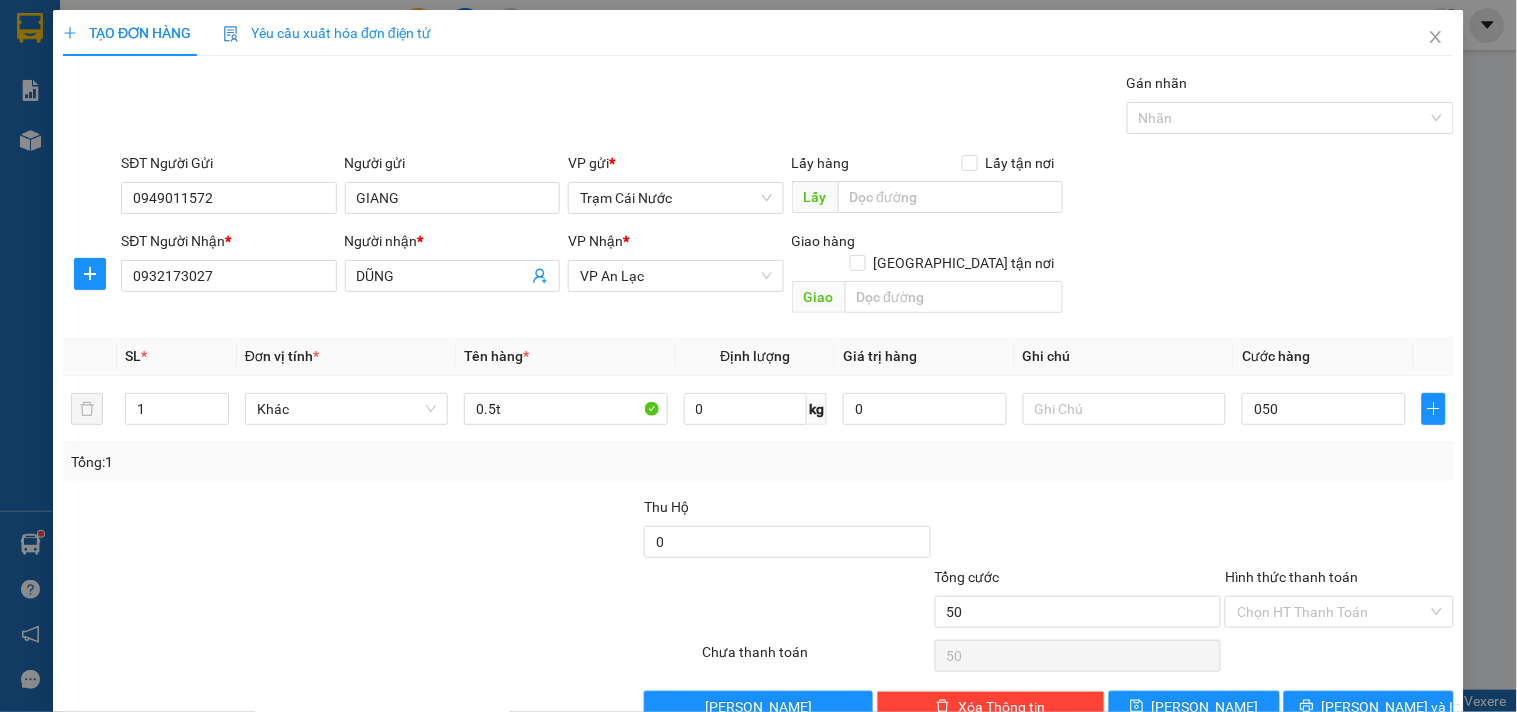 type on "50.000" 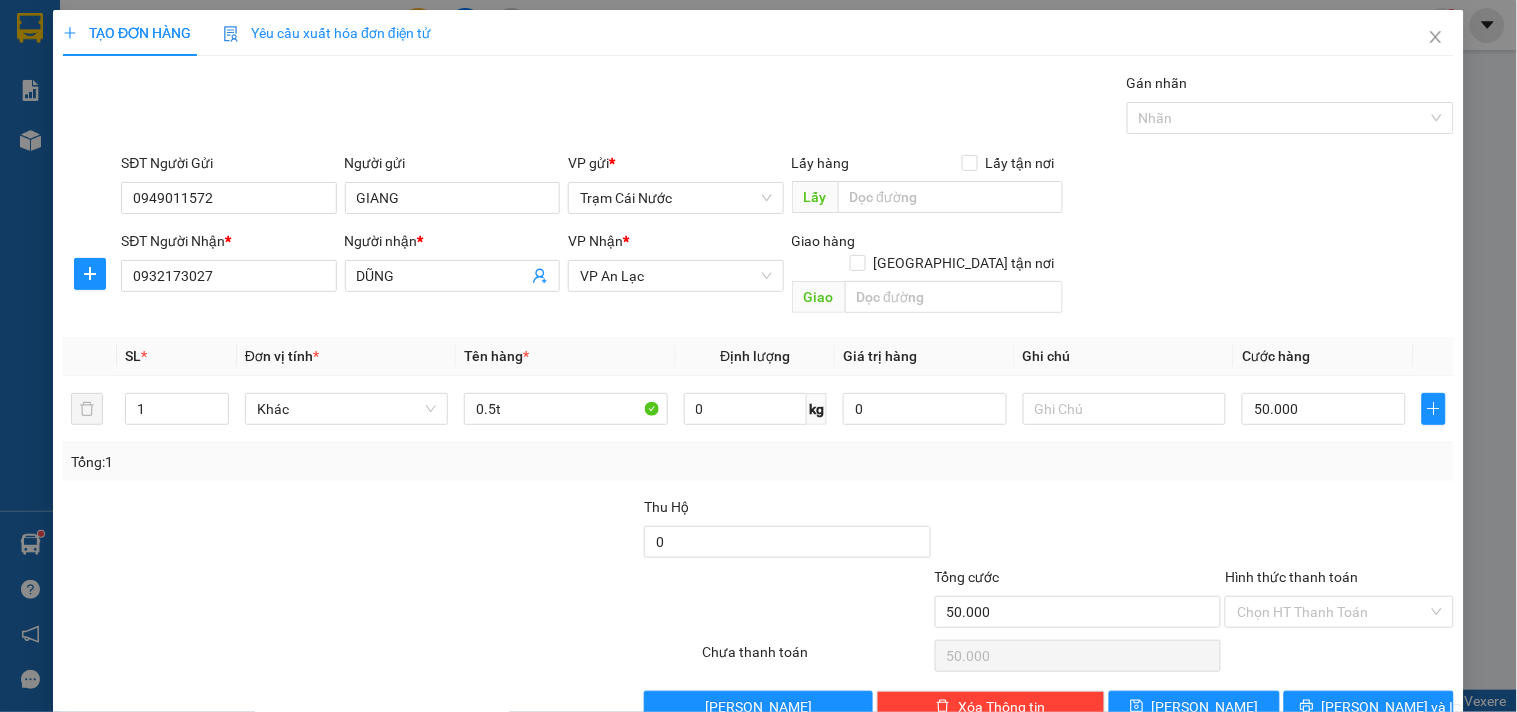 click on "Tổng:  1" at bounding box center (329, 462) 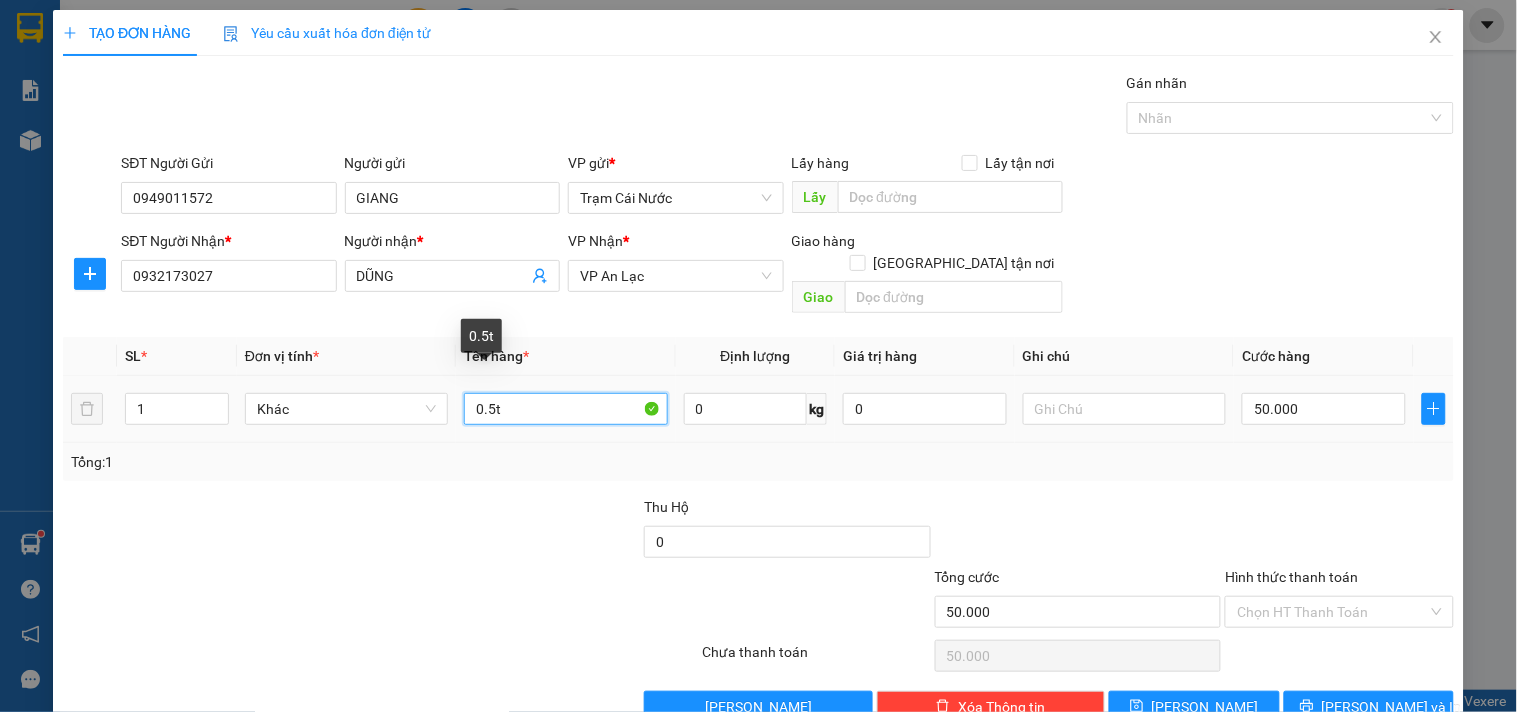 drag, startPoint x: 541, startPoint y: 393, endPoint x: 550, endPoint y: 386, distance: 11.401754 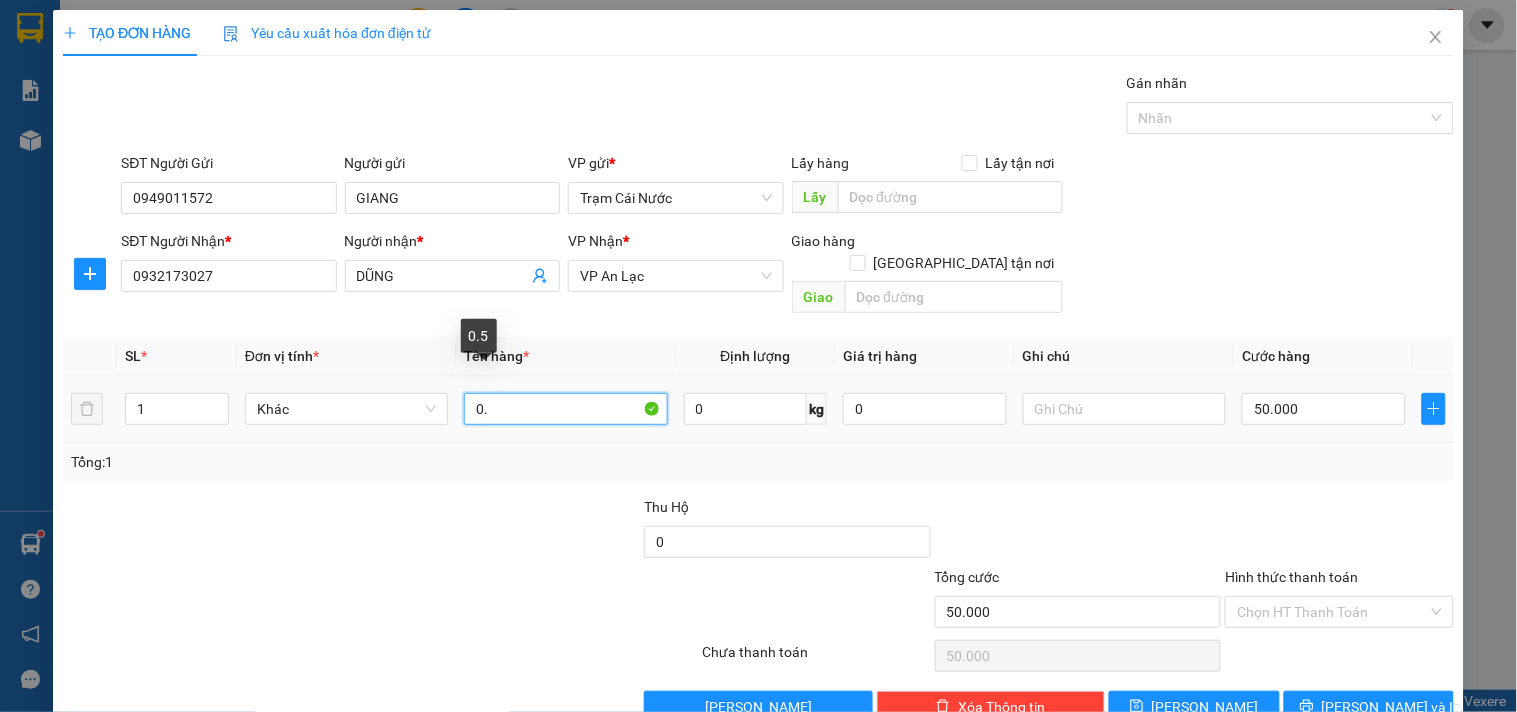 type on "0" 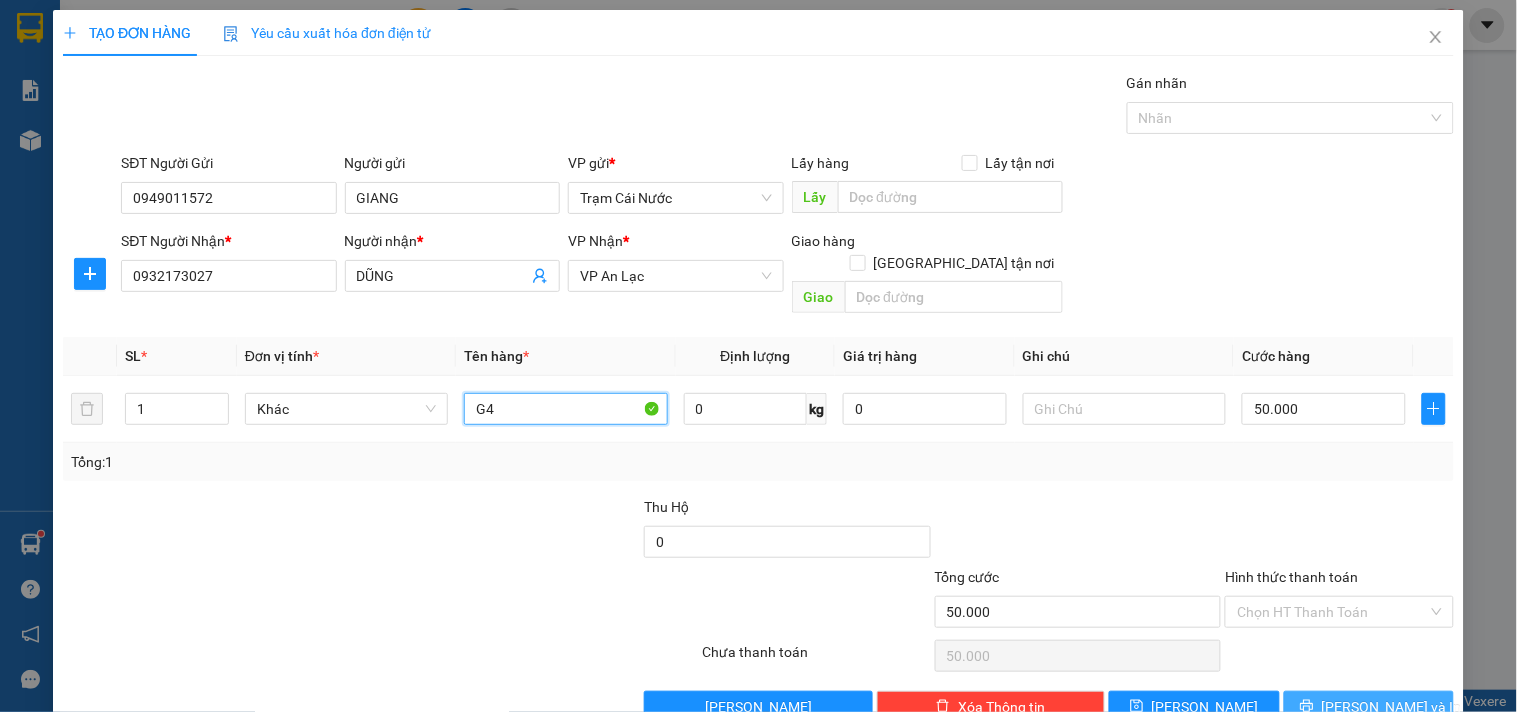 type on "G4" 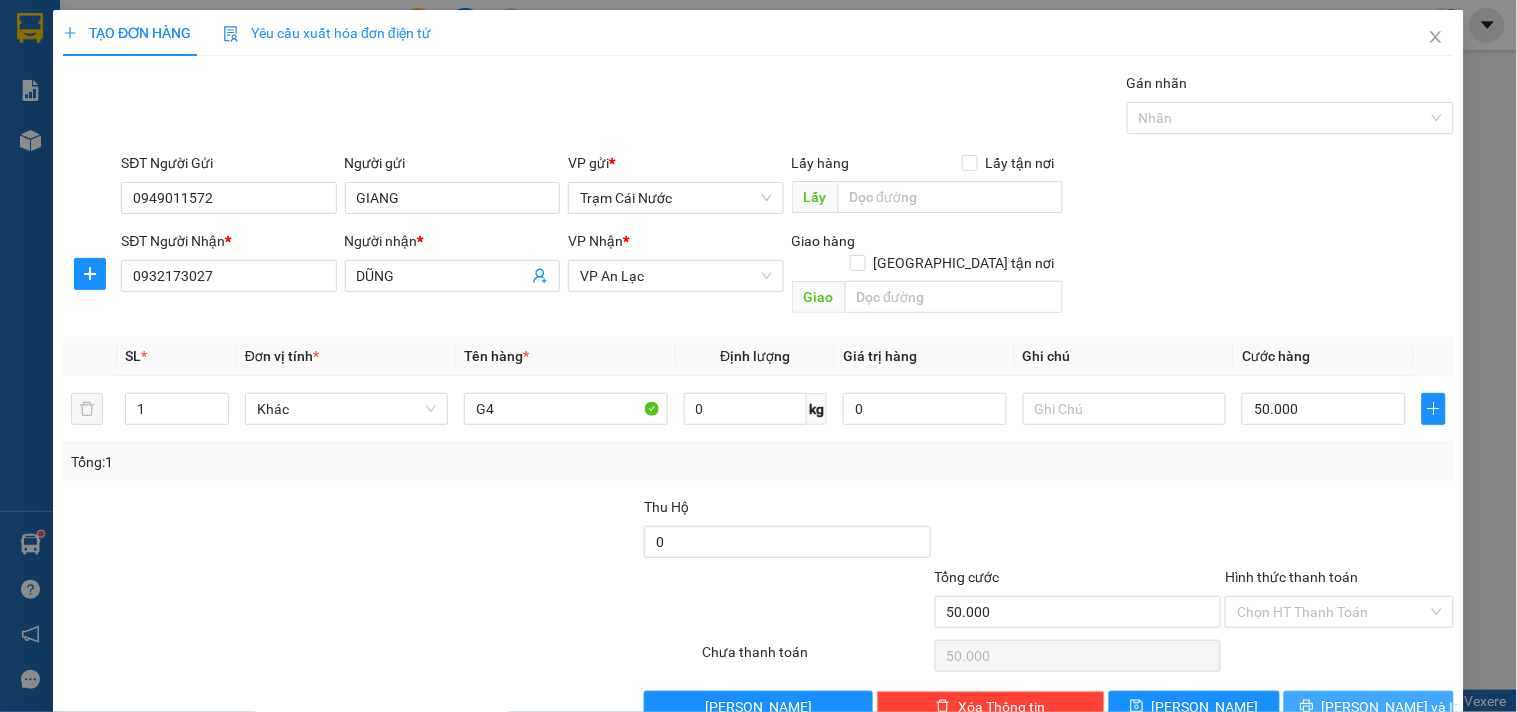 click on "[PERSON_NAME] và In" at bounding box center (1392, 707) 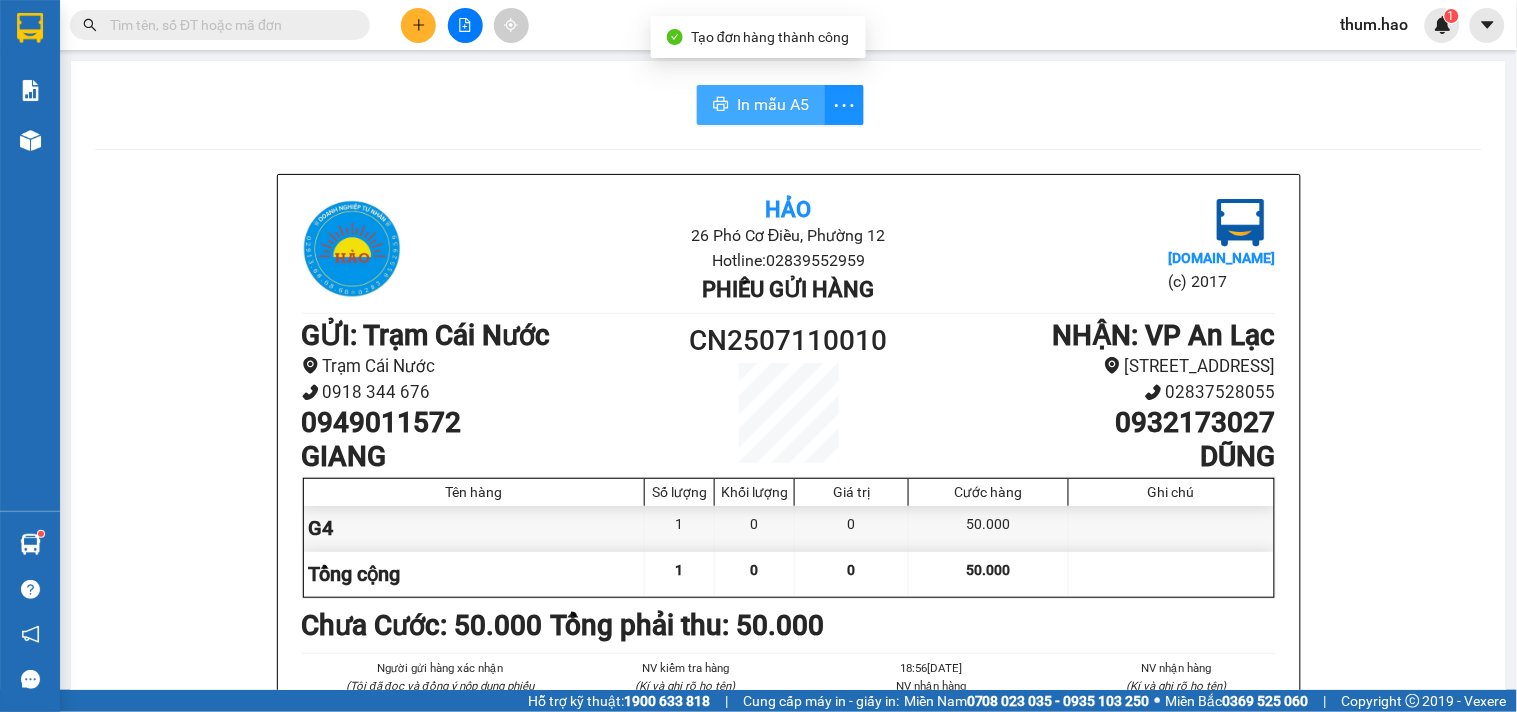 click on "In mẫu A5" at bounding box center (773, 104) 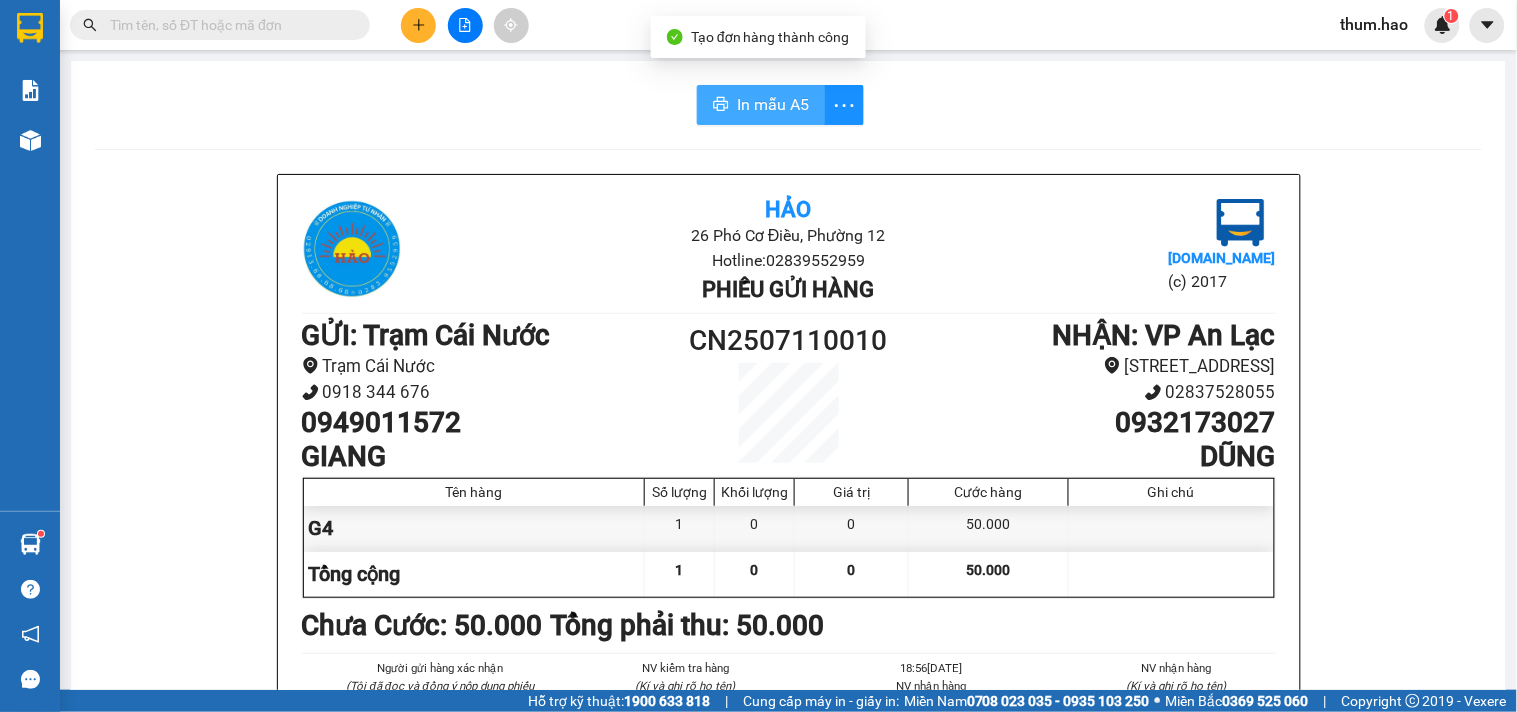 scroll, scrollTop: 0, scrollLeft: 0, axis: both 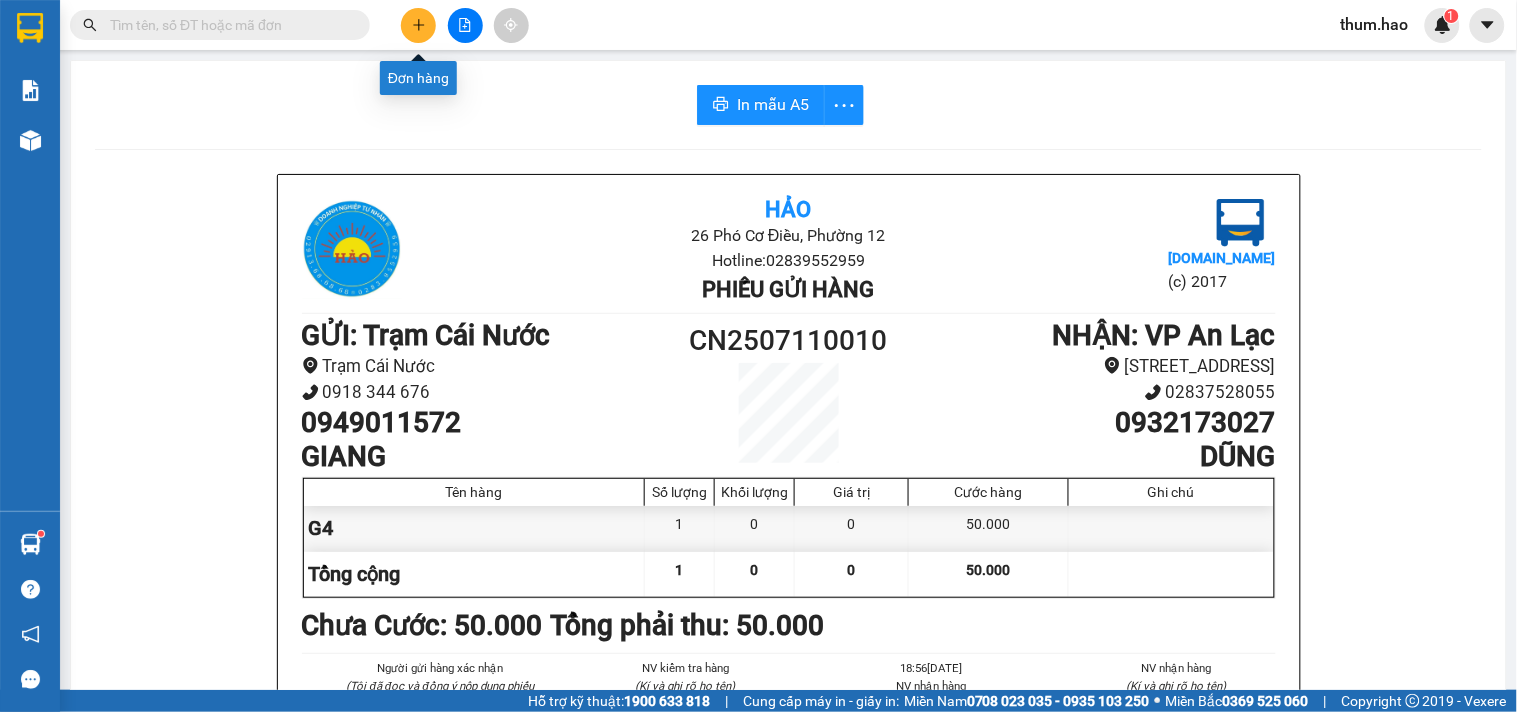 click at bounding box center (418, 25) 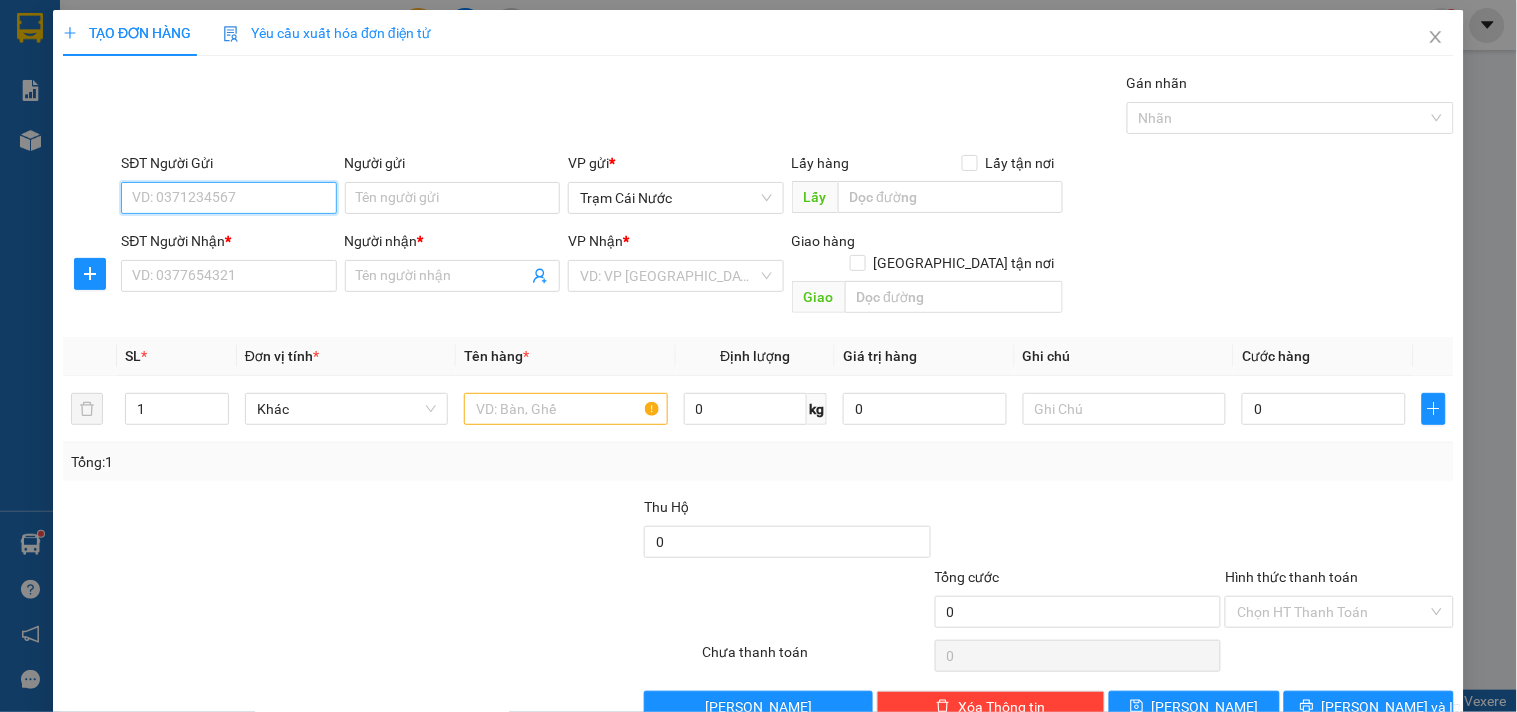 click on "SĐT Người Gửi" at bounding box center (228, 198) 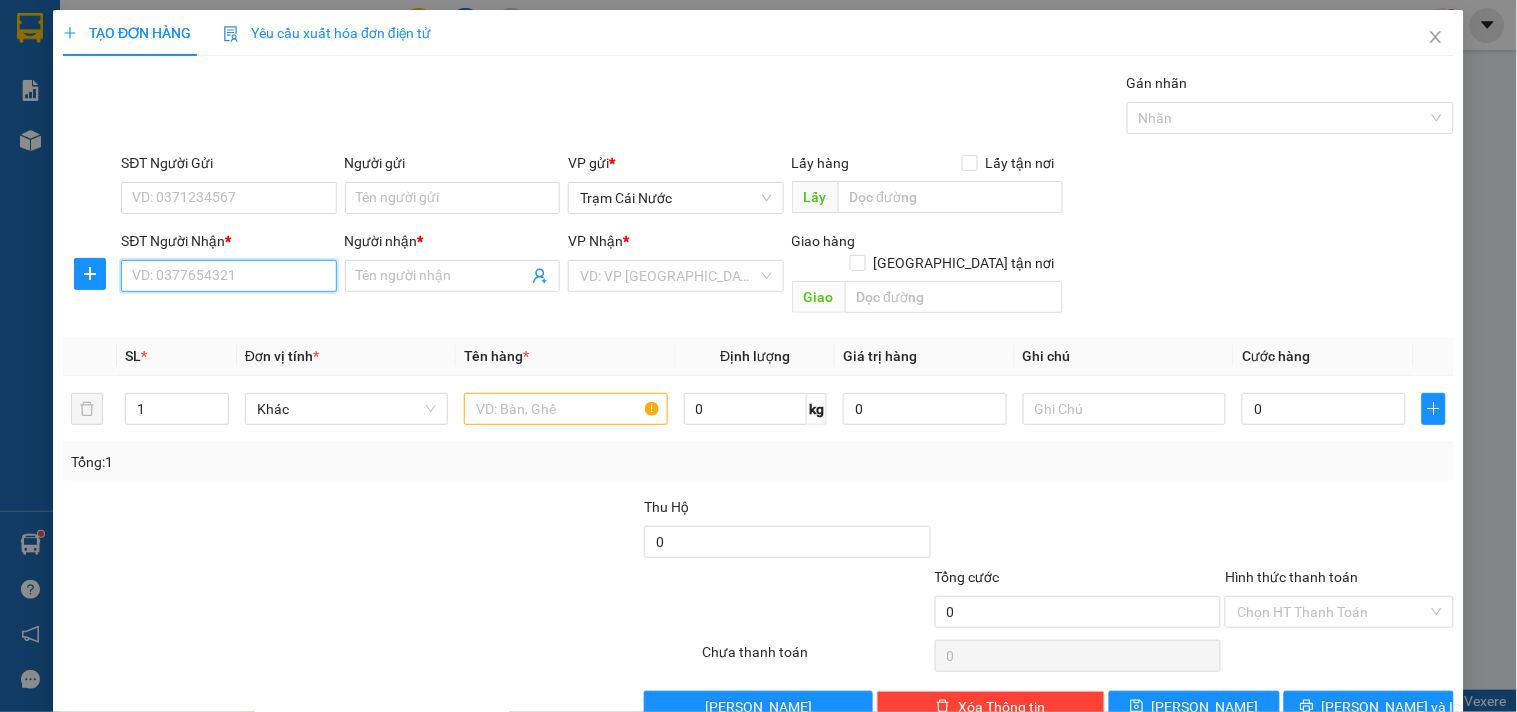 click on "SĐT Người Nhận  *" at bounding box center [228, 276] 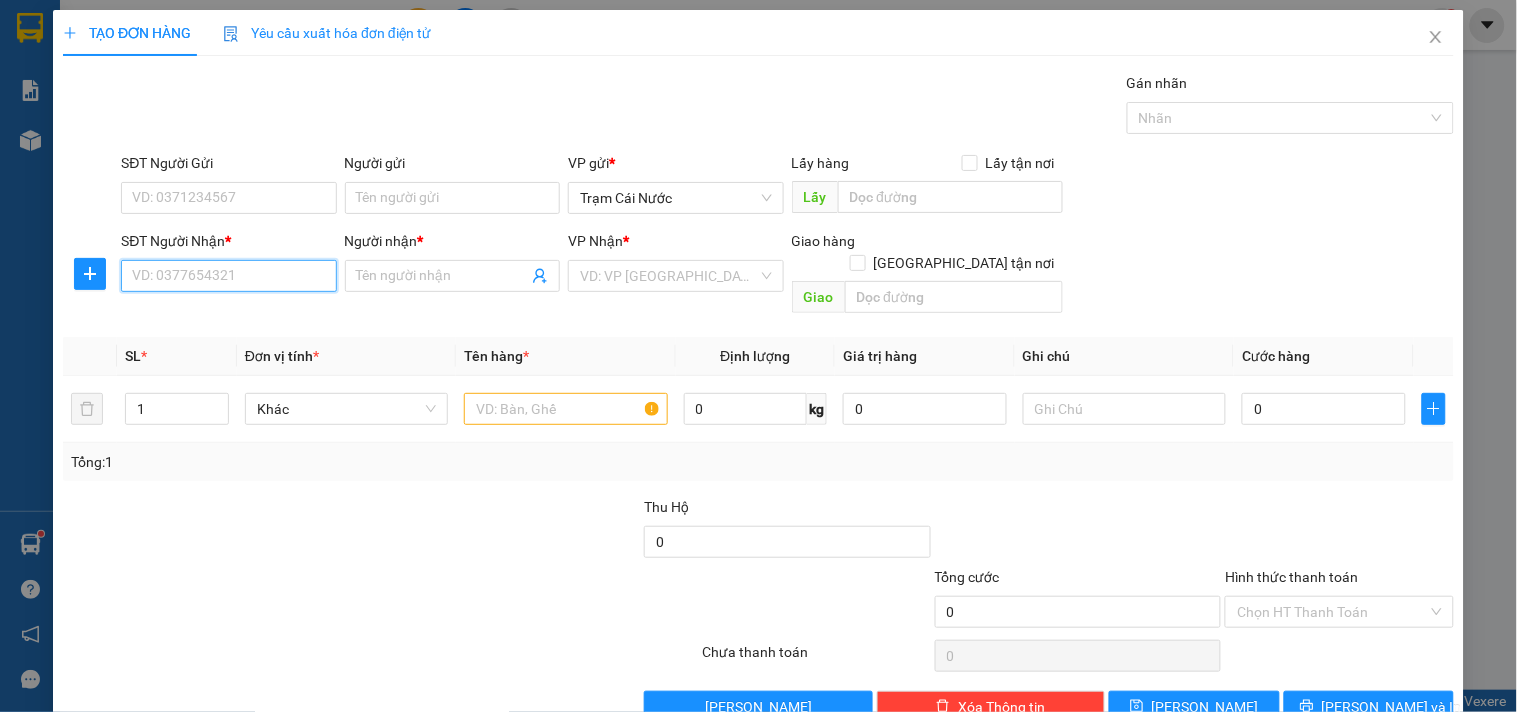click on "SĐT Người Nhận  *" at bounding box center [228, 276] 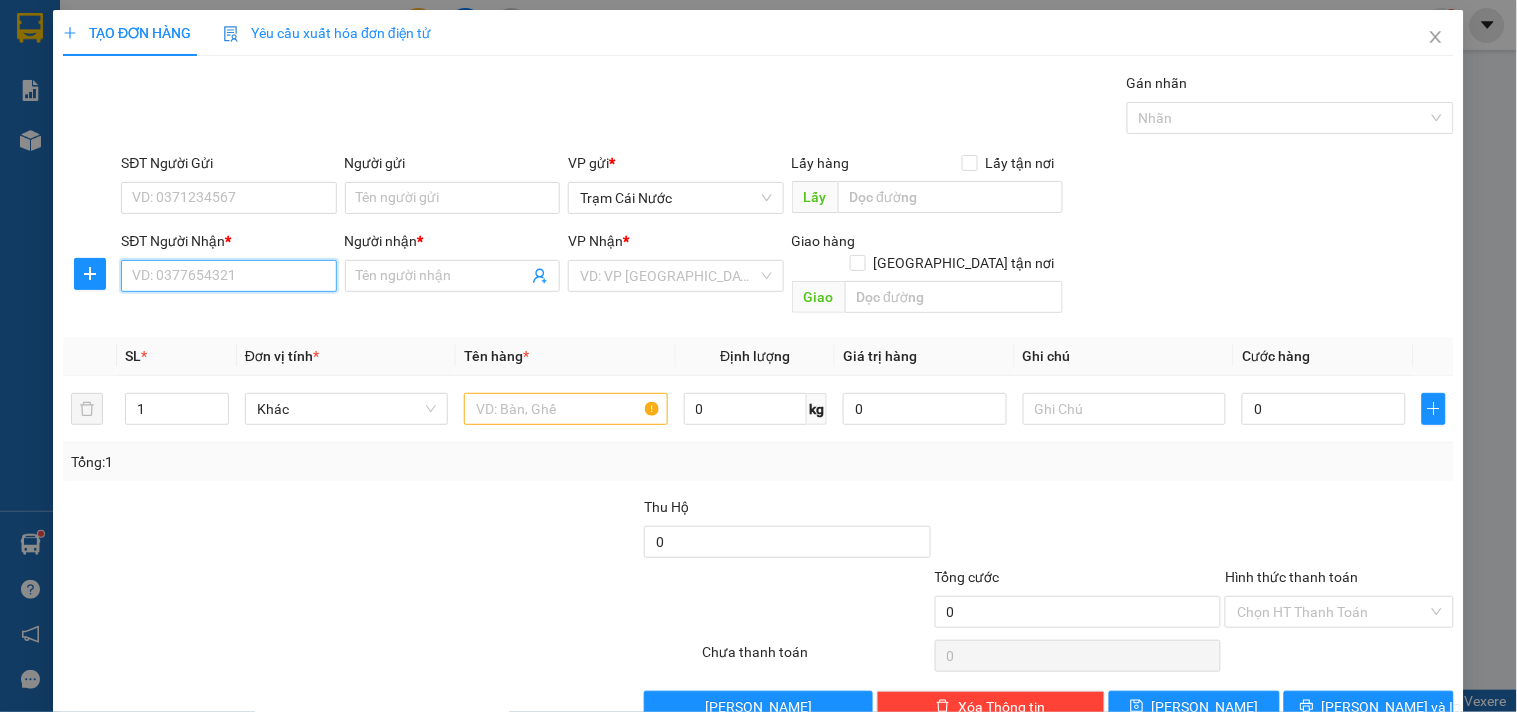 click on "SĐT Người Nhận  *" at bounding box center [228, 276] 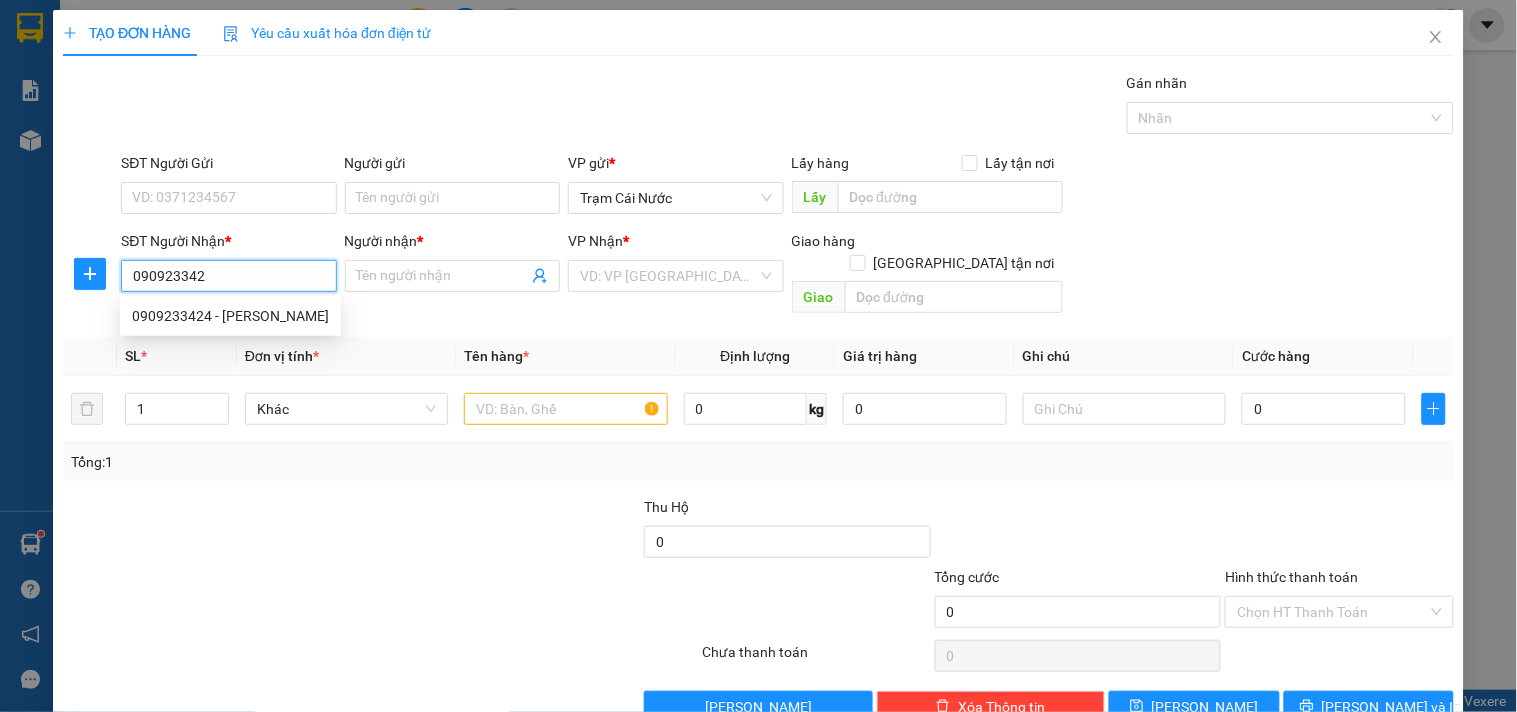 type on "0909233424" 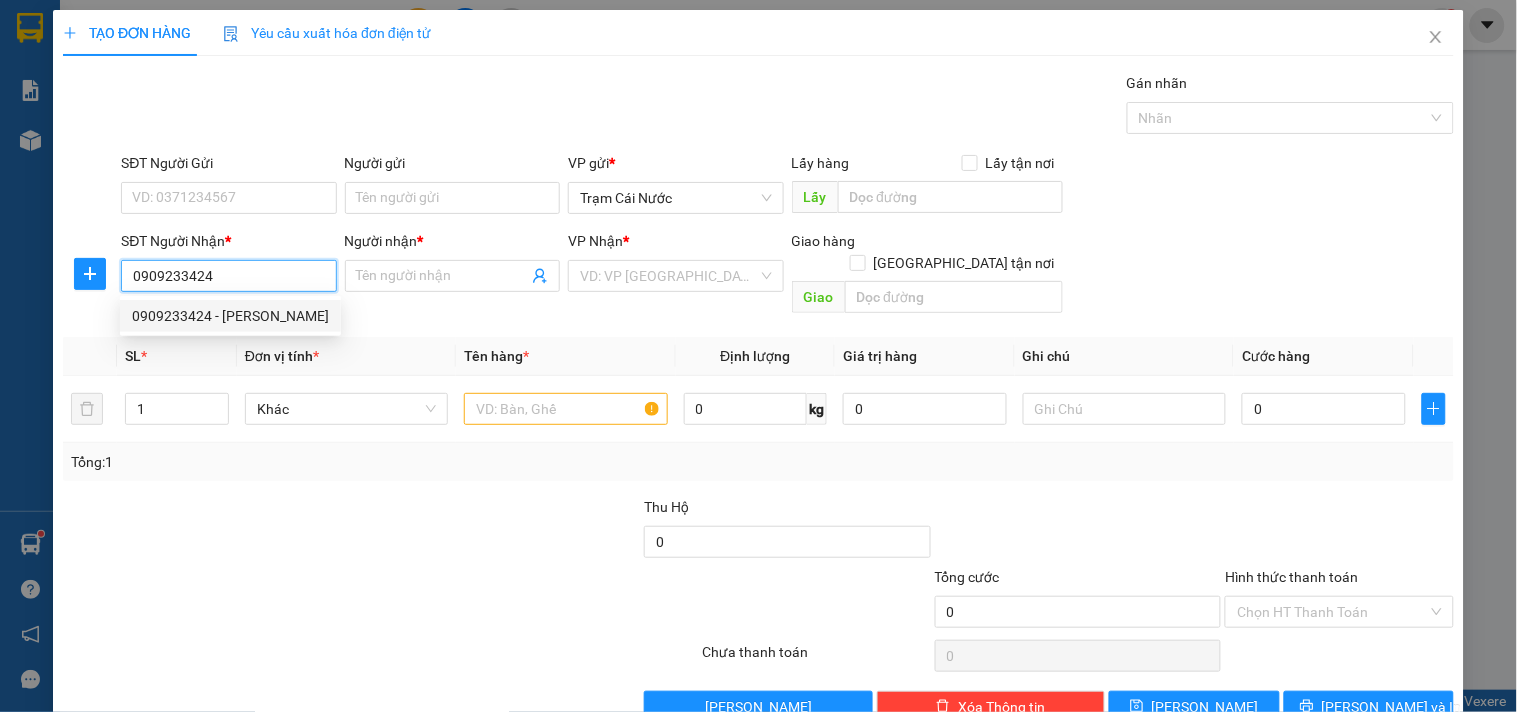 click on "0909233424 - [PERSON_NAME]" at bounding box center [230, 316] 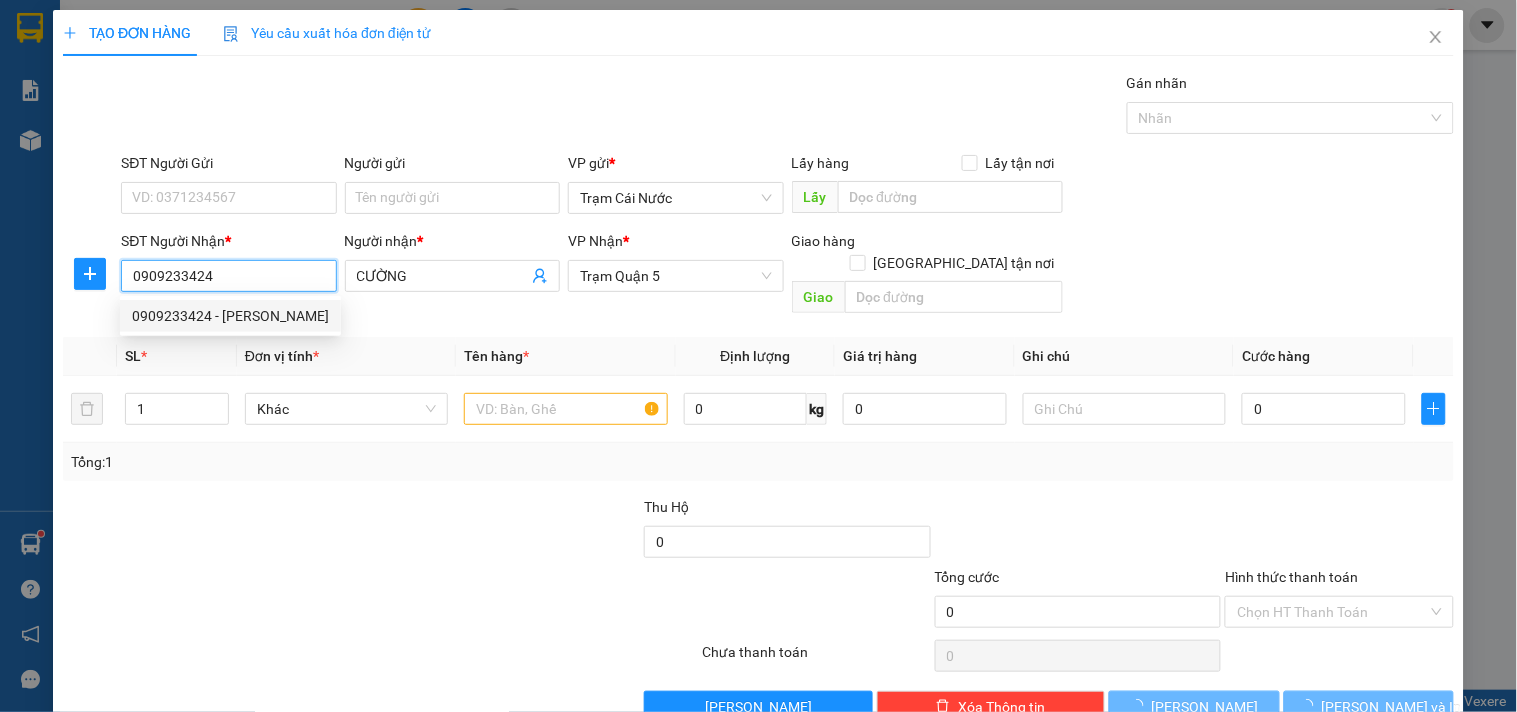 type on "190.000" 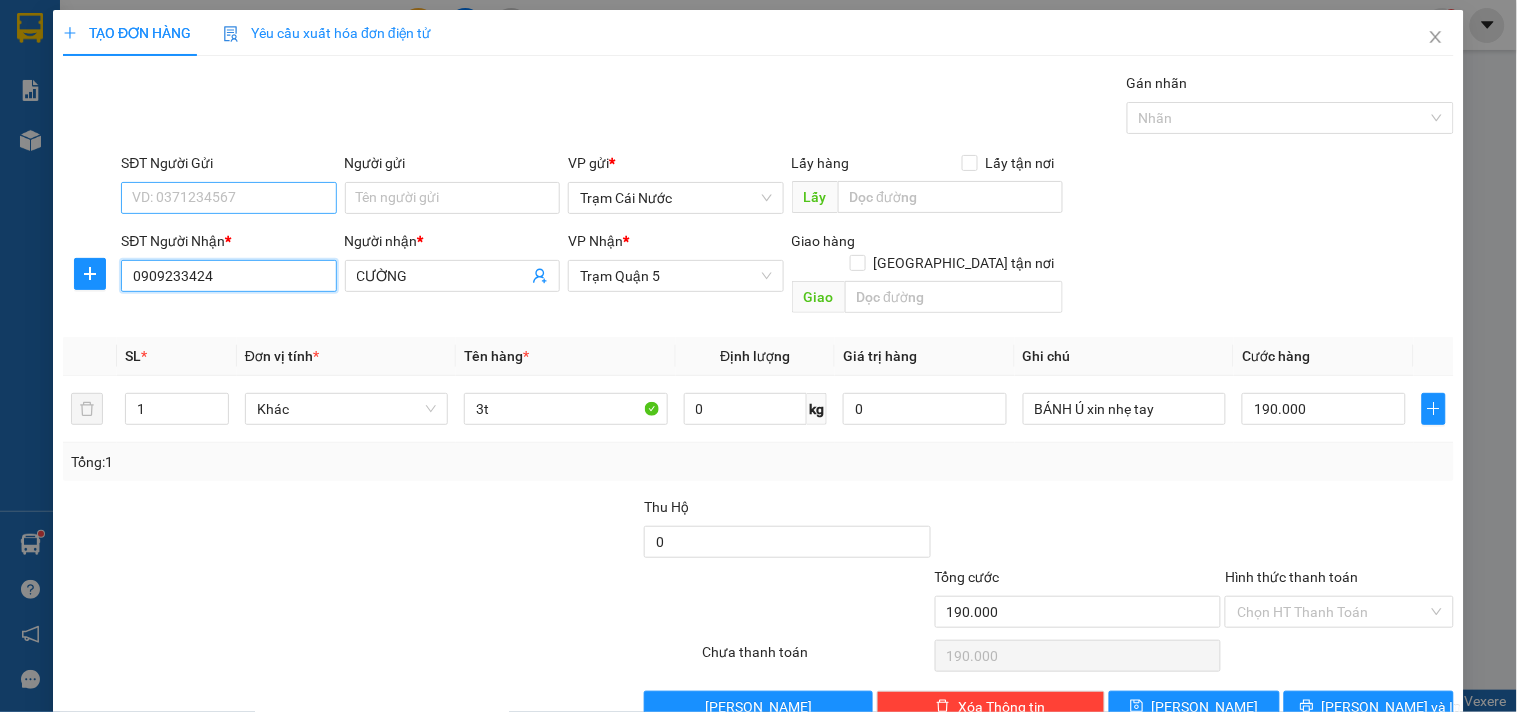 type on "0909233424" 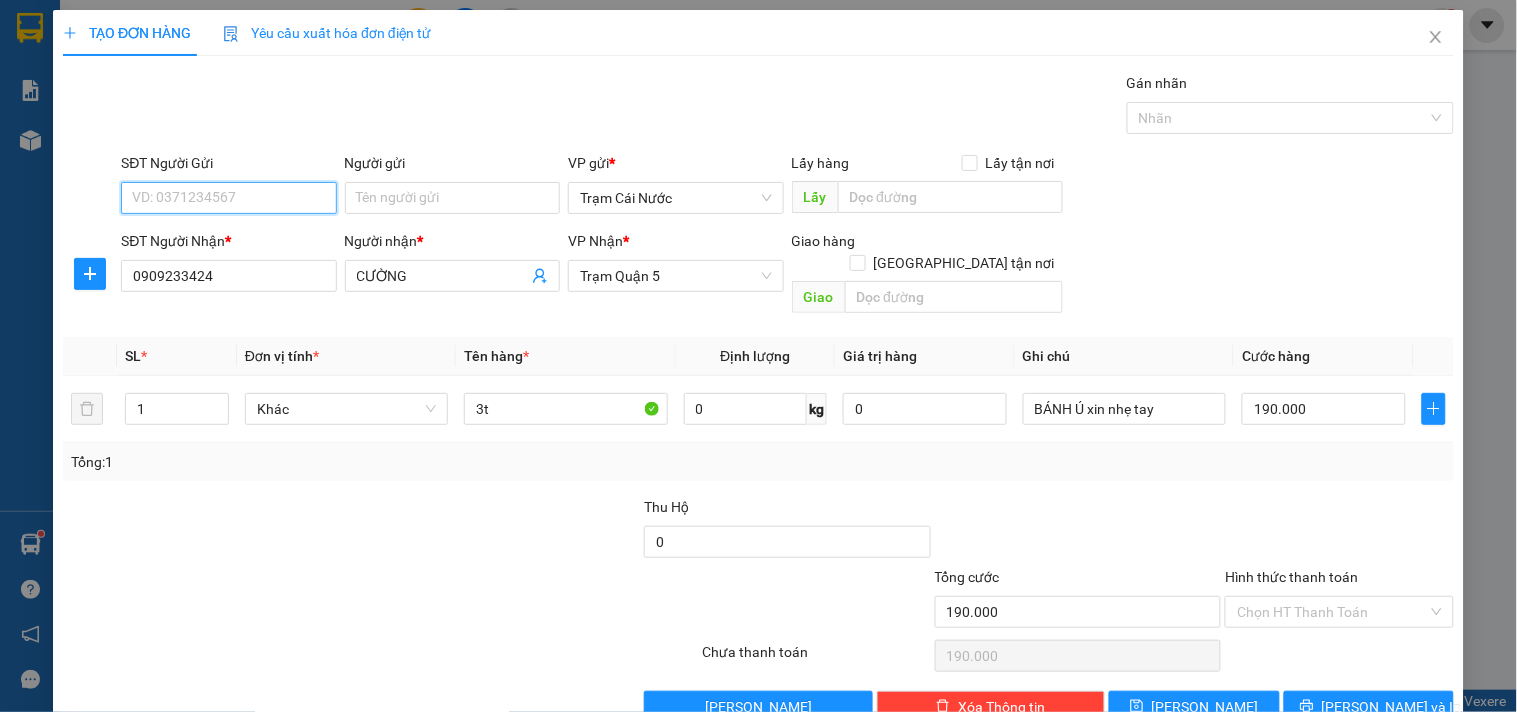 click on "SĐT Người Gửi" at bounding box center (228, 198) 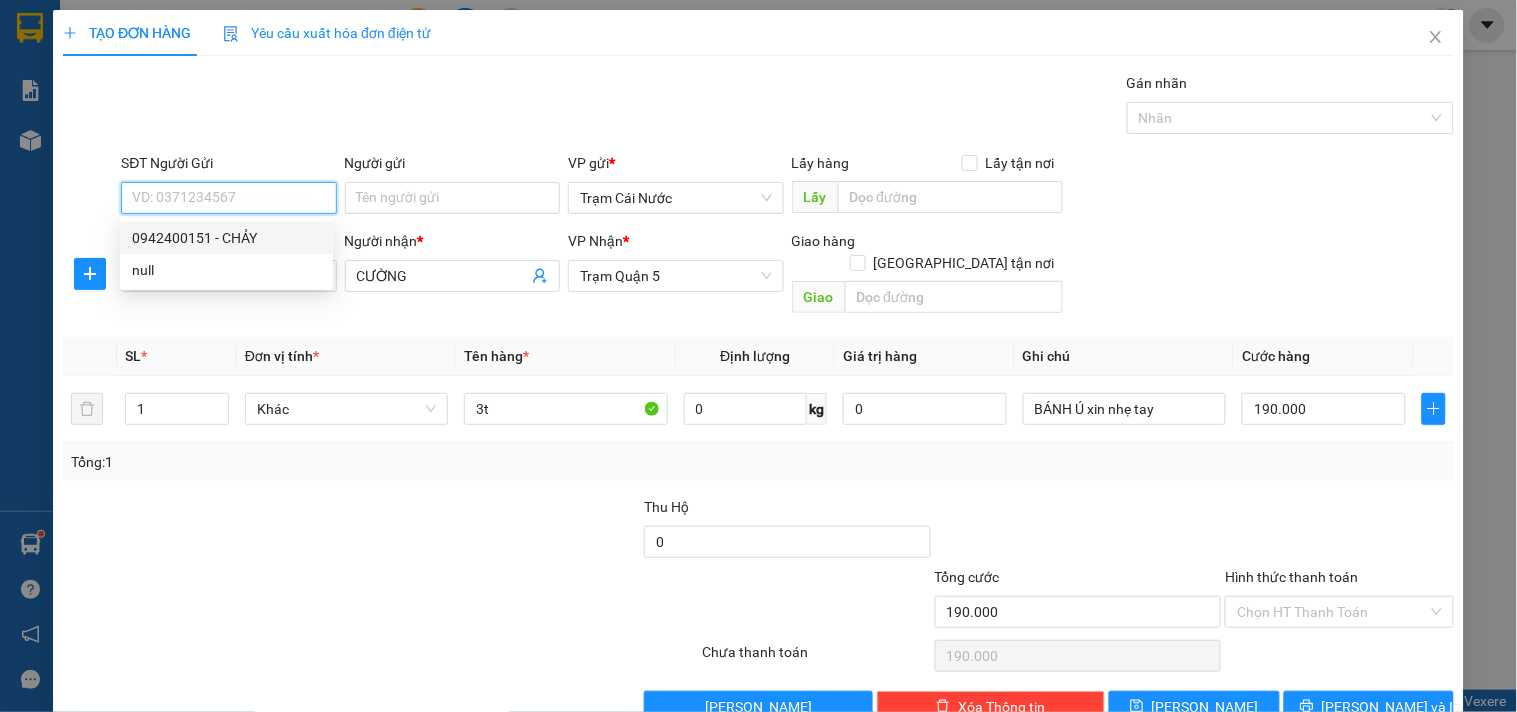 click on "0942400151 - CHẢY" at bounding box center [226, 238] 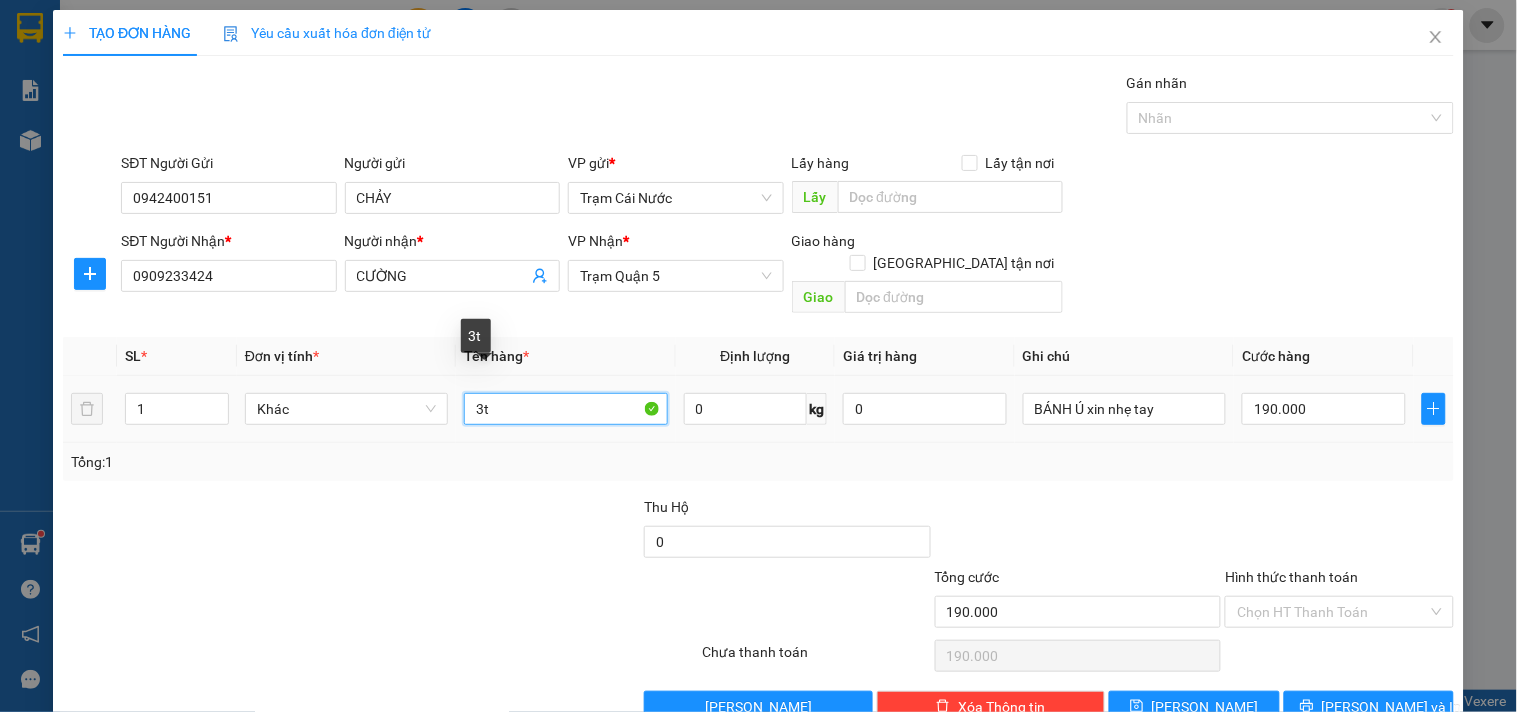 click on "3t" at bounding box center [565, 409] 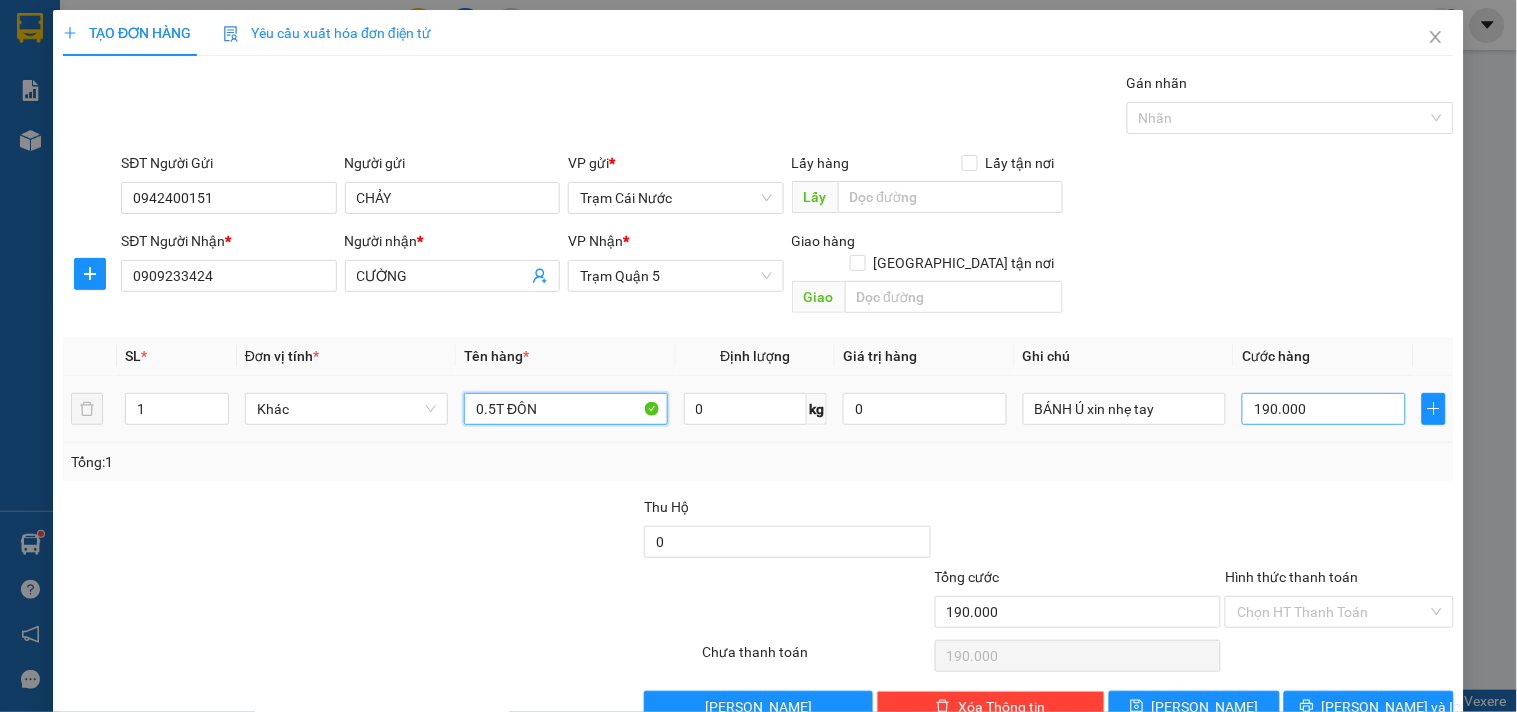 type on "0.5T ĐÔN" 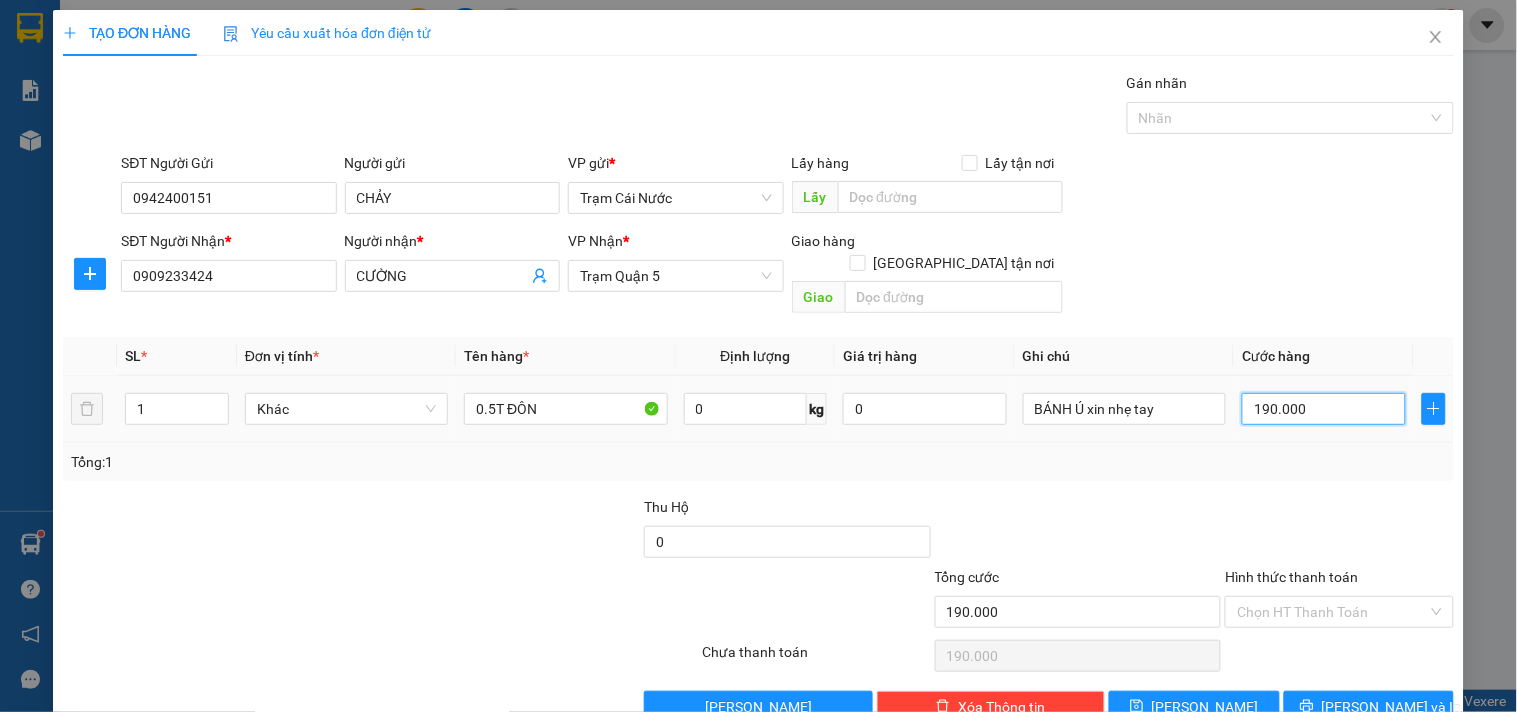 click on "190.000" at bounding box center (1324, 409) 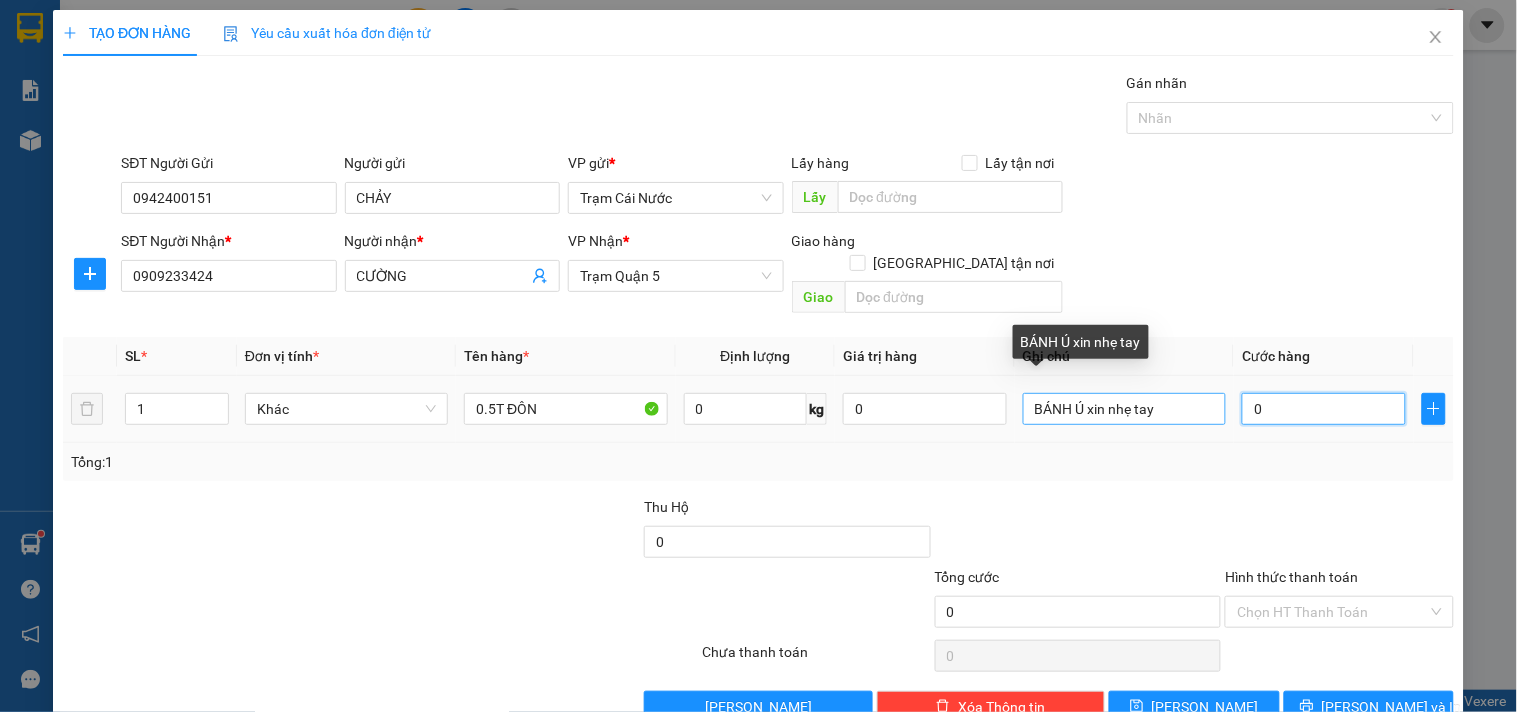 type on "0" 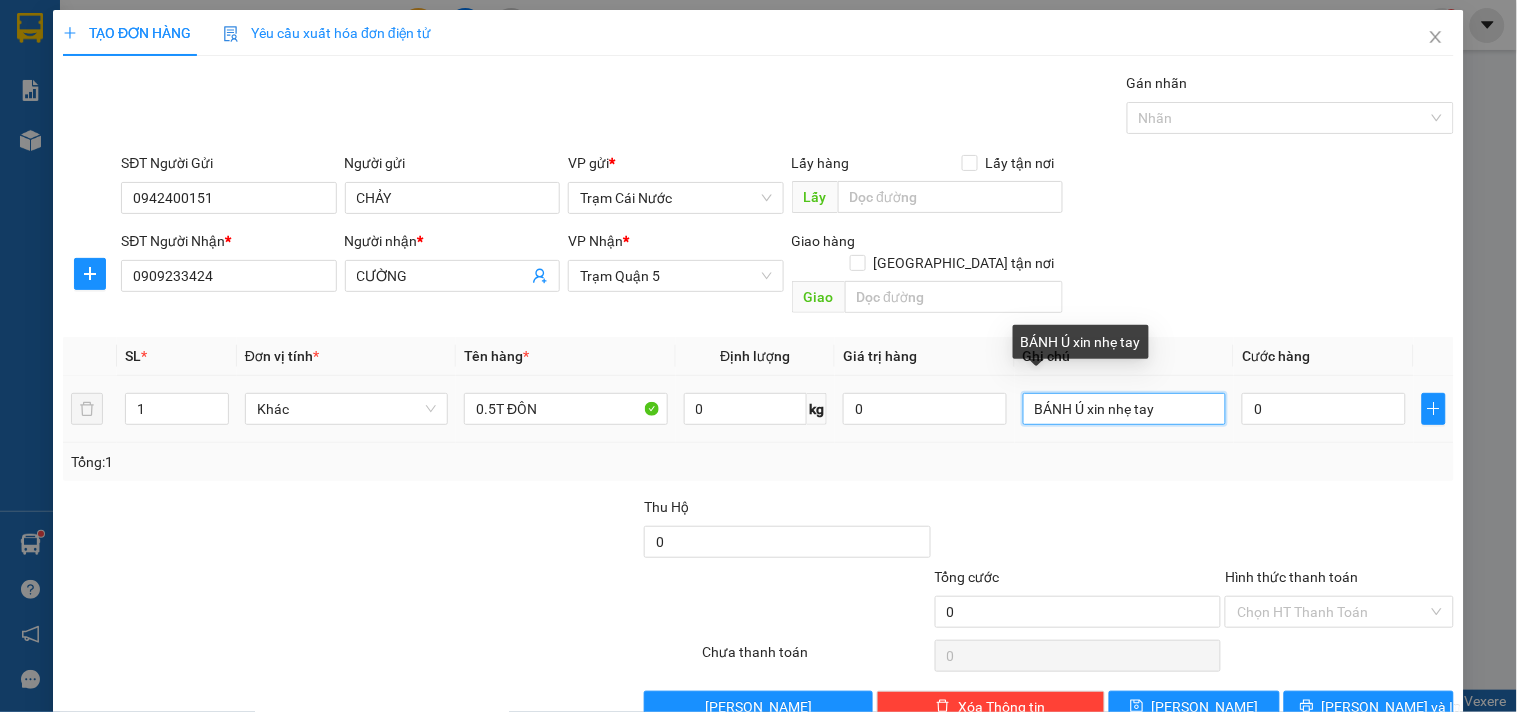 click on "BÁNH Ú xin nhẹ tay" at bounding box center [1124, 409] 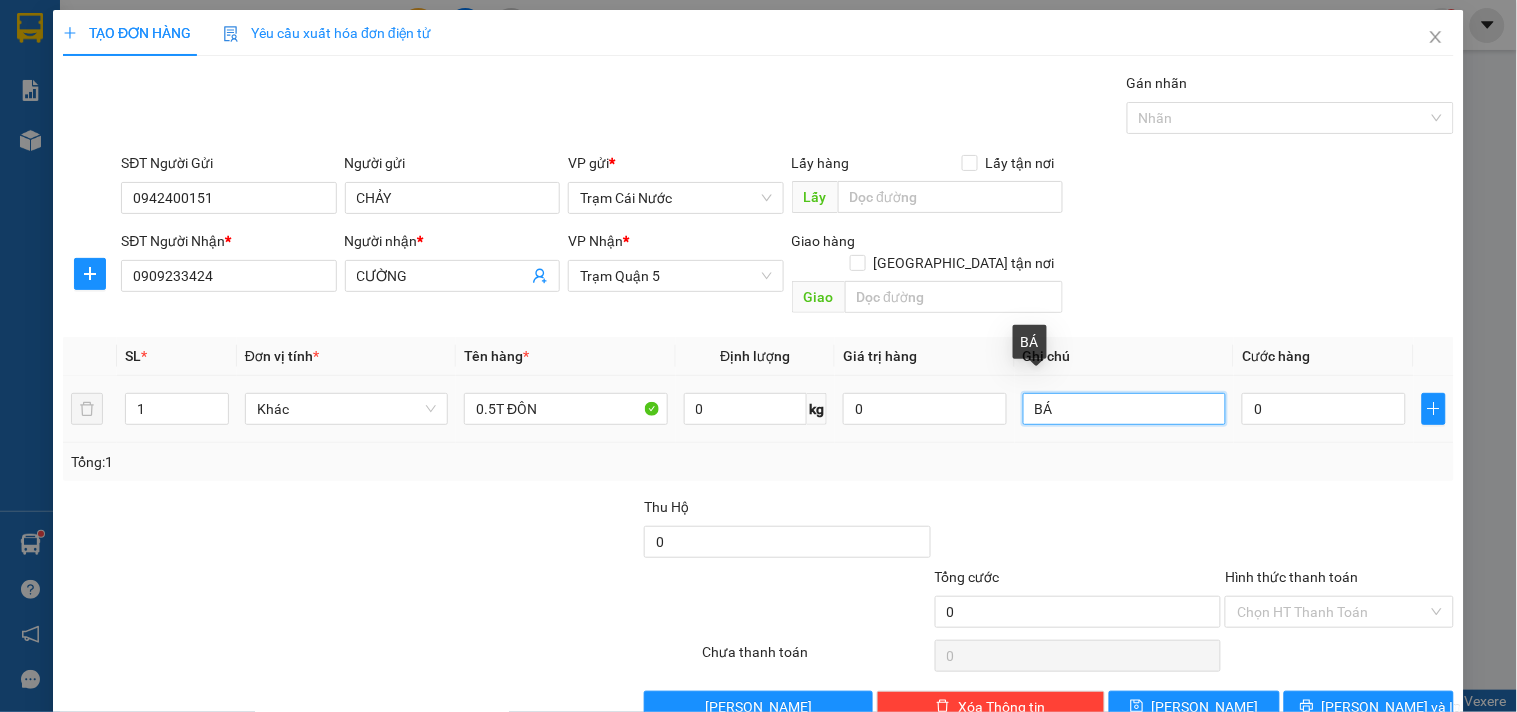 type on "B" 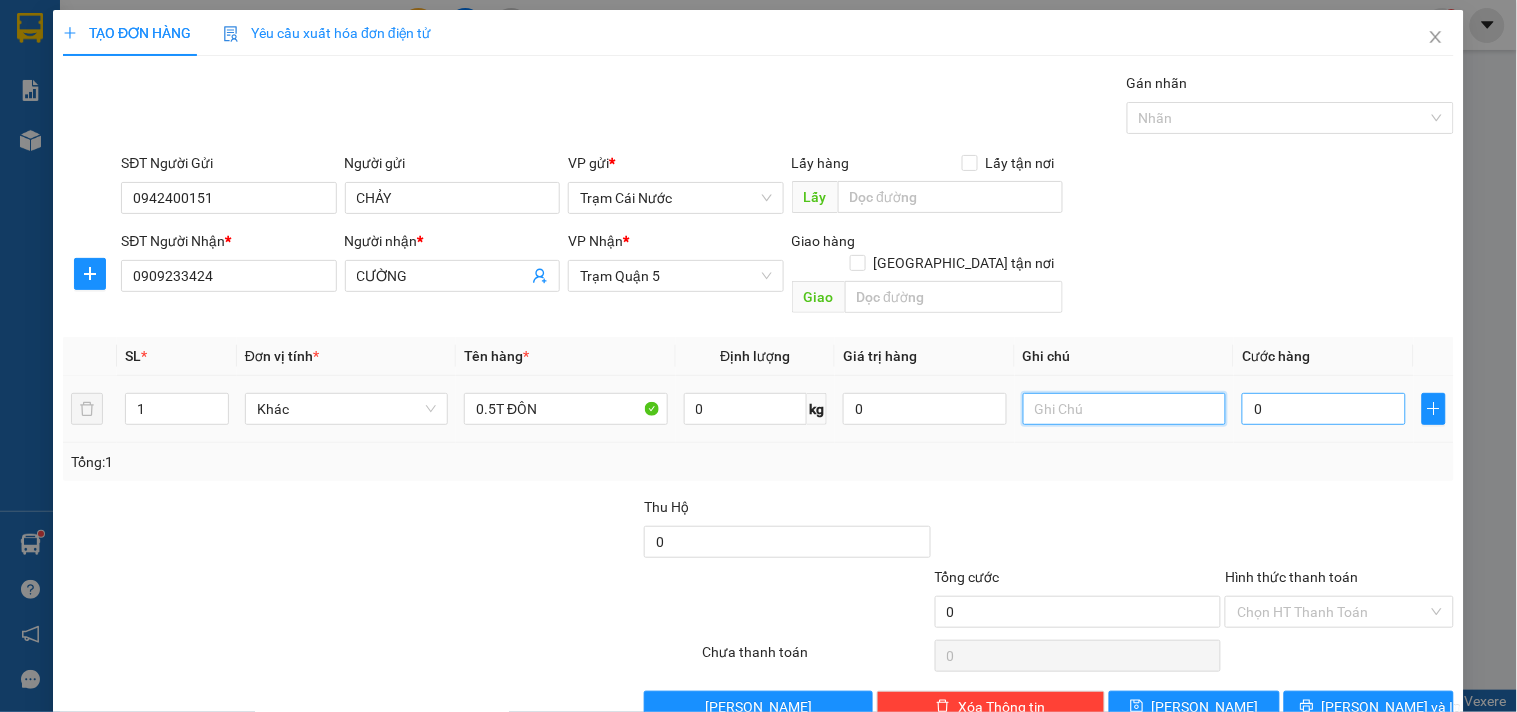 type 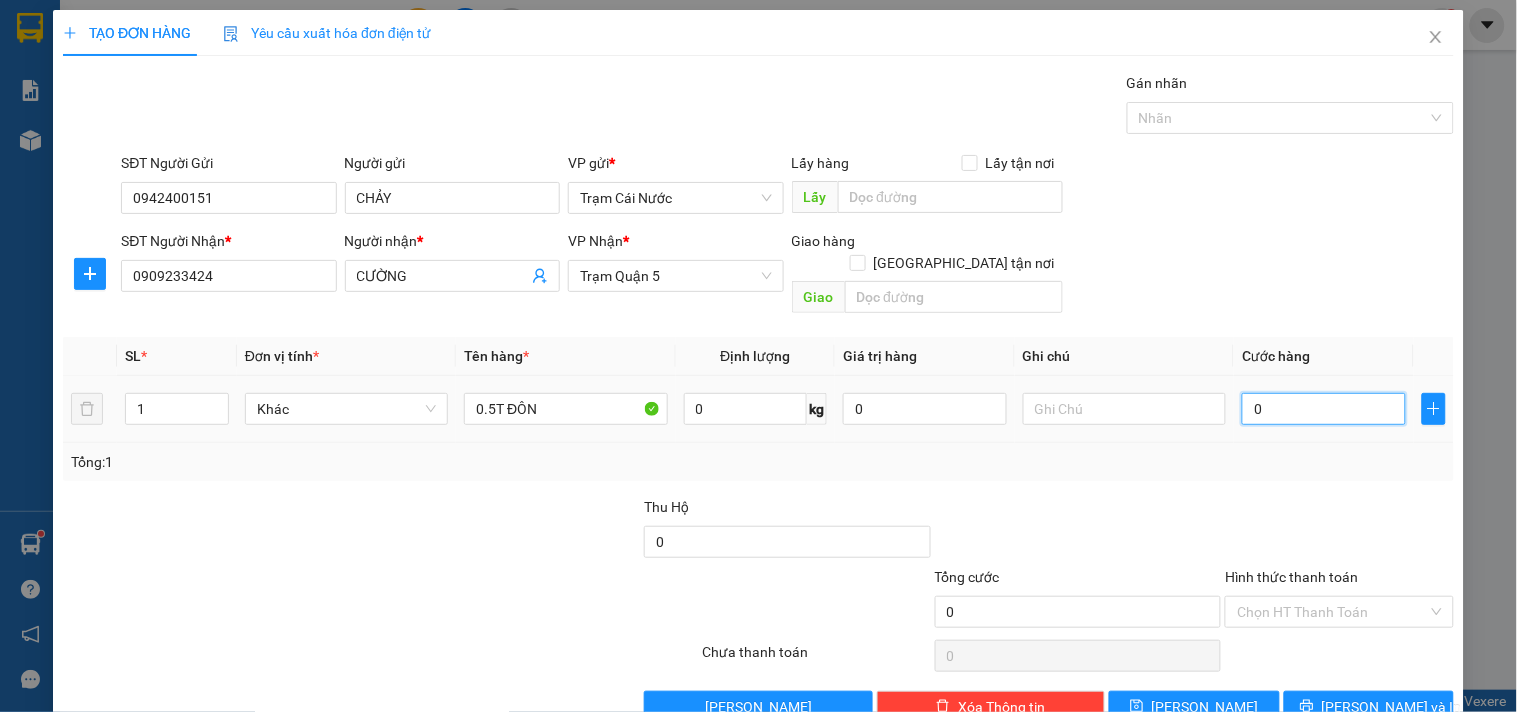 click on "0" at bounding box center [1324, 409] 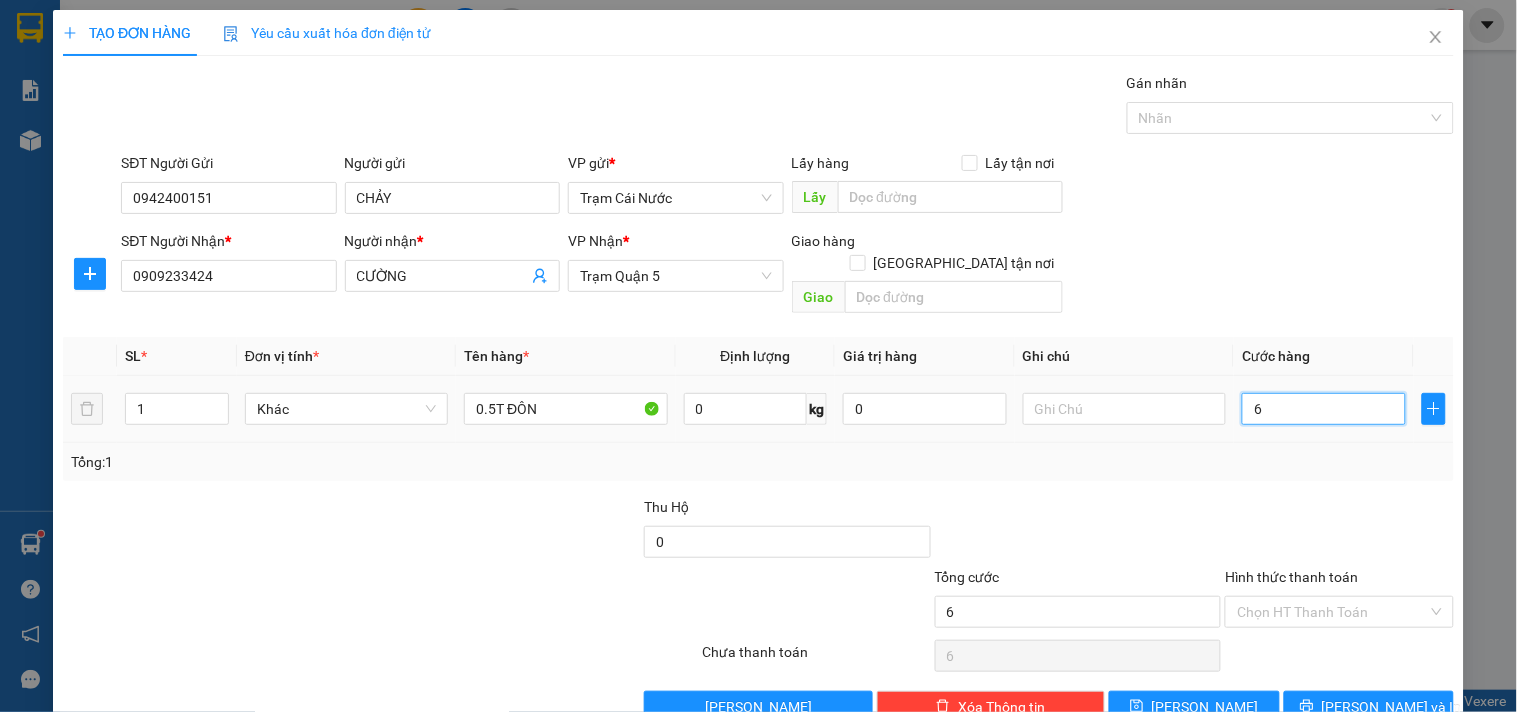type on "60" 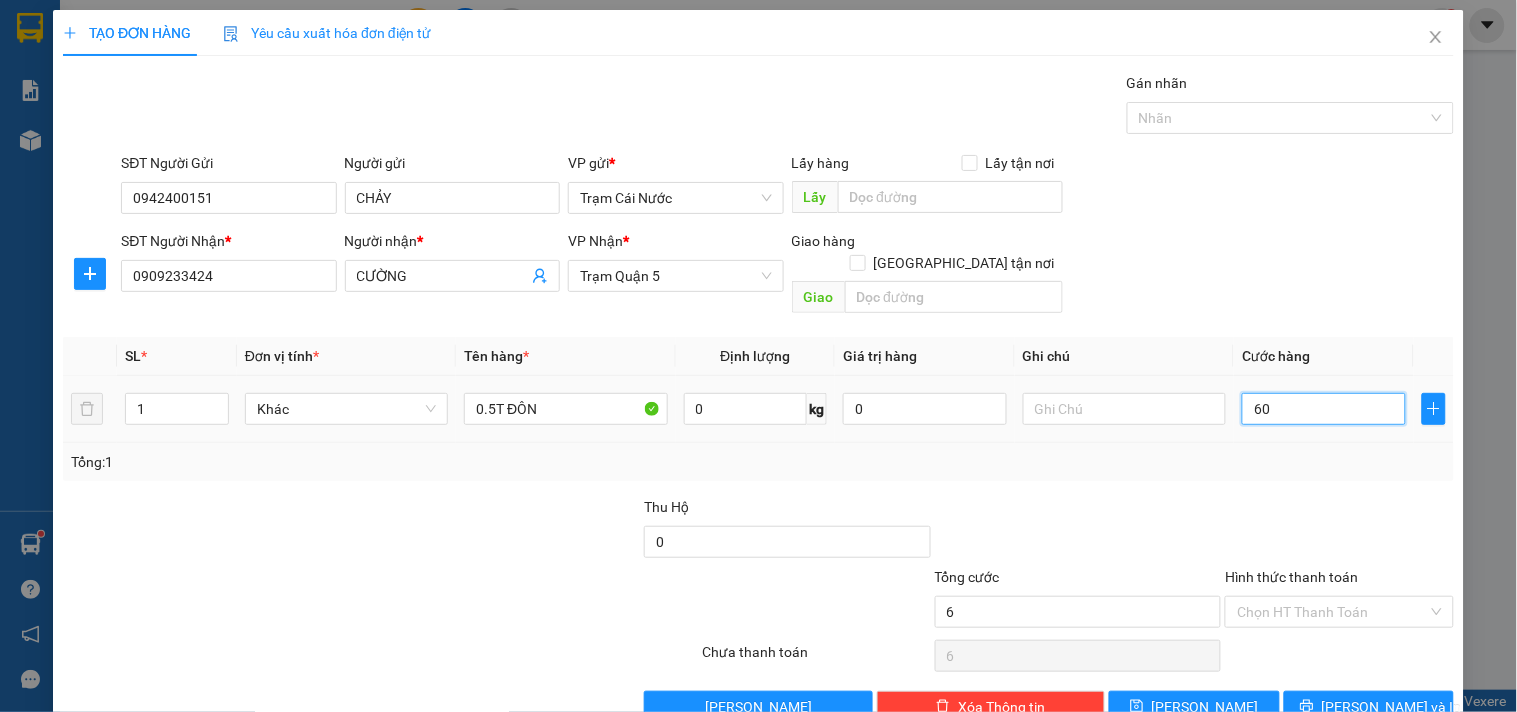 type on "60" 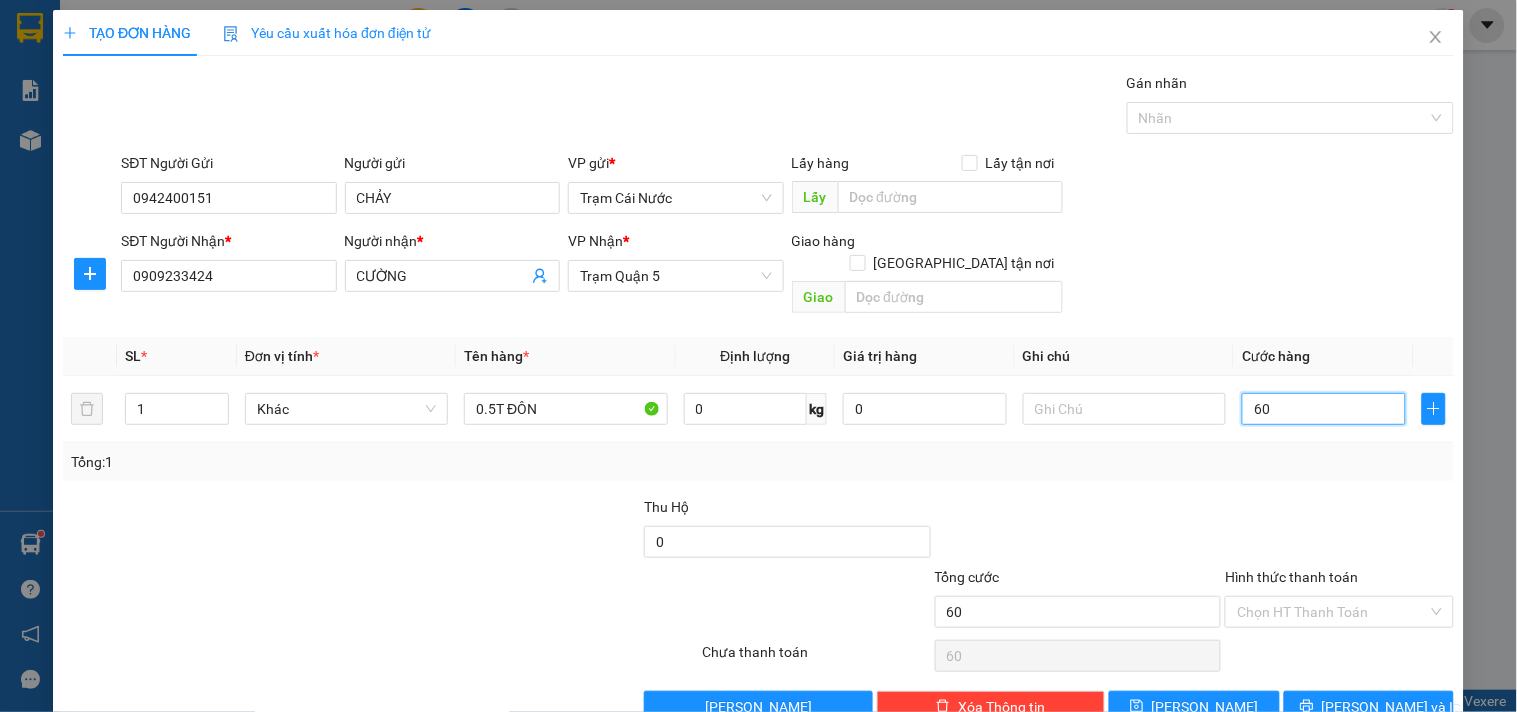 type on "60" 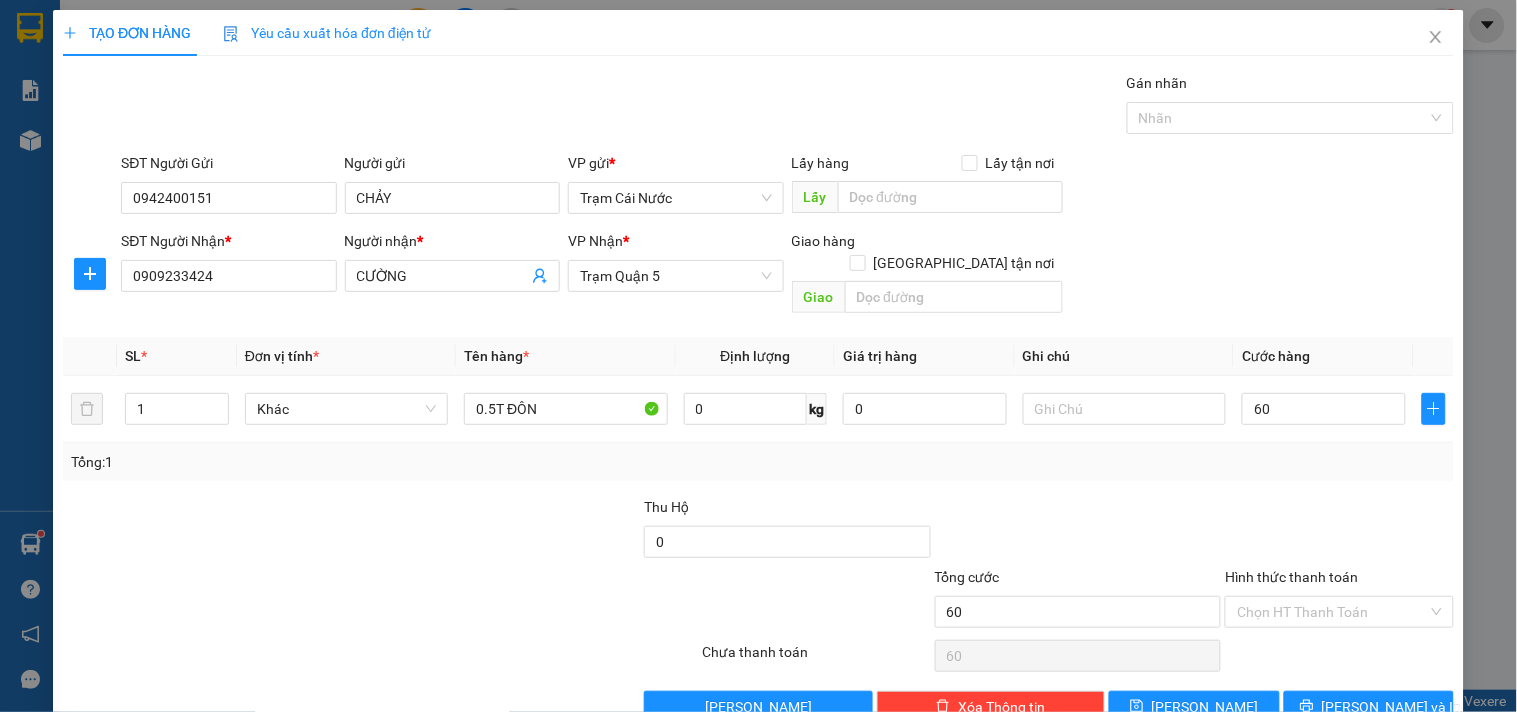 type on "60.000" 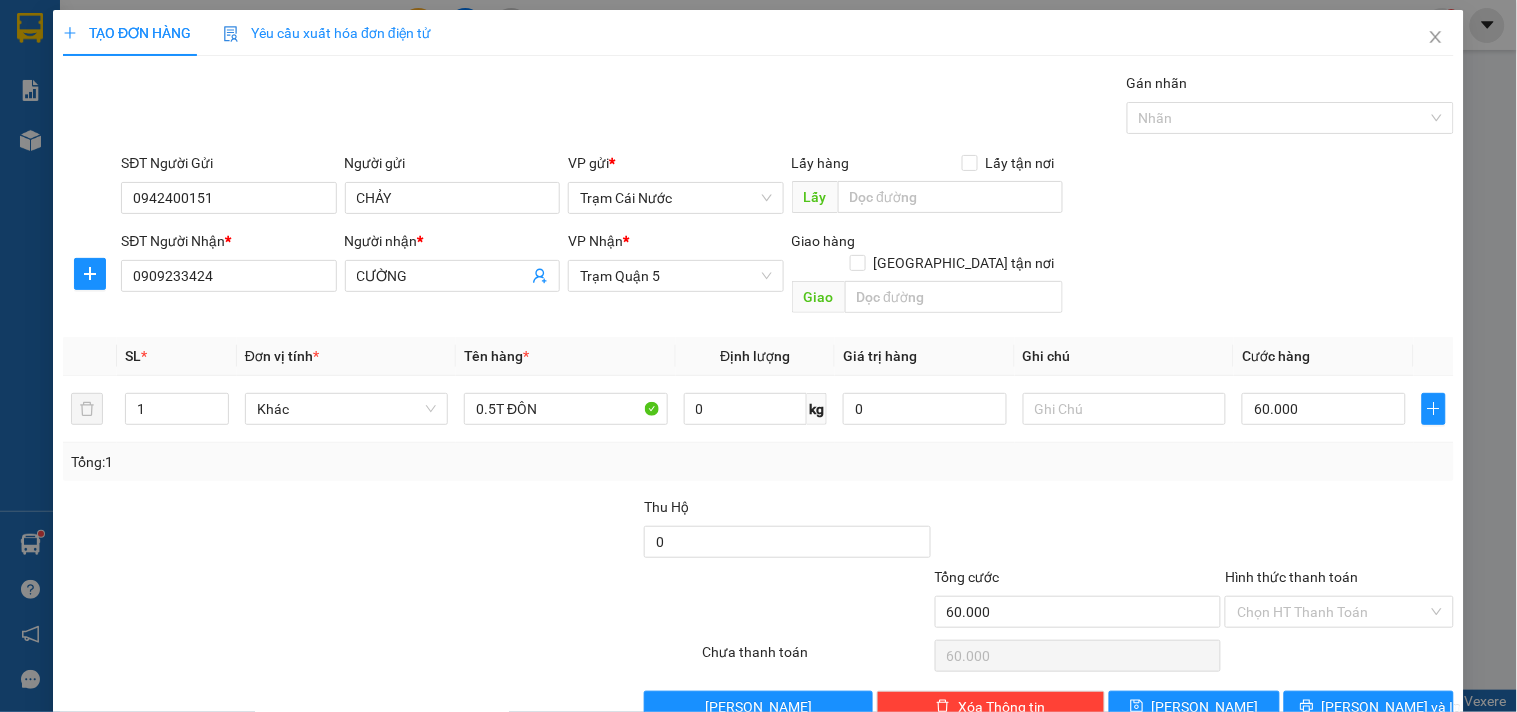 click on "Tổng:  1" at bounding box center (758, 462) 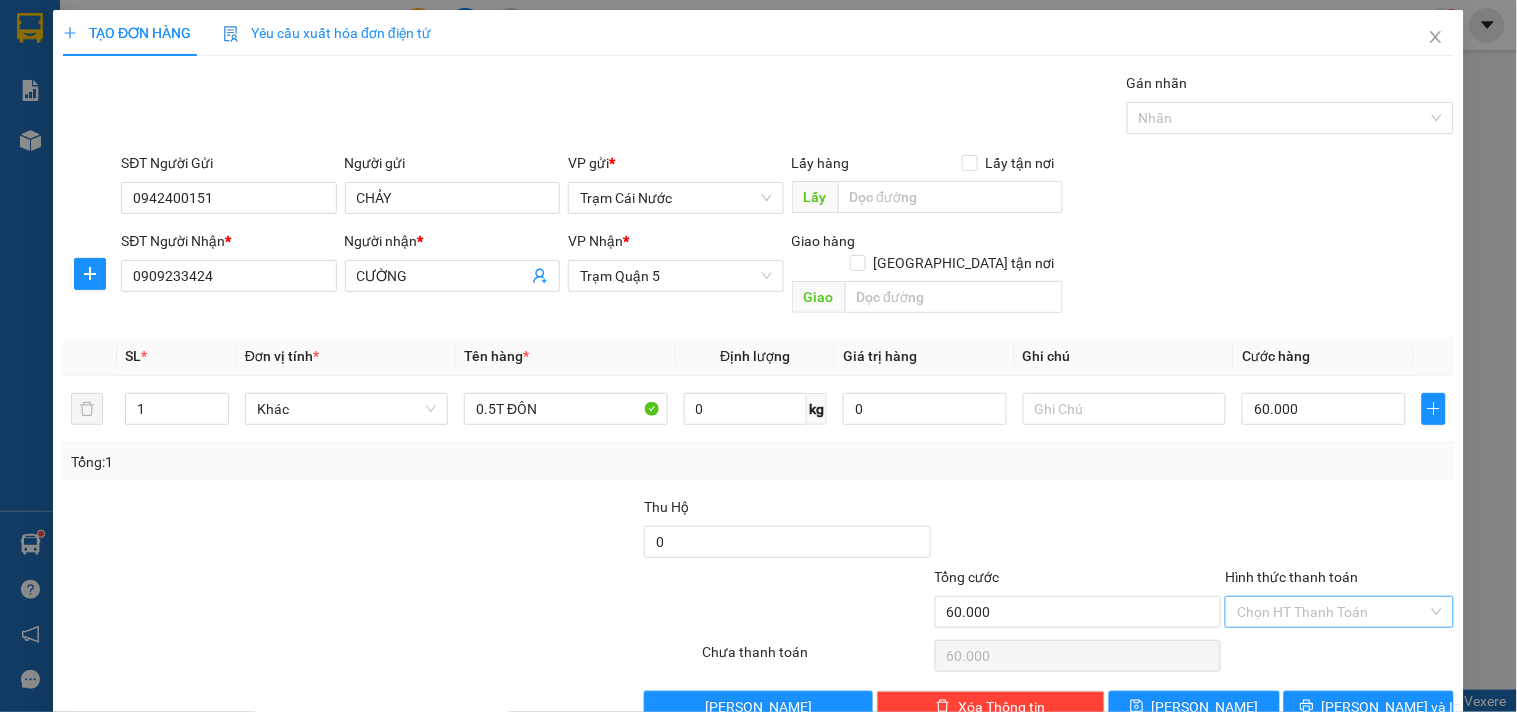 click on "Hình thức thanh toán" at bounding box center [1332, 612] 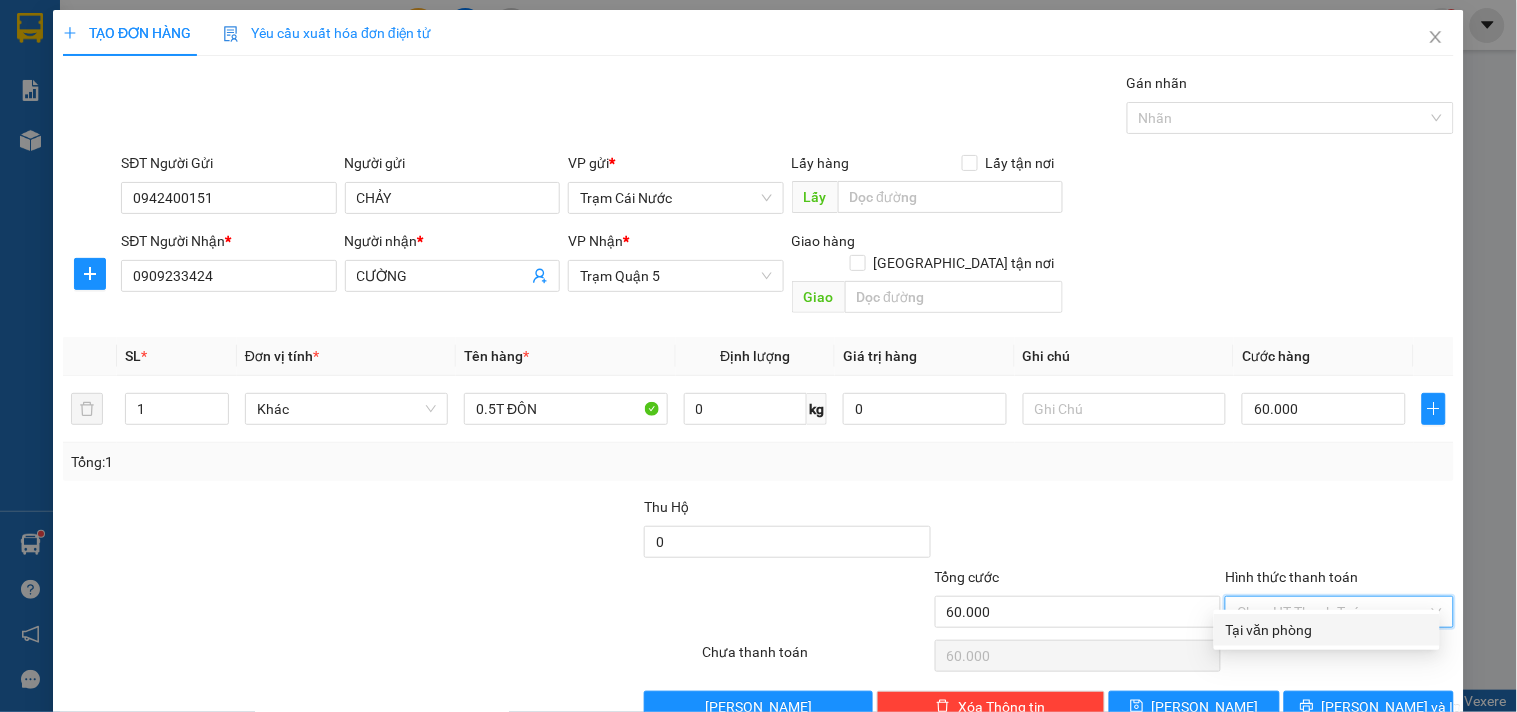 click on "Tại văn phòng" at bounding box center [1327, 630] 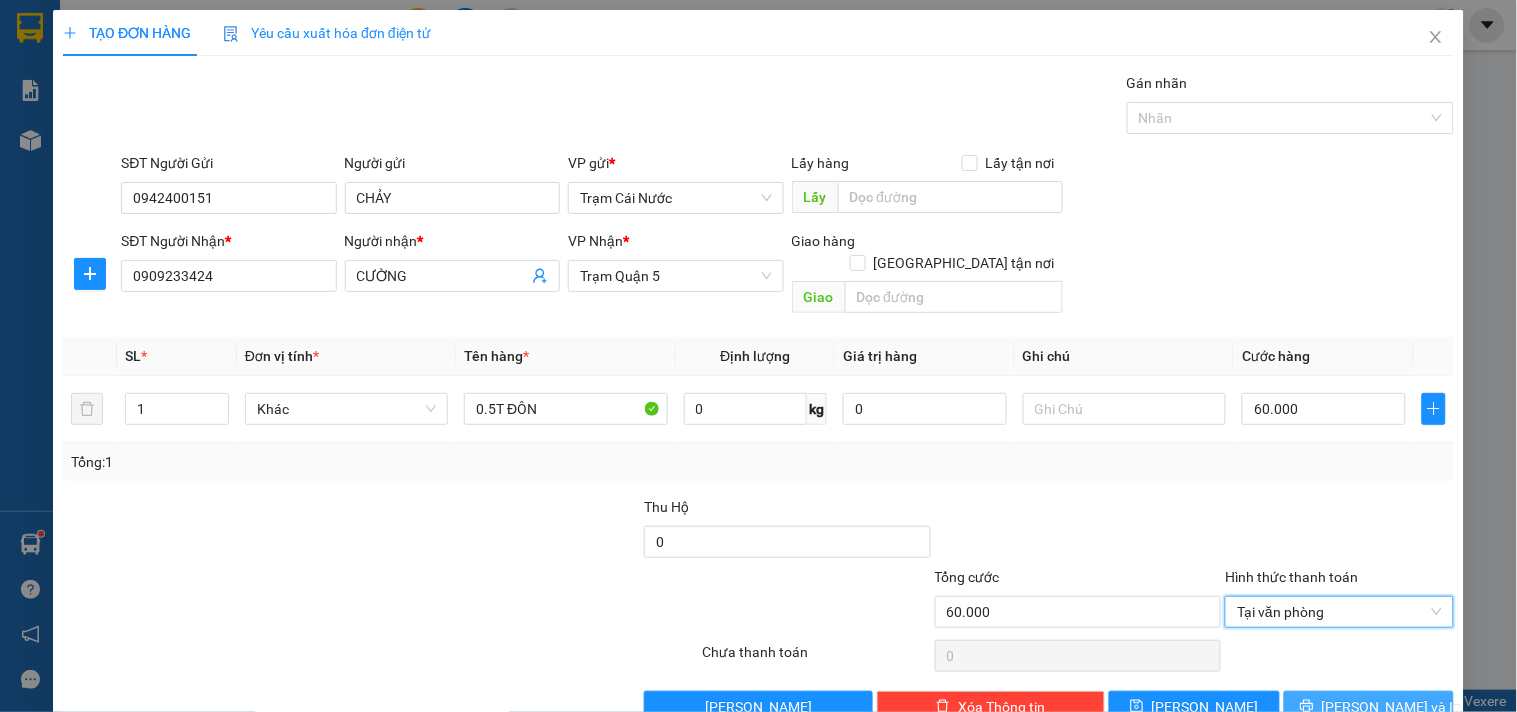 click on "[PERSON_NAME] và In" at bounding box center (1392, 707) 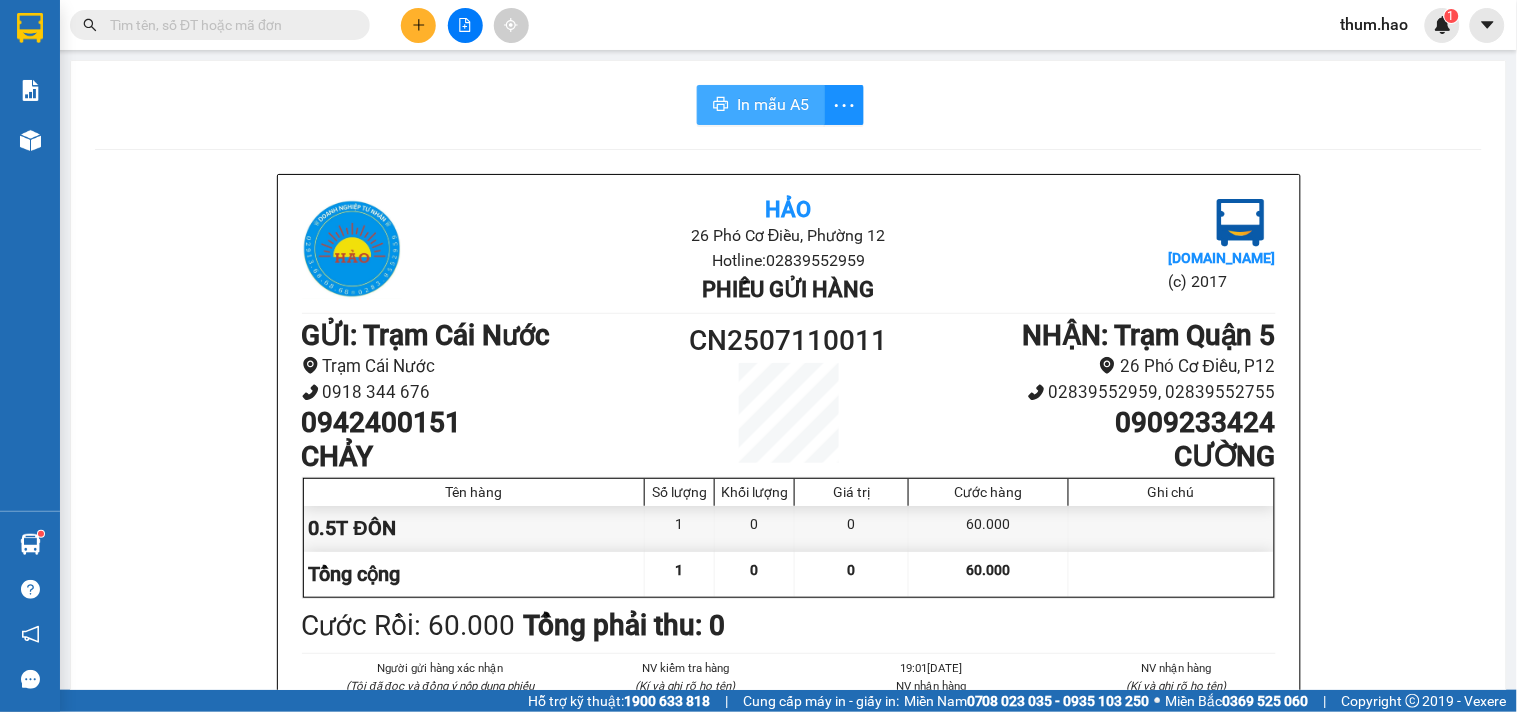 click on "In mẫu A5" at bounding box center (761, 105) 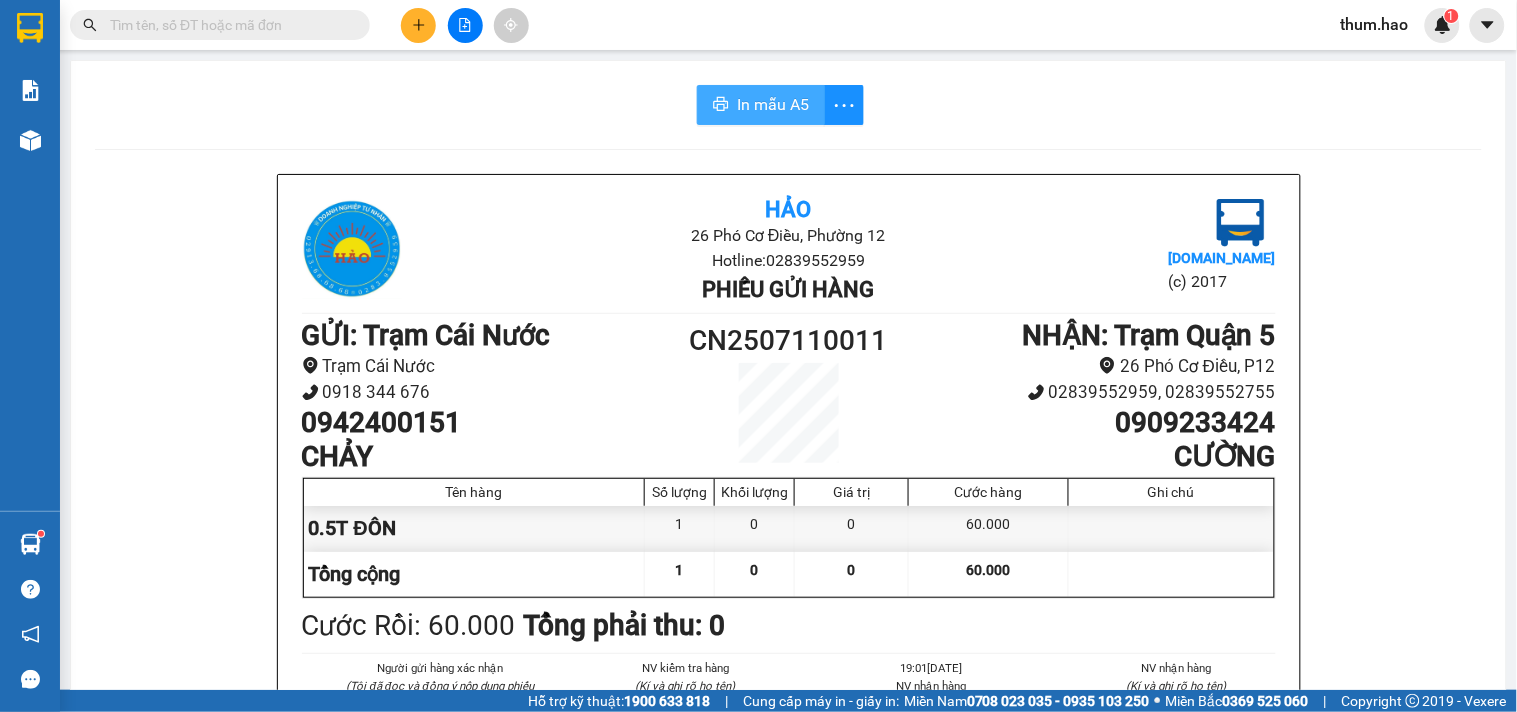 scroll, scrollTop: 0, scrollLeft: 0, axis: both 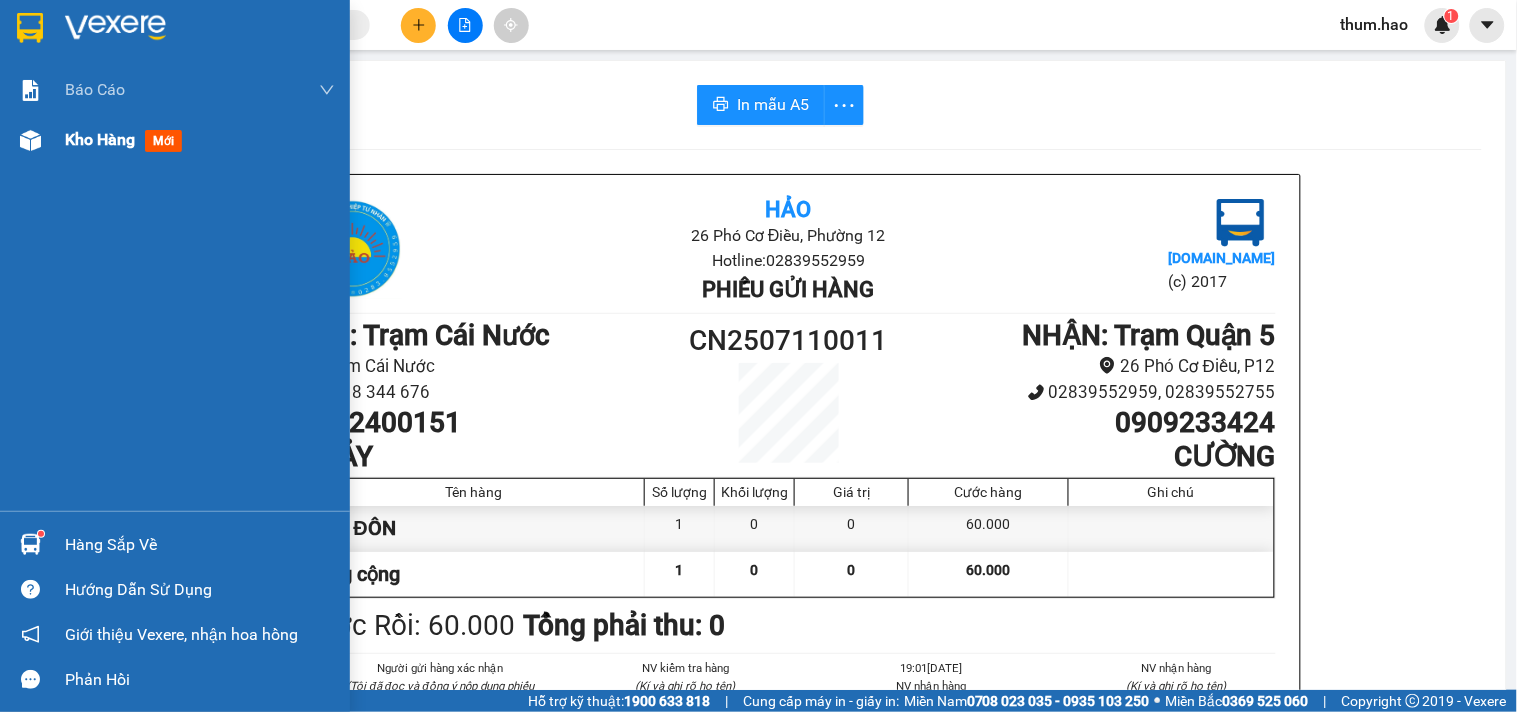 click on "Kho hàng" at bounding box center (100, 139) 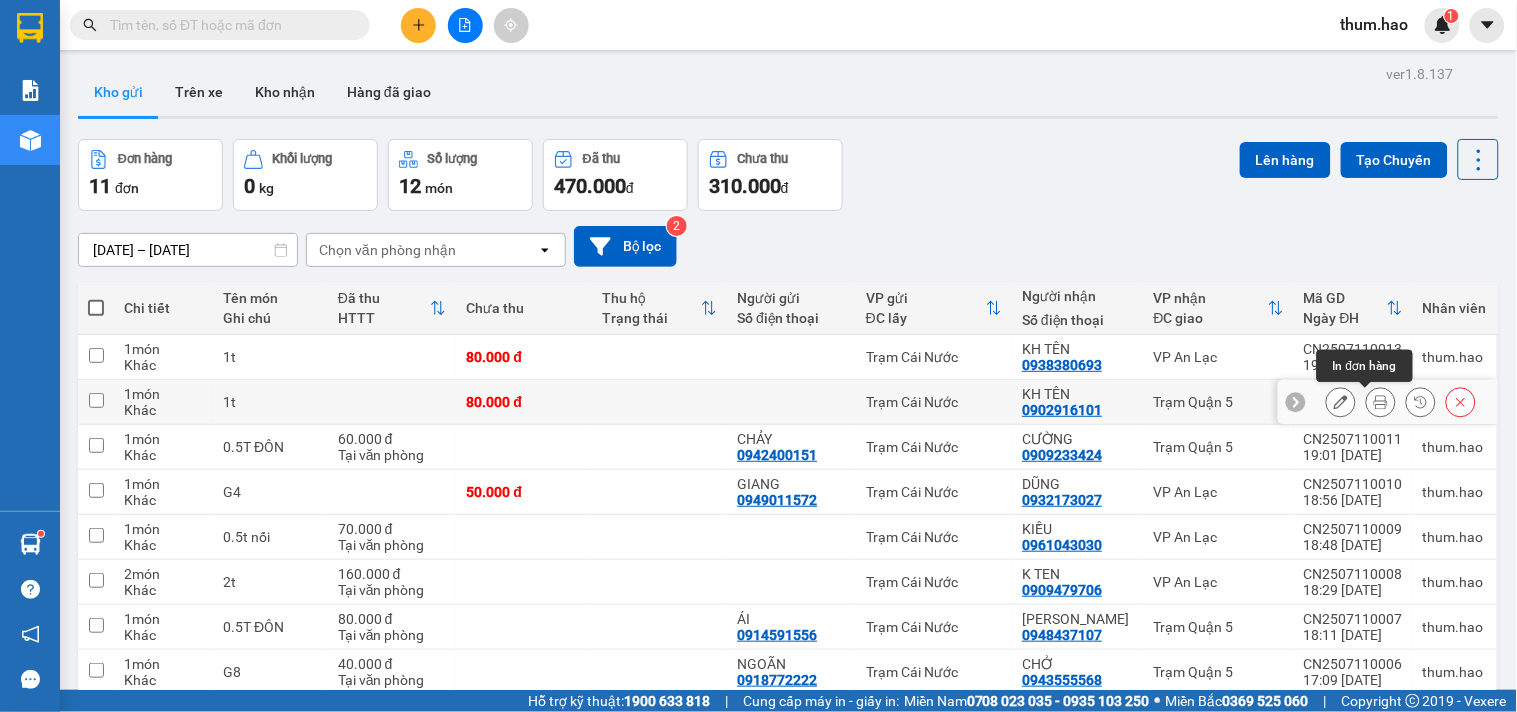 click 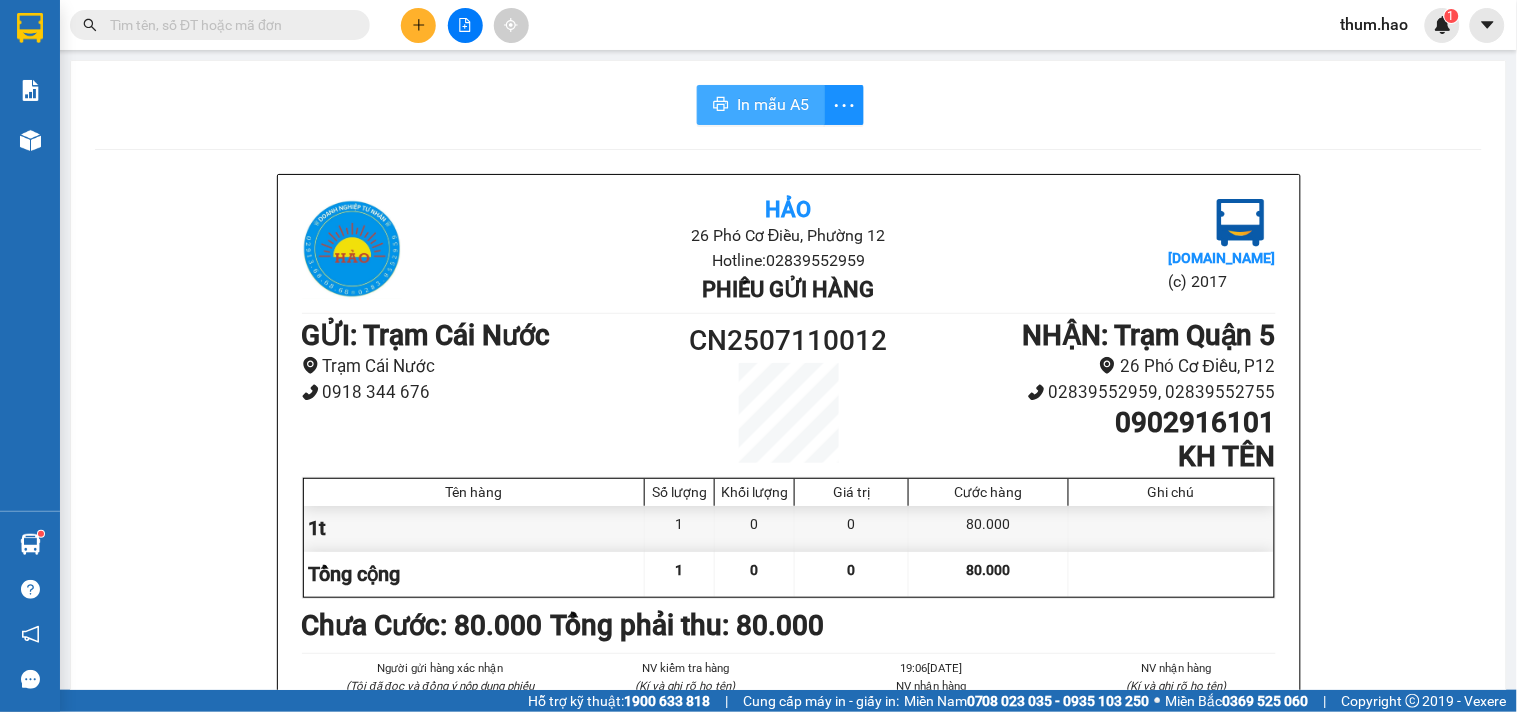 click on "In mẫu A5" at bounding box center (773, 104) 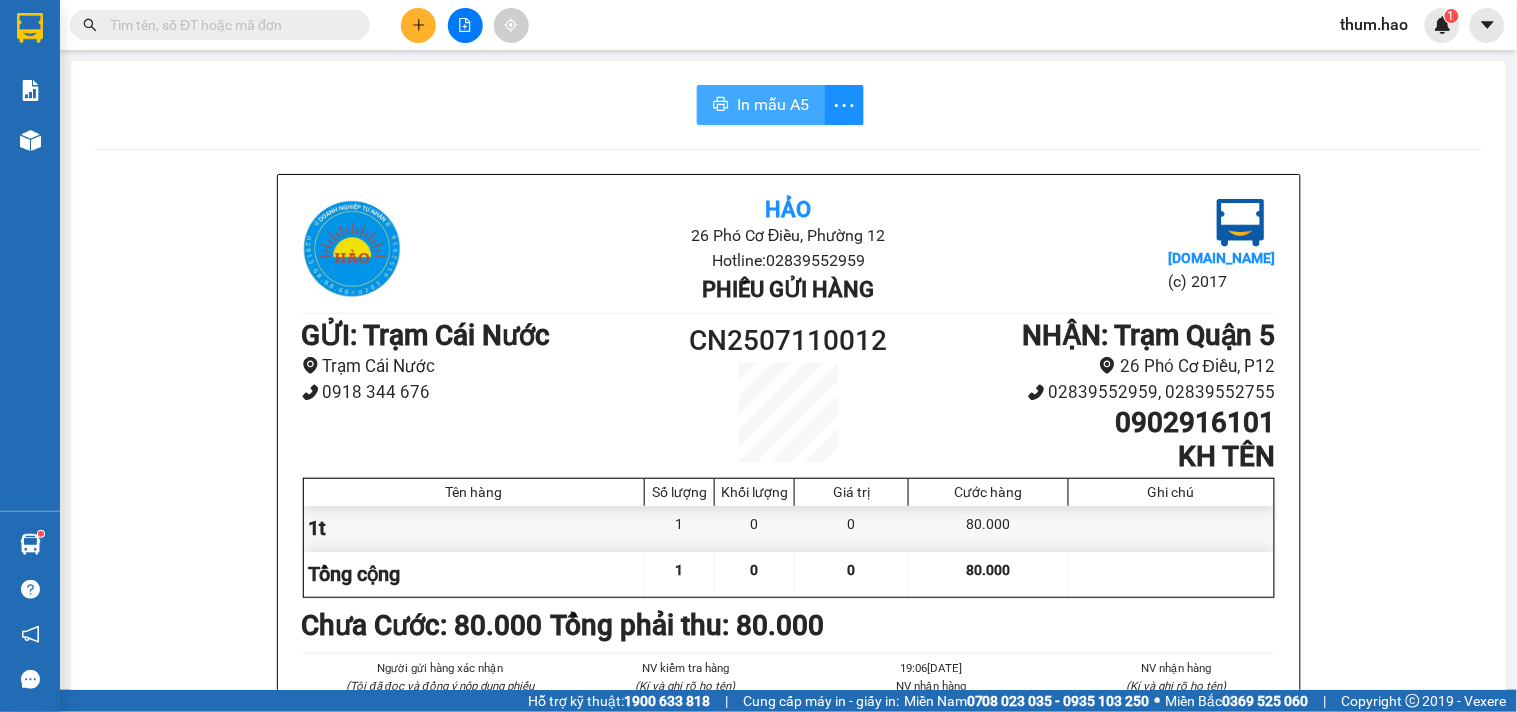 scroll, scrollTop: 0, scrollLeft: 0, axis: both 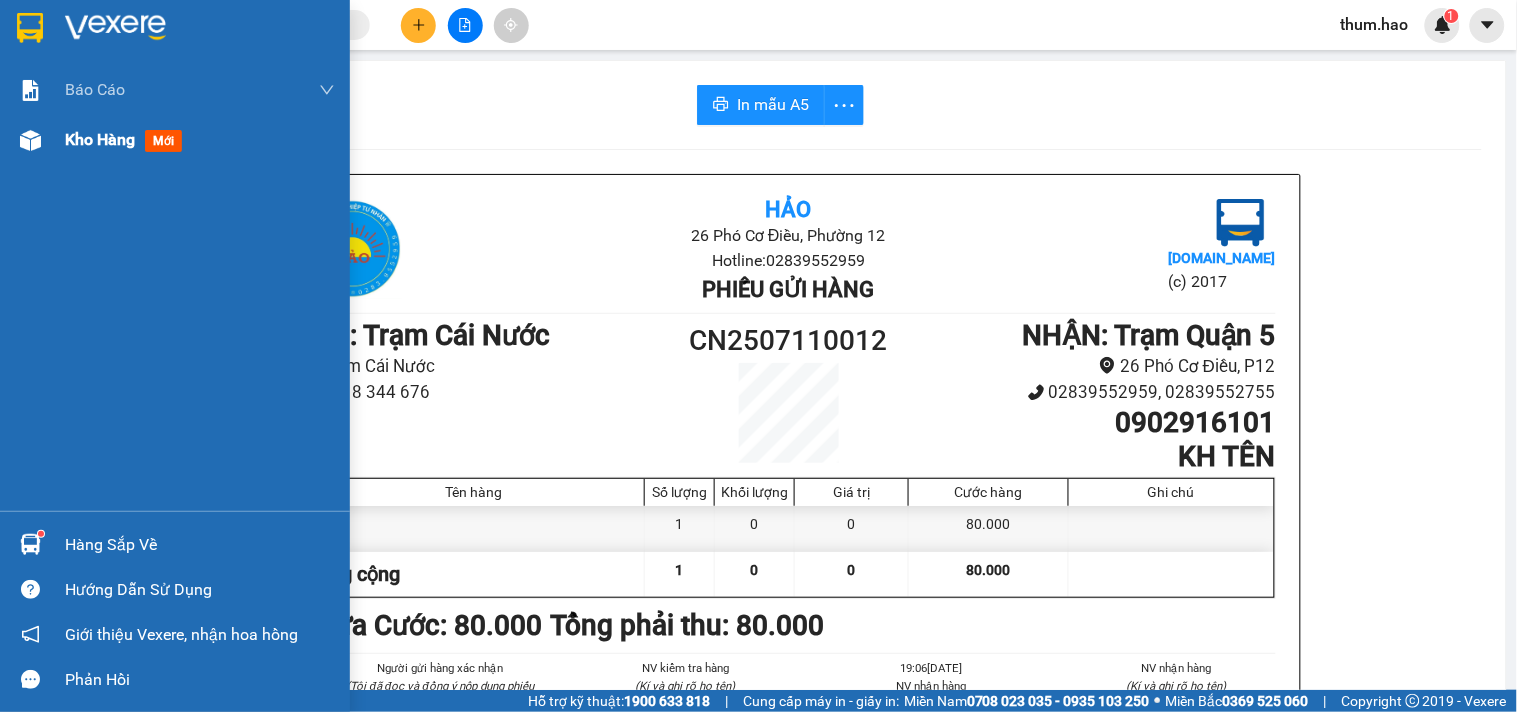 click on "Kho hàng" at bounding box center [100, 139] 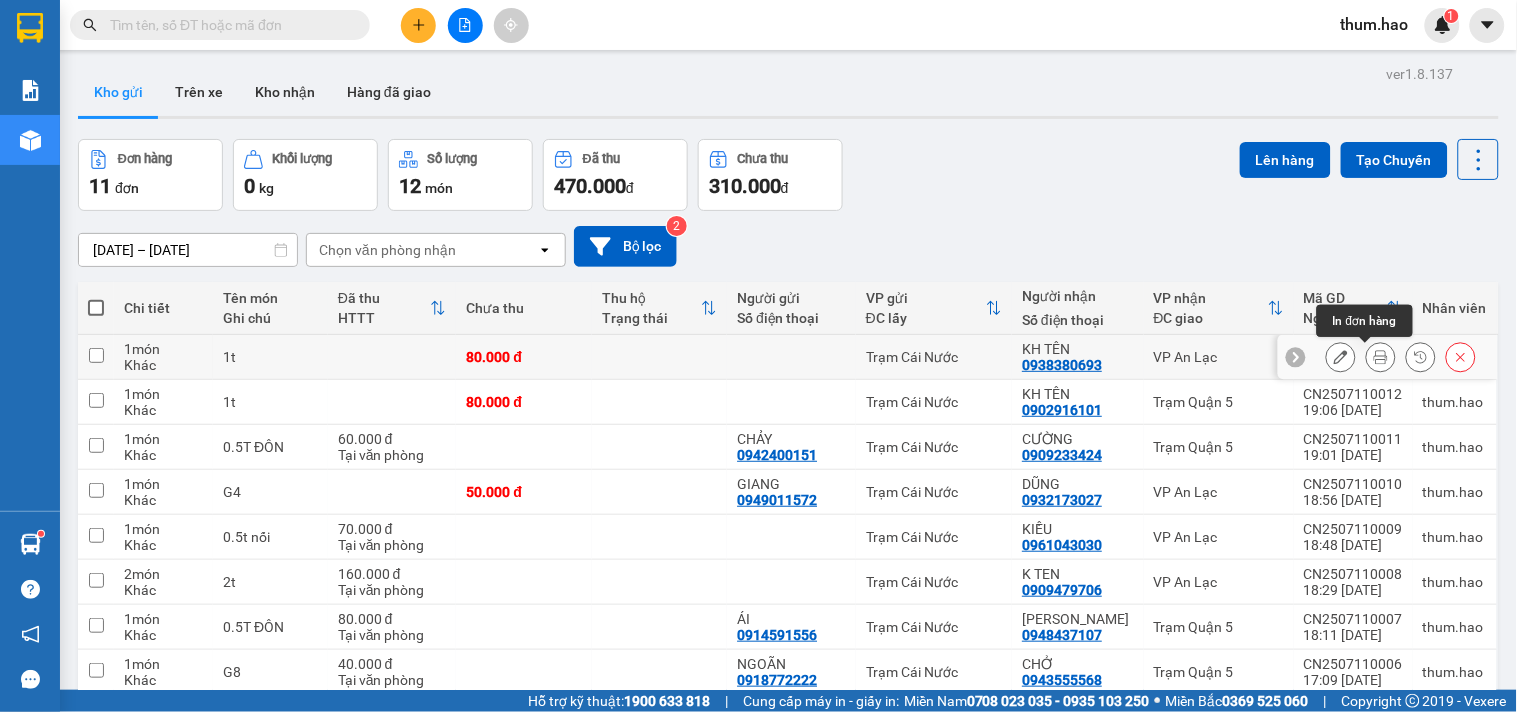click 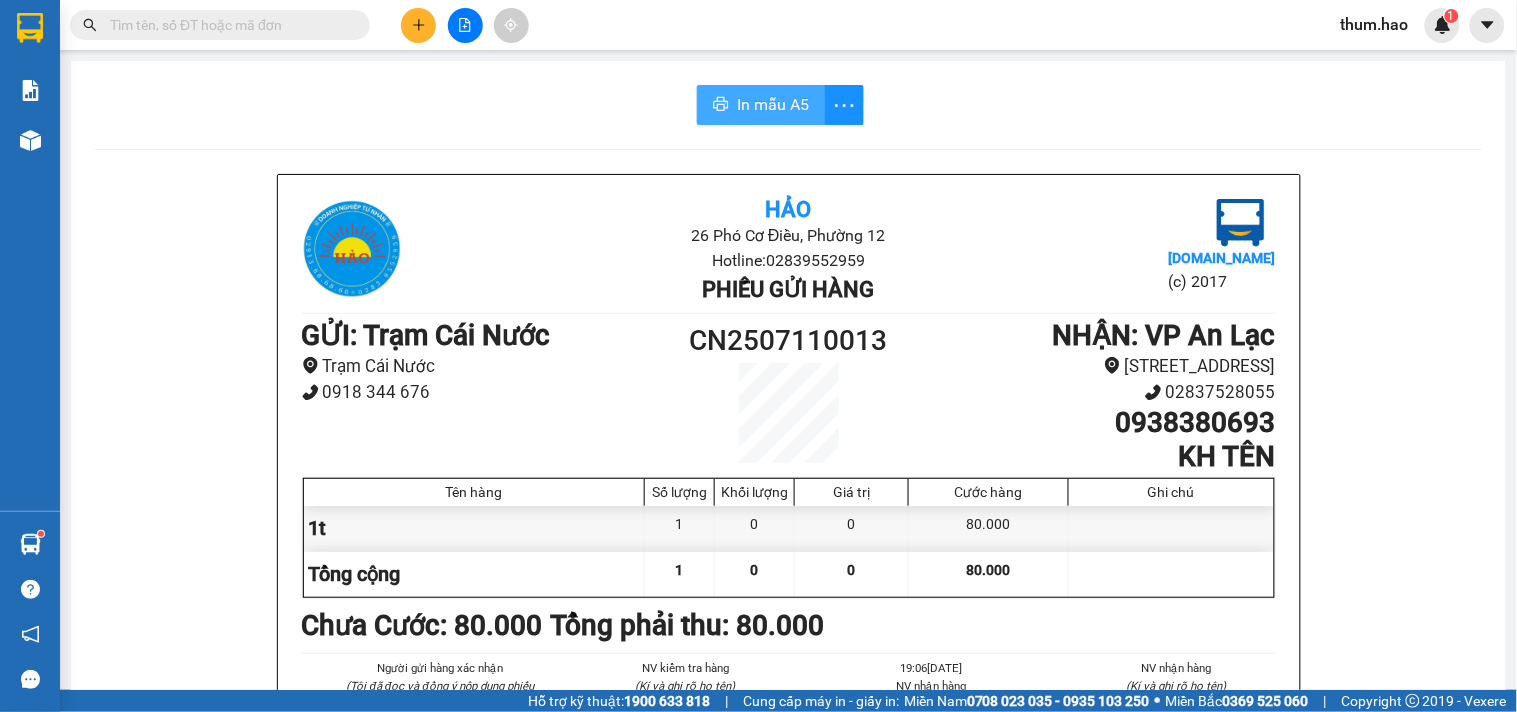 click 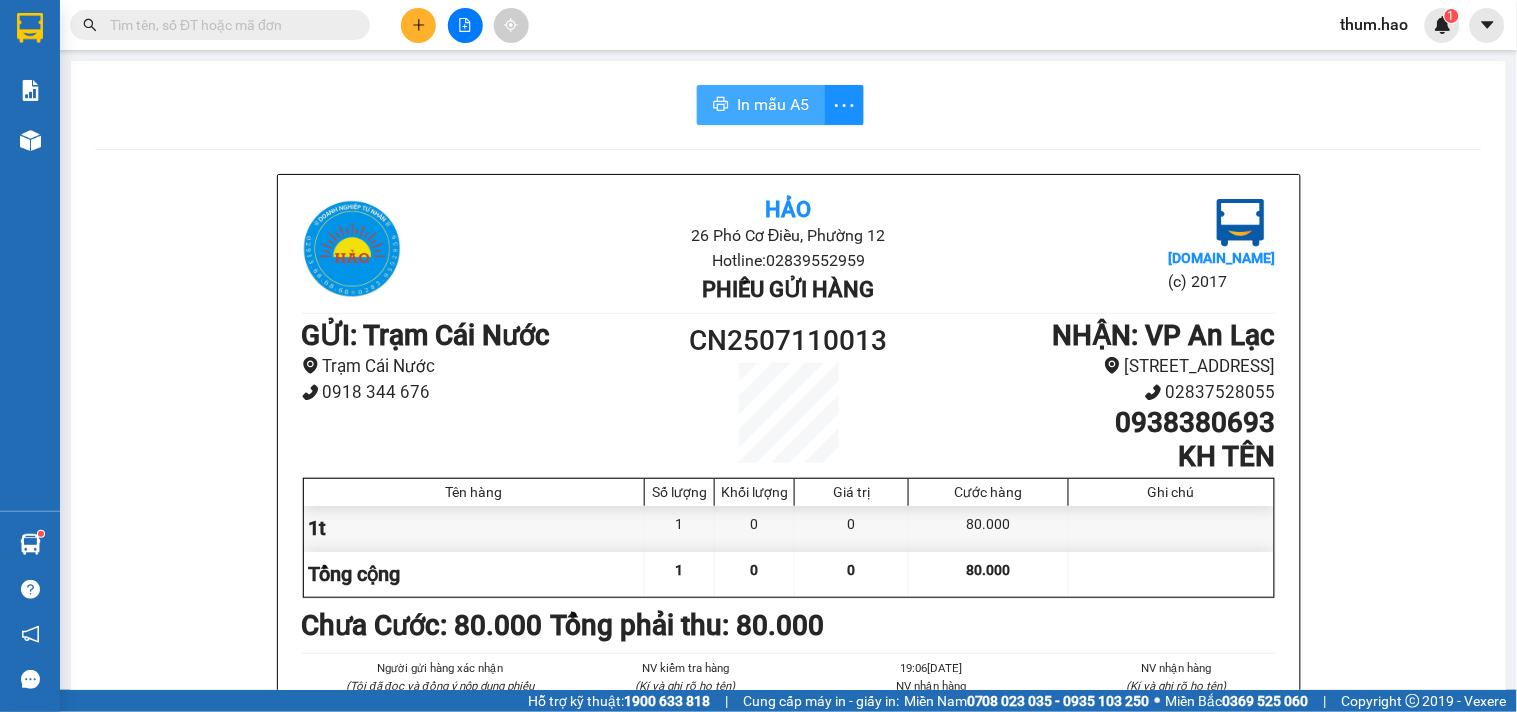 scroll, scrollTop: 0, scrollLeft: 0, axis: both 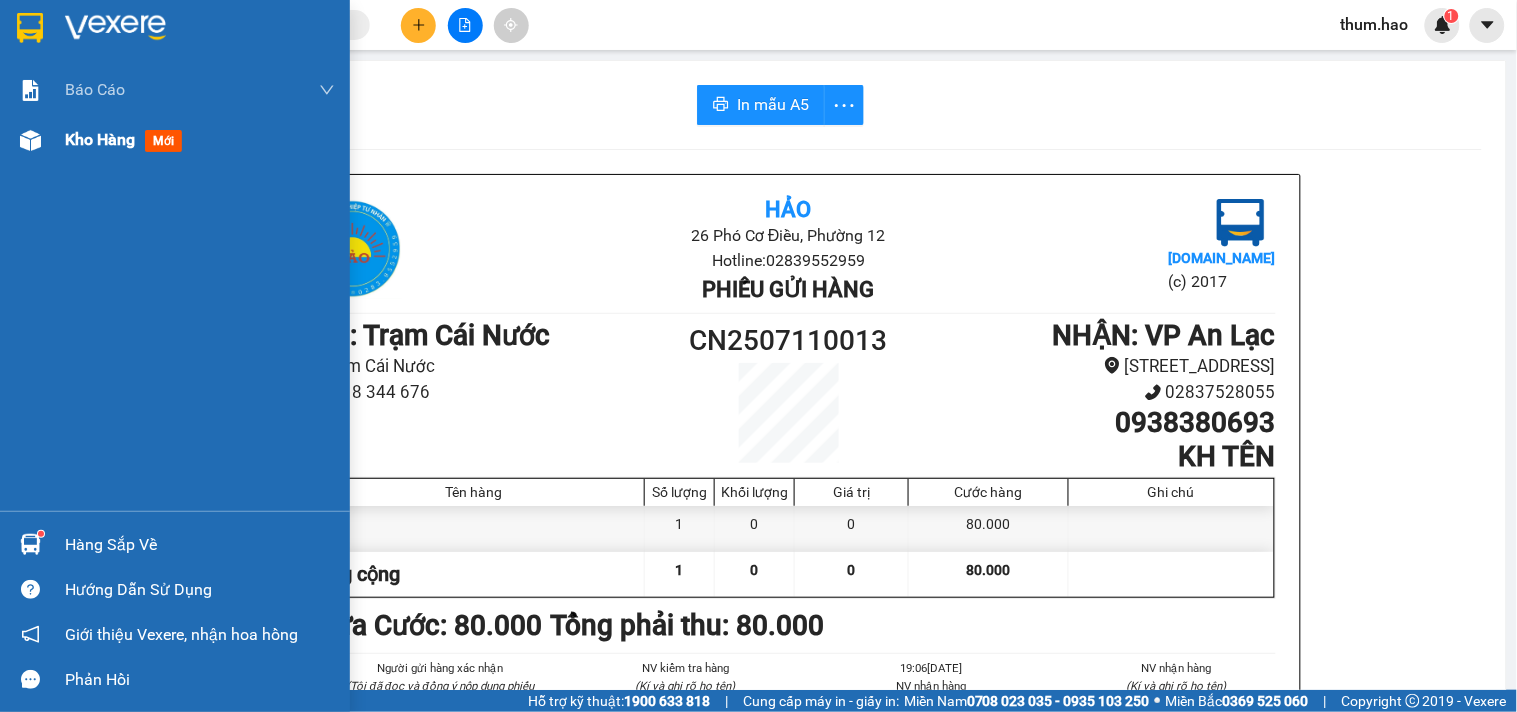 drag, startPoint x: 104, startPoint y: 148, endPoint x: 178, endPoint y: 125, distance: 77.491936 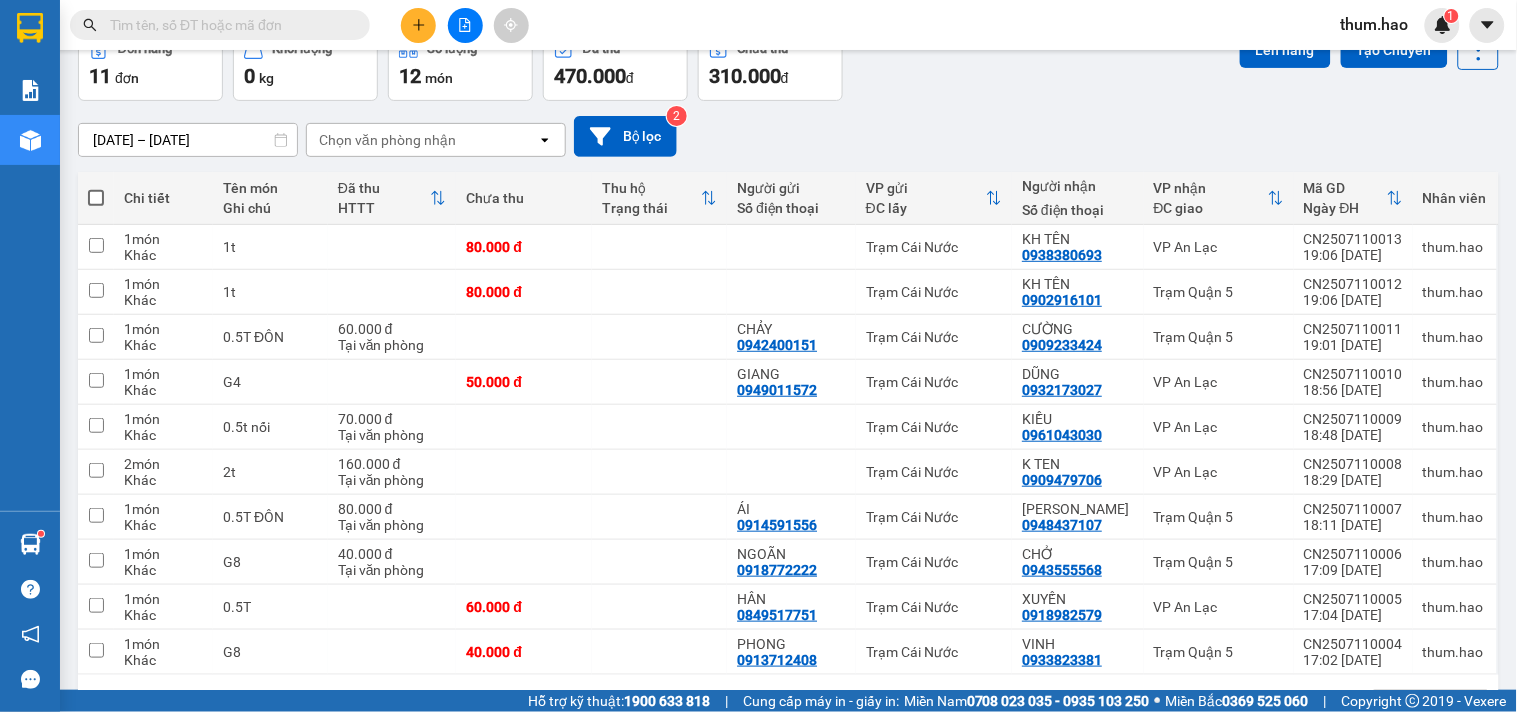 scroll, scrollTop: 0, scrollLeft: 0, axis: both 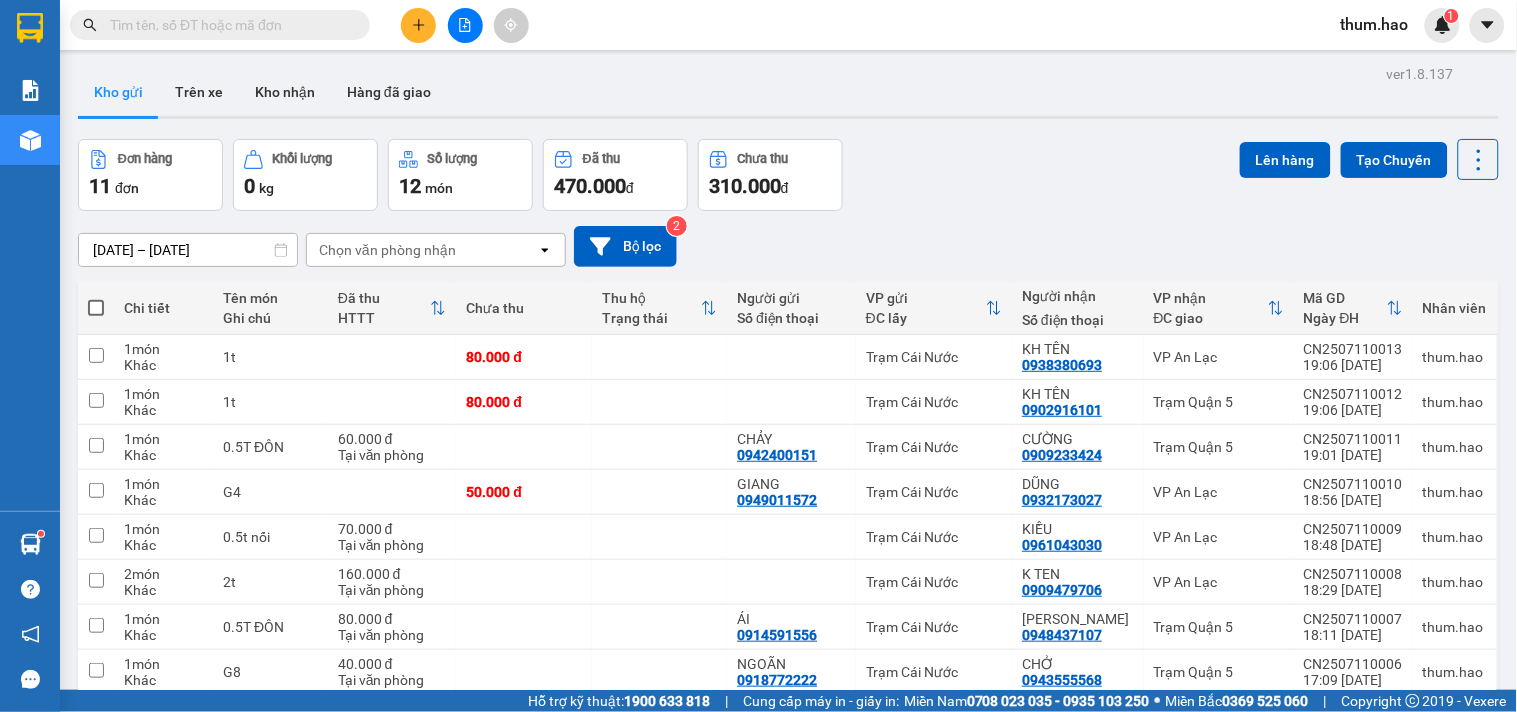 click at bounding box center [96, 308] 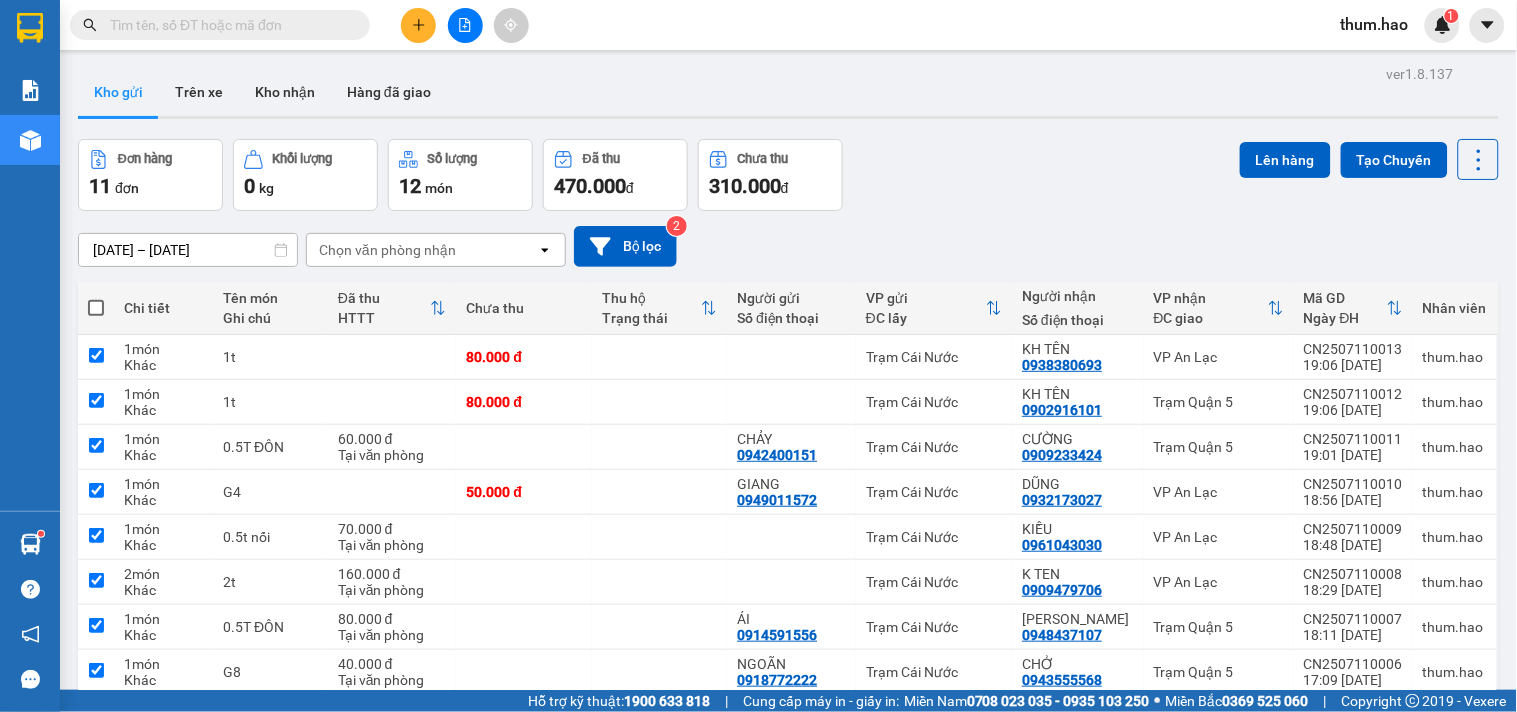 checkbox on "true" 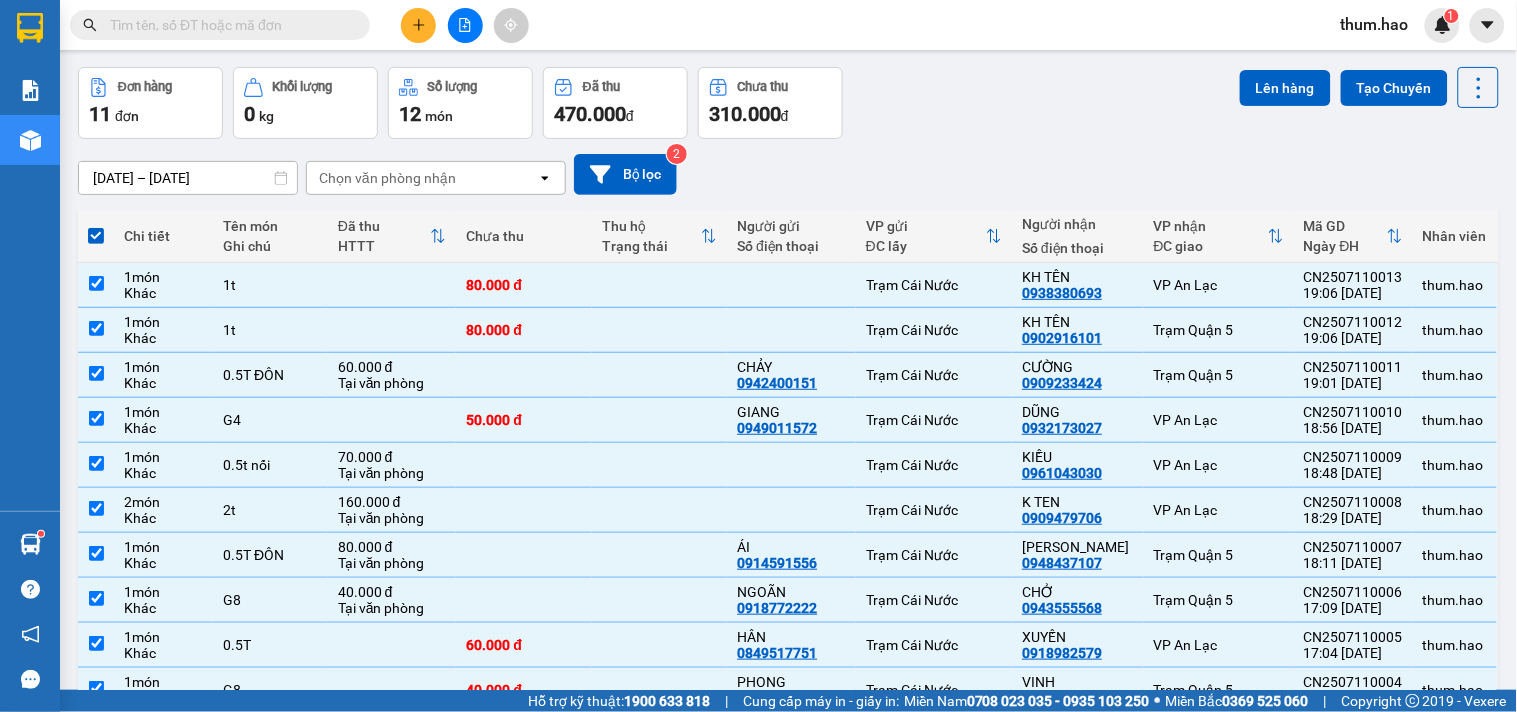scroll, scrollTop: 111, scrollLeft: 0, axis: vertical 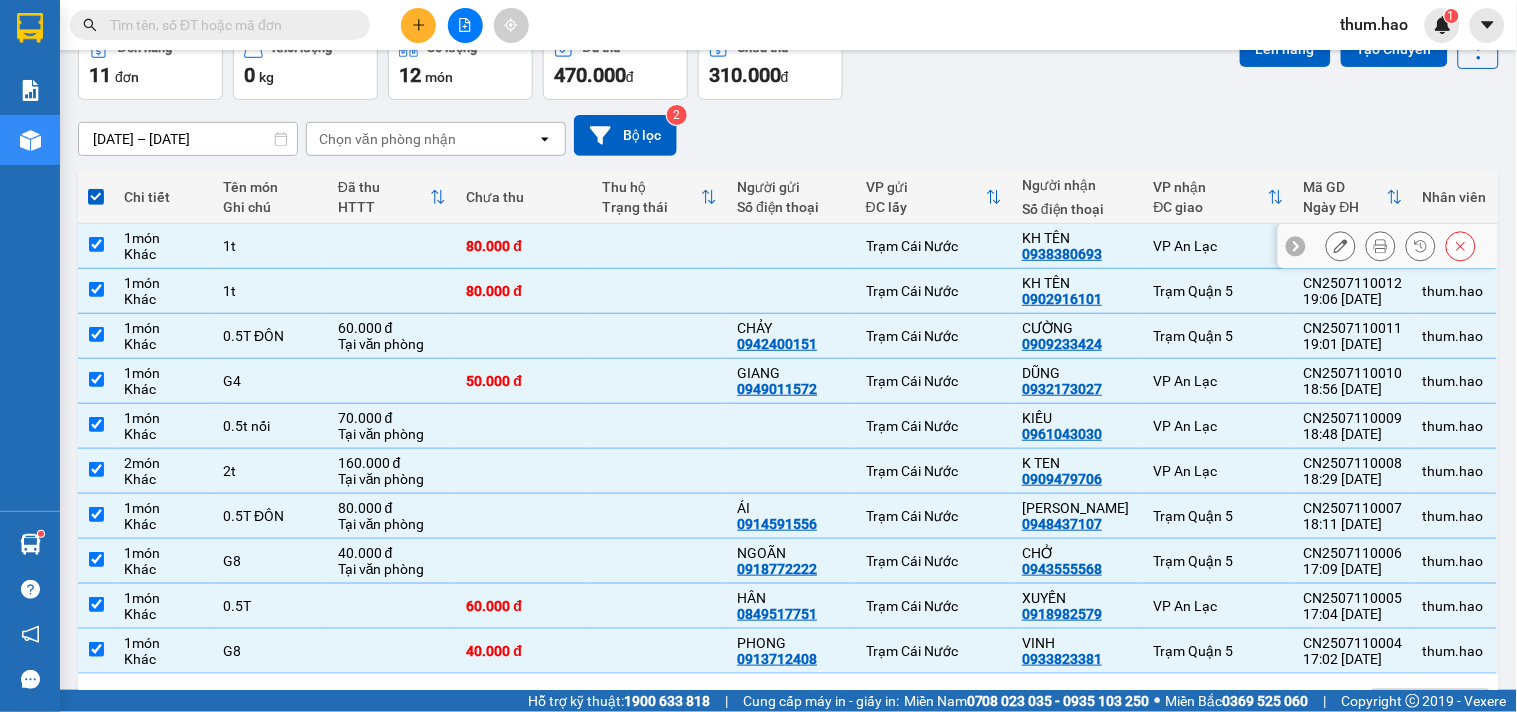 click at bounding box center (96, 244) 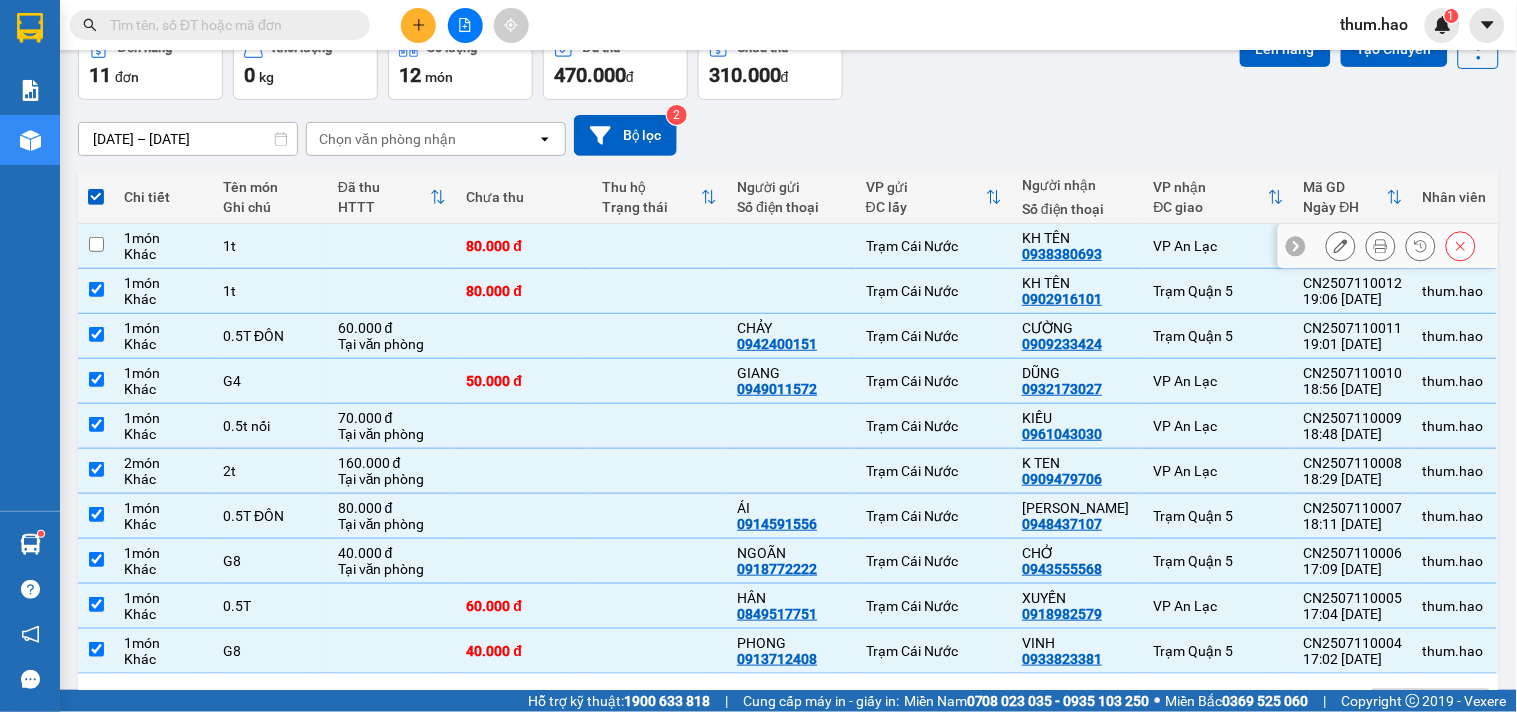 checkbox on "false" 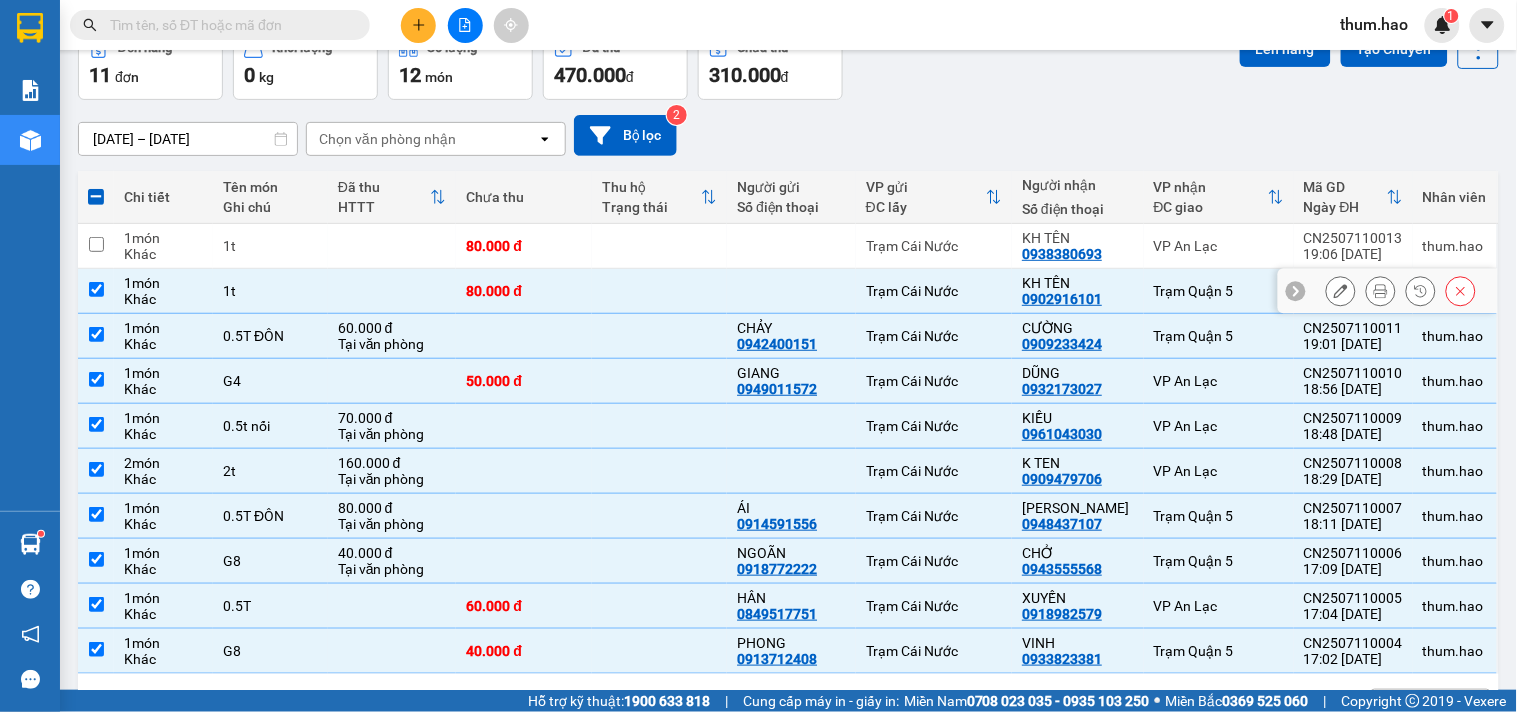 click at bounding box center (96, 289) 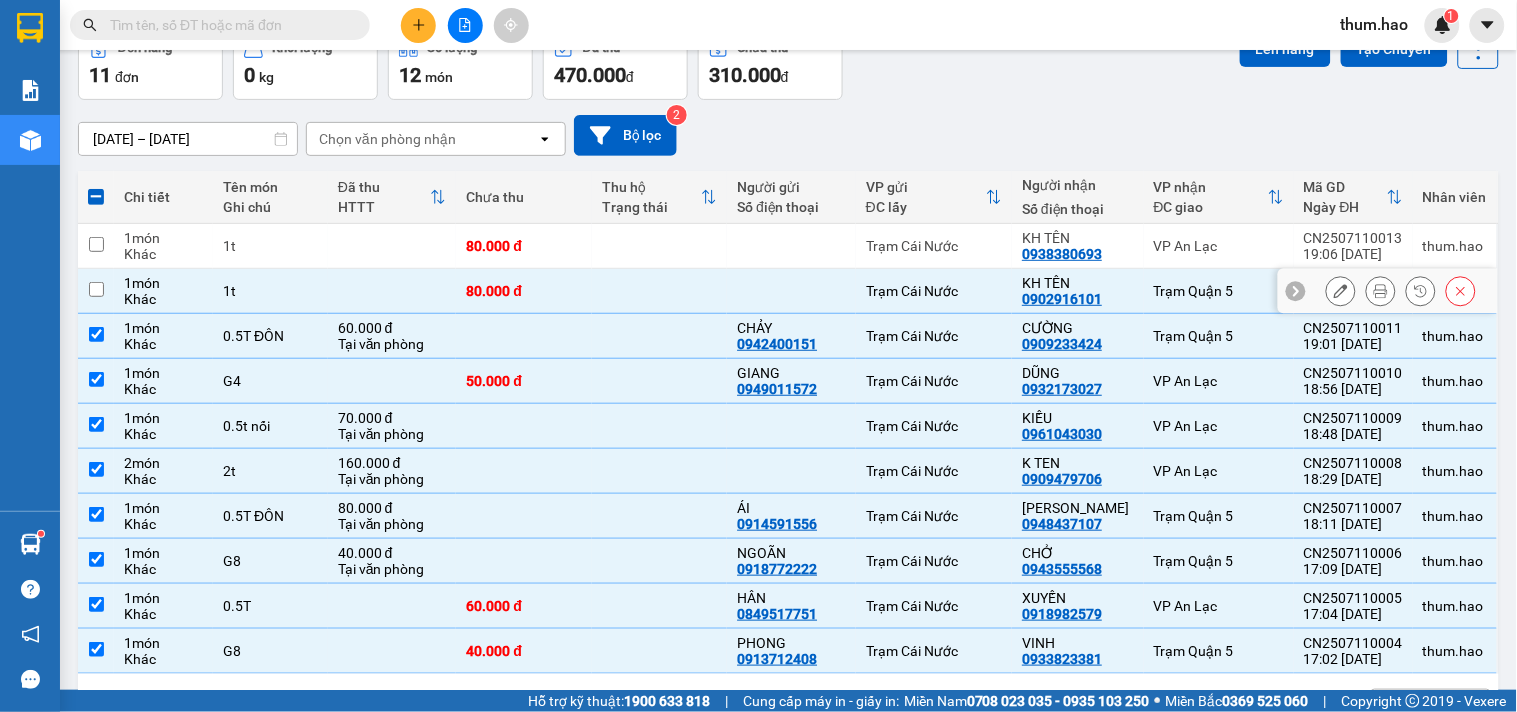 checkbox on "false" 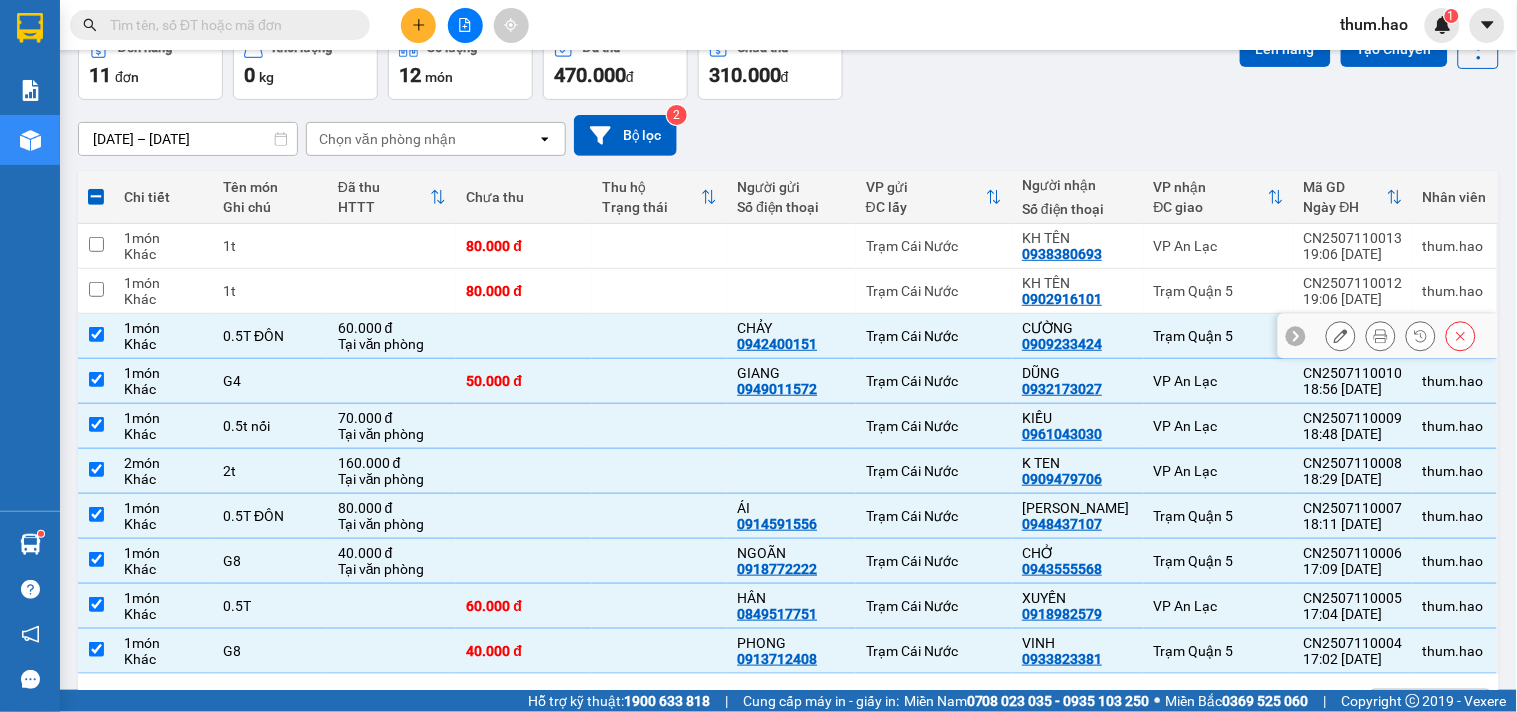 scroll, scrollTop: 178, scrollLeft: 0, axis: vertical 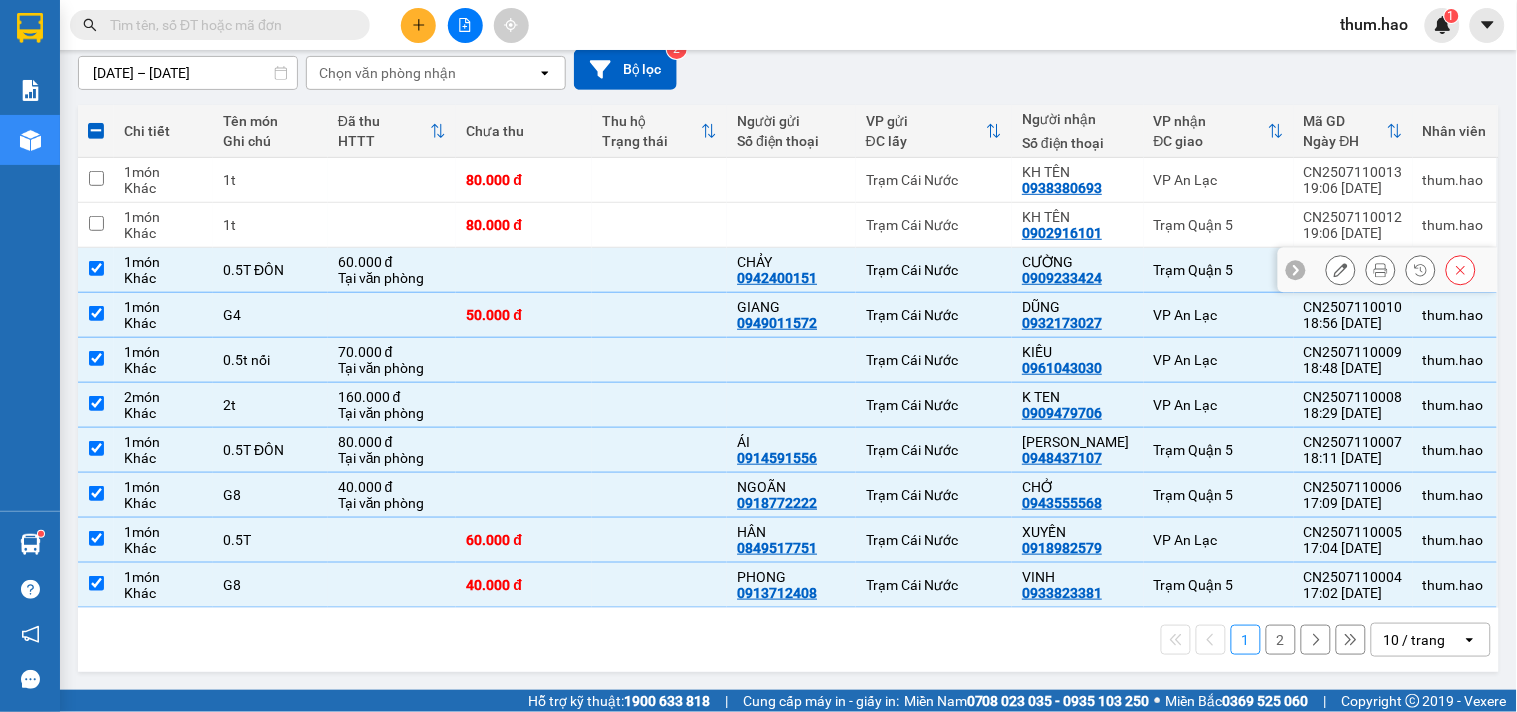 click at bounding box center (96, 268) 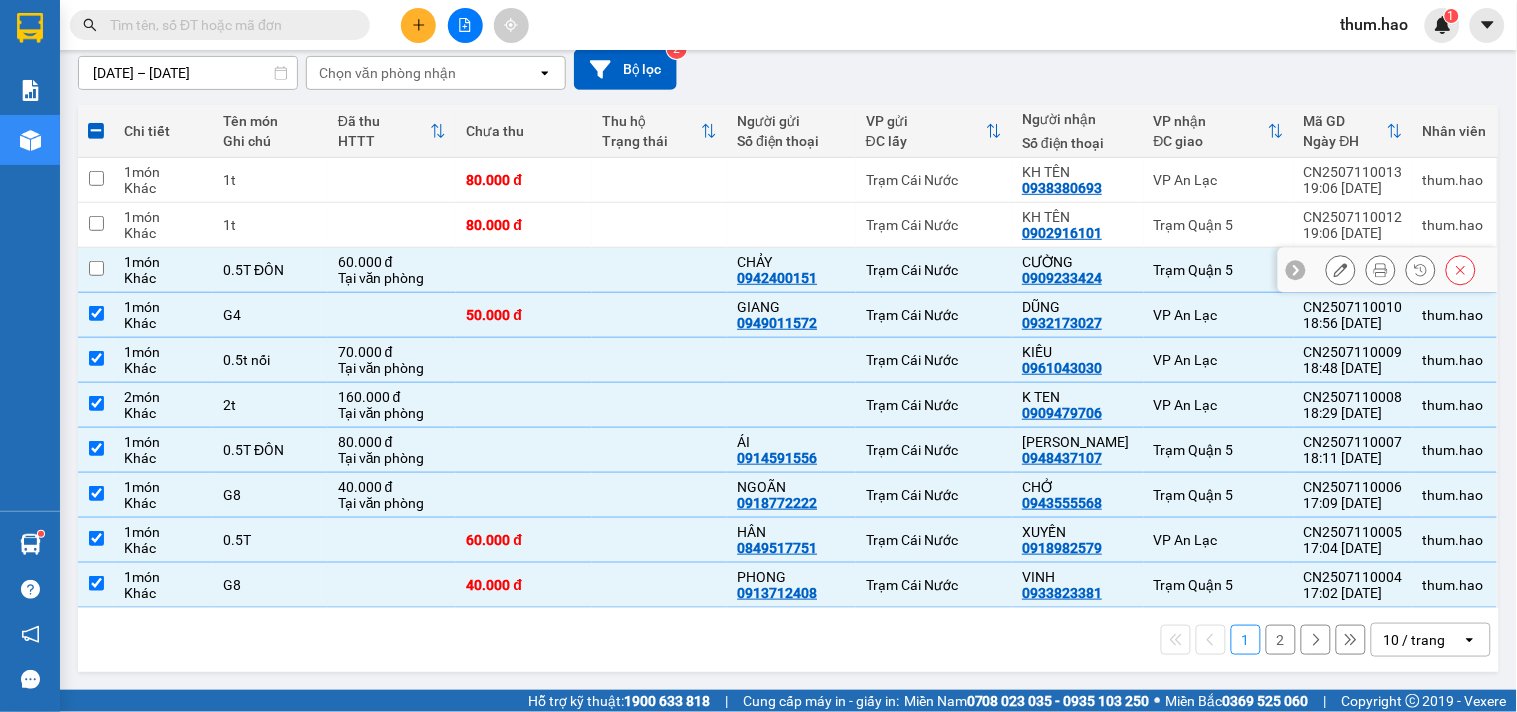 checkbox on "false" 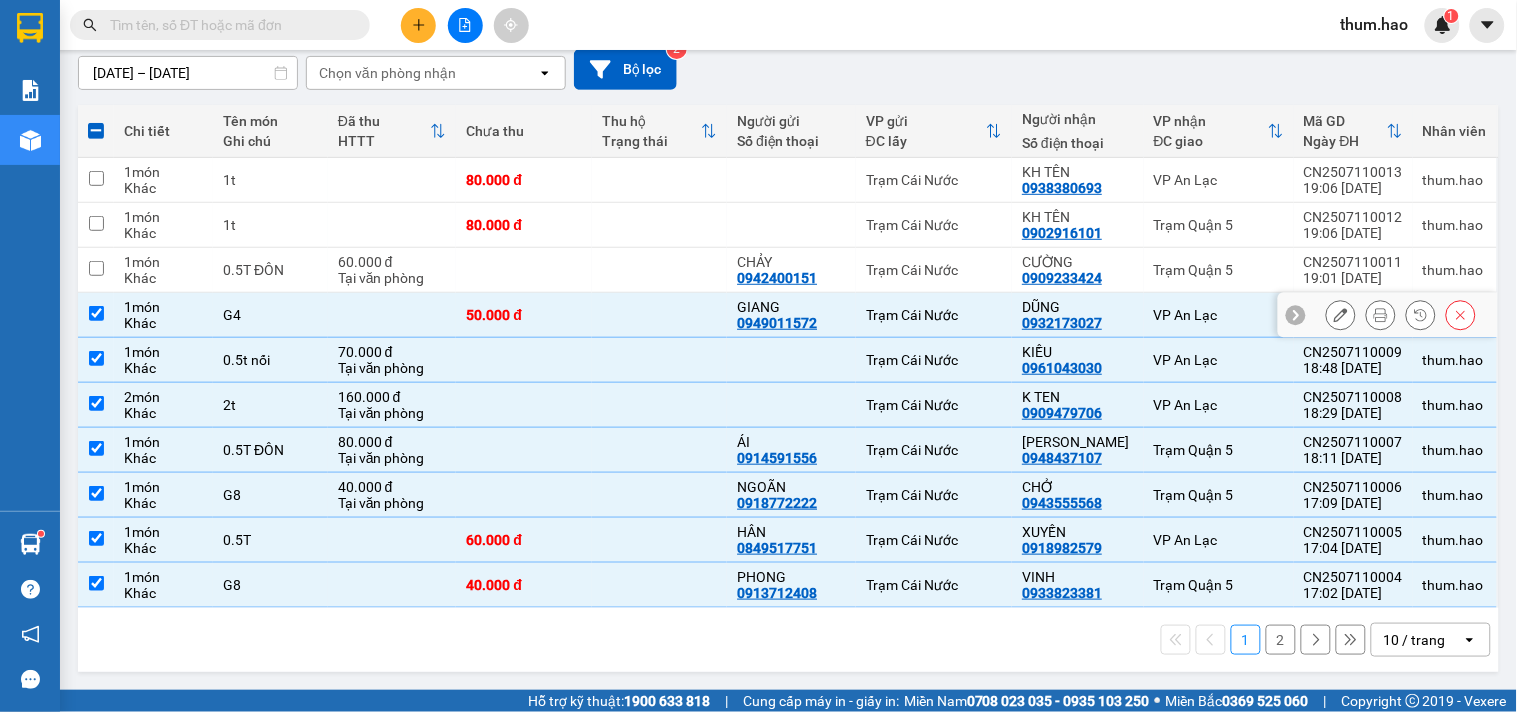 click at bounding box center [96, 315] 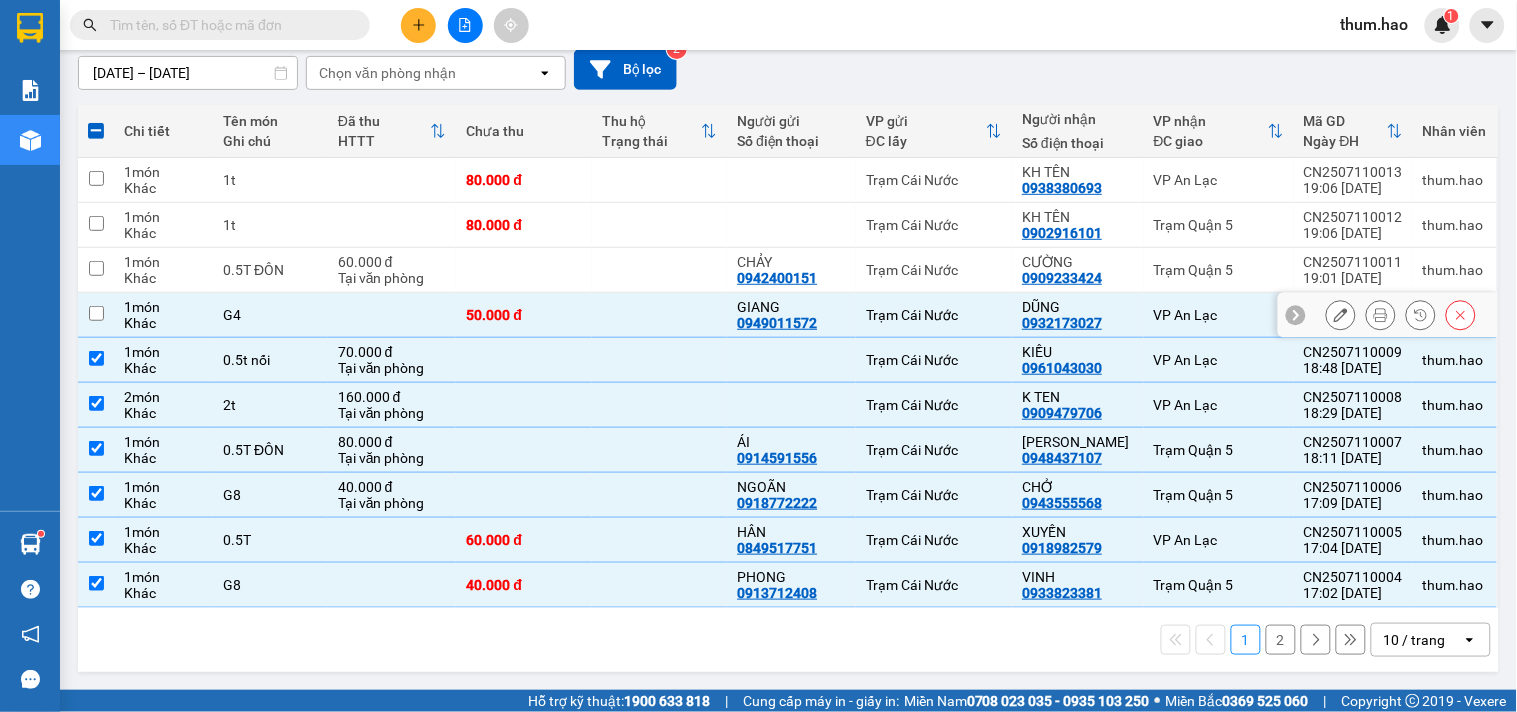 checkbox on "false" 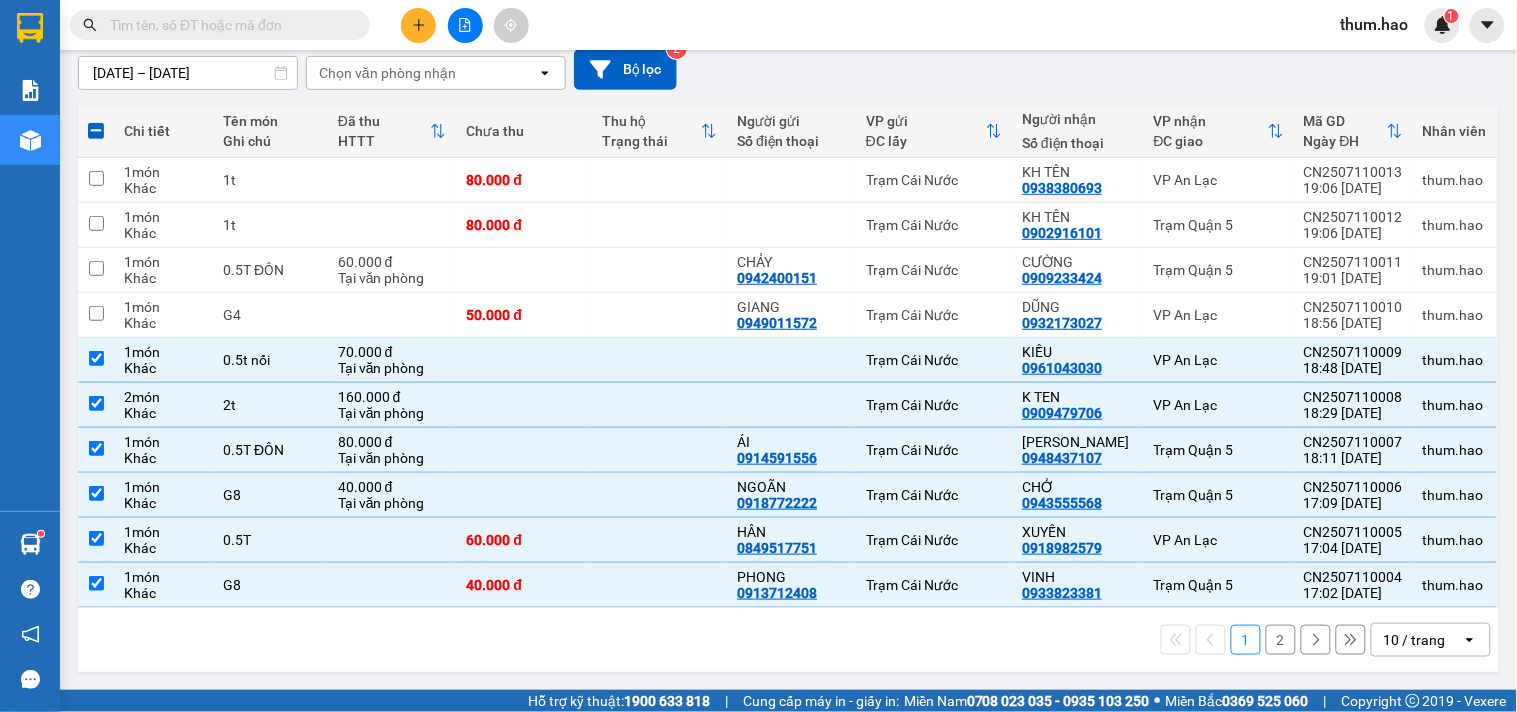 scroll, scrollTop: 0, scrollLeft: 0, axis: both 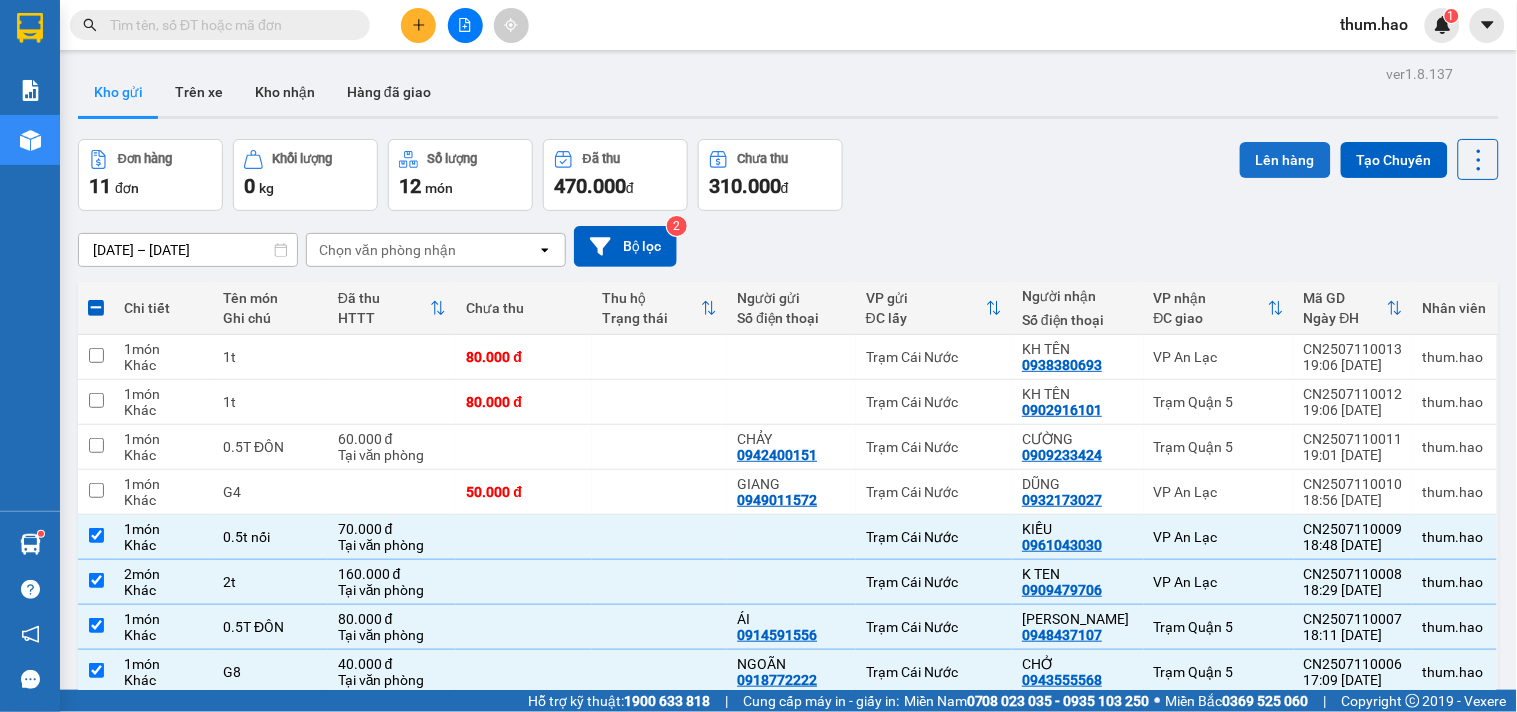 click on "Lên hàng" at bounding box center [1285, 160] 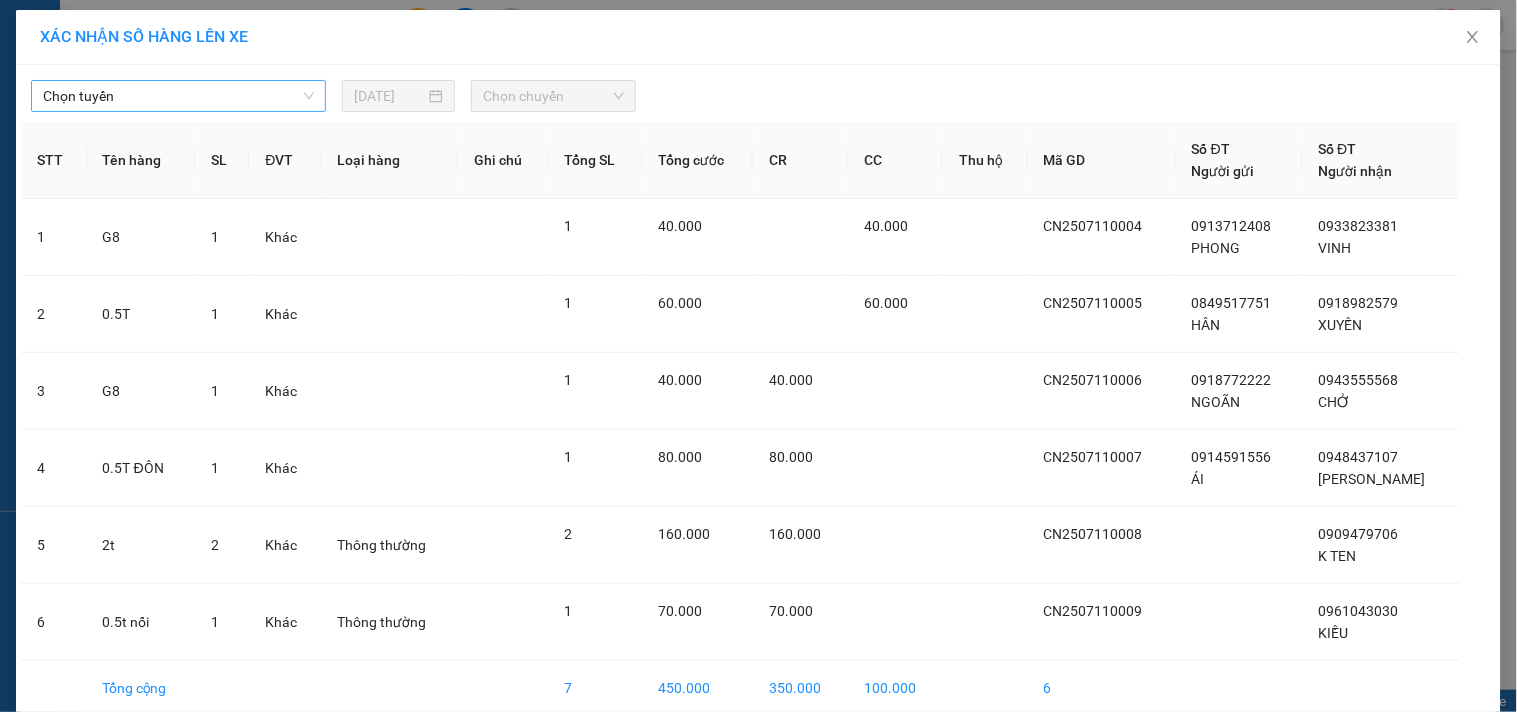 click on "Chọn tuyến" at bounding box center (178, 96) 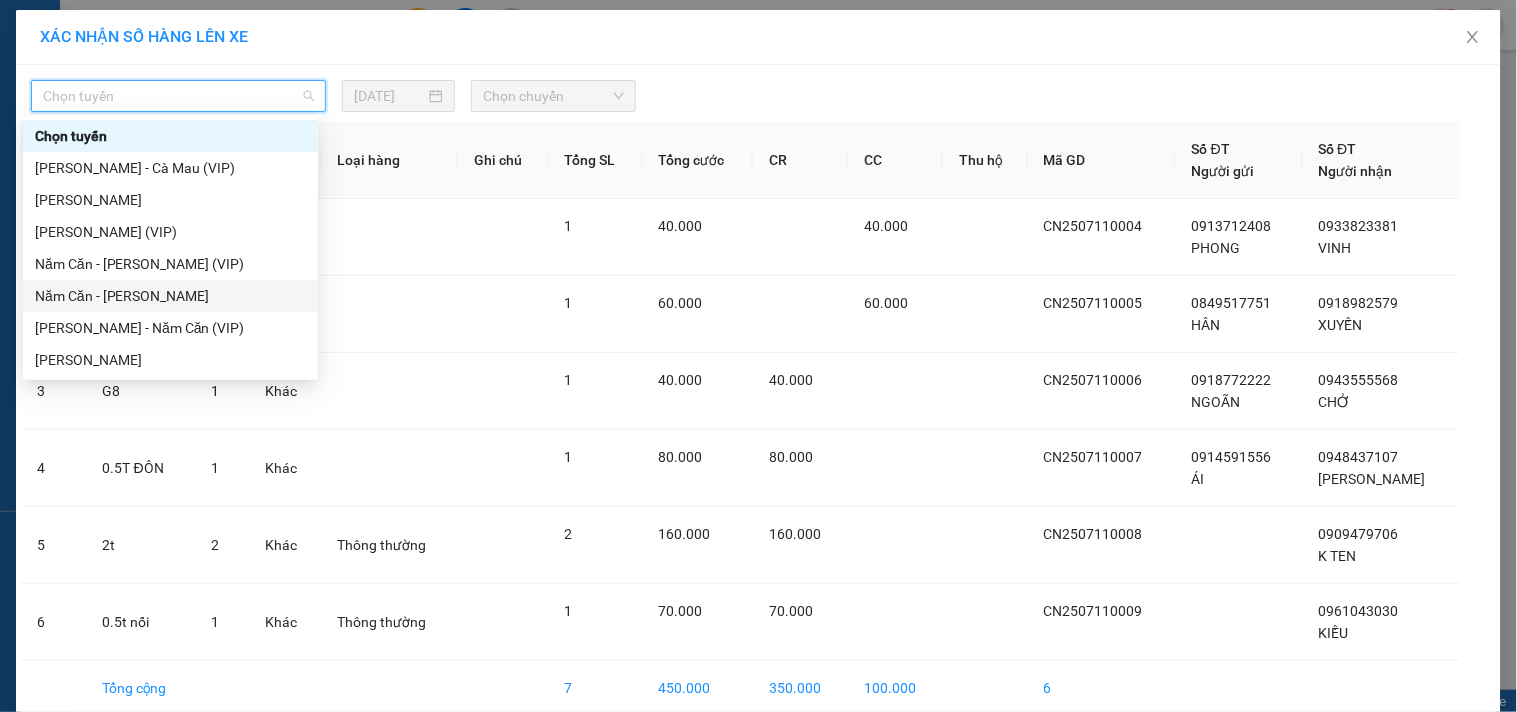 click on "Năm Căn - [PERSON_NAME]" at bounding box center (170, 296) 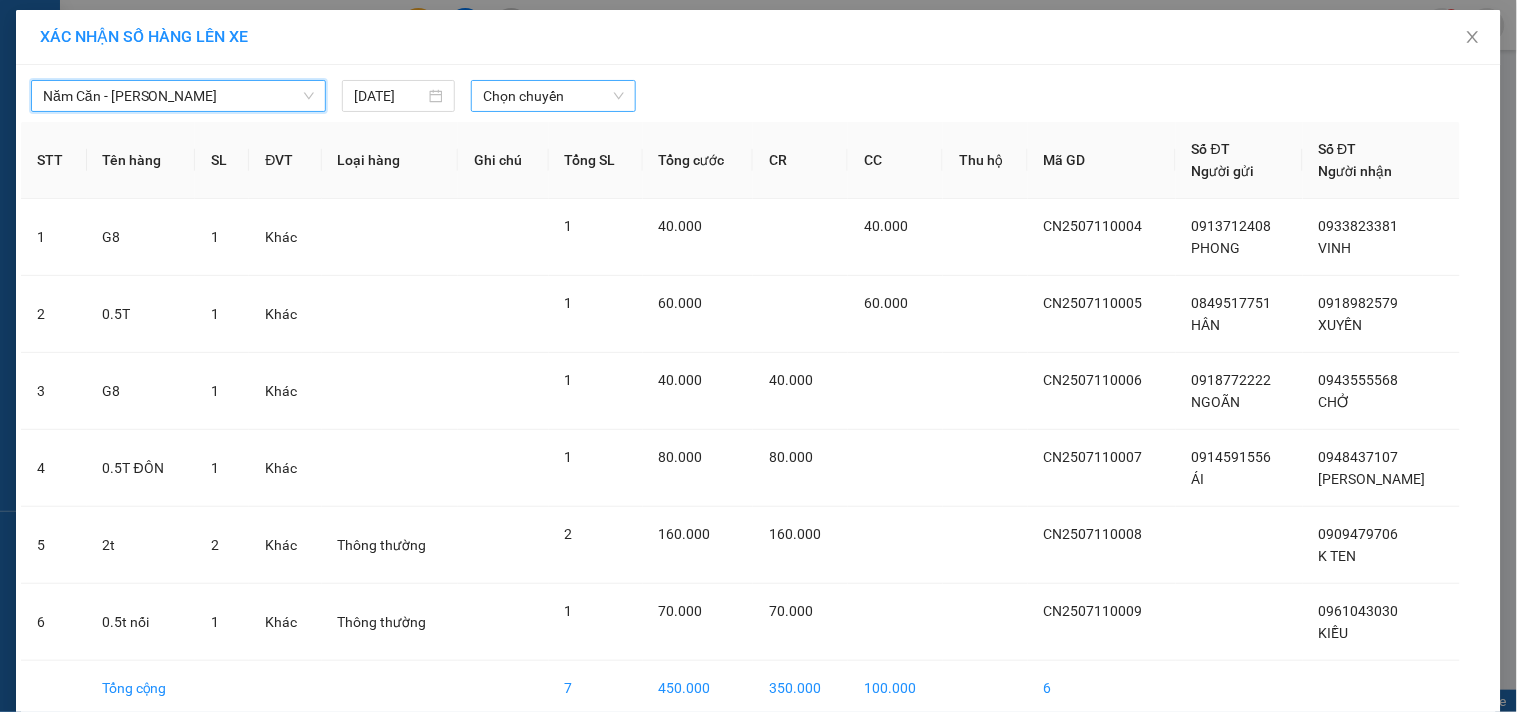 click on "Chọn chuyến" at bounding box center (553, 96) 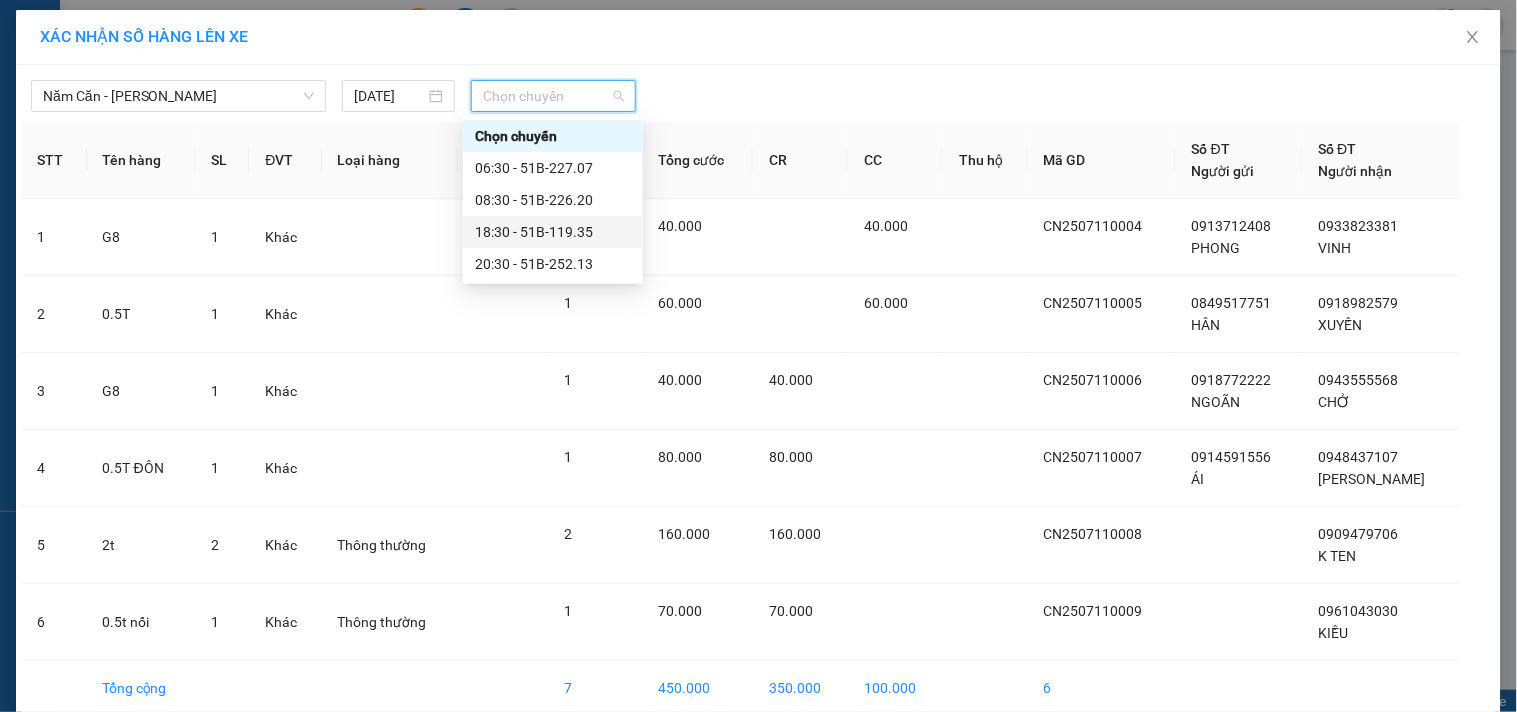 click on "18:30     - 51B-119.35" at bounding box center [553, 232] 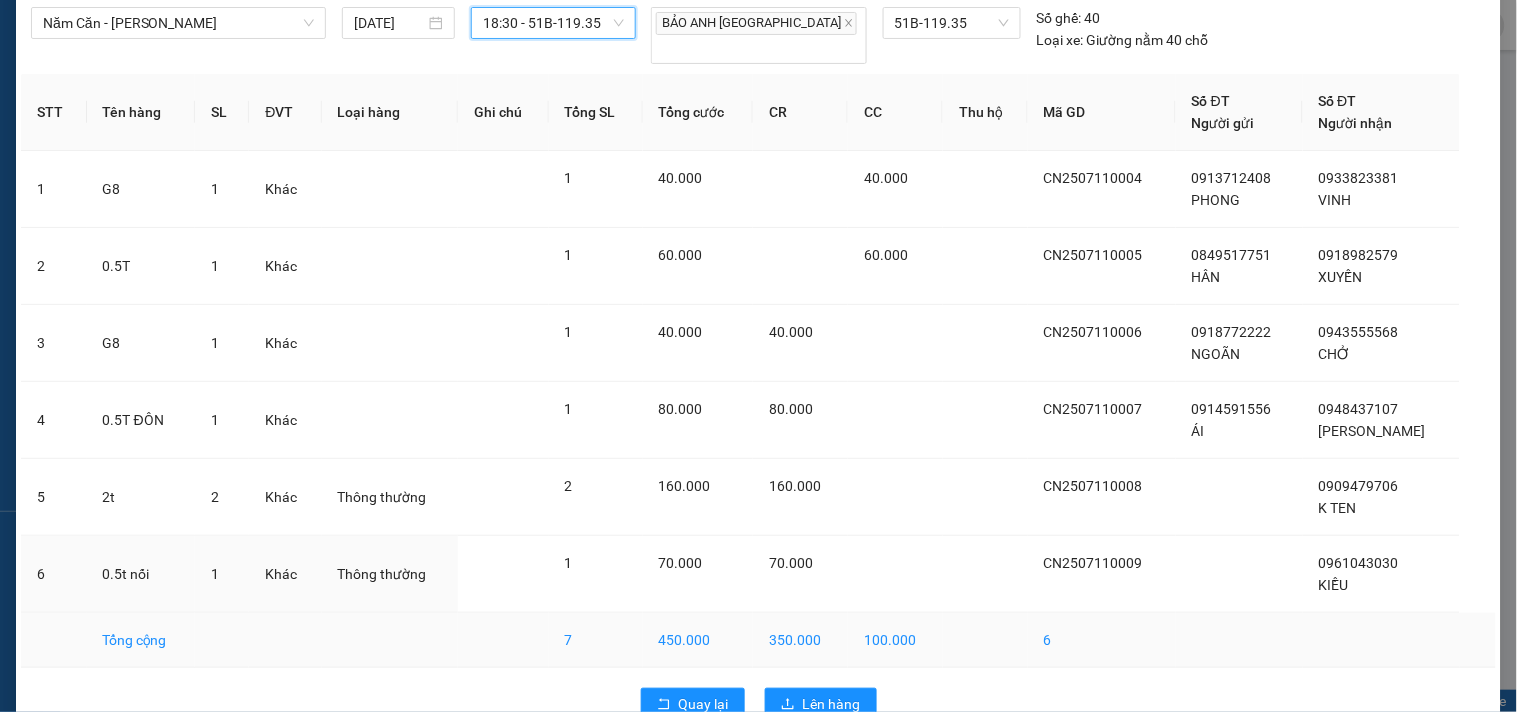scroll, scrollTop: 107, scrollLeft: 0, axis: vertical 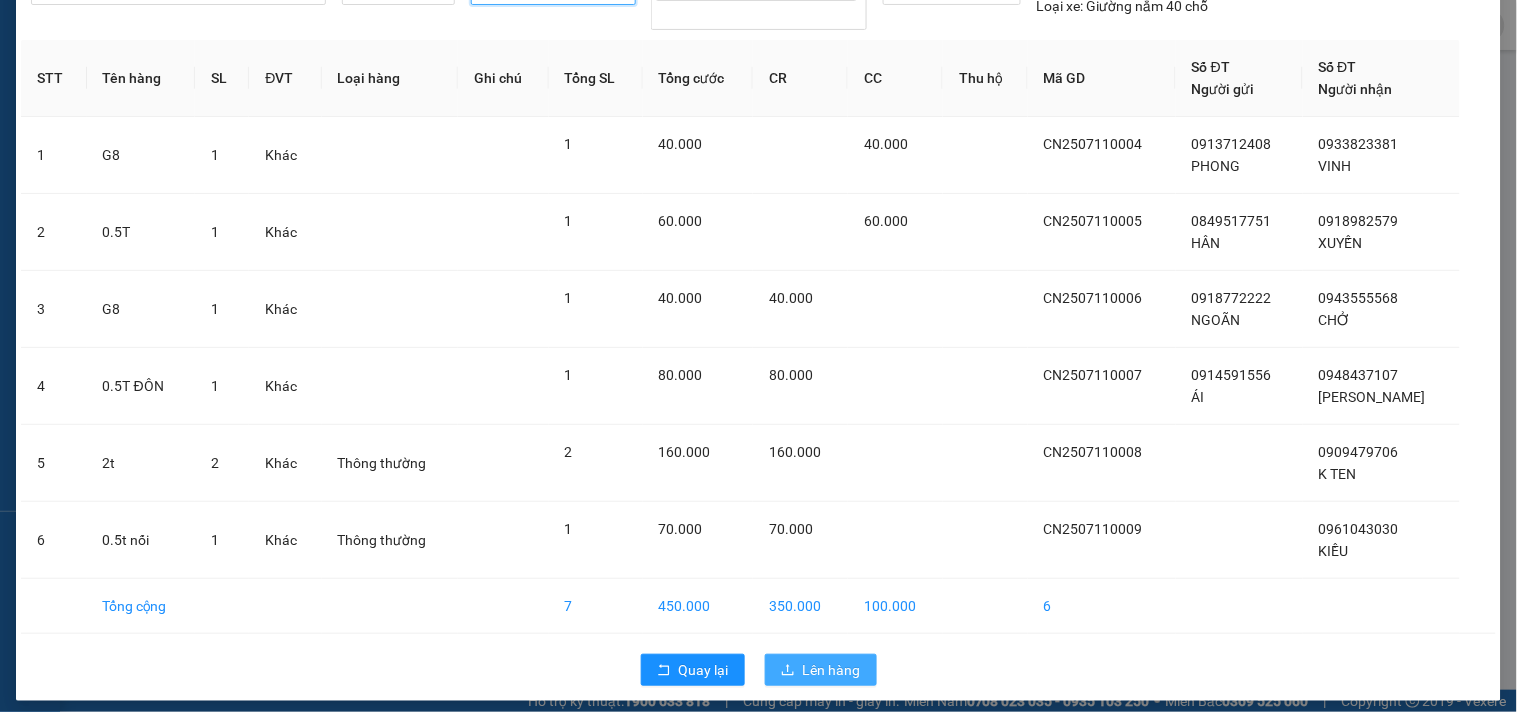 click on "Lên hàng" at bounding box center (832, 670) 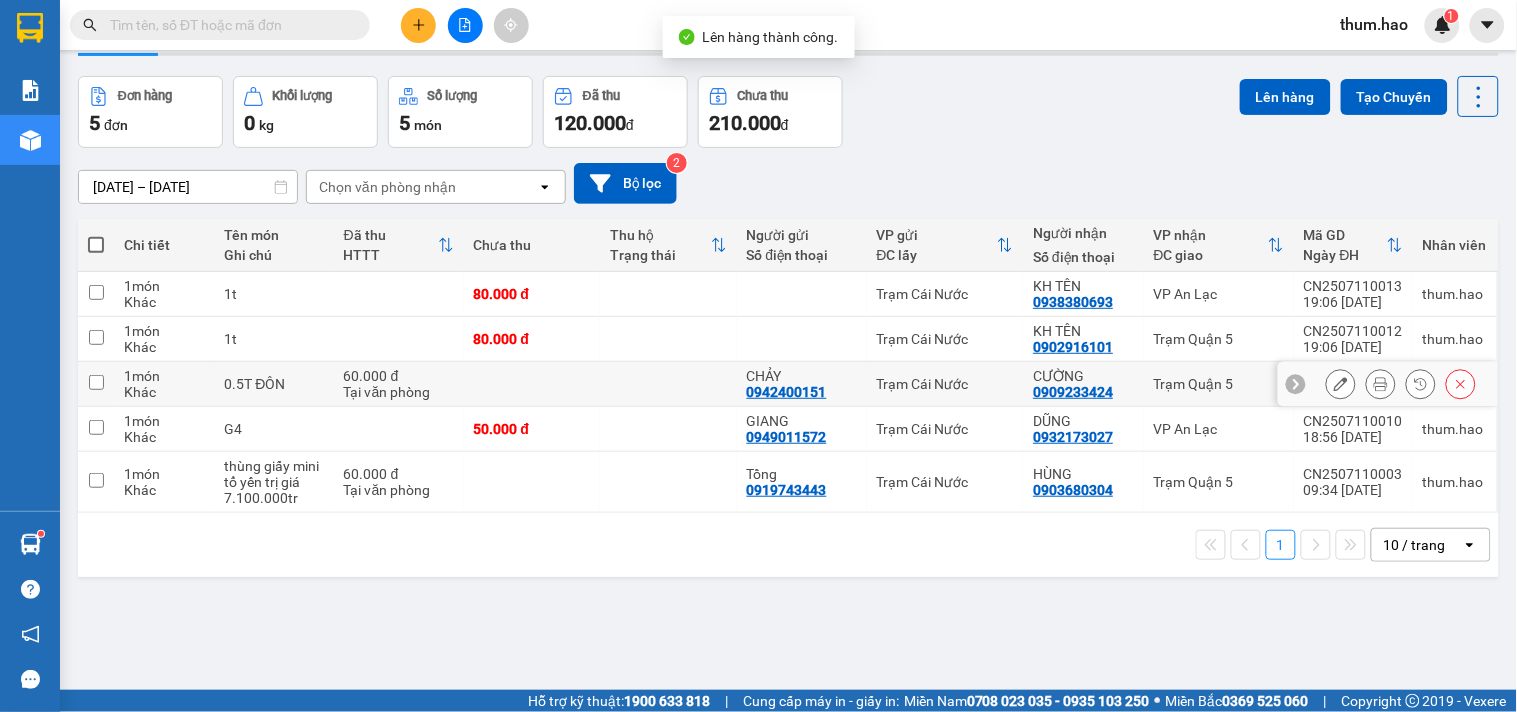 scroll, scrollTop: 92, scrollLeft: 0, axis: vertical 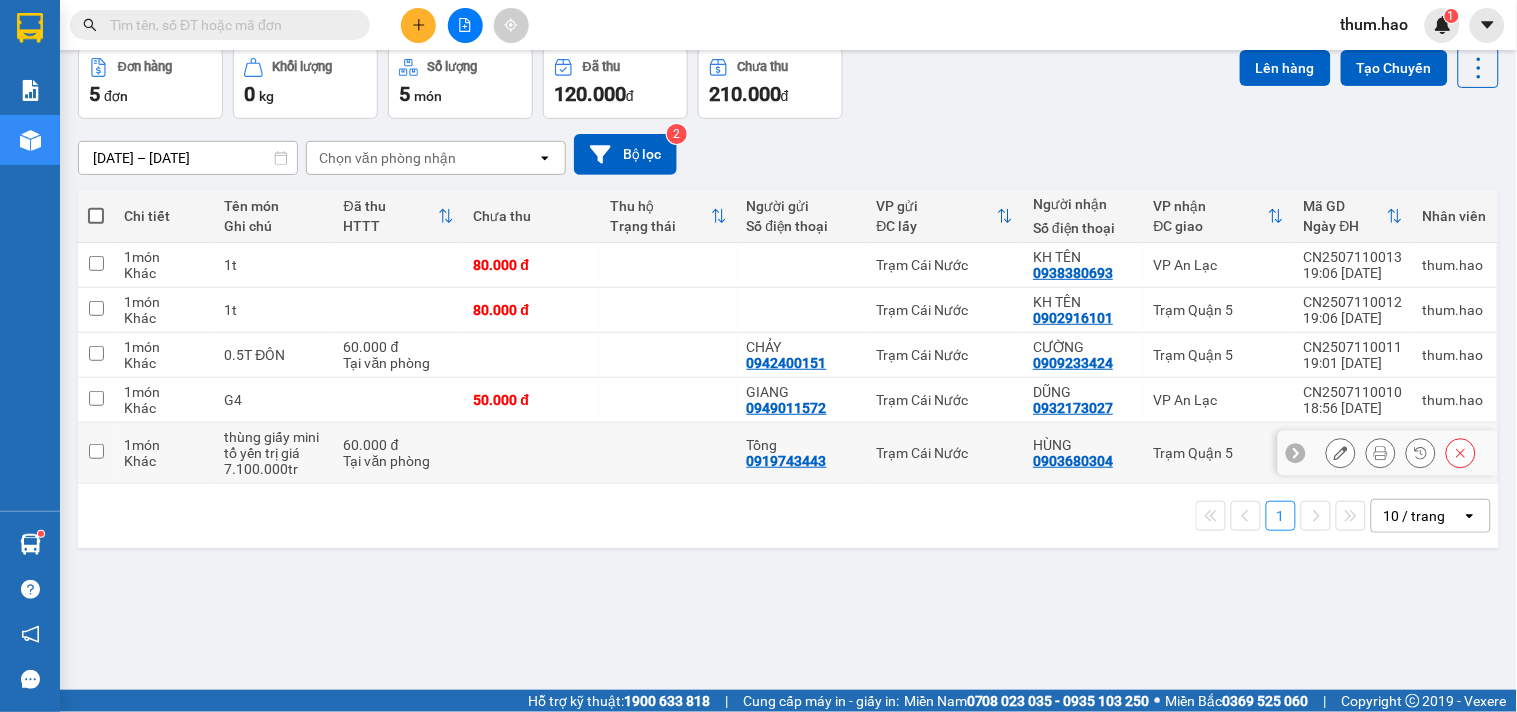 click at bounding box center (96, 451) 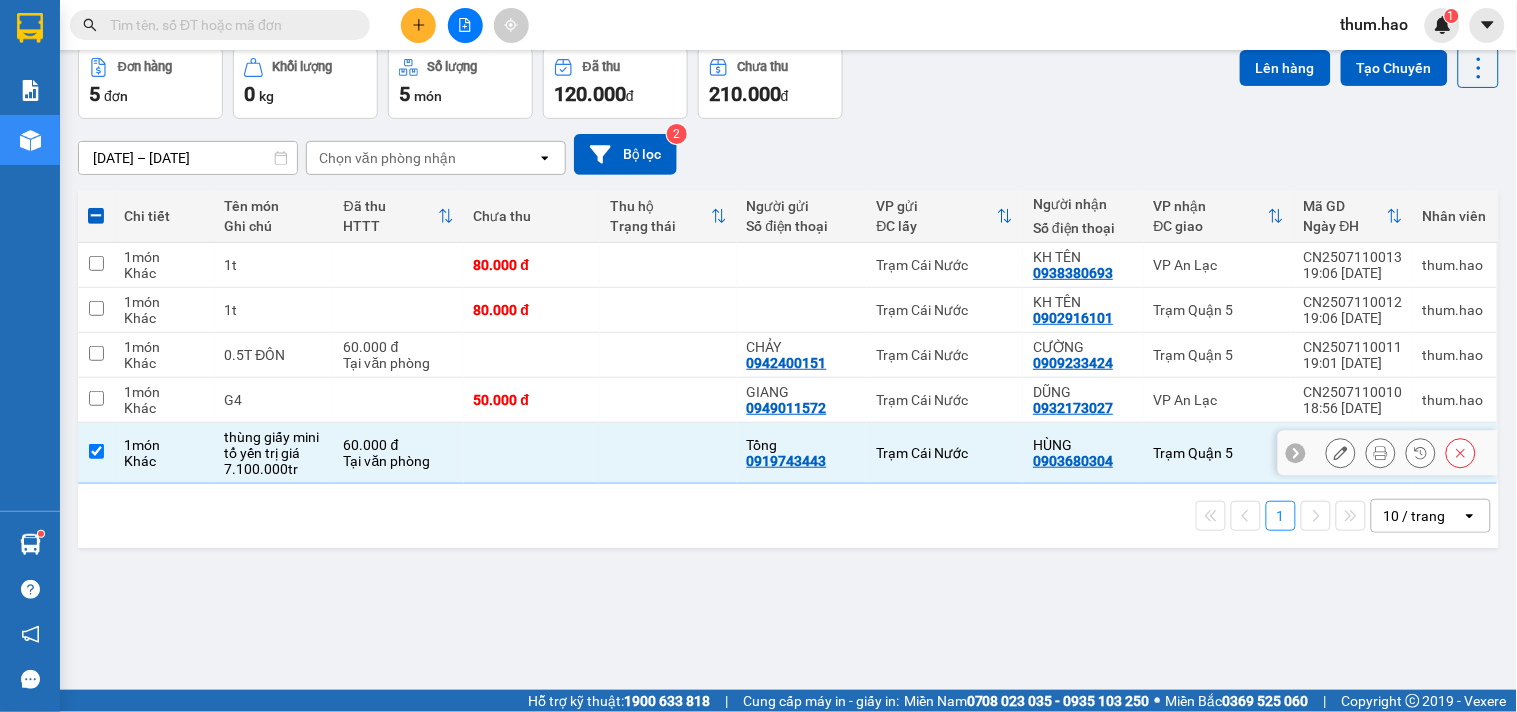 click at bounding box center [96, 451] 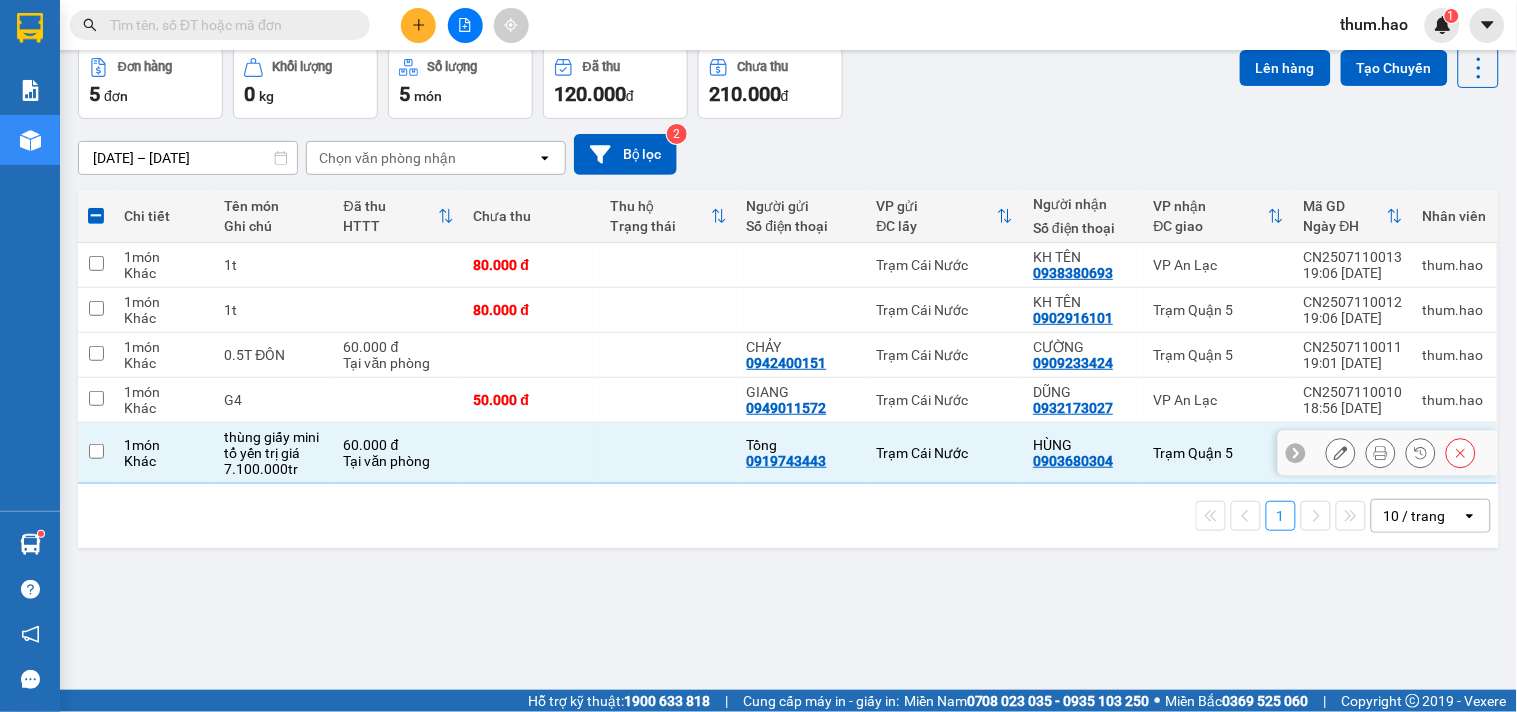 checkbox on "false" 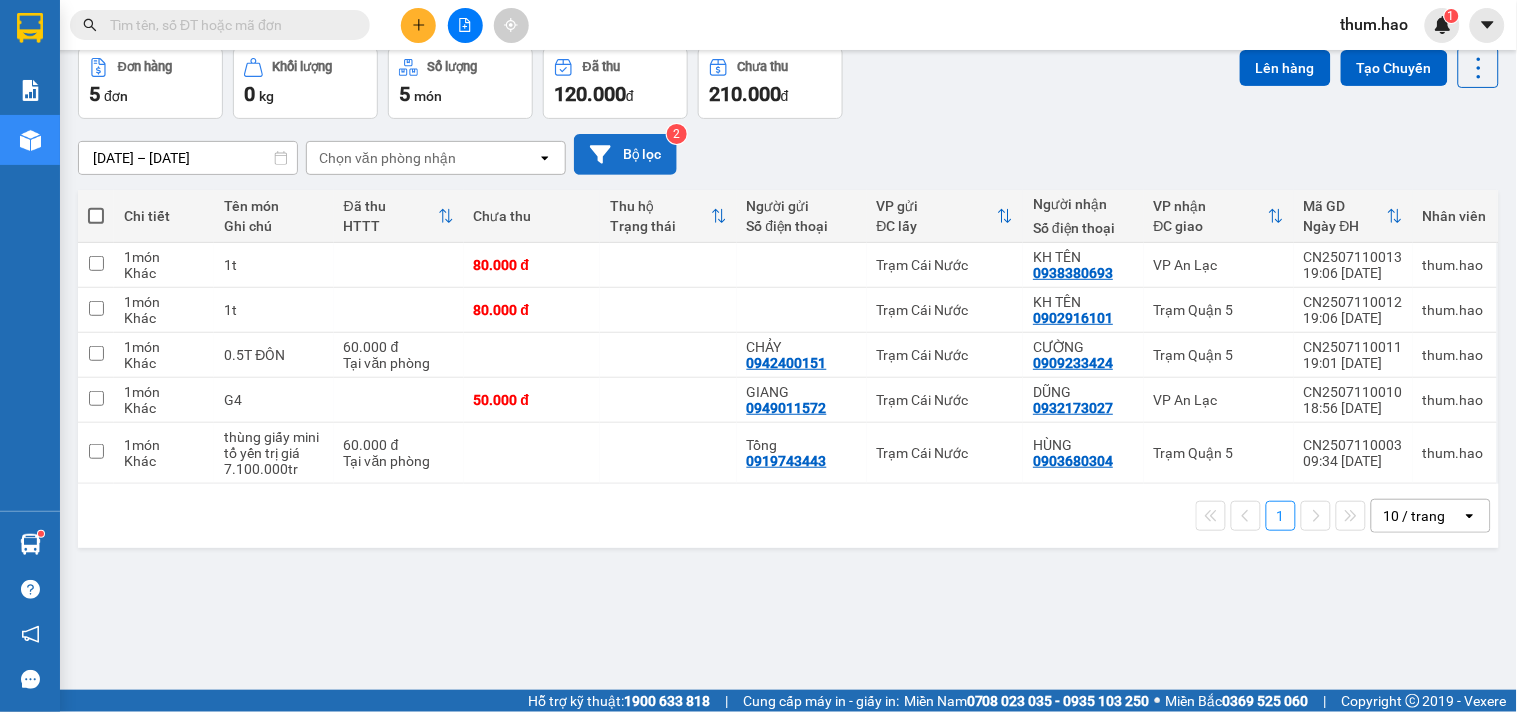 scroll, scrollTop: 0, scrollLeft: 0, axis: both 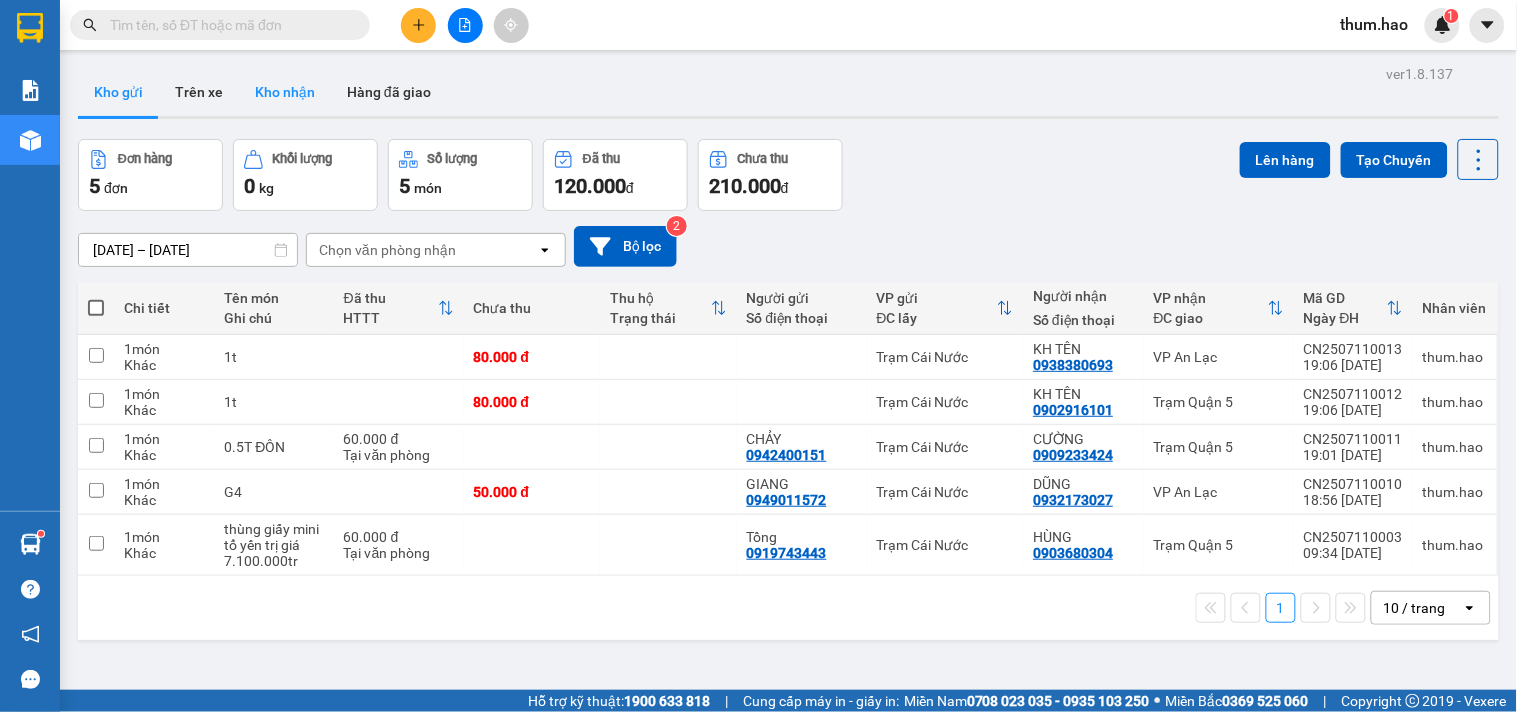 click on "Kho nhận" at bounding box center [285, 92] 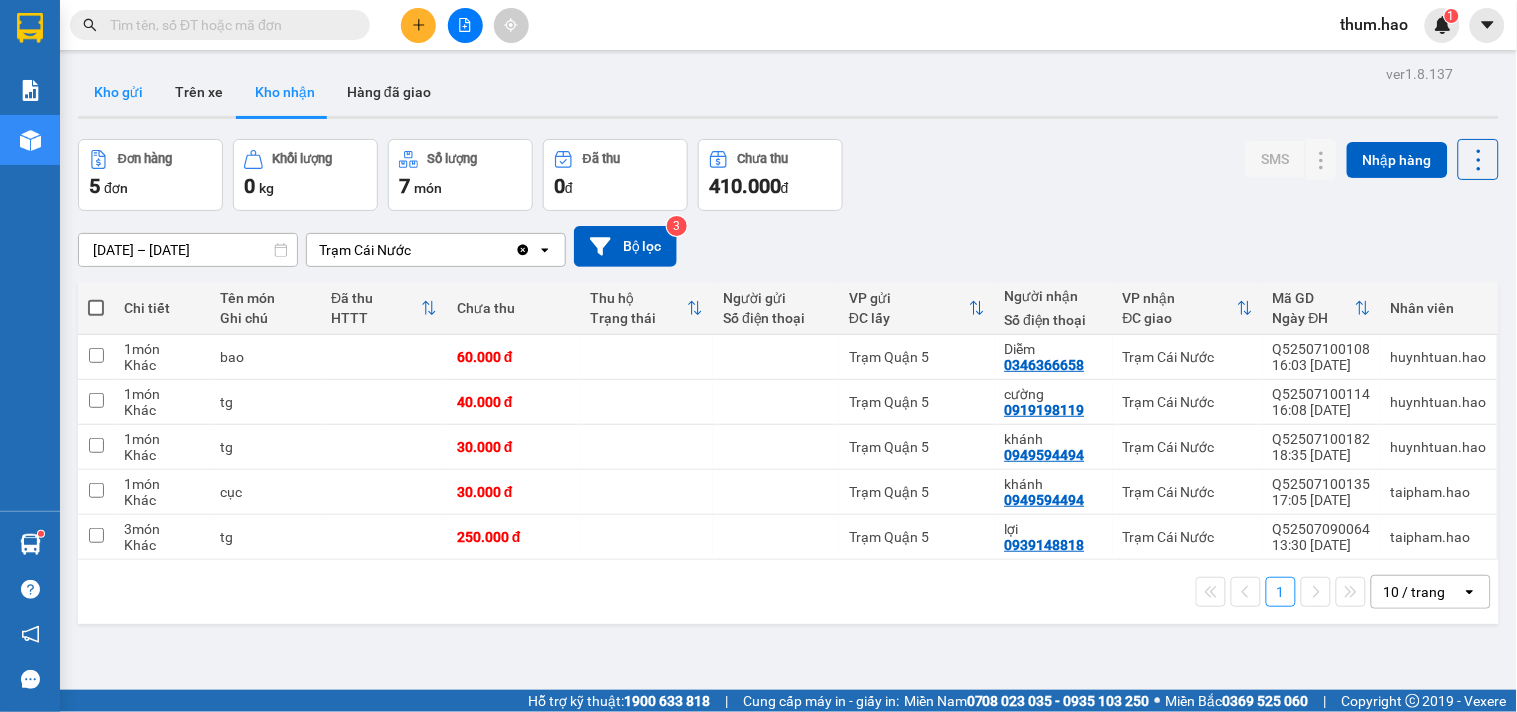 click on "Kho gửi" at bounding box center [118, 92] 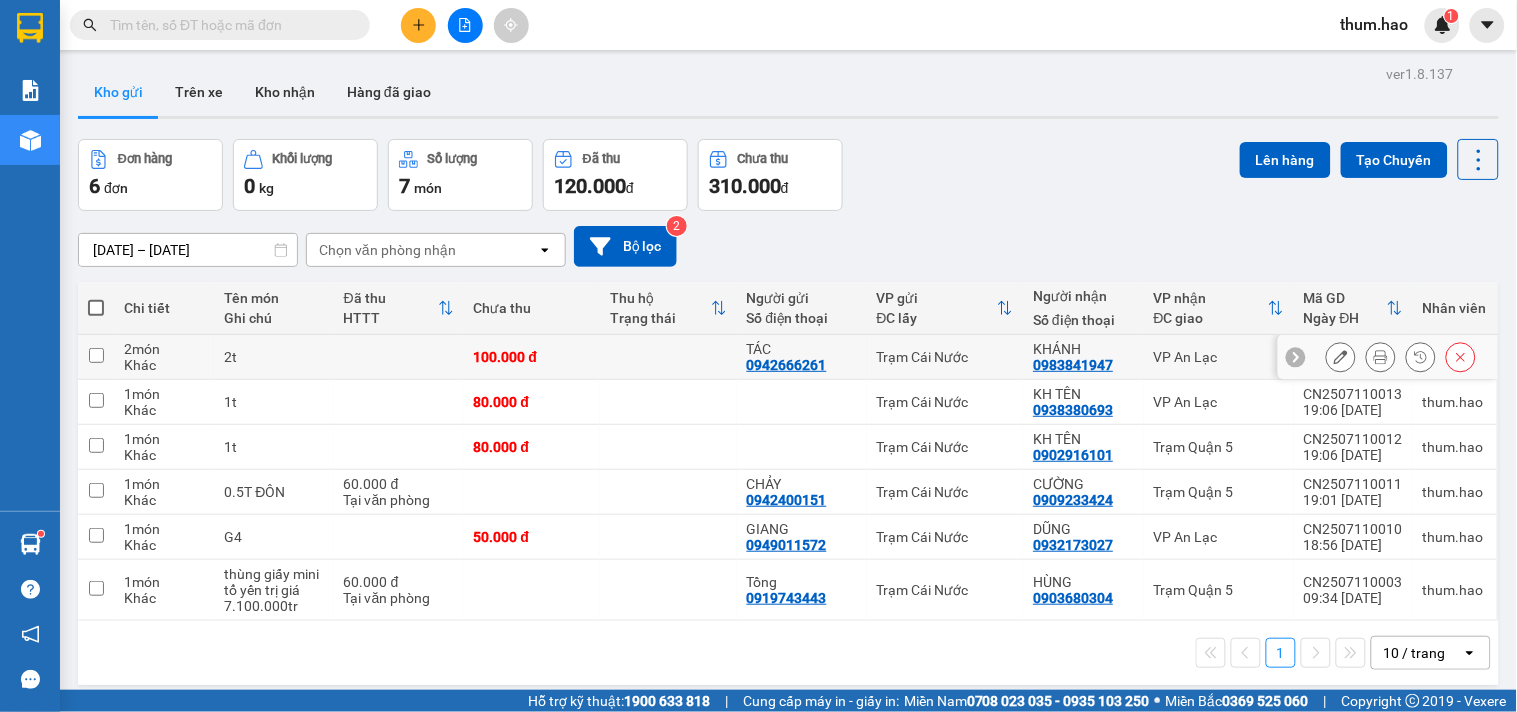 click at bounding box center [1381, 357] 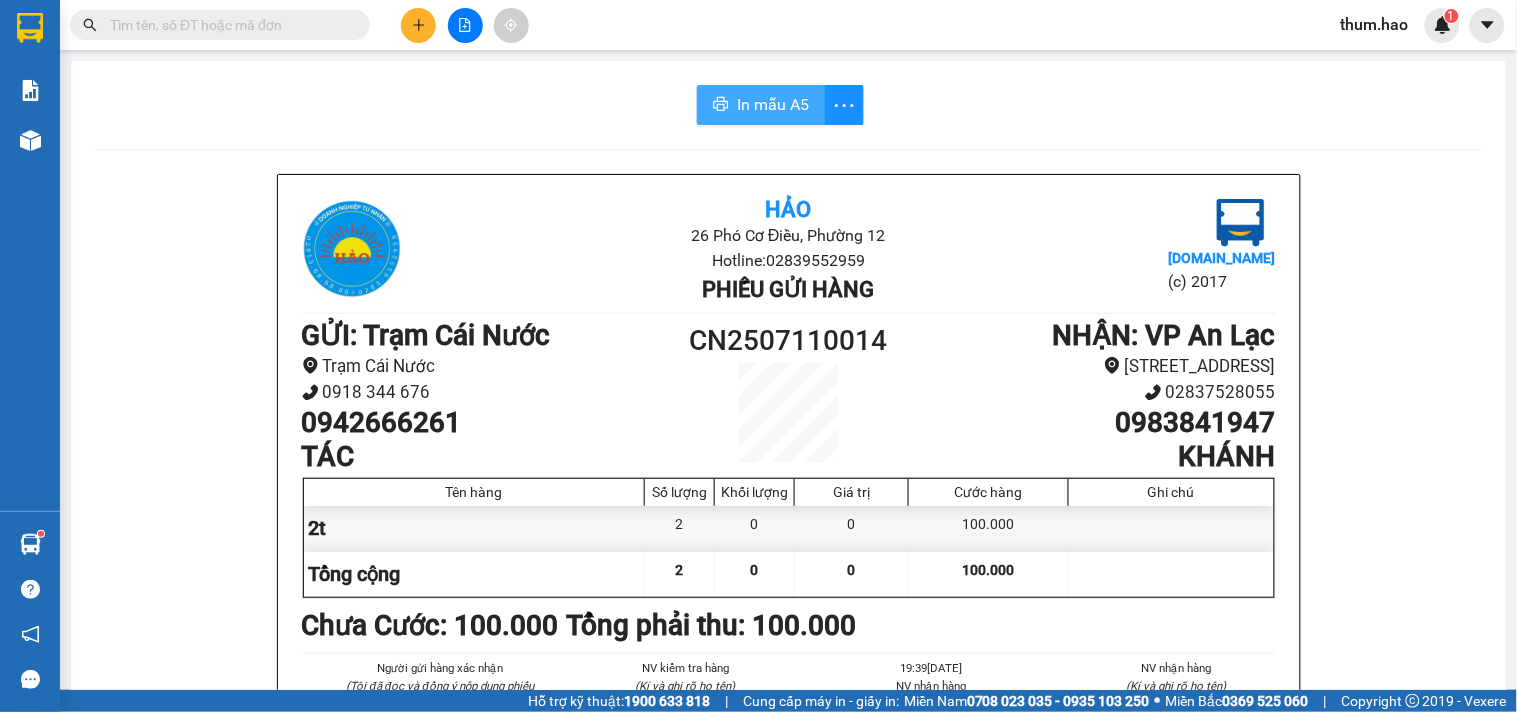 click on "In mẫu A5" at bounding box center [773, 104] 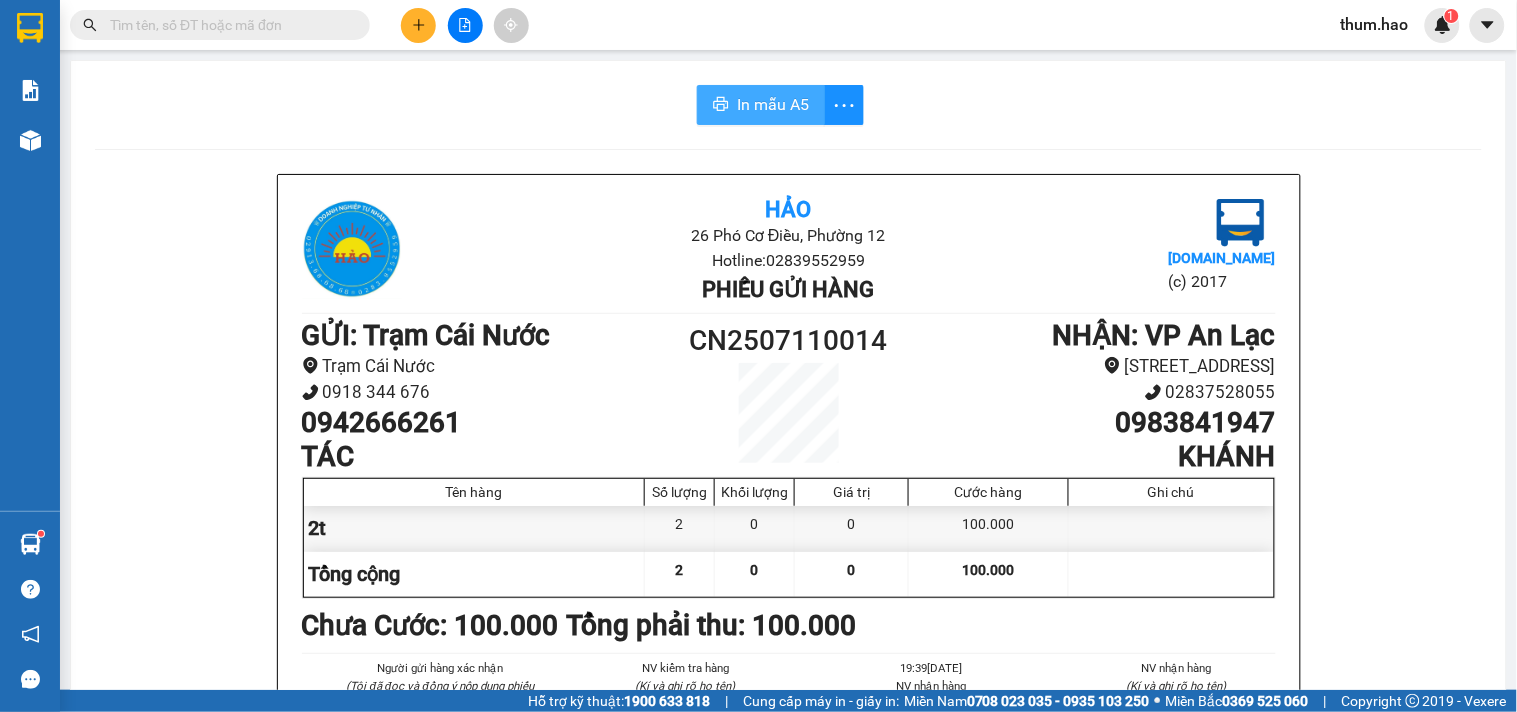 scroll, scrollTop: 0, scrollLeft: 0, axis: both 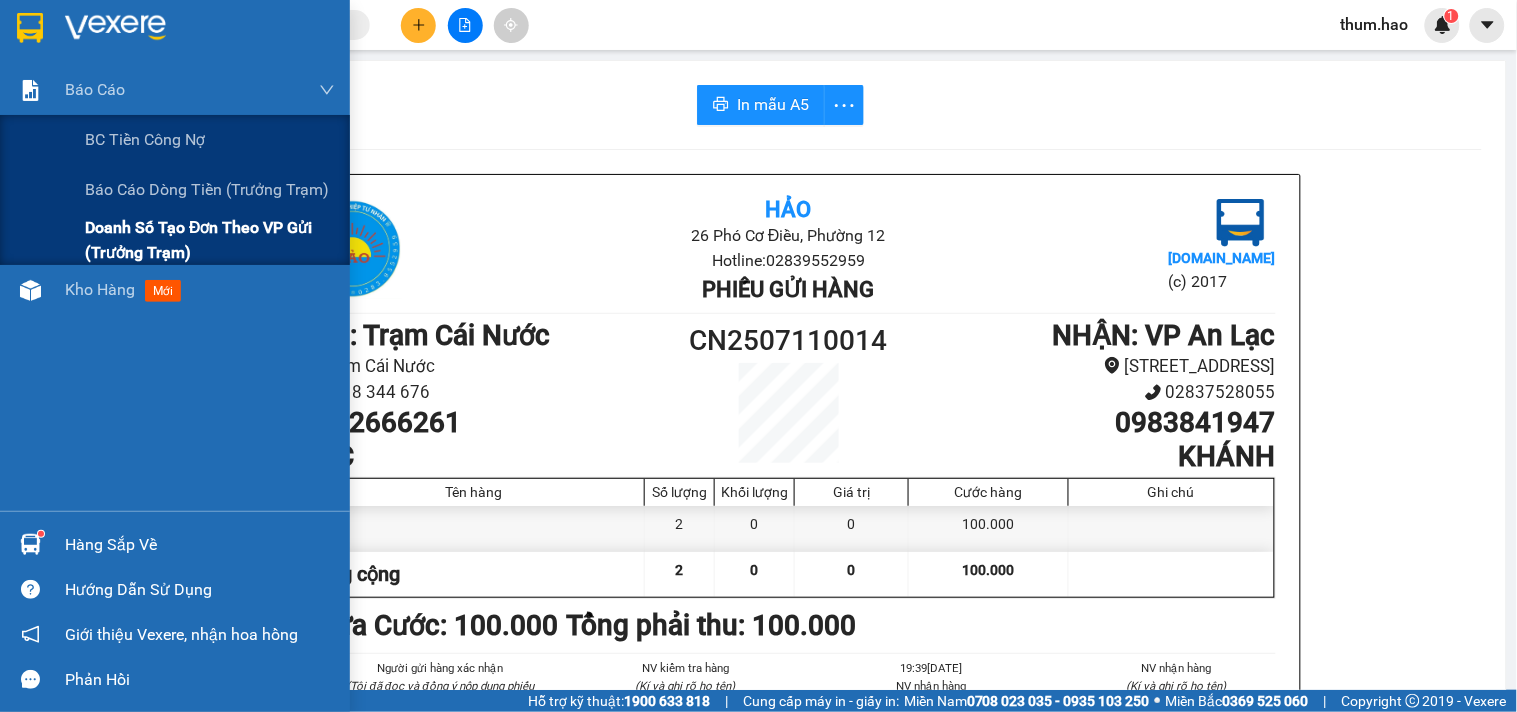click on "Doanh số tạo đơn theo VP gửi (trưởng trạm)" at bounding box center (210, 240) 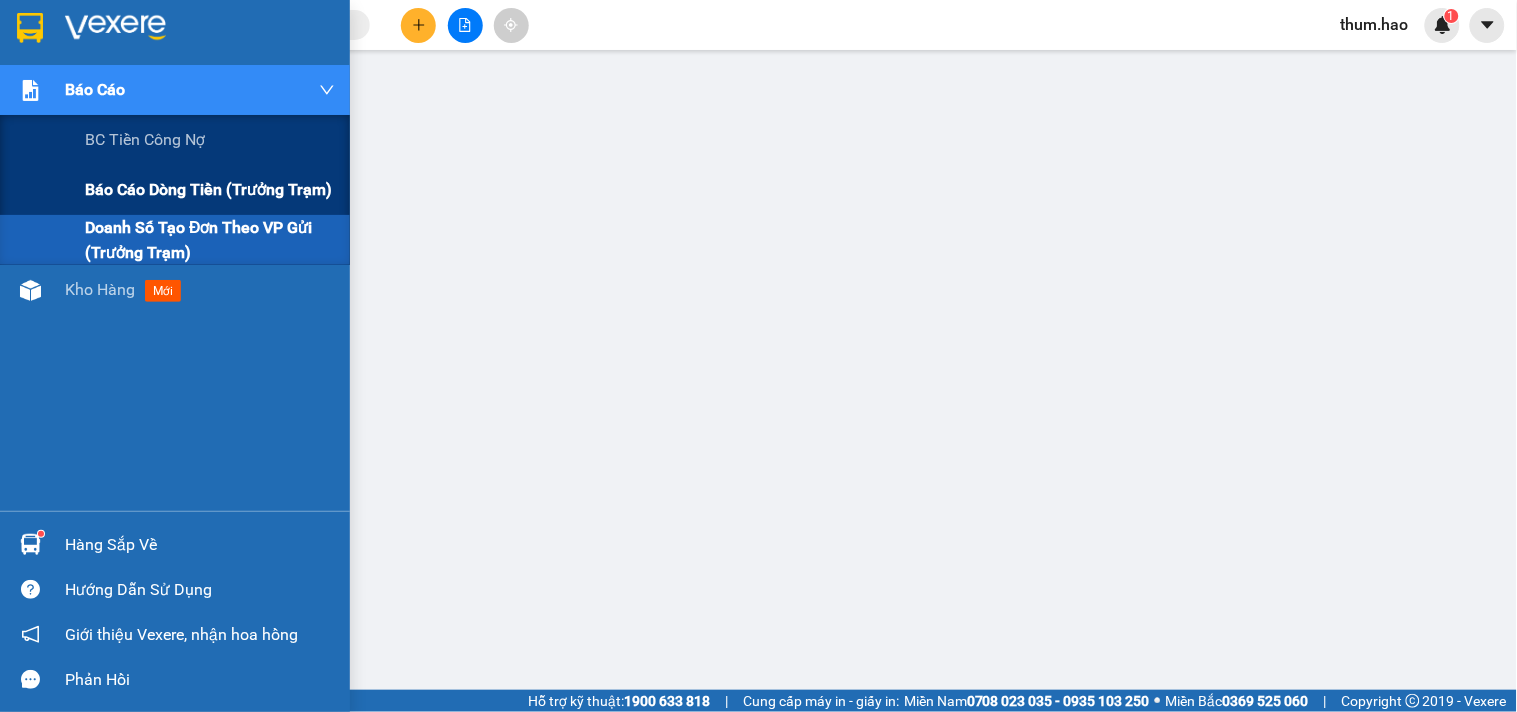click on "Báo cáo dòng tiền (trưởng trạm)" at bounding box center [208, 189] 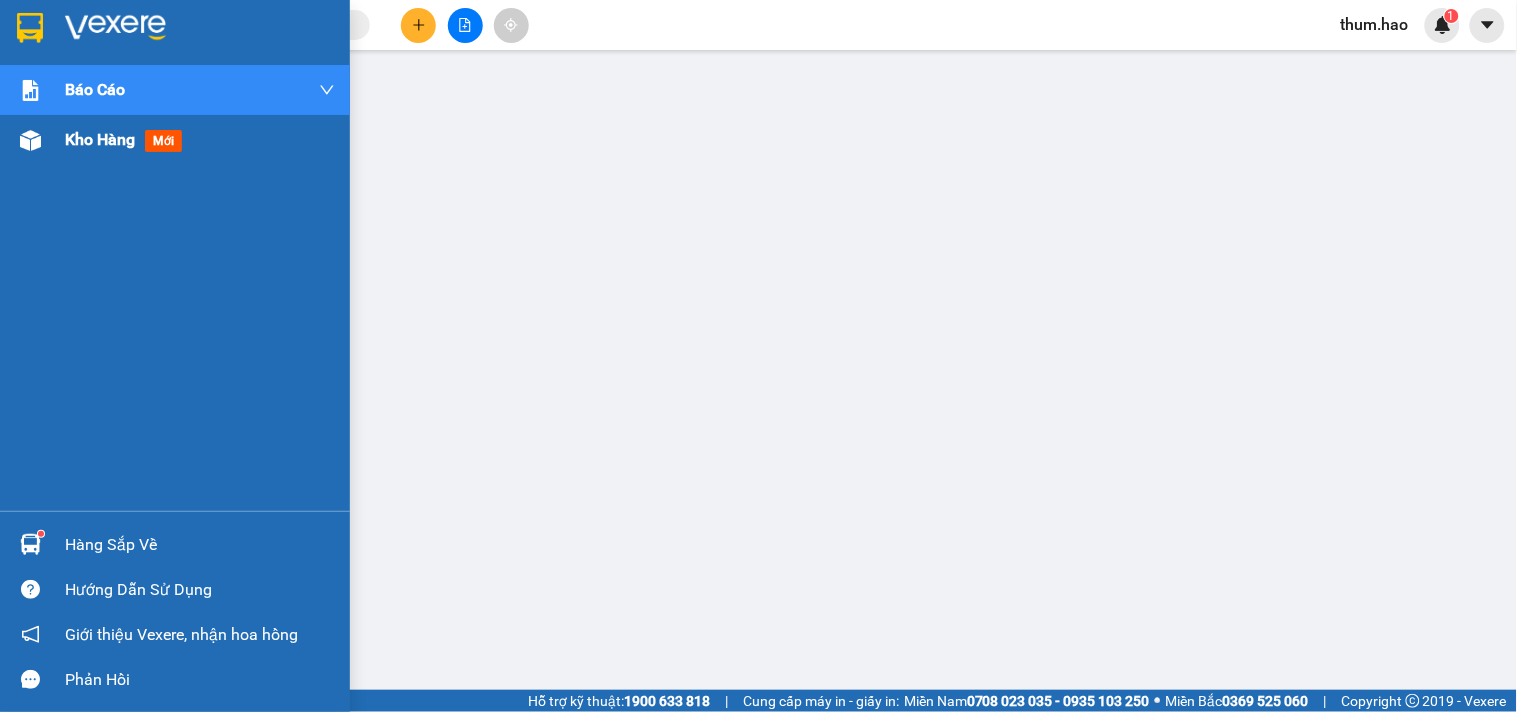 click on "Kho hàng" at bounding box center (100, 139) 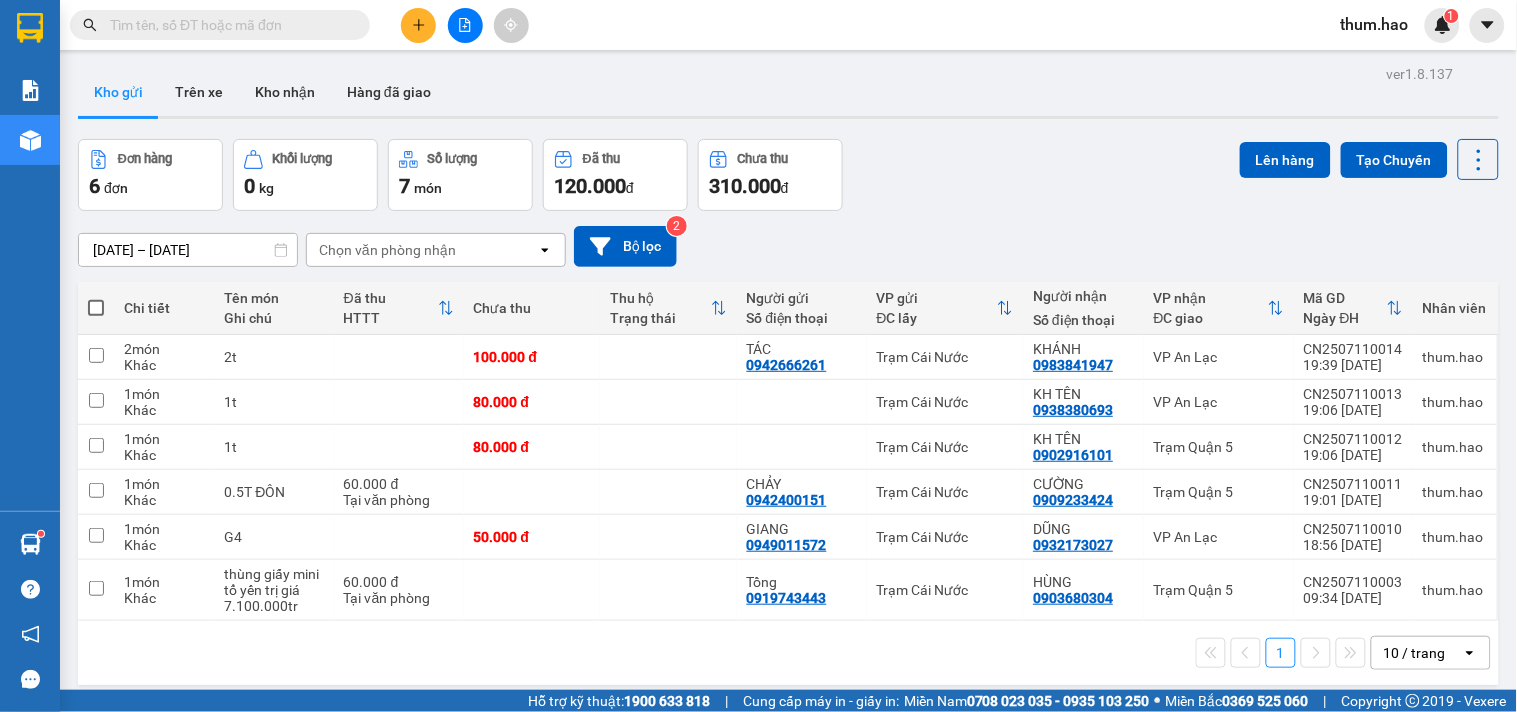 click at bounding box center [96, 308] 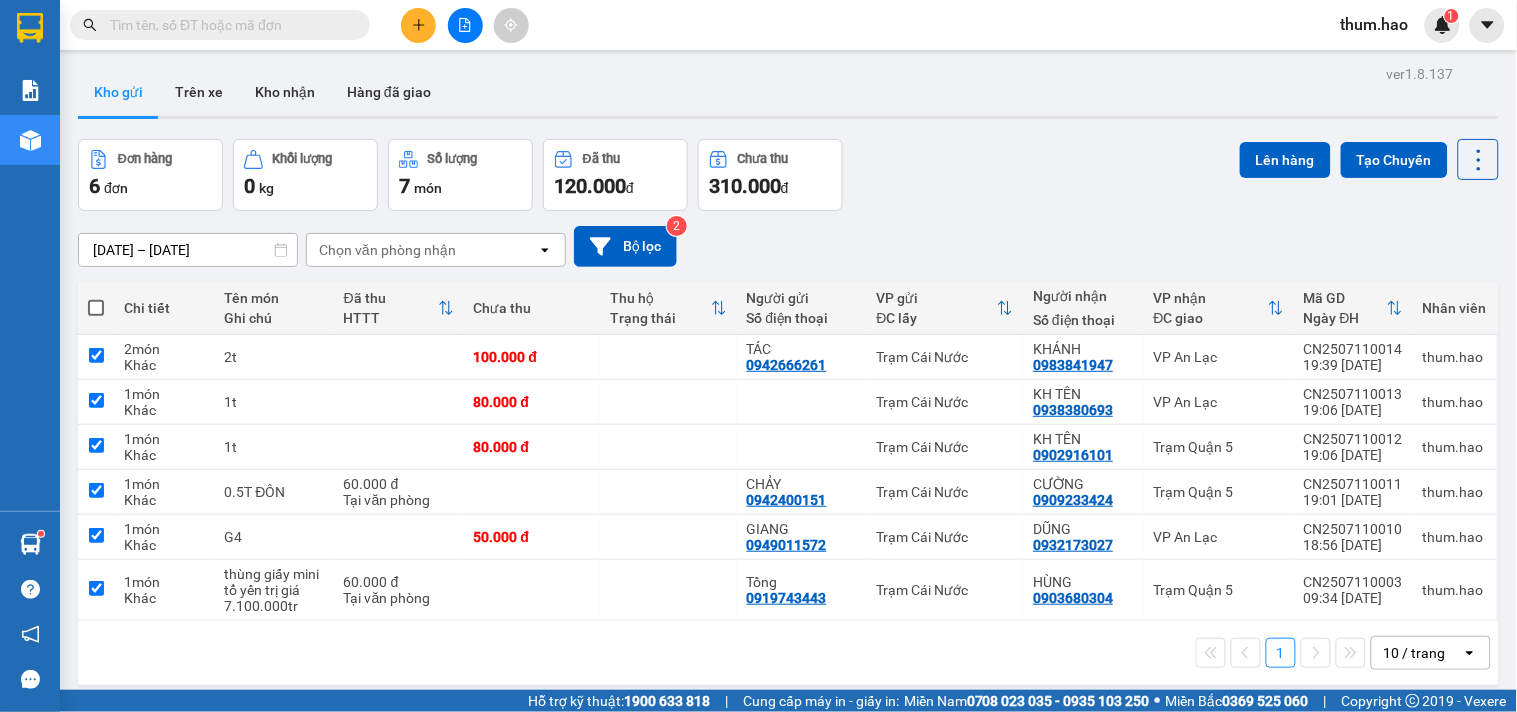 checkbox on "true" 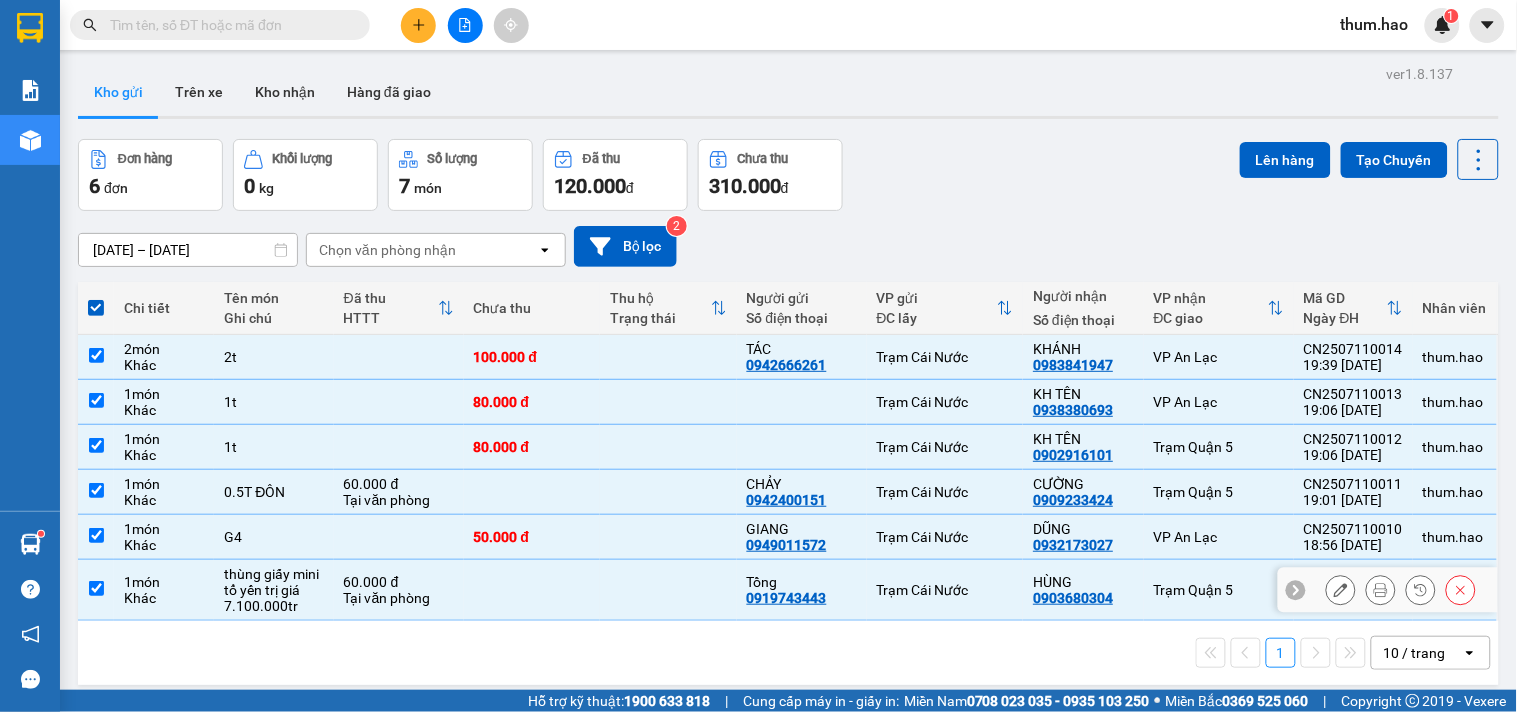click at bounding box center (96, 588) 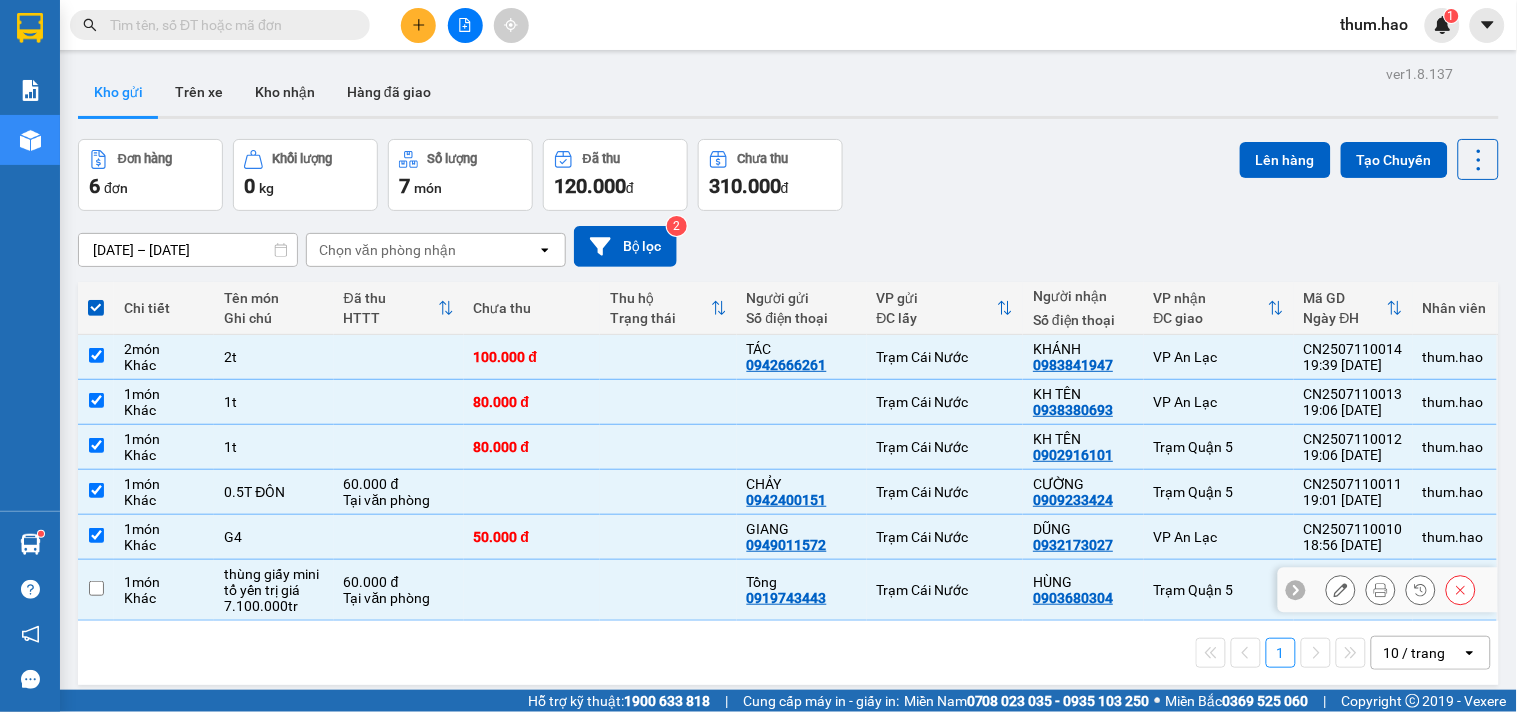checkbox on "false" 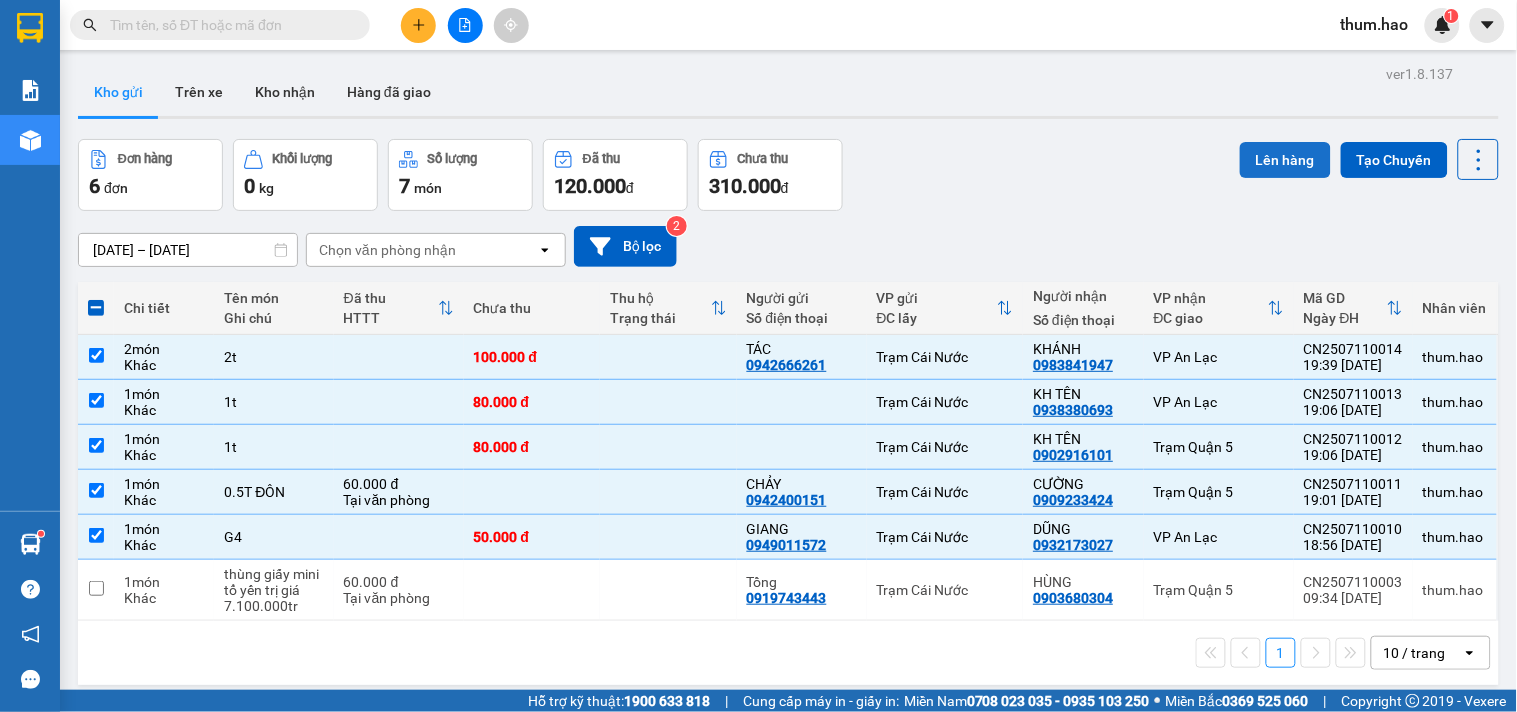 click on "Lên hàng" at bounding box center (1285, 160) 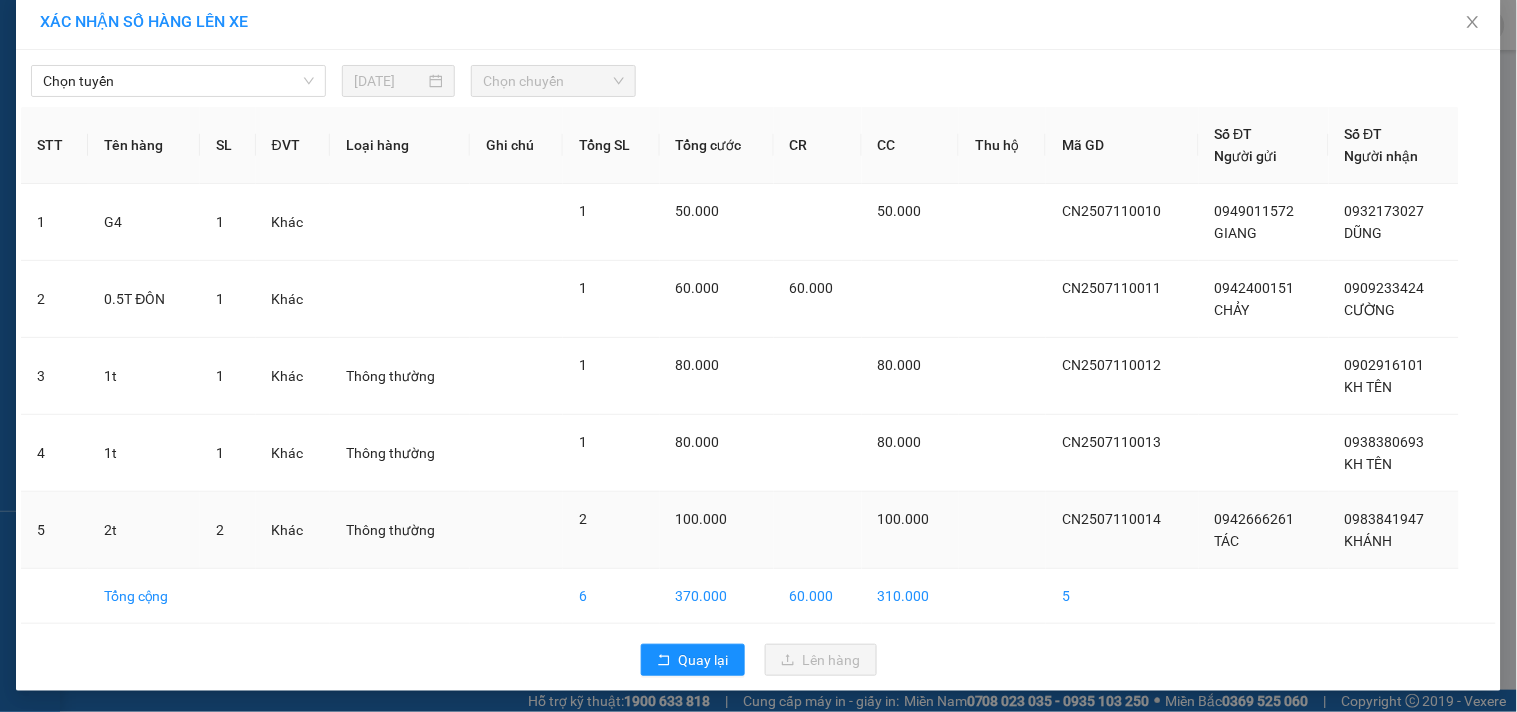 scroll, scrollTop: 18, scrollLeft: 0, axis: vertical 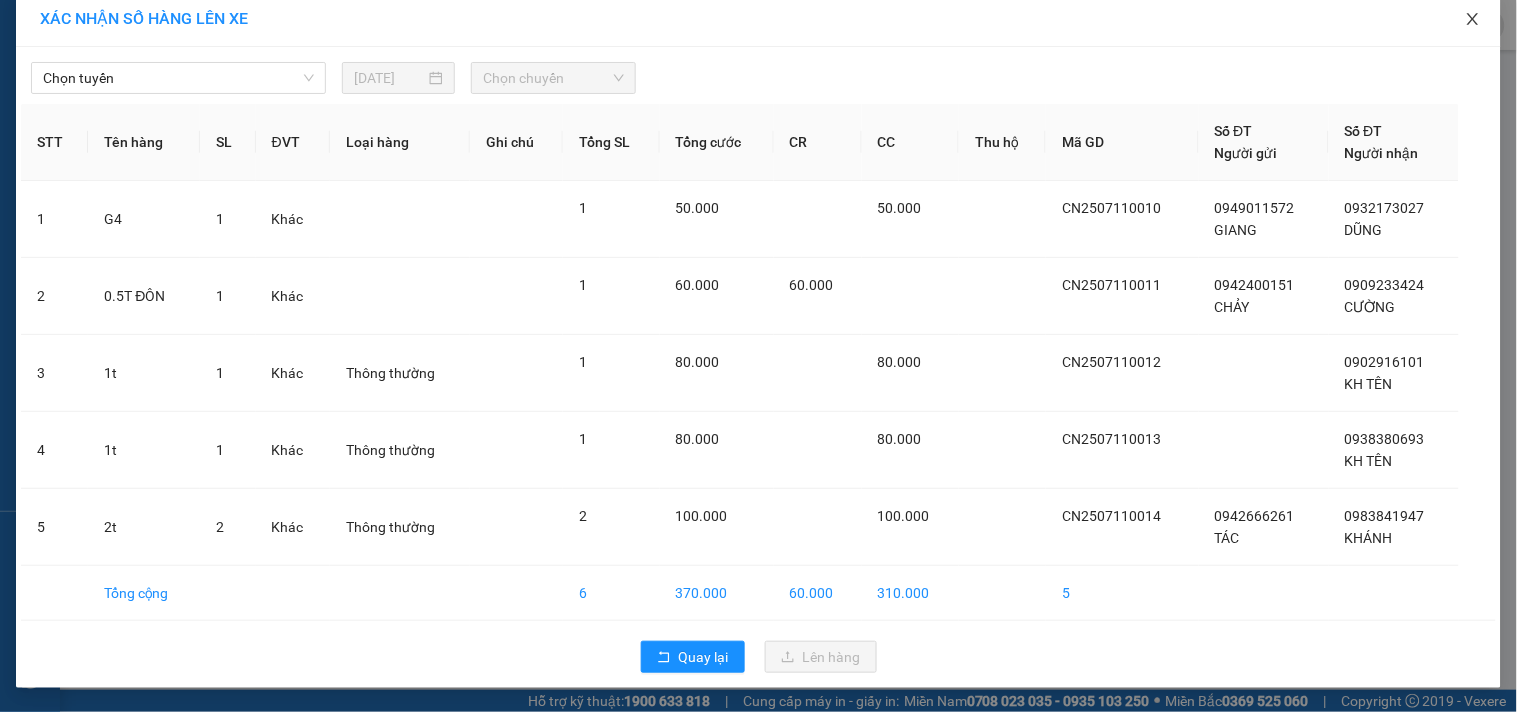 click 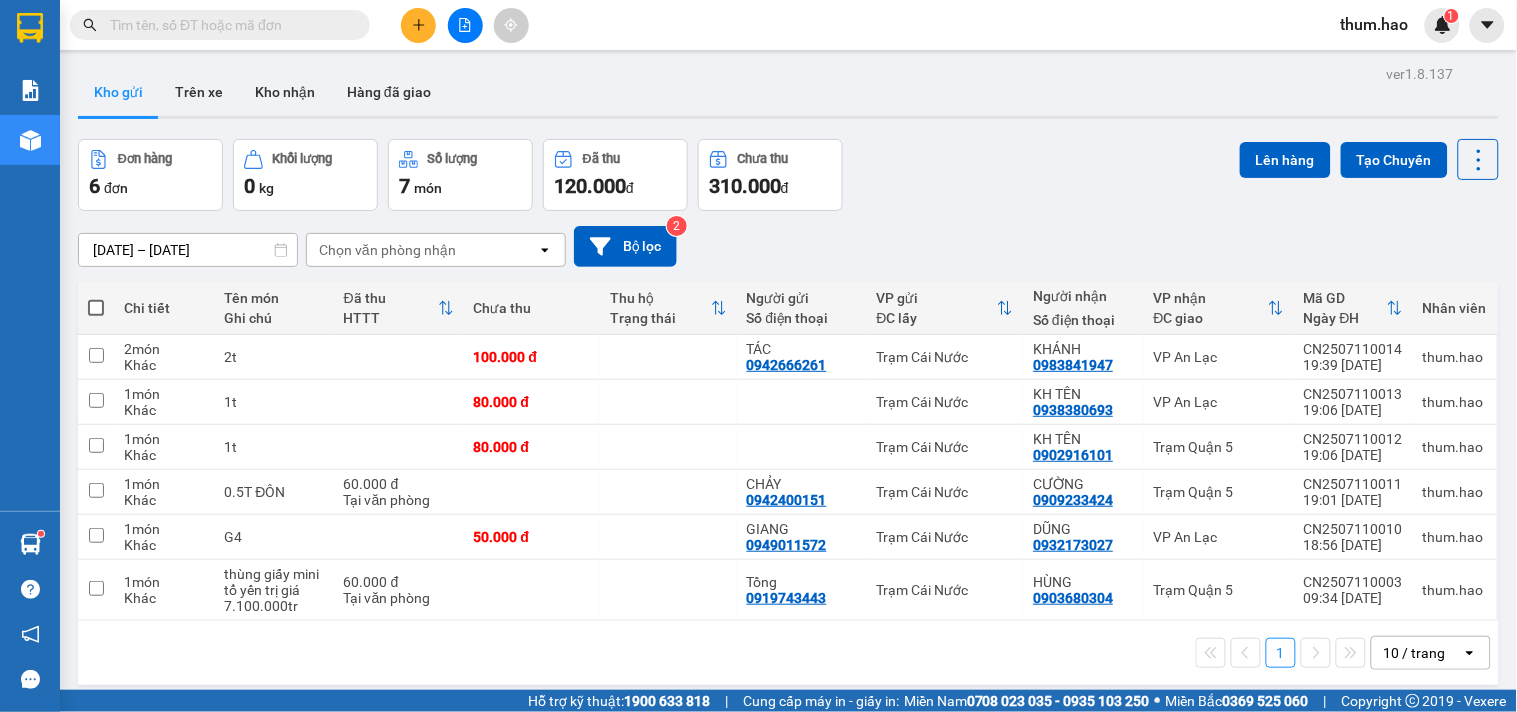click at bounding box center [96, 308] 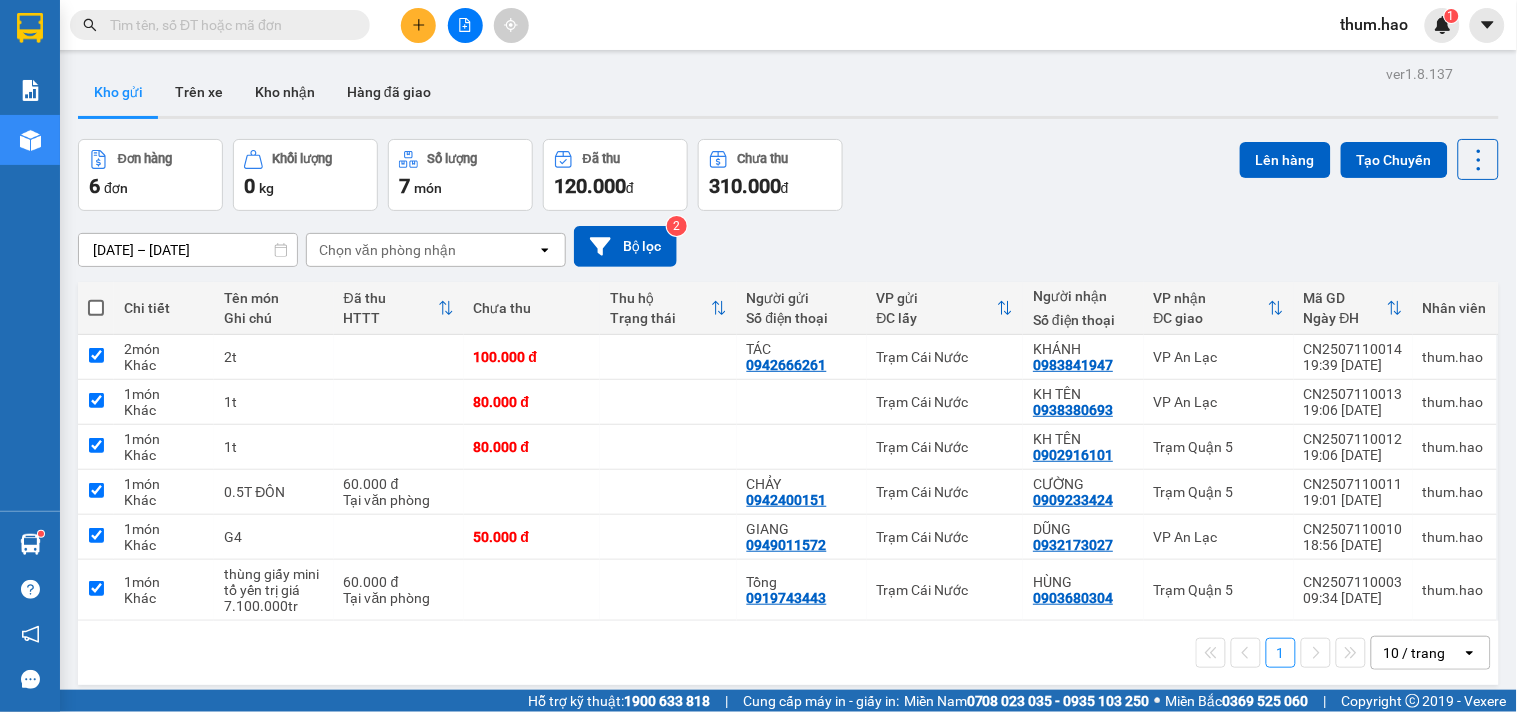 checkbox on "true" 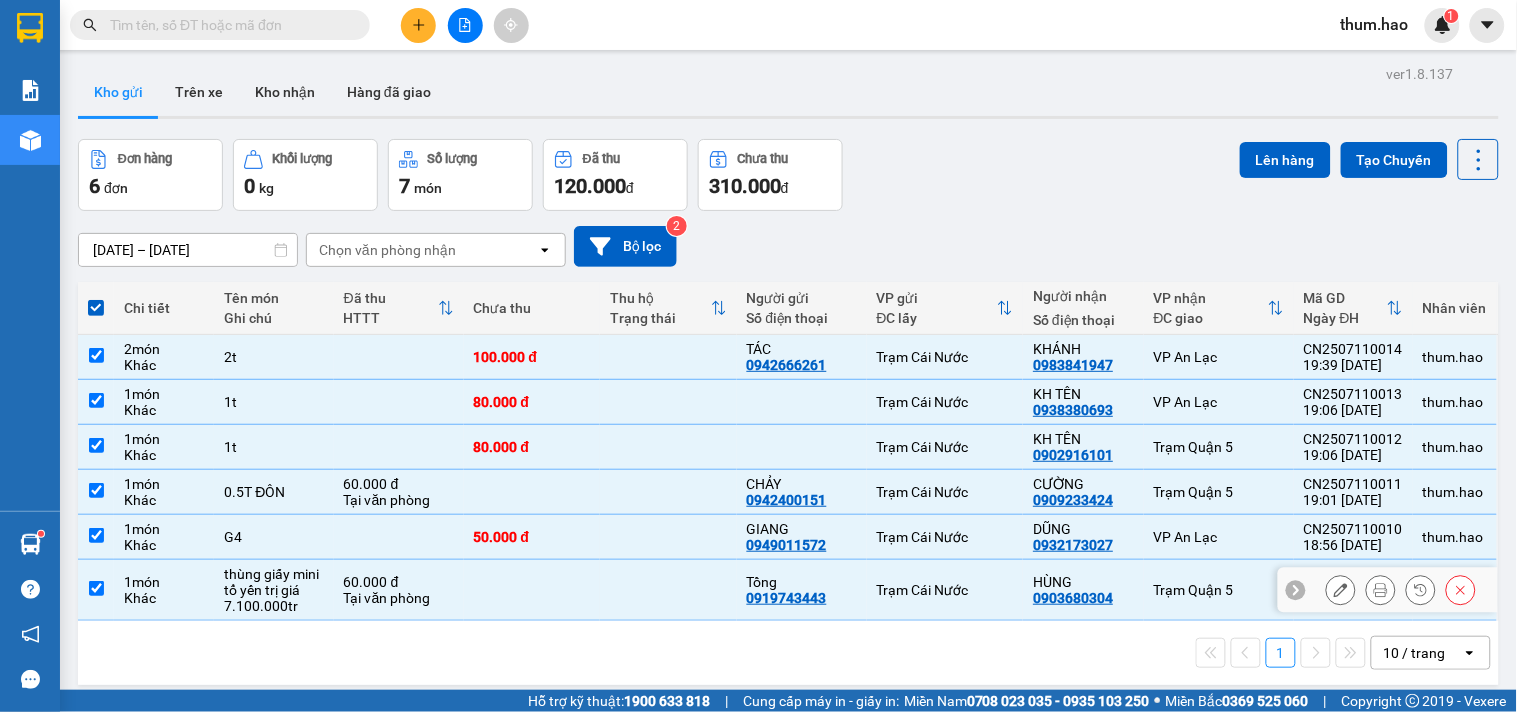 click at bounding box center [96, 588] 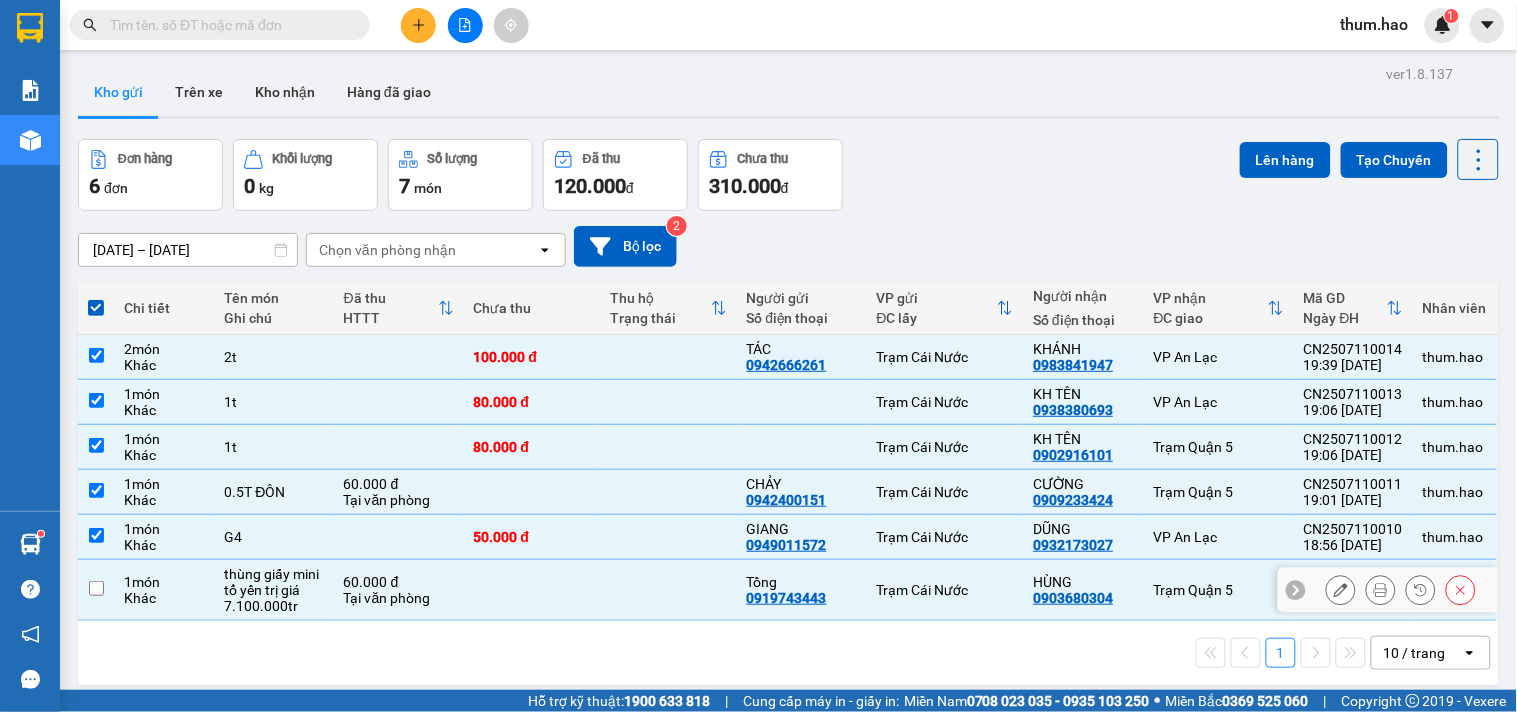 checkbox on "false" 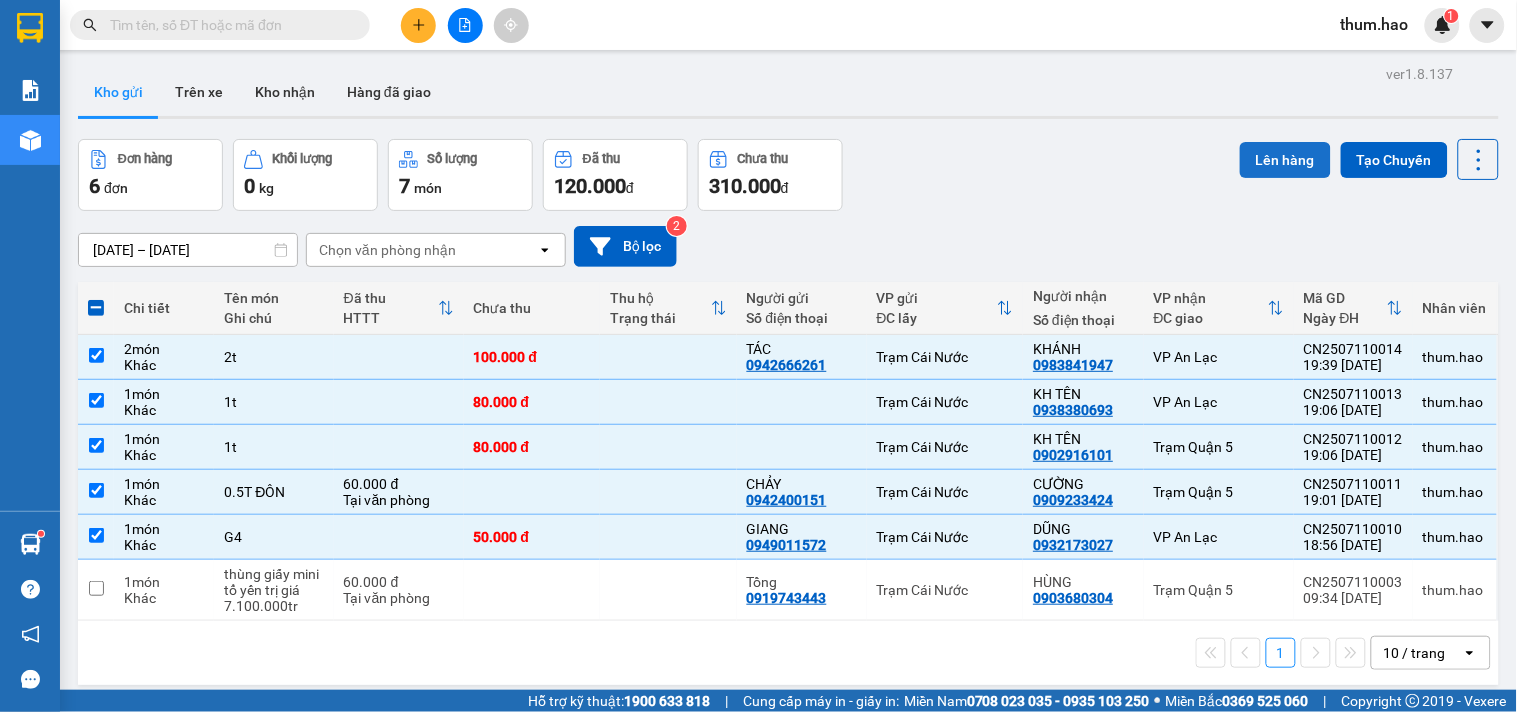 click on "Lên hàng" at bounding box center [1285, 160] 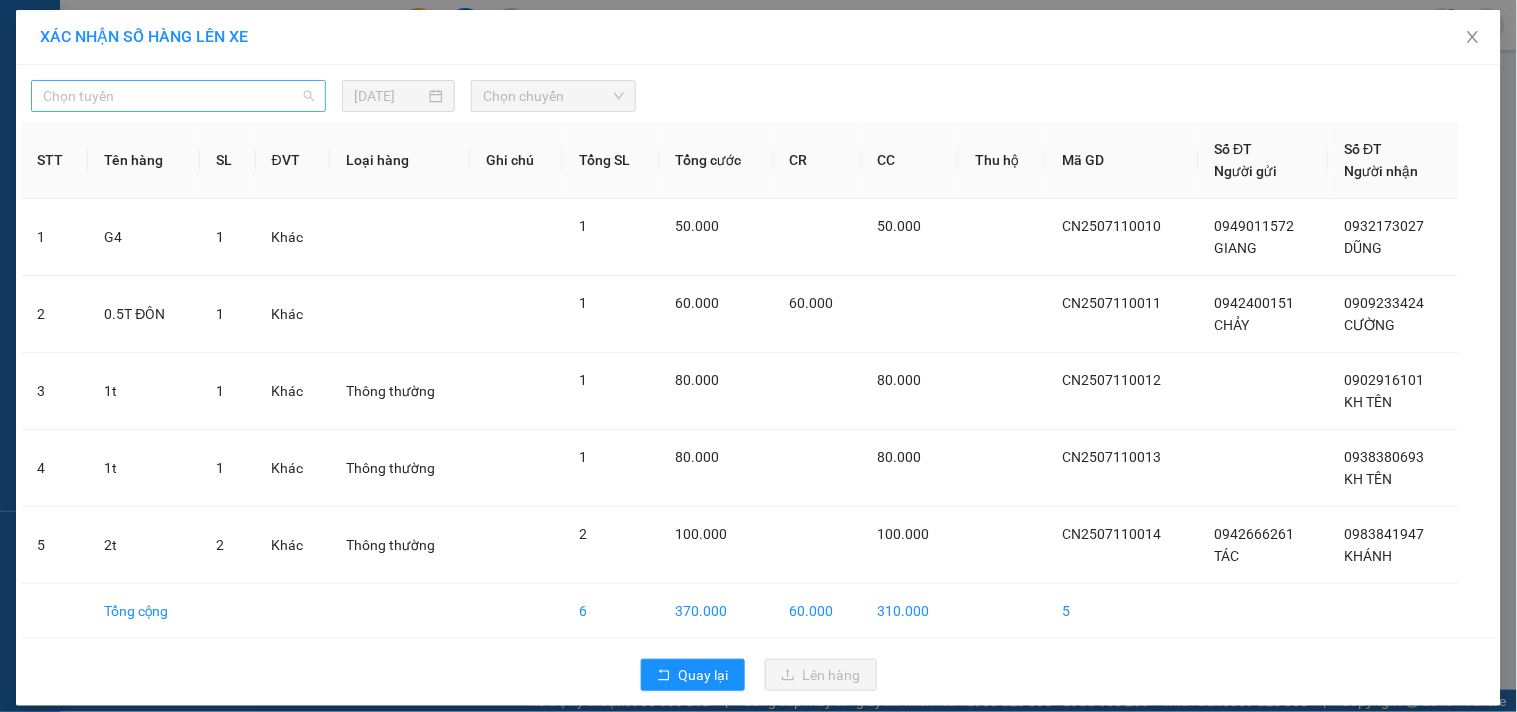 drag, startPoint x: 281, startPoint y: 95, endPoint x: 273, endPoint y: 116, distance: 22.472204 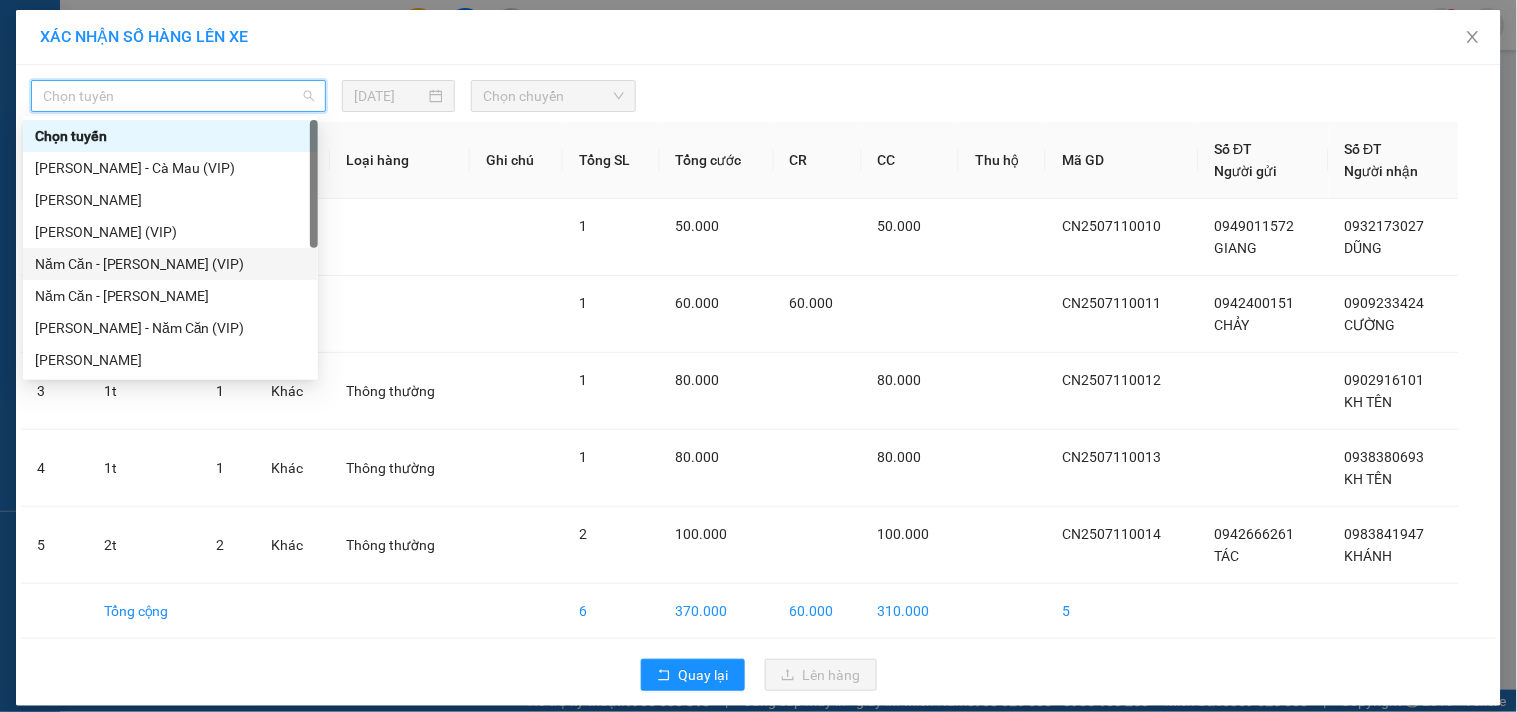 click on "Năm Căn - [PERSON_NAME] (VIP)" at bounding box center [170, 264] 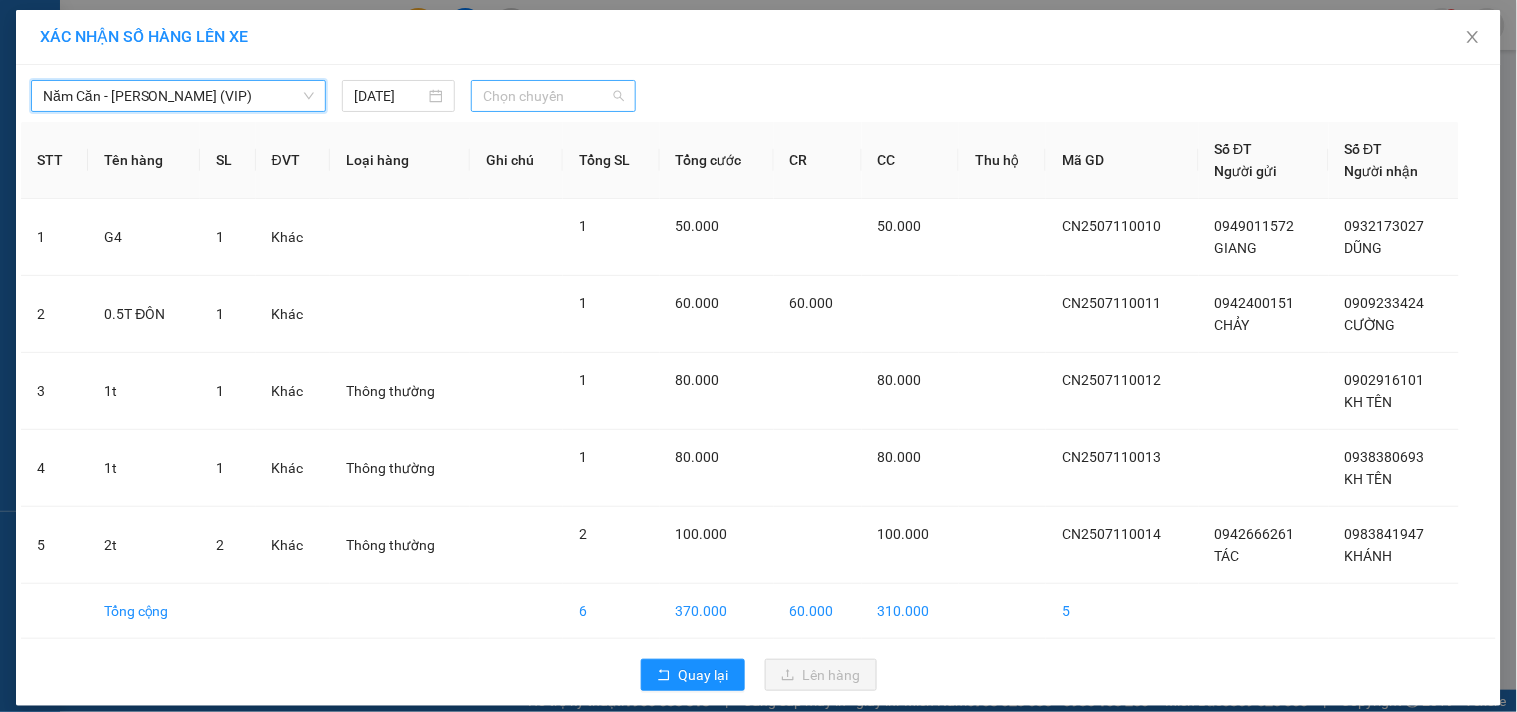 click on "Chọn chuyến" at bounding box center [553, 96] 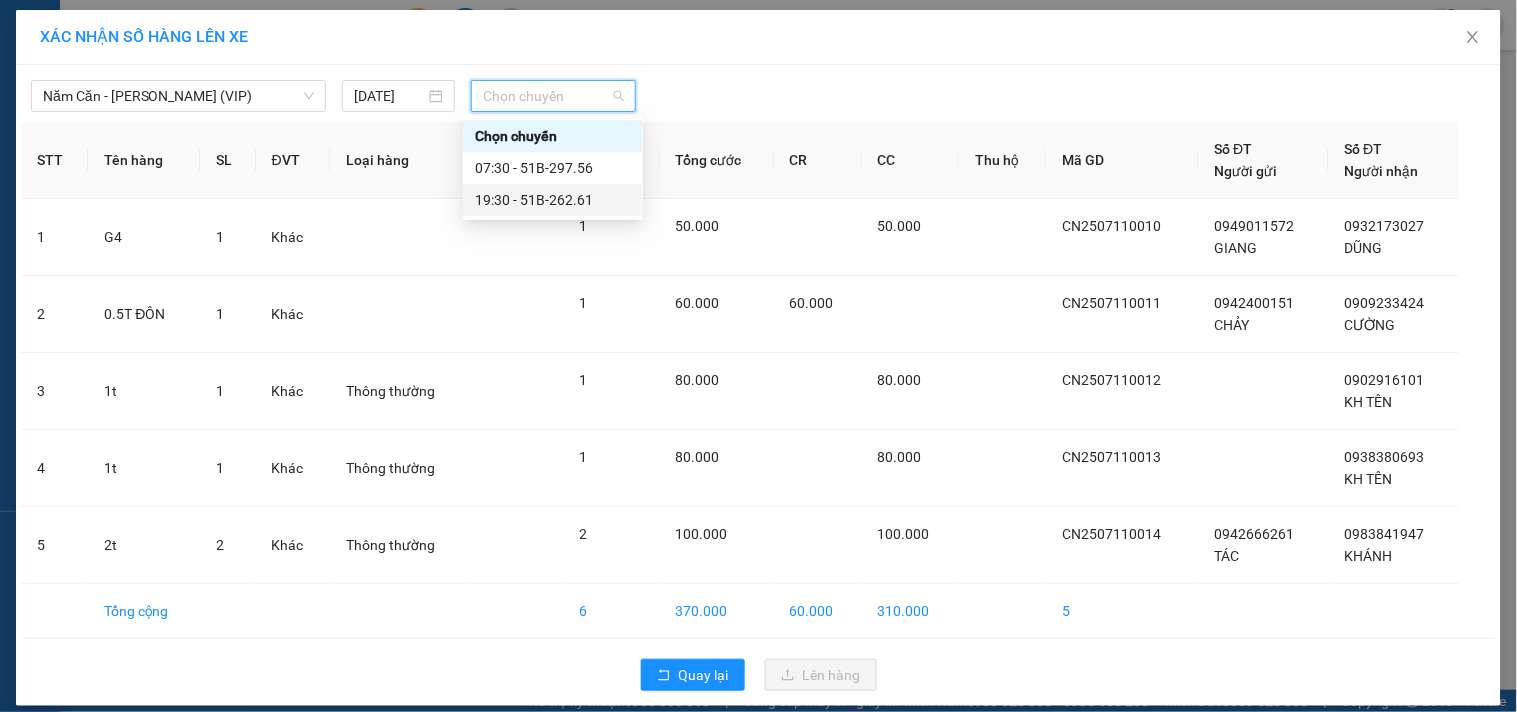 click on "19:30     - 51B-262.61" at bounding box center [553, 200] 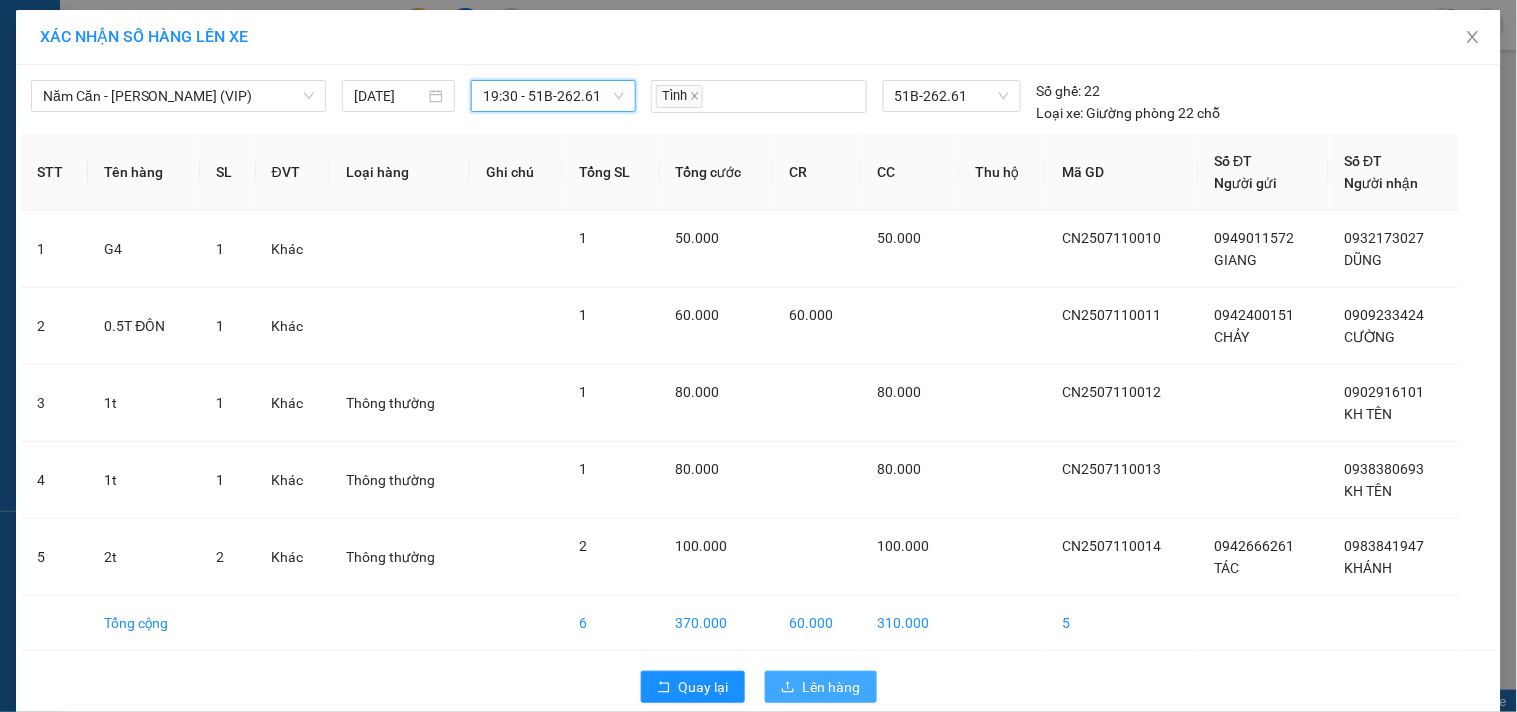 click on "Lên hàng" at bounding box center (832, 687) 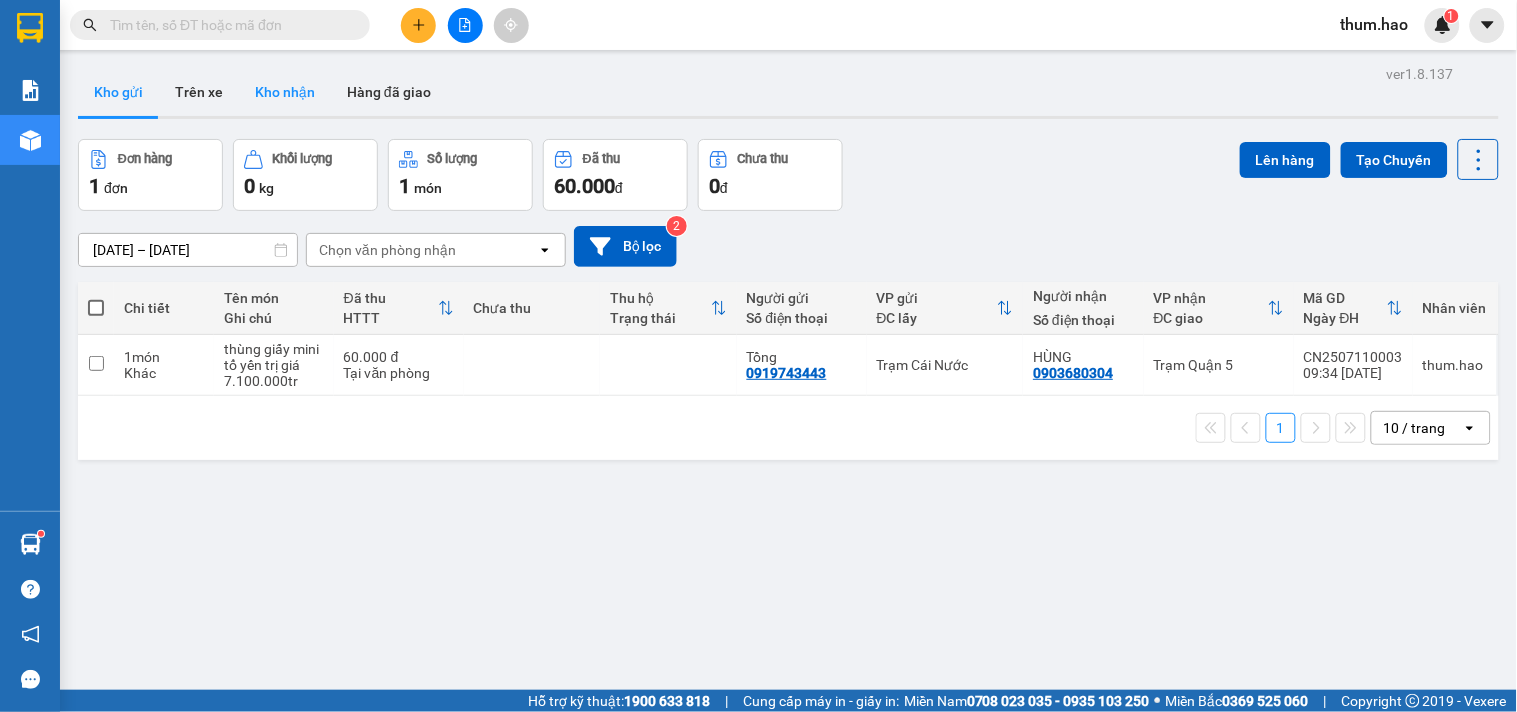 click on "Kho nhận" at bounding box center [285, 92] 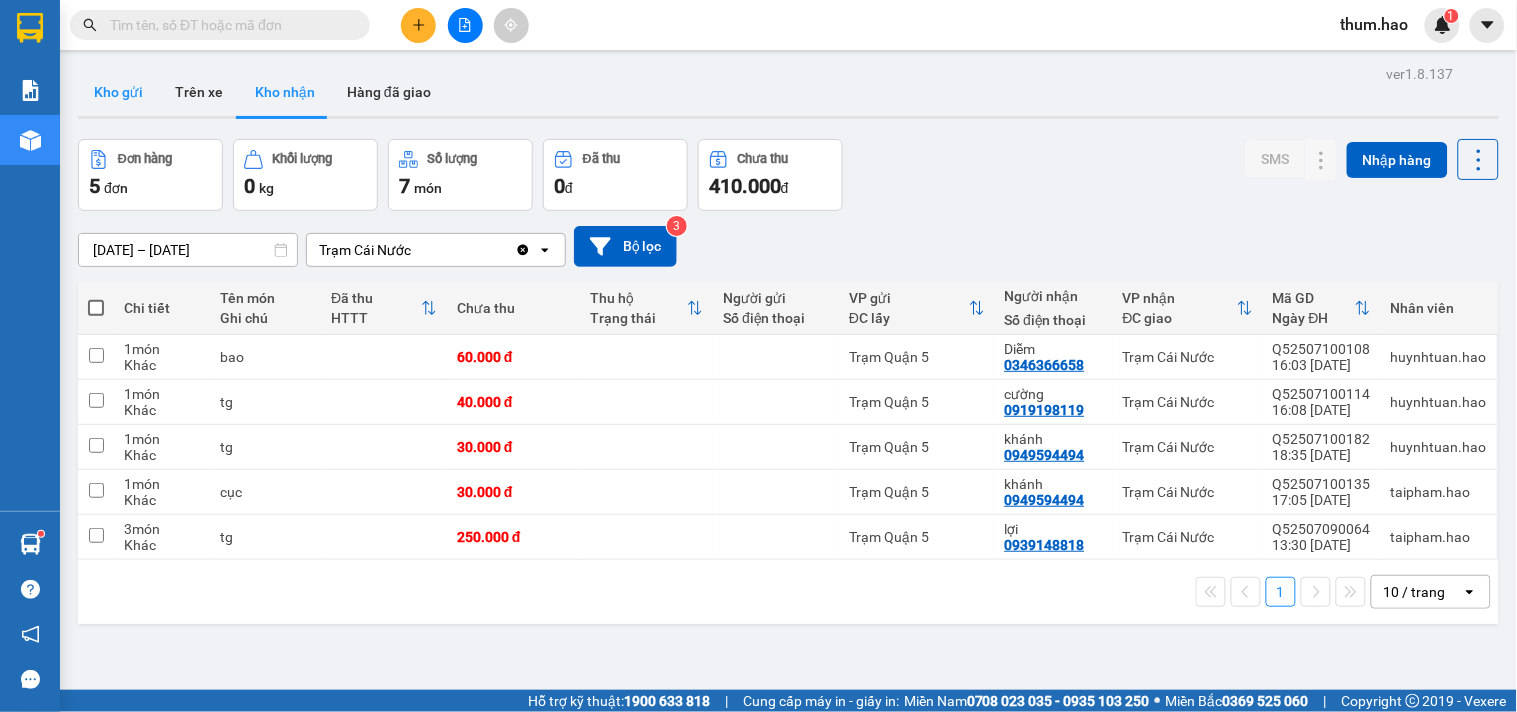 click on "Kho gửi" at bounding box center (118, 92) 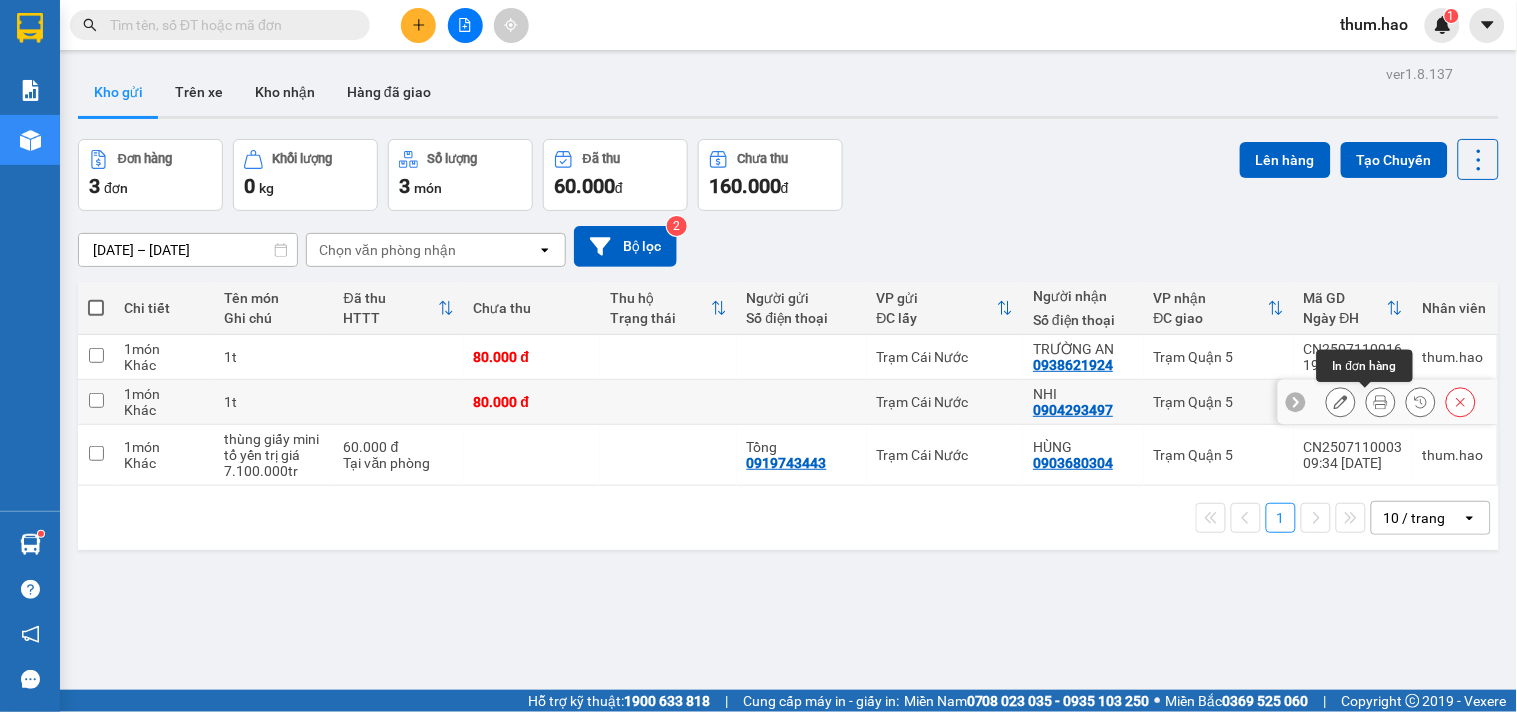 click 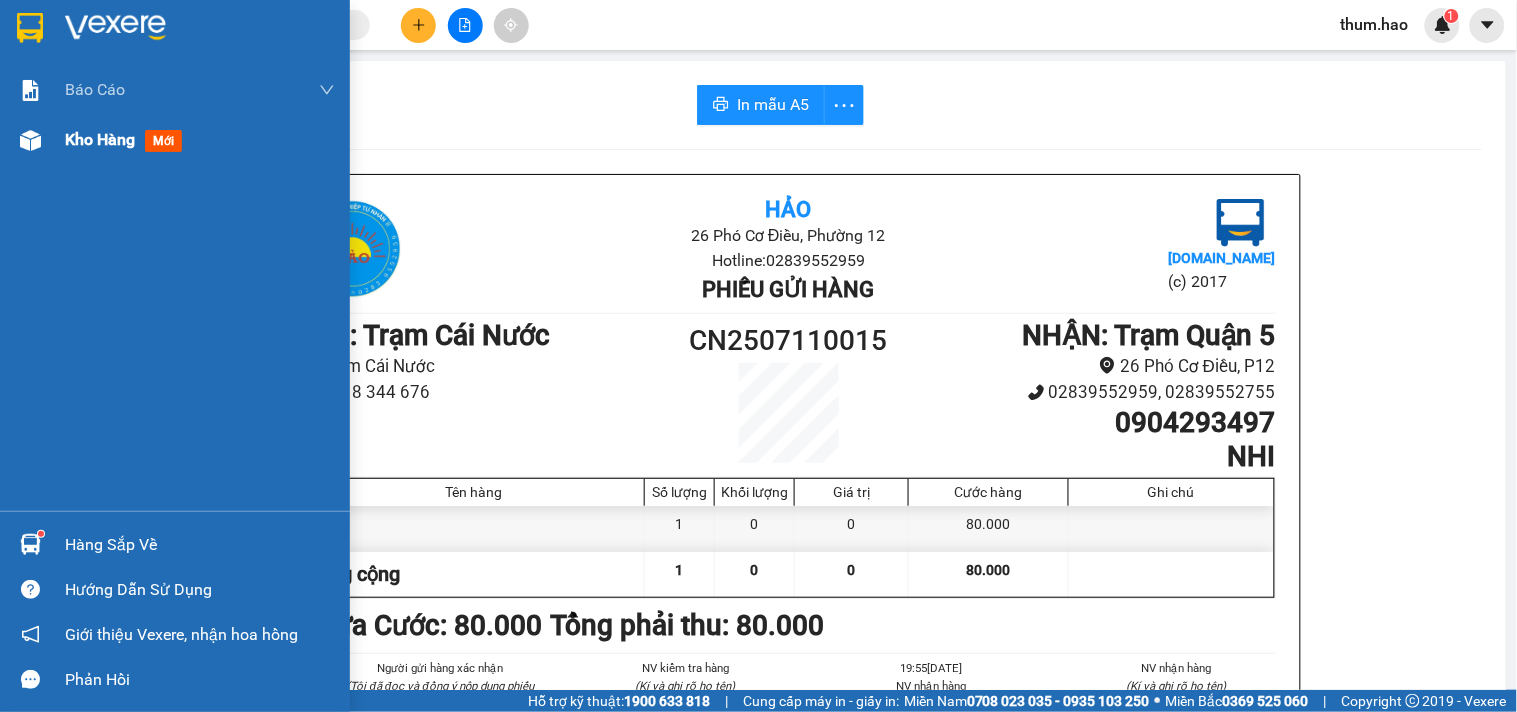 click on "Kho hàng" at bounding box center [100, 139] 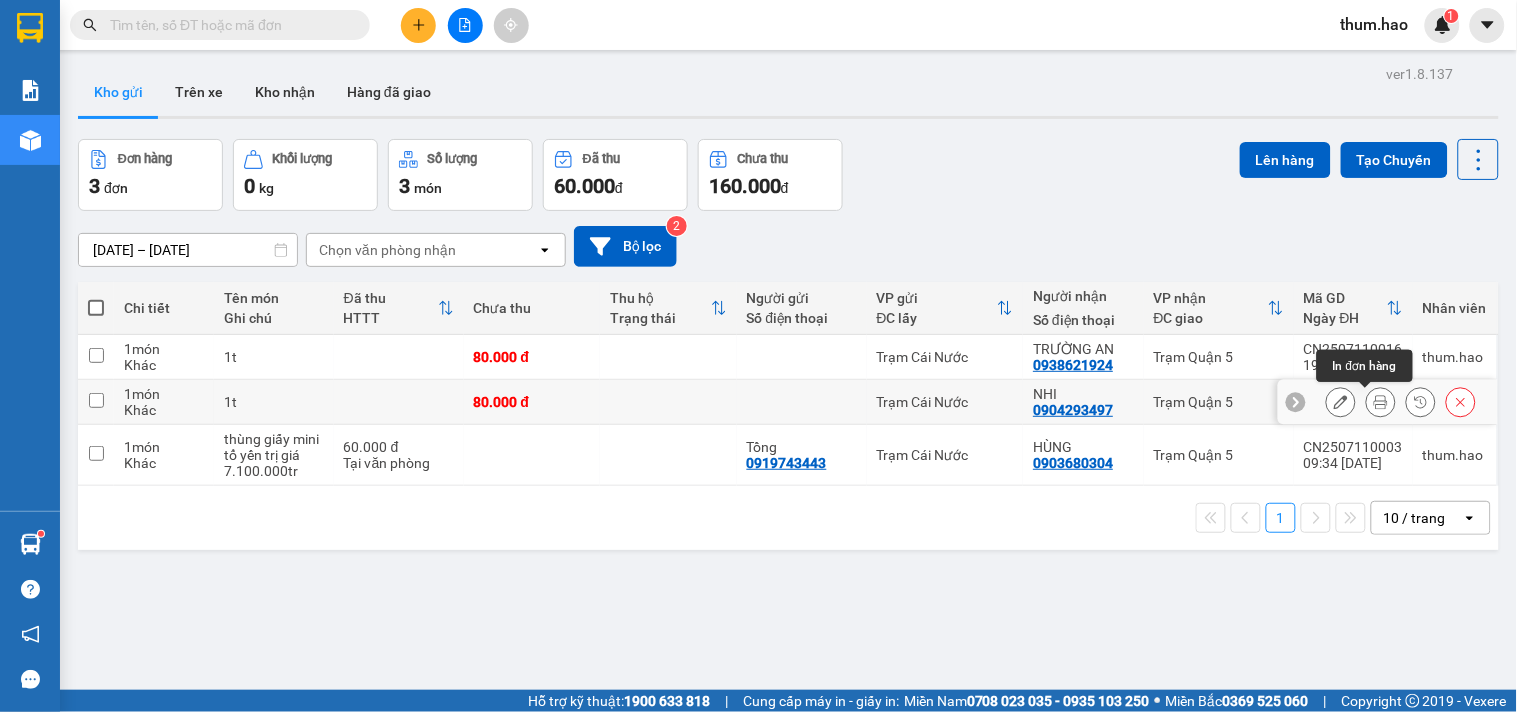click at bounding box center [1381, 402] 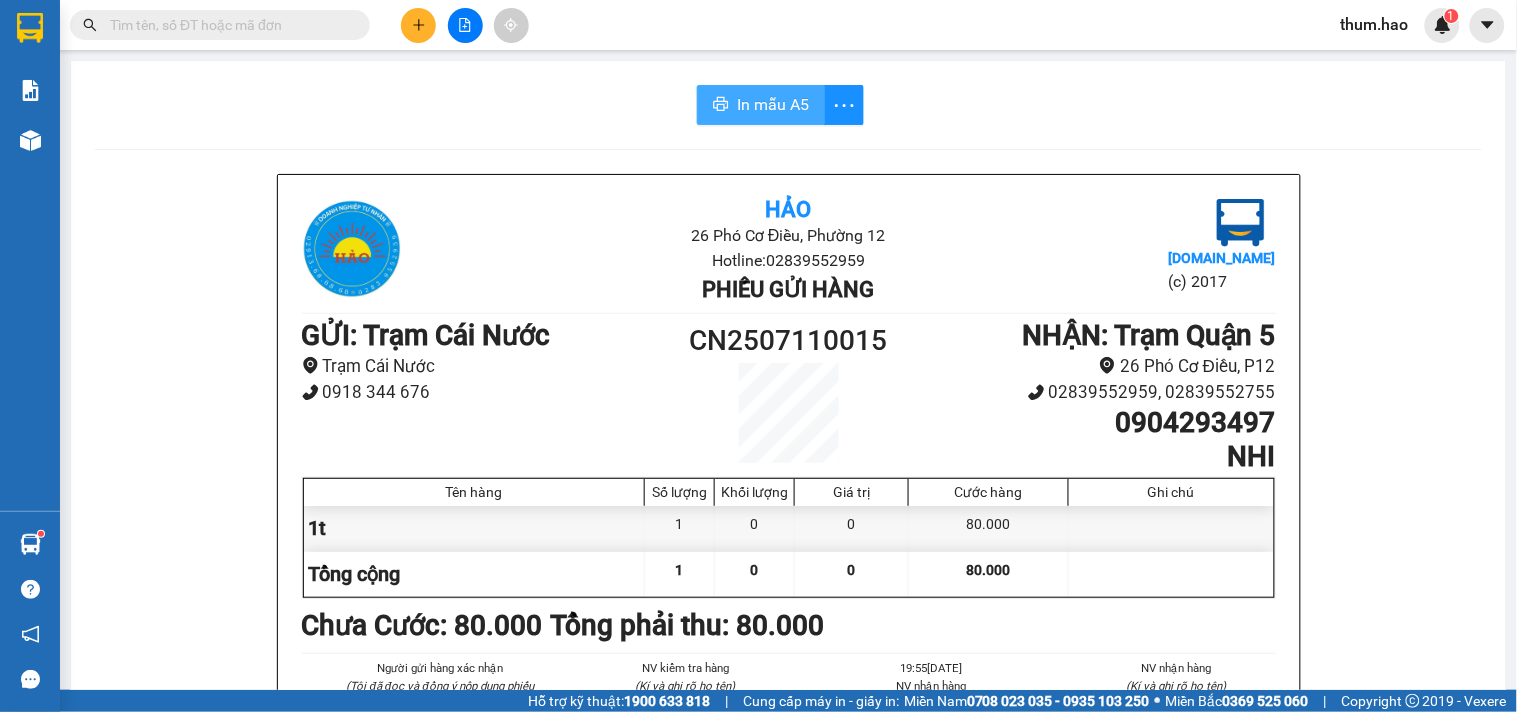 click on "In mẫu A5" at bounding box center (773, 104) 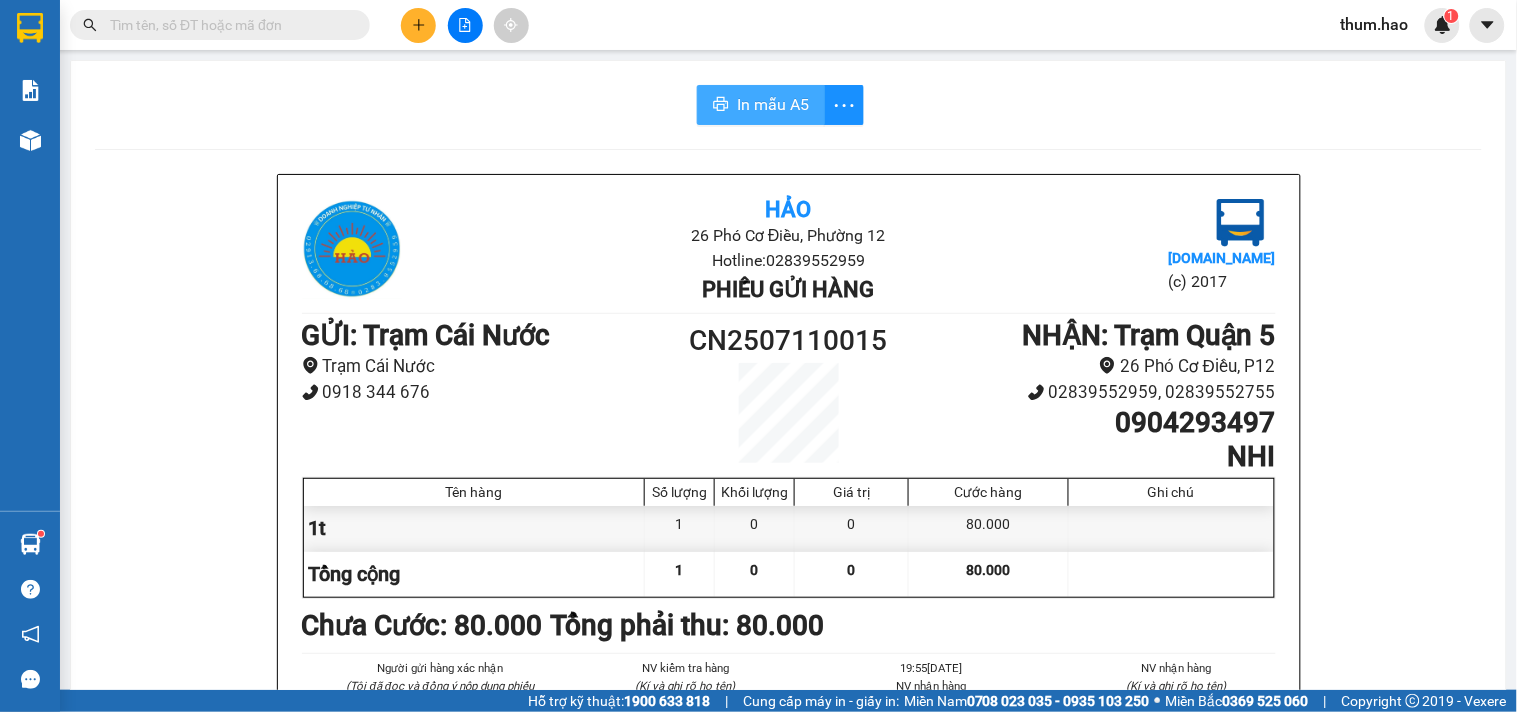 scroll, scrollTop: 0, scrollLeft: 0, axis: both 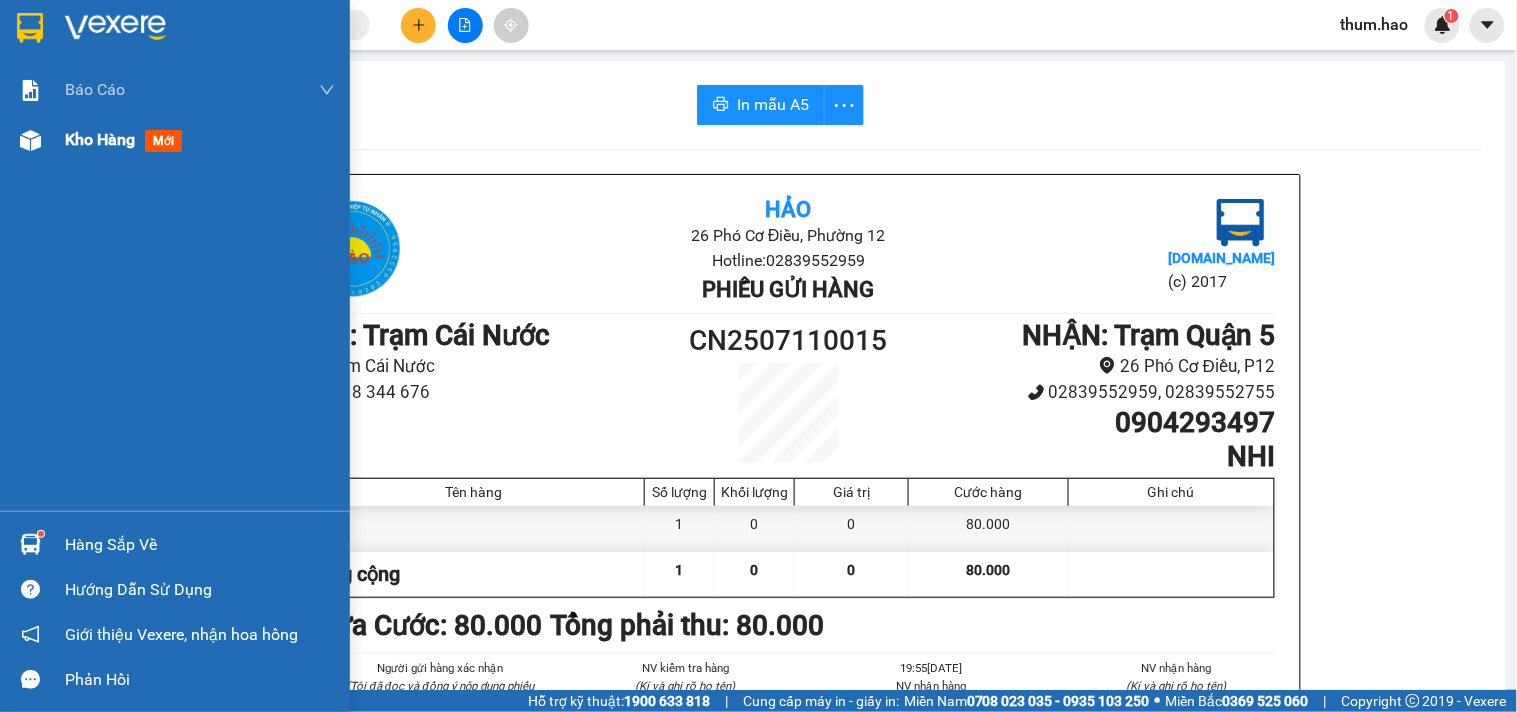 click on "Kho hàng" at bounding box center [100, 139] 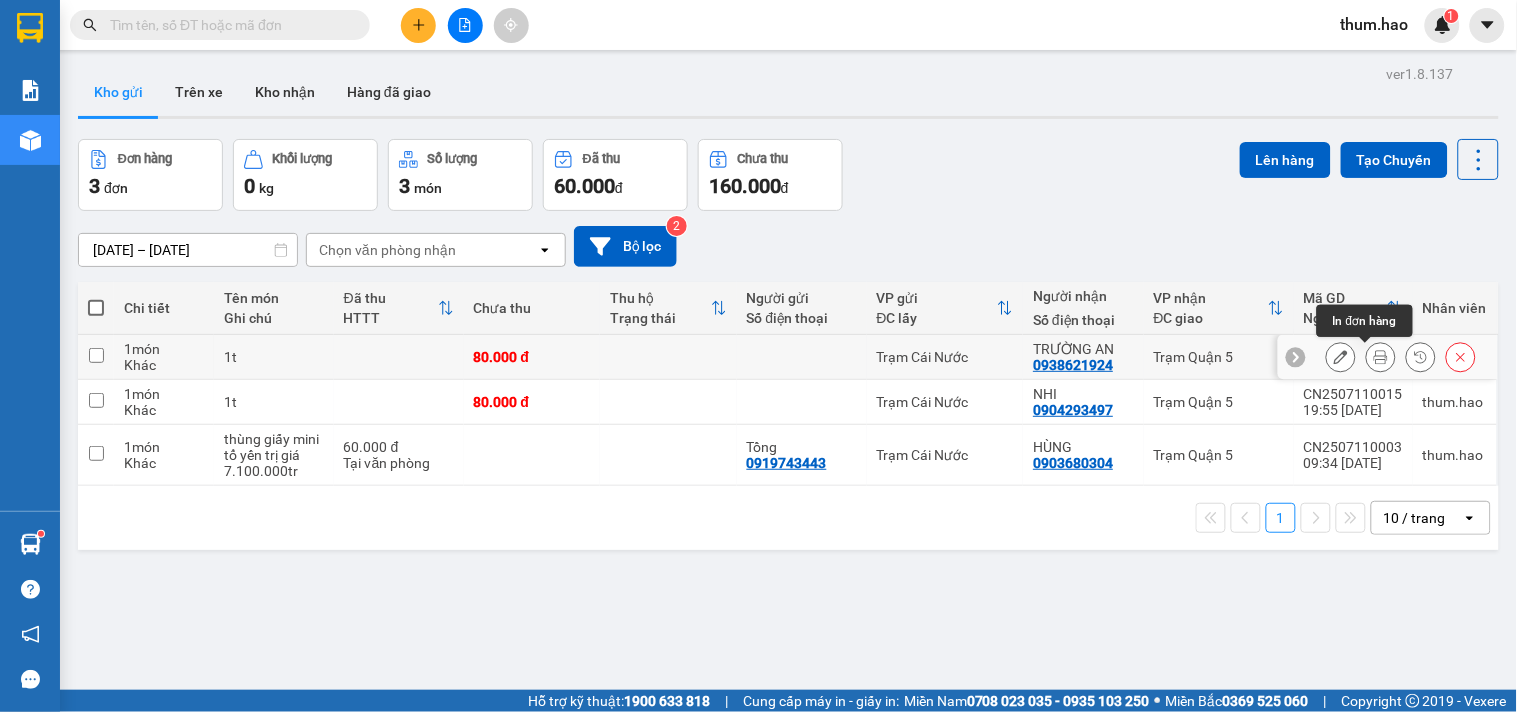 click 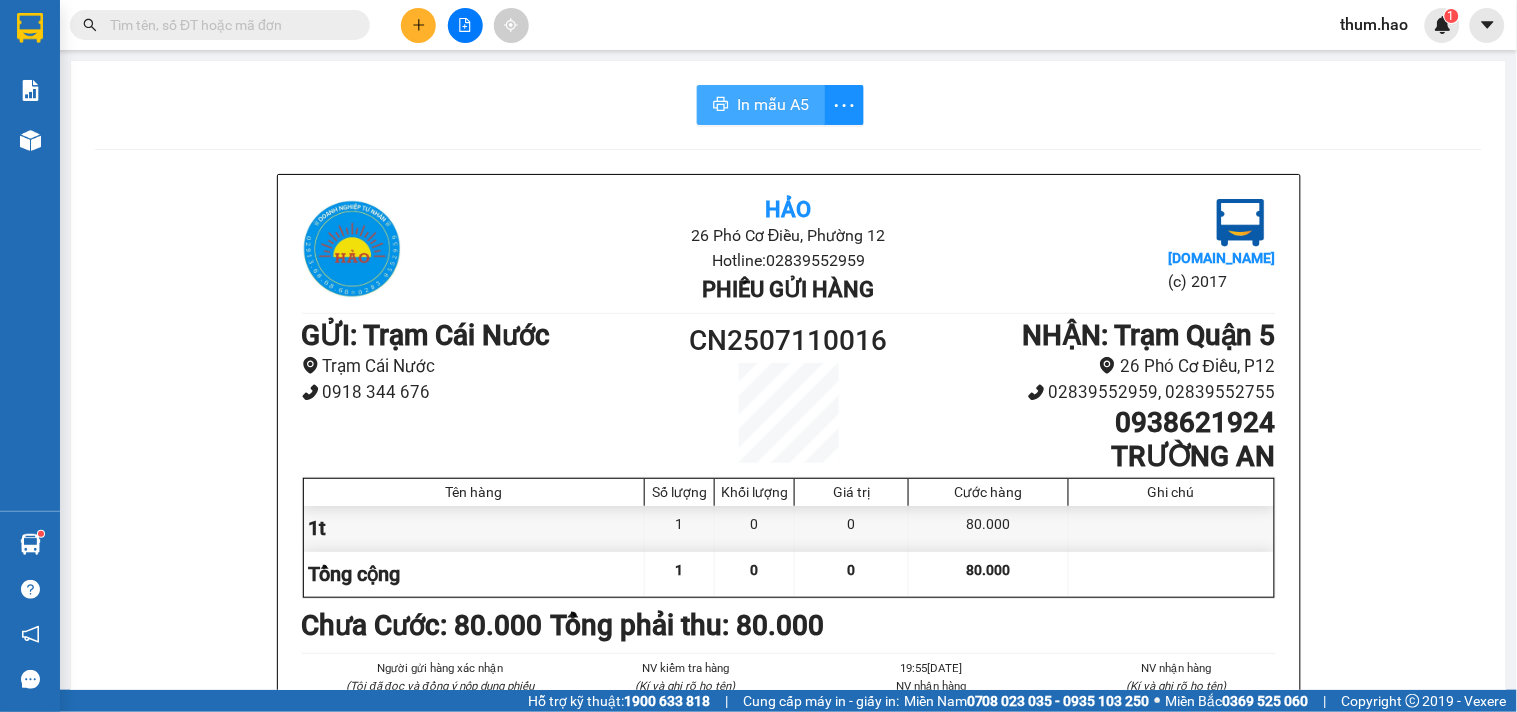 click on "In mẫu A5" at bounding box center [761, 105] 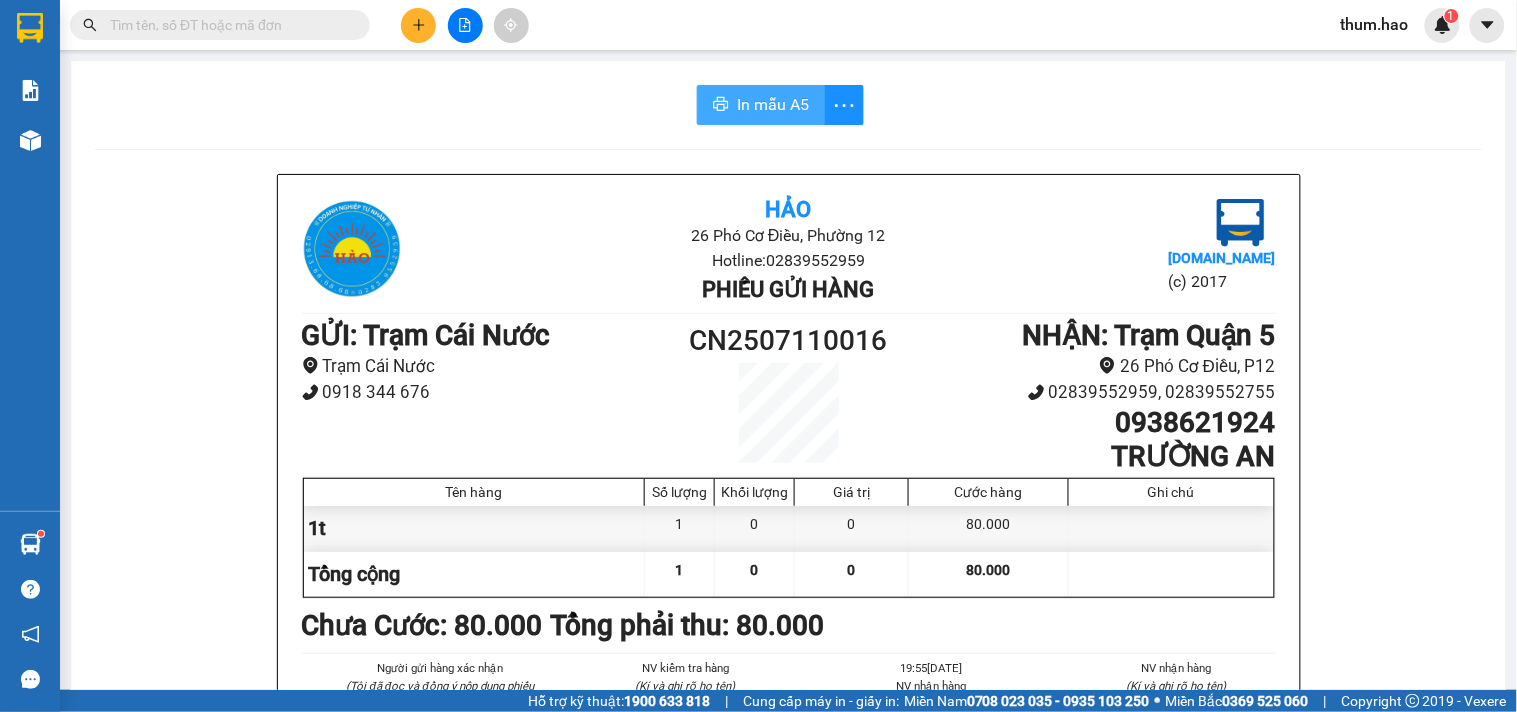 scroll, scrollTop: 0, scrollLeft: 0, axis: both 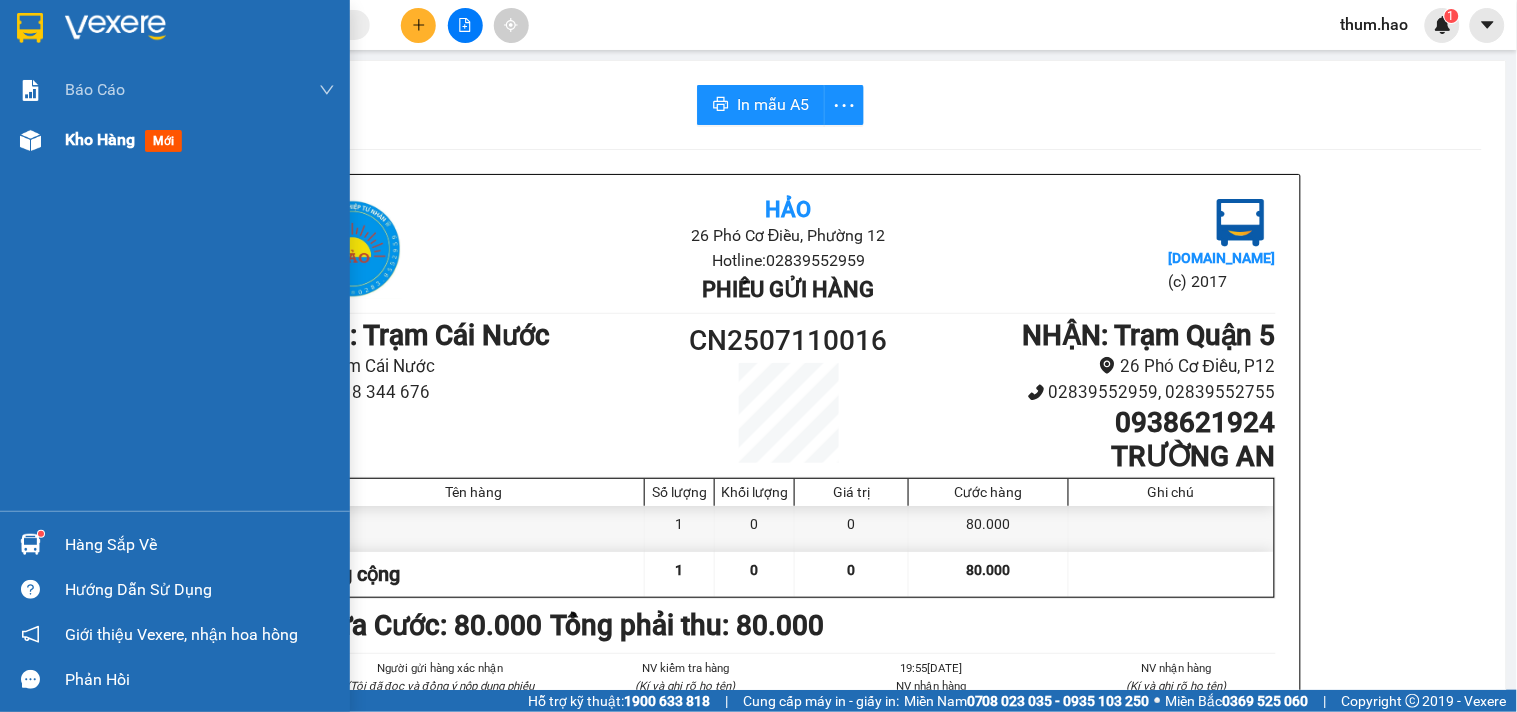 click on "Kho hàng" at bounding box center [100, 139] 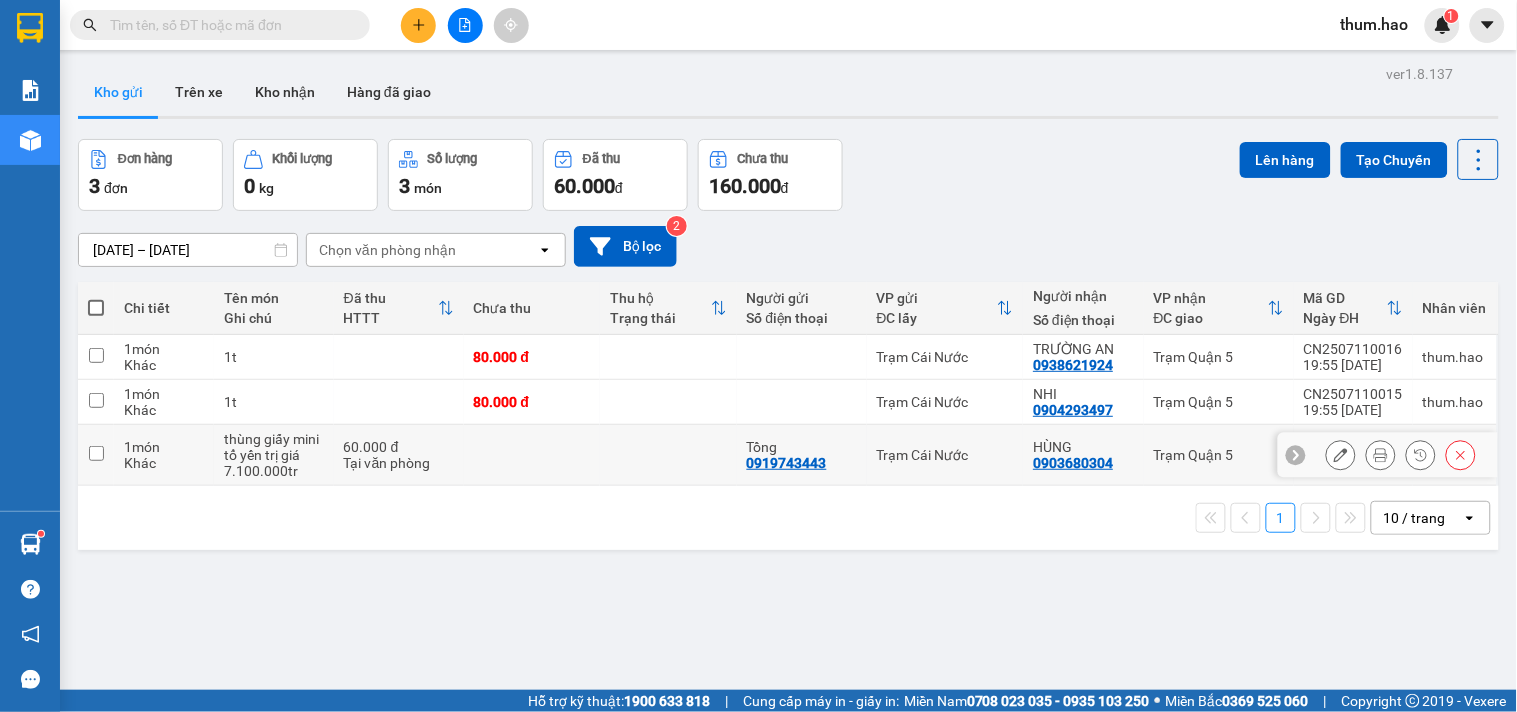 scroll, scrollTop: 92, scrollLeft: 0, axis: vertical 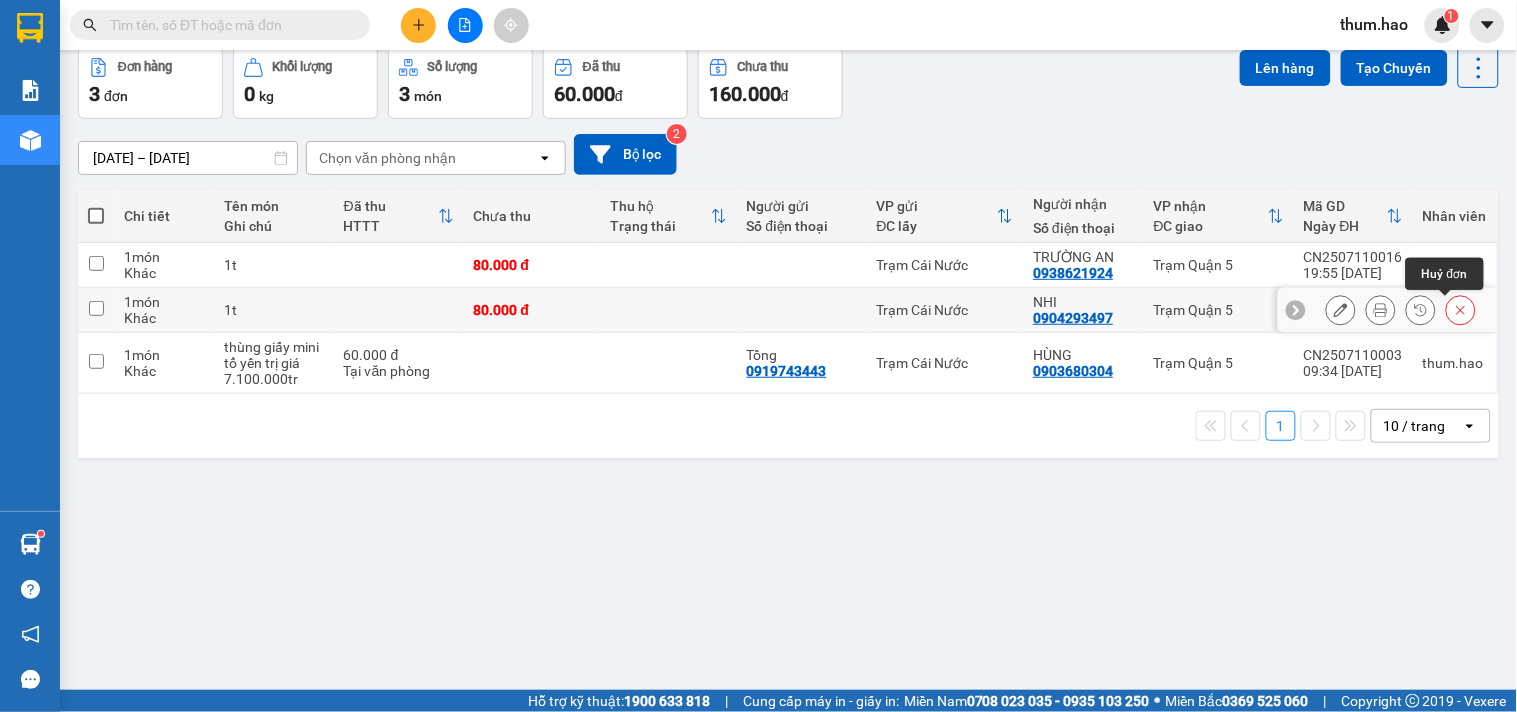 click 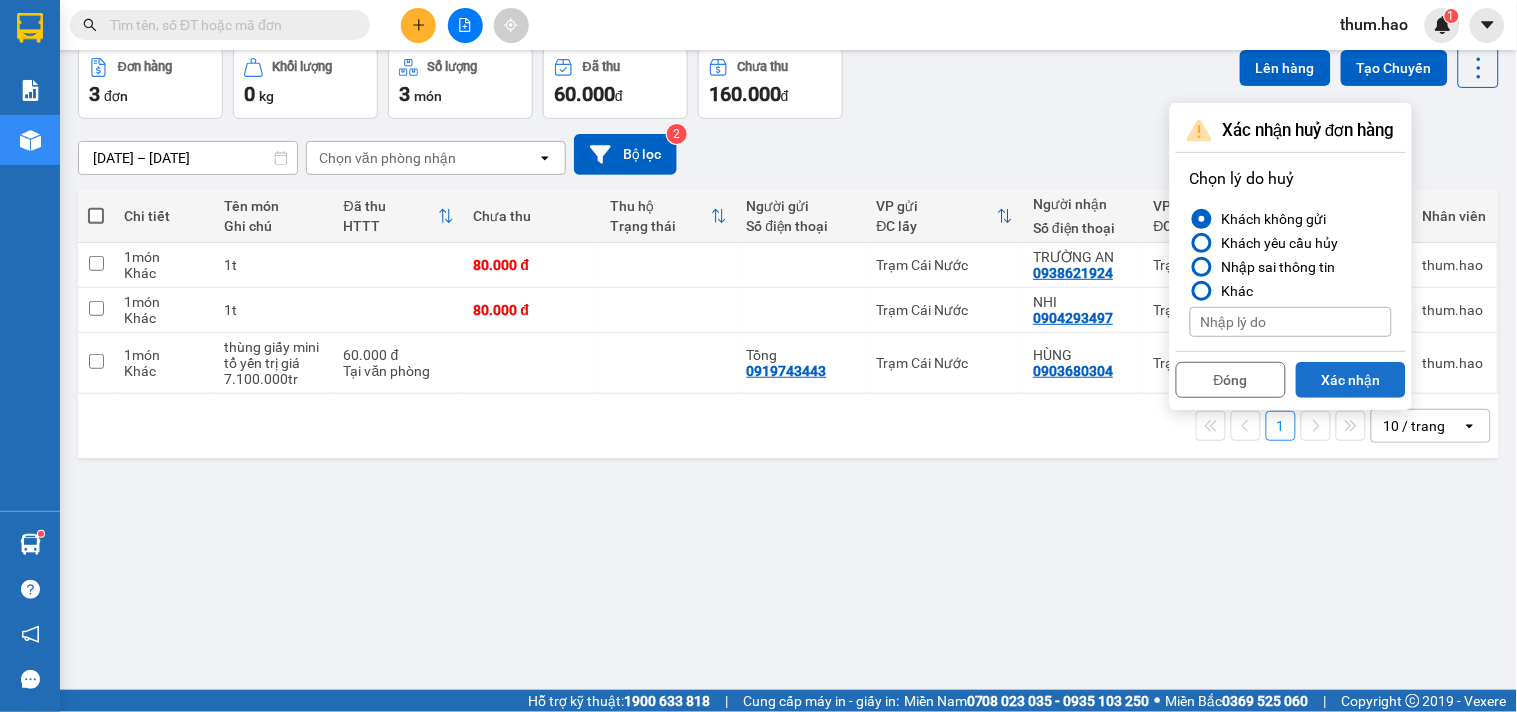 click on "Xác nhận" at bounding box center (1351, 380) 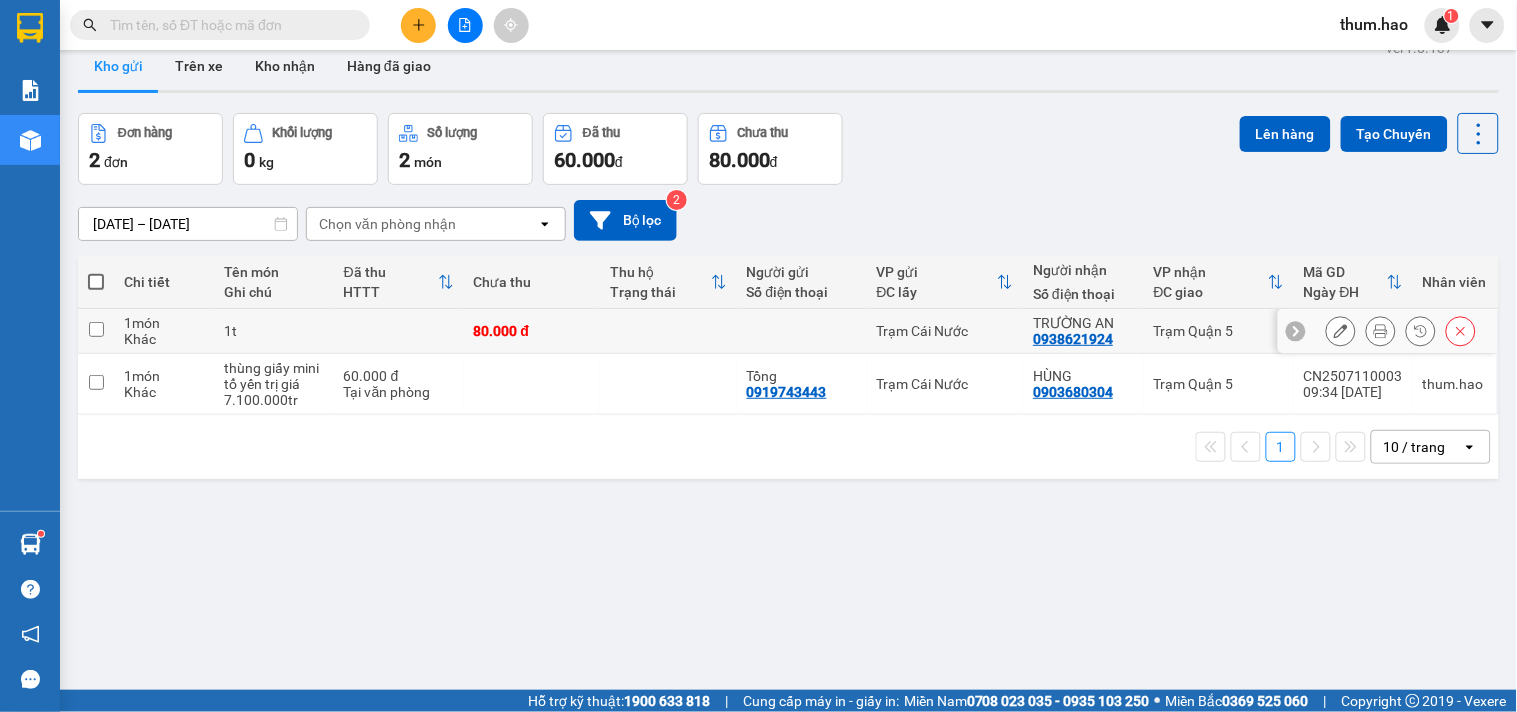 scroll, scrollTop: 0, scrollLeft: 0, axis: both 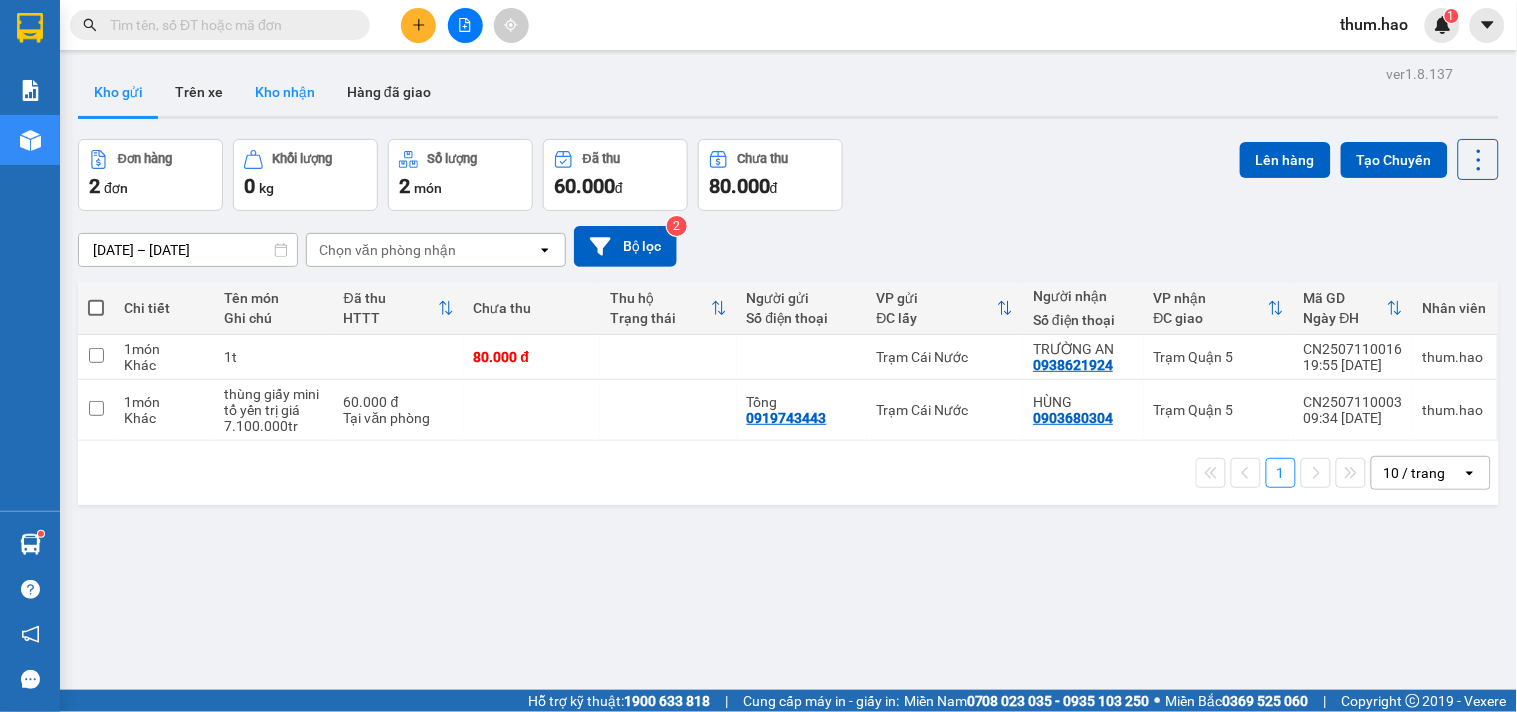 click on "Kho nhận" at bounding box center (285, 92) 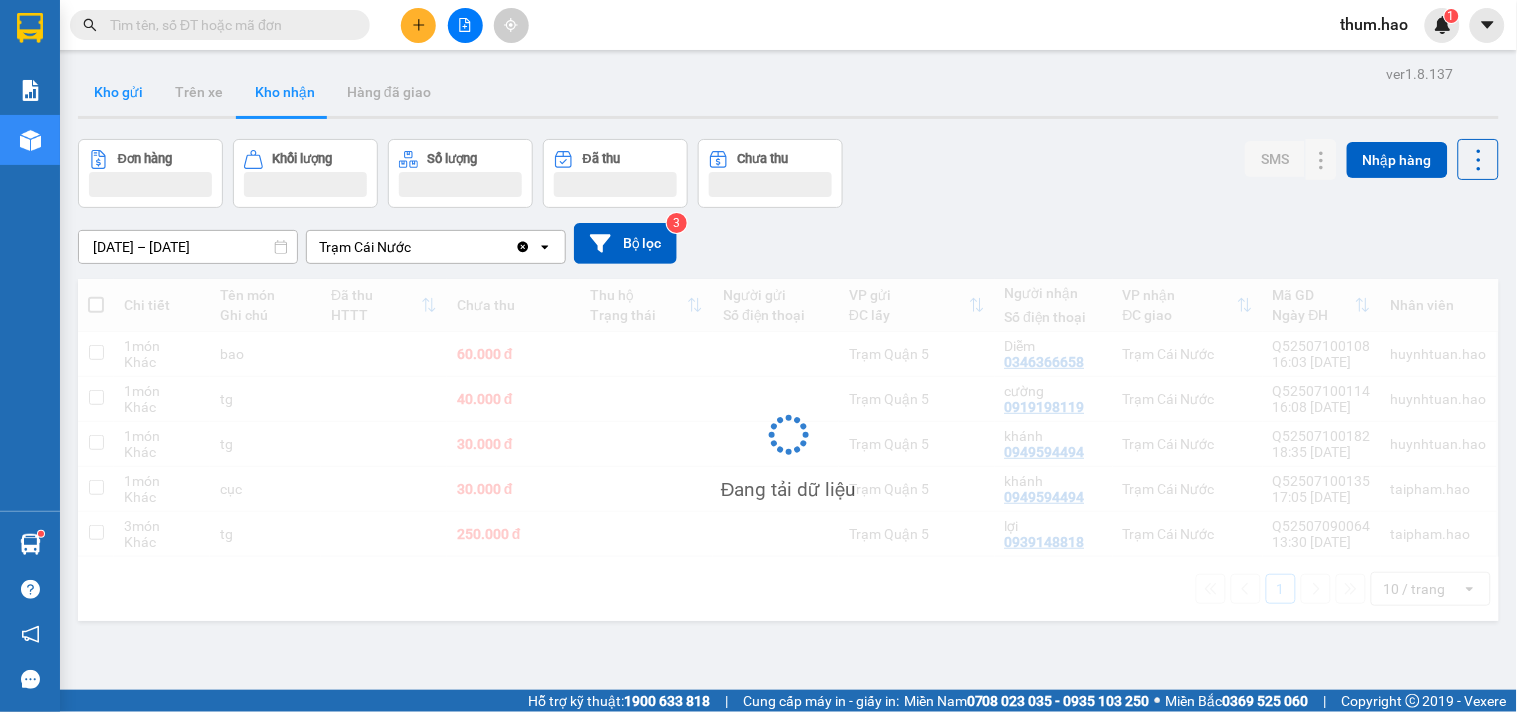 click on "Kho gửi" at bounding box center (118, 92) 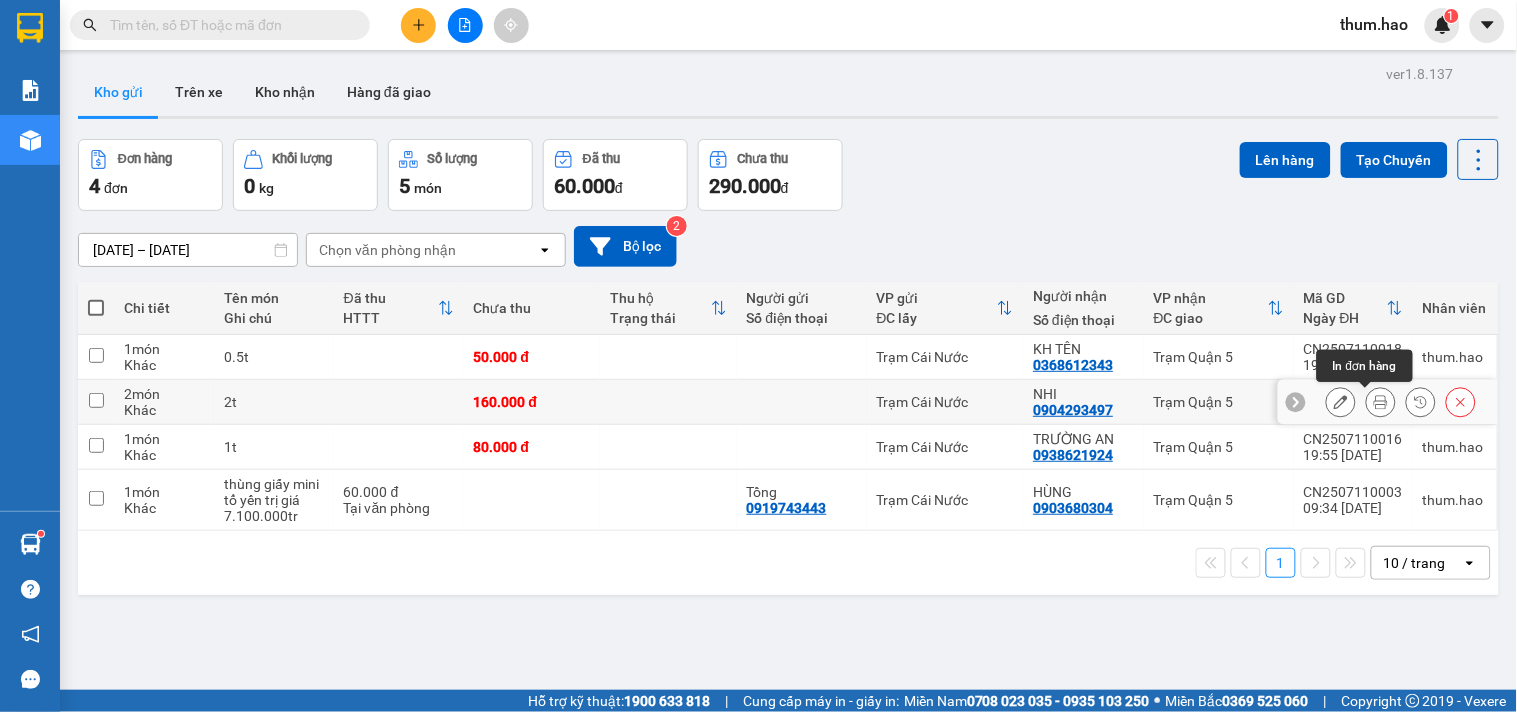 click 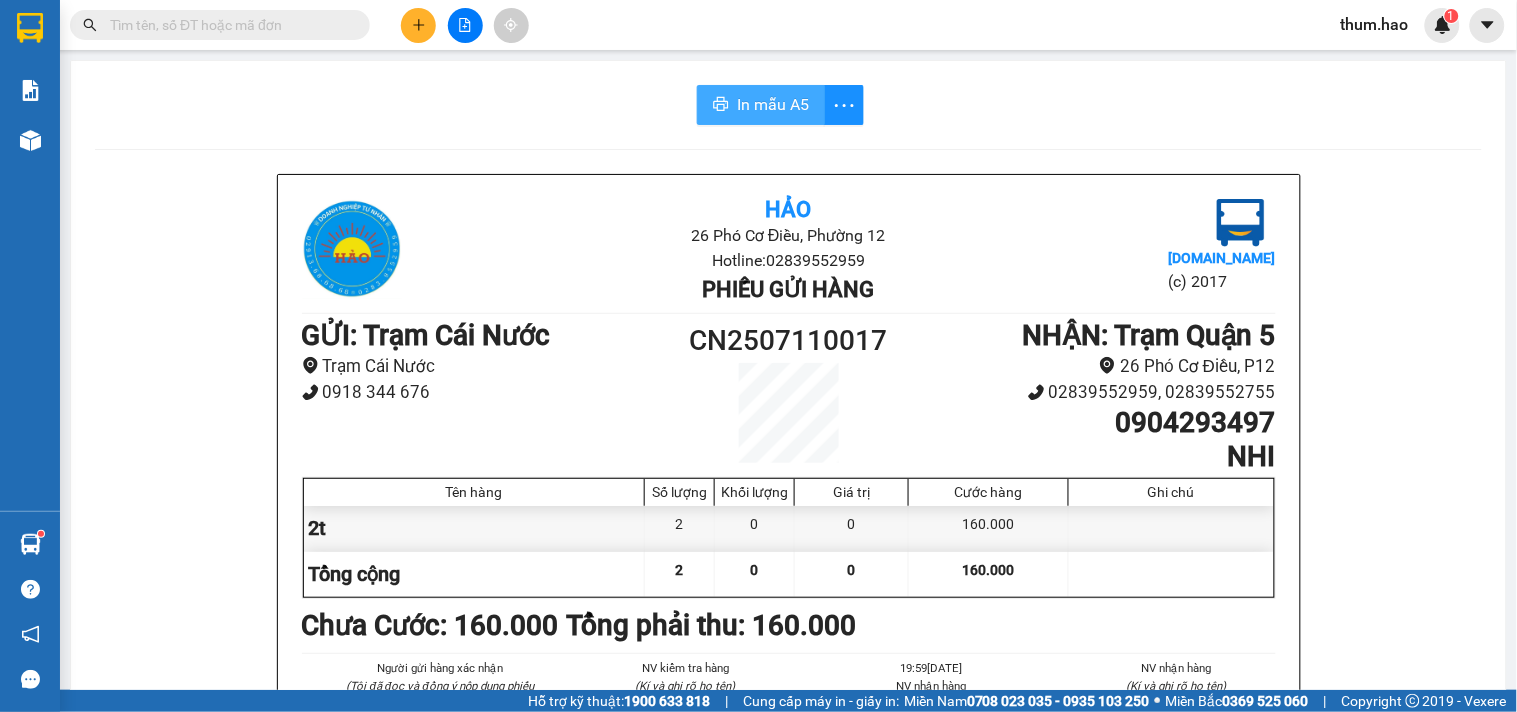 click on "In mẫu A5" at bounding box center (773, 104) 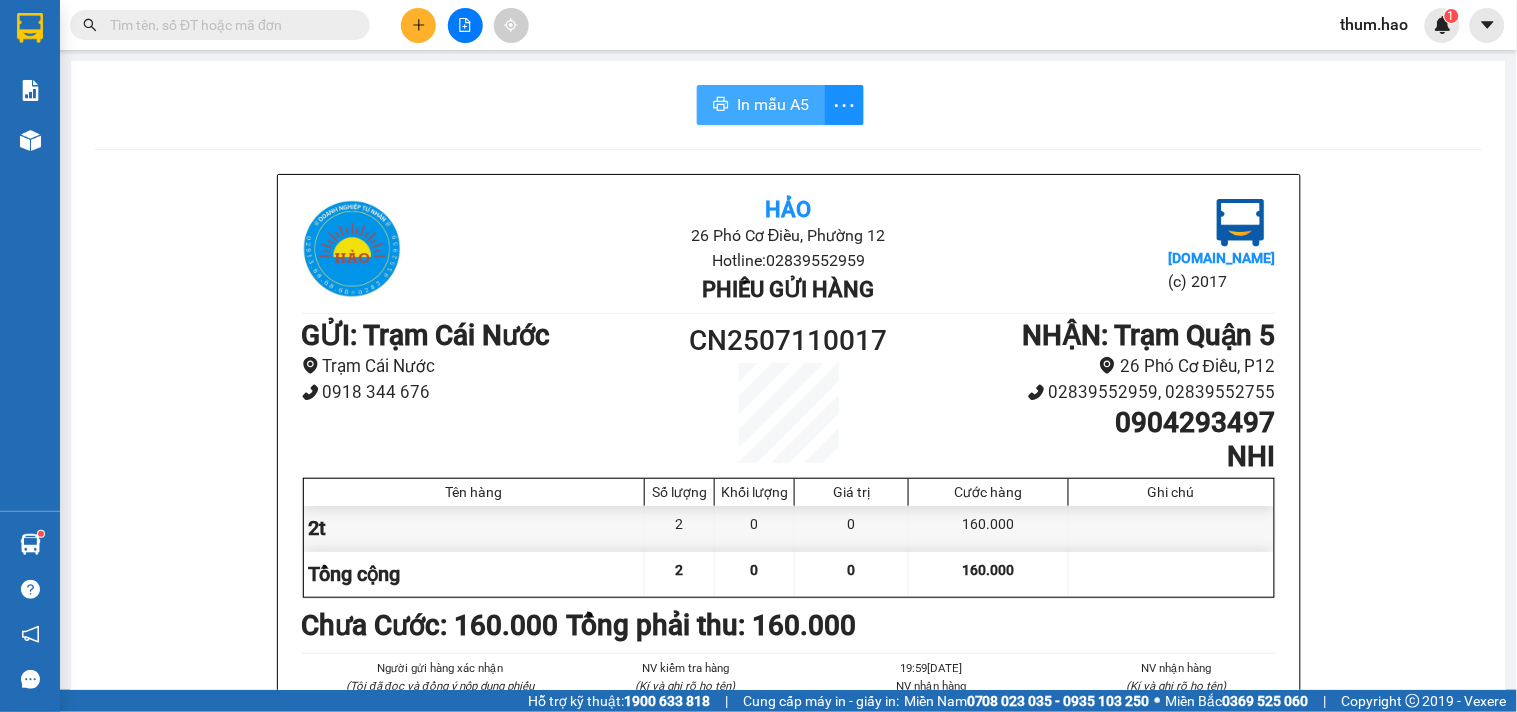 scroll, scrollTop: 0, scrollLeft: 0, axis: both 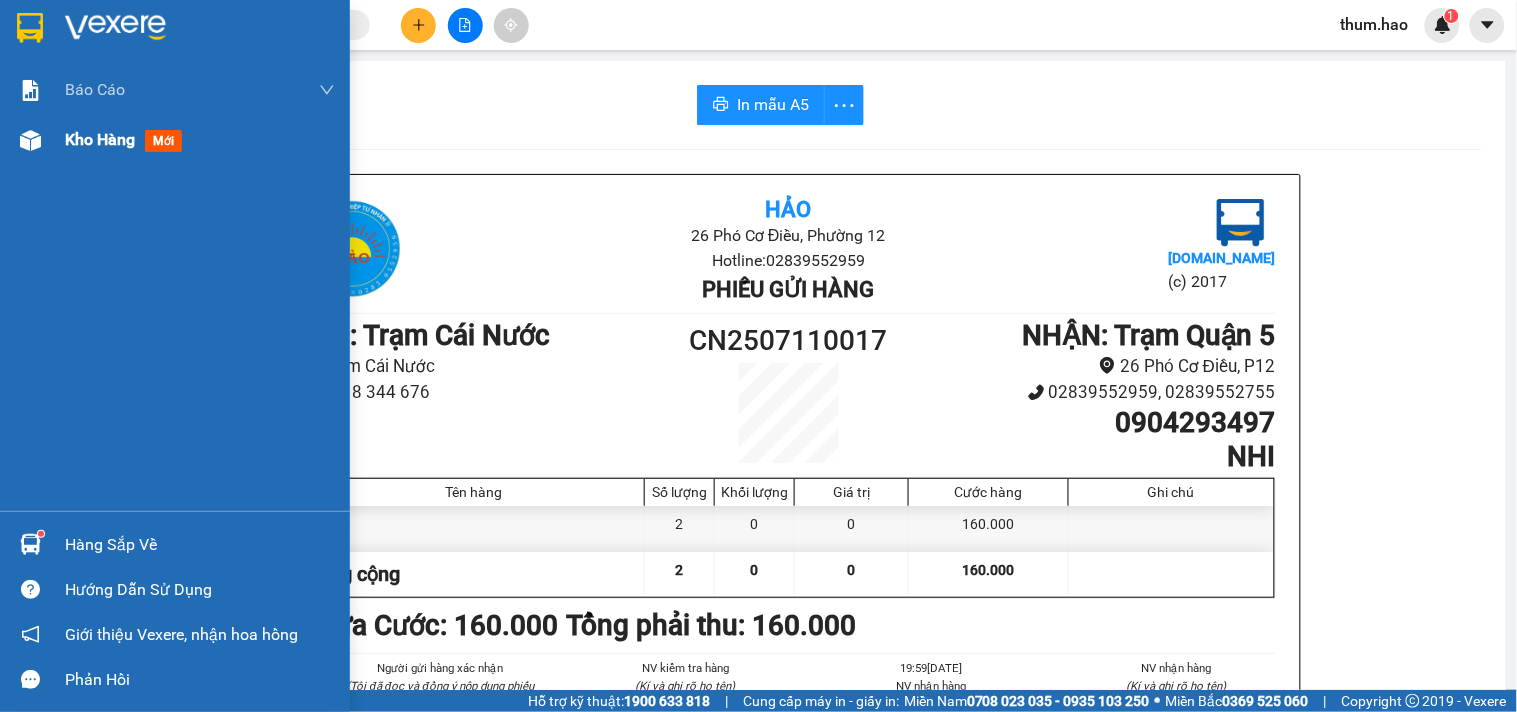click on "Kho hàng mới" at bounding box center (127, 139) 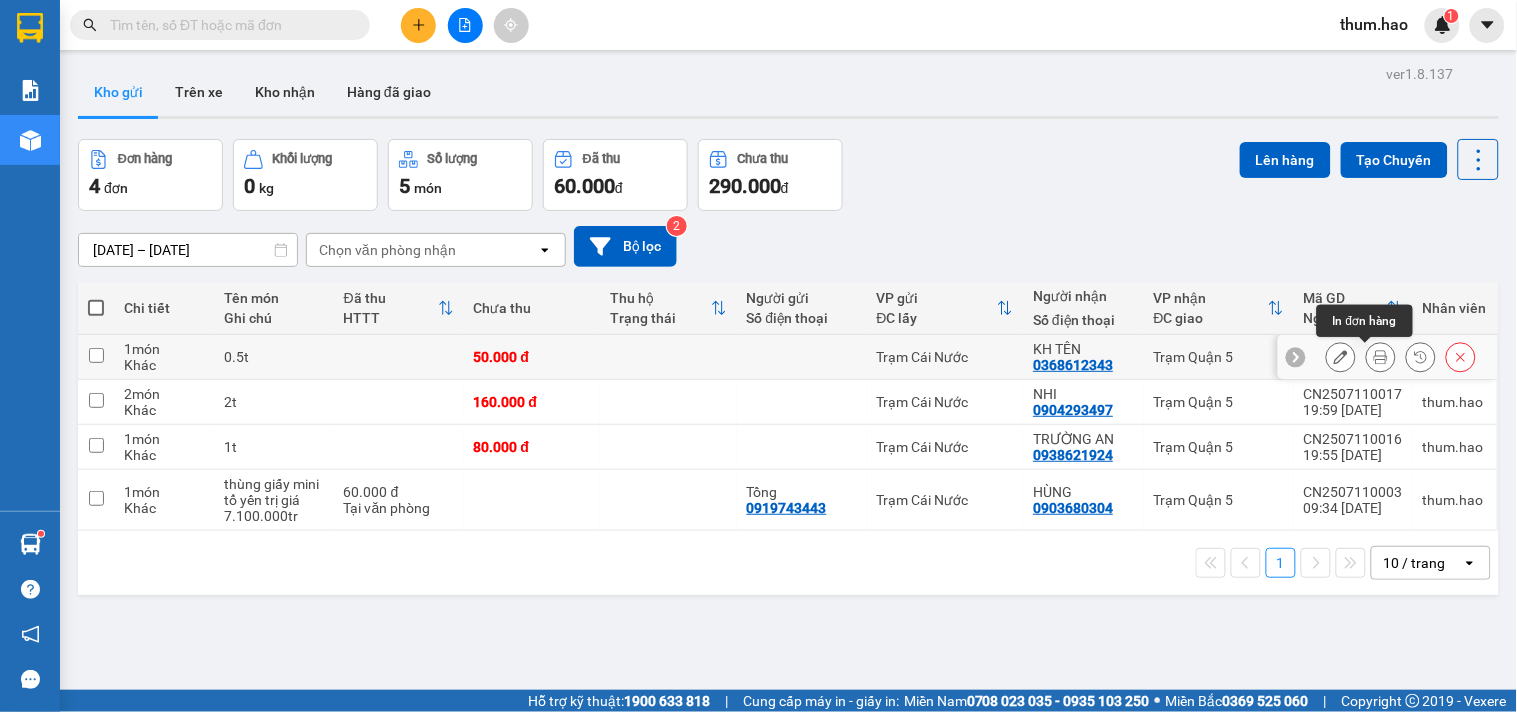 click 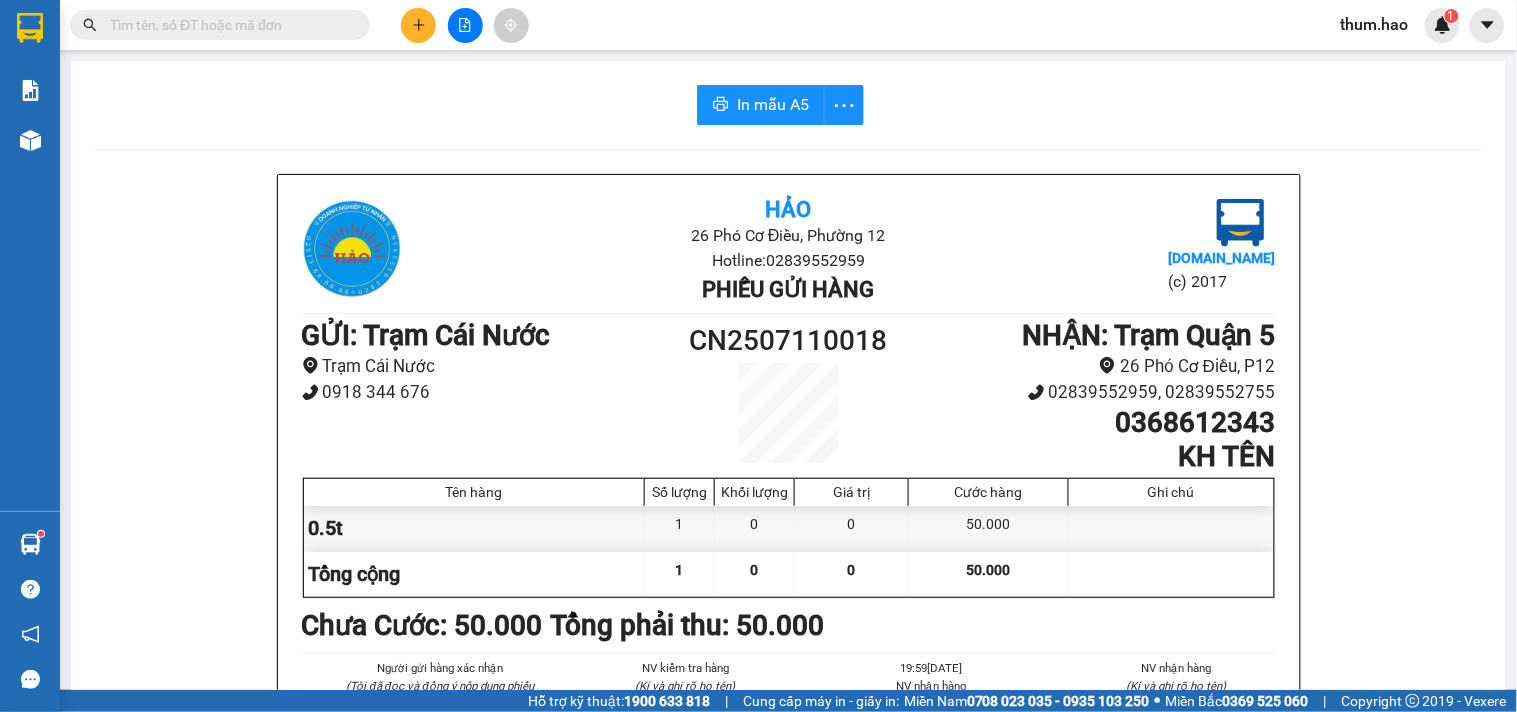 click on "In mẫu A5
Hảo 26 Phó Cơ Điều, Phường 12 Hotline:  02839552959 Phiếu gửi hàng [DOMAIN_NAME] (c) 2017 GỬI :   Trạm Cái Nước   Trạm Cái Nước   0918 344 676 CN2507110018 NHẬN :   Trạm Quận 5   26 Phó Cơ Điều, P12   02839552959, 02839552755 0368612343 KH TÊN Tên hàng Số lượng Khối lượng Giá trị Cước hàng Ghi chú 0.5t 1 0 0 50.000 Tổng cộng 1 0 0 50.000 Loading... Chưa Cước : 50.000 Tổng phải thu: 50.000 Người gửi hàng xác nhận (Tôi đã đọc và đồng ý nộp dung phiếu gửi hàng) NV kiểm tra hàng (Kí và ghi rõ họ tên) 19:59[DATE] NV nhận hàng (Kí và ghi rõ họ tên) Thum Nguyễn NV nhận hàng (Kí và ghi rõ họ tên) Quy định nhận/gửi hàng : Không vận chuyển hàng cấm. Vui lòng nhận hàng kể từ ngày gửi-nhận trong vòng 7 ngày. Nếu qua 7 ngày, mất mát công ty sẽ không chịu trách nhiệm.  Hảo [DOMAIN_NAME] CN2507110018 [DATE] 20:03" at bounding box center (788, 834) 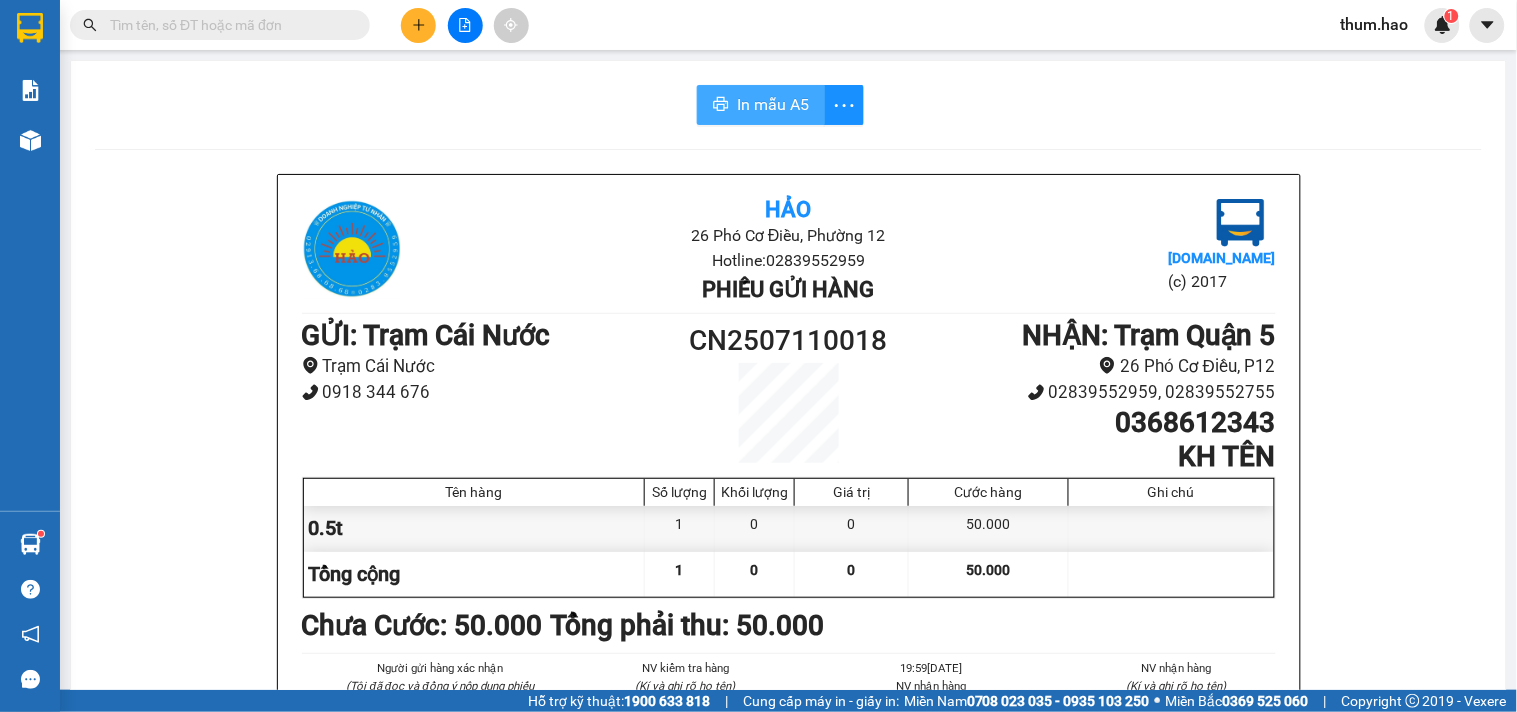 click on "In mẫu A5" at bounding box center (761, 105) 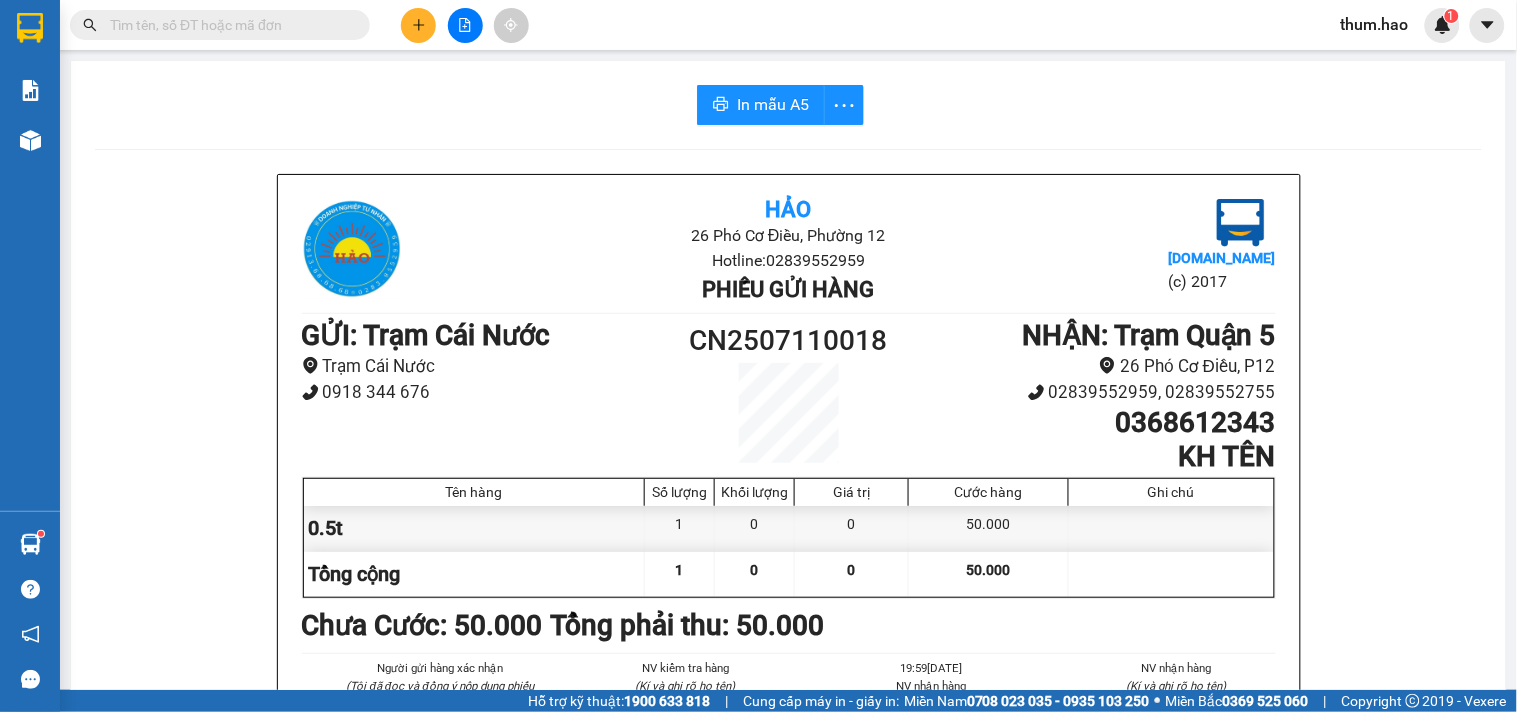 scroll, scrollTop: 350, scrollLeft: 0, axis: vertical 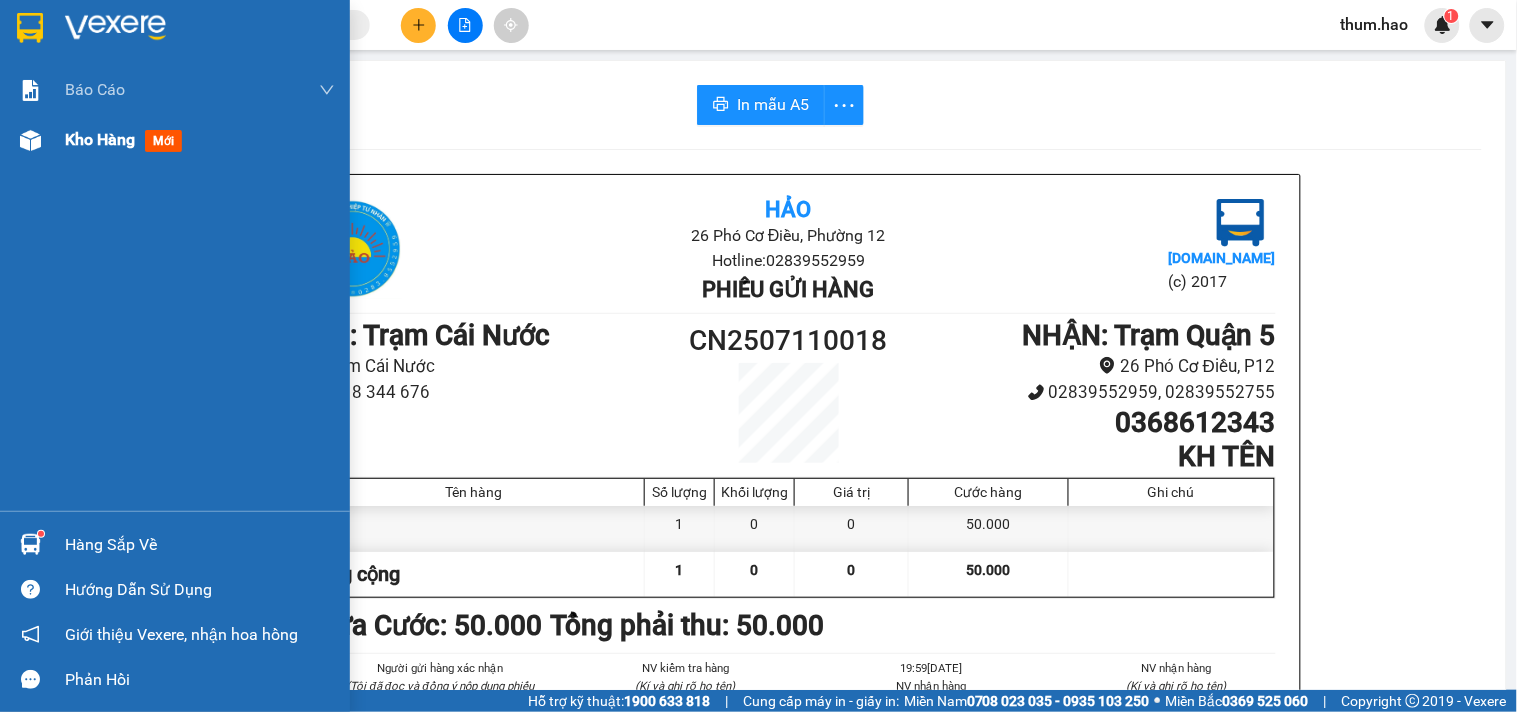 click on "Kho hàng mới" at bounding box center (175, 140) 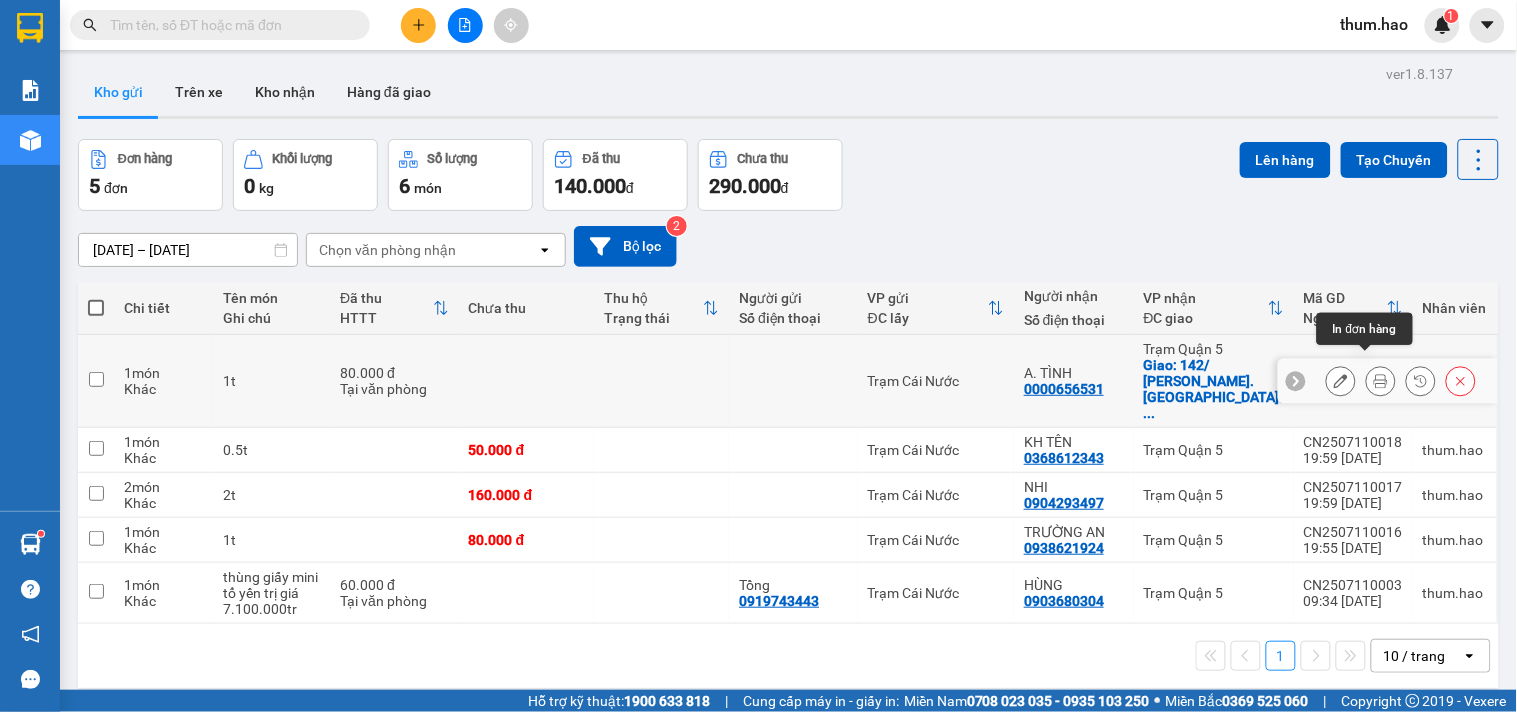 click 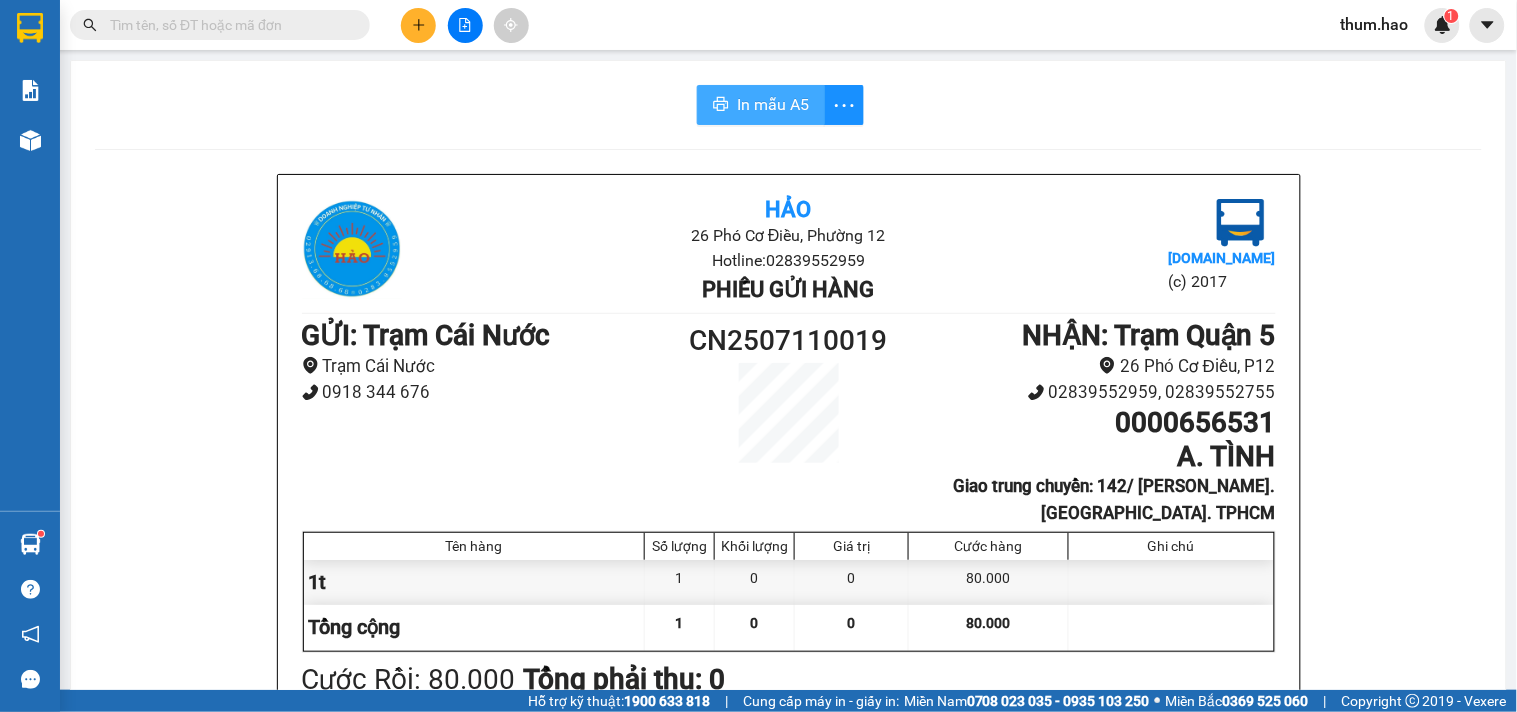 click on "In mẫu A5" at bounding box center (761, 105) 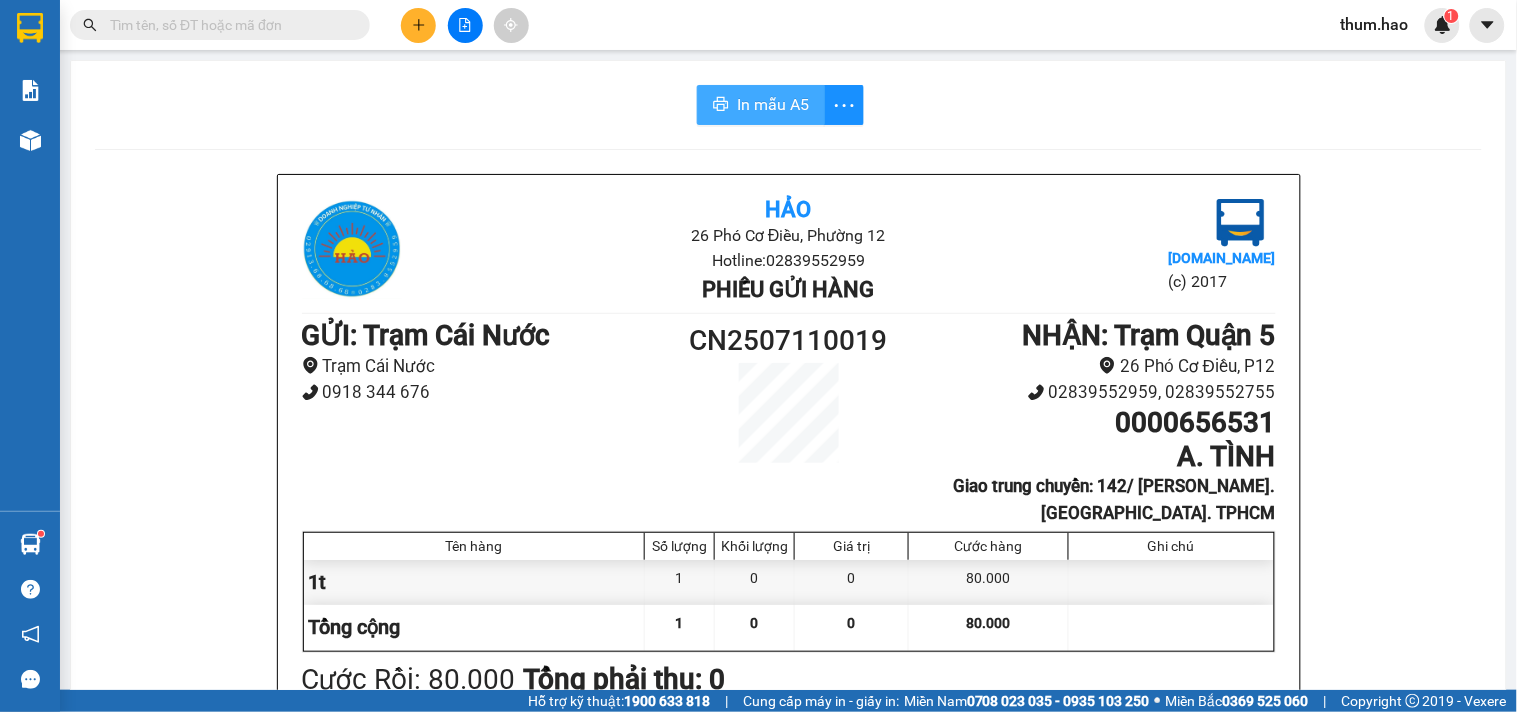 scroll, scrollTop: 0, scrollLeft: 0, axis: both 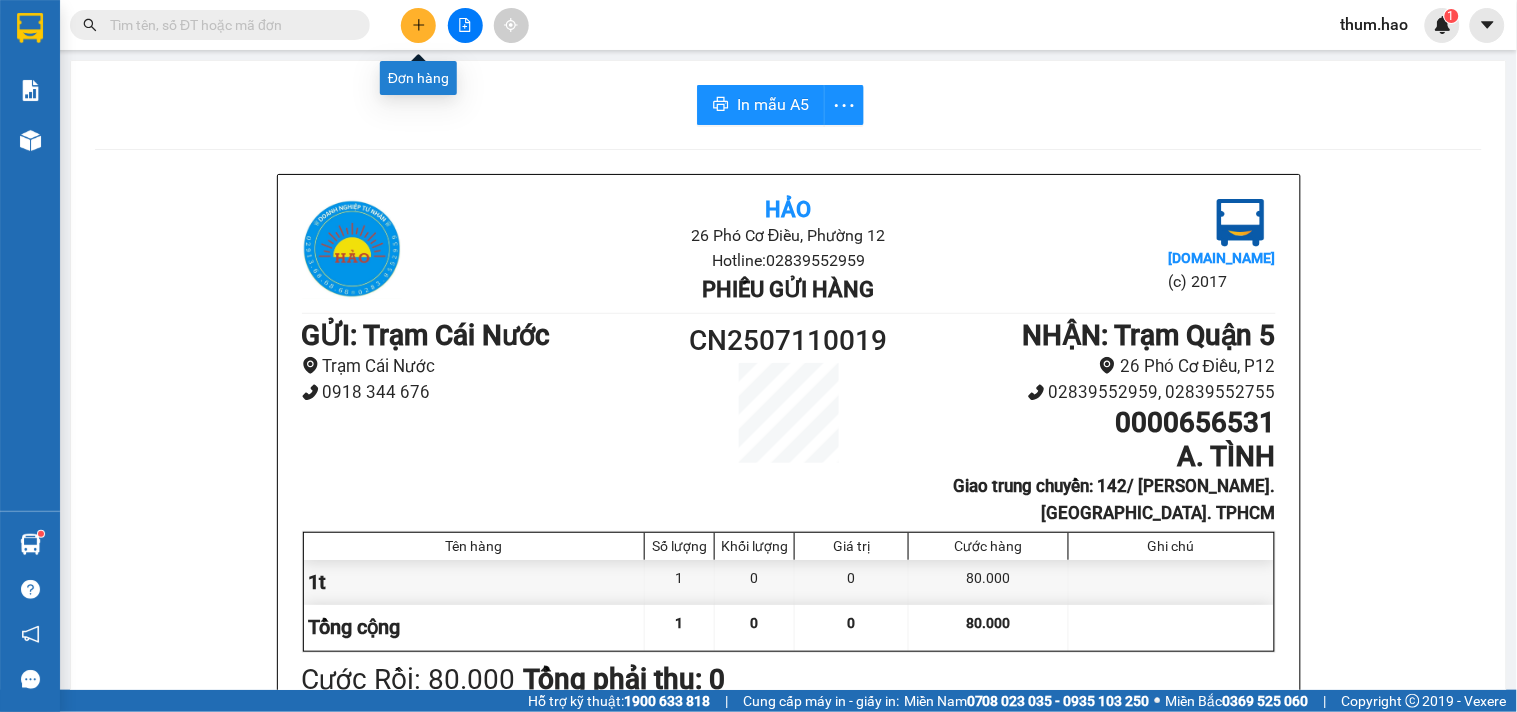 click 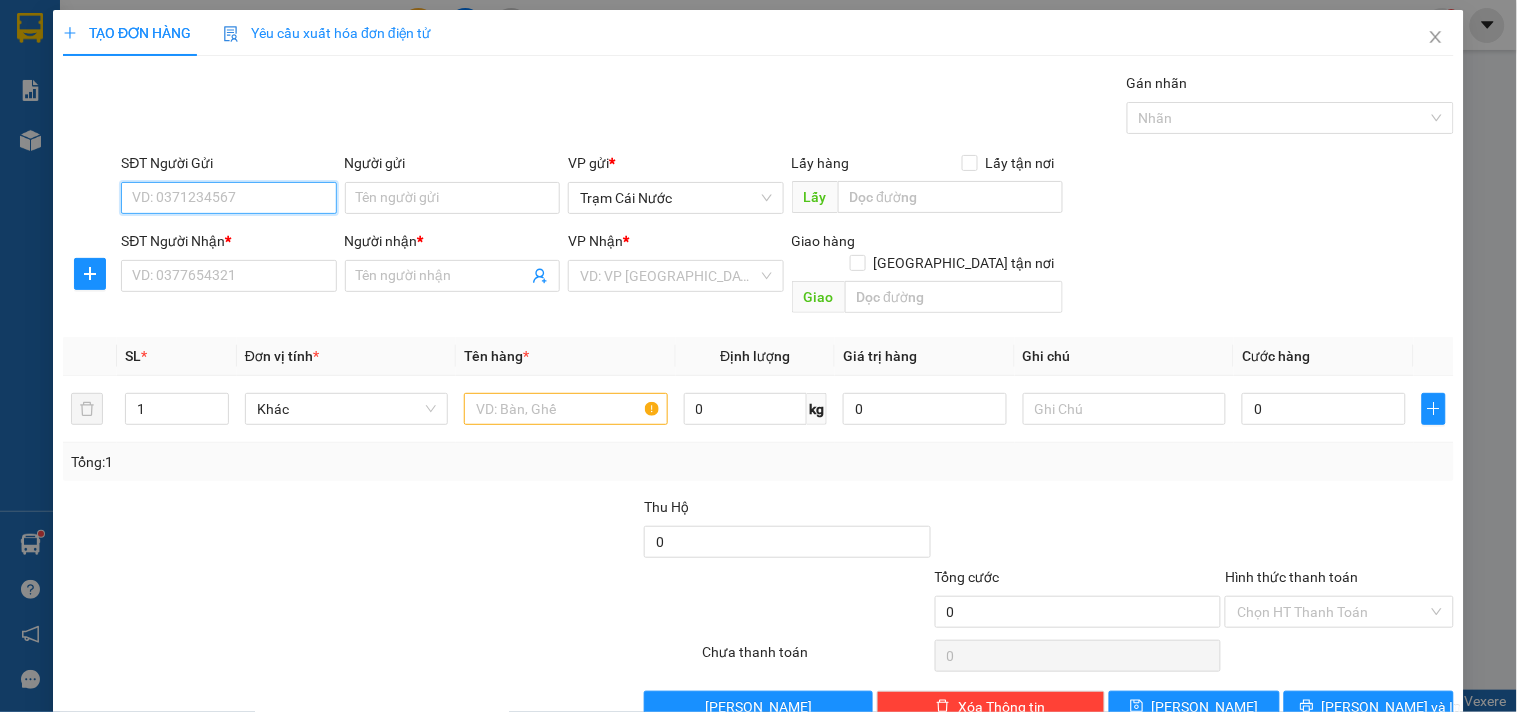 click on "SĐT Người Gửi" at bounding box center [228, 198] 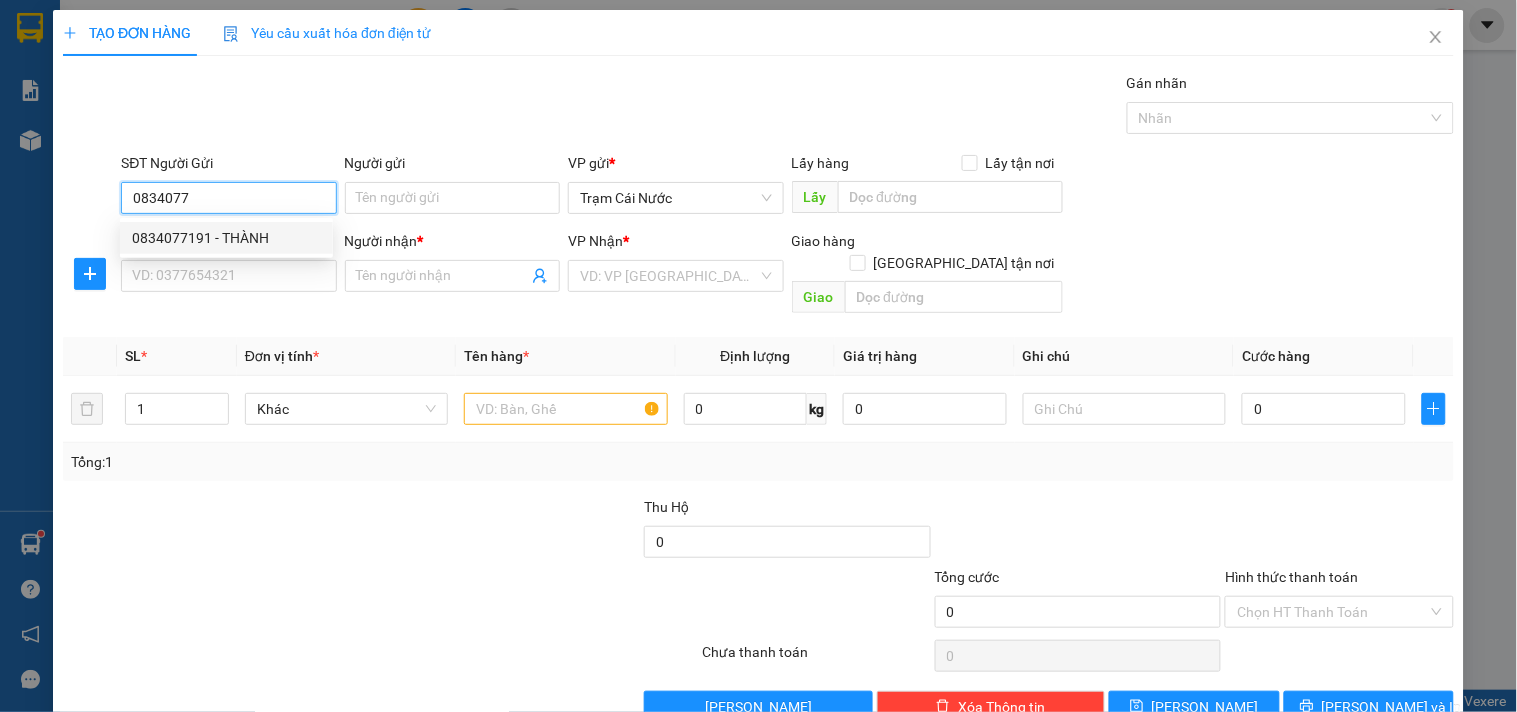 click on "0834077191 - THÀNH" at bounding box center (226, 238) 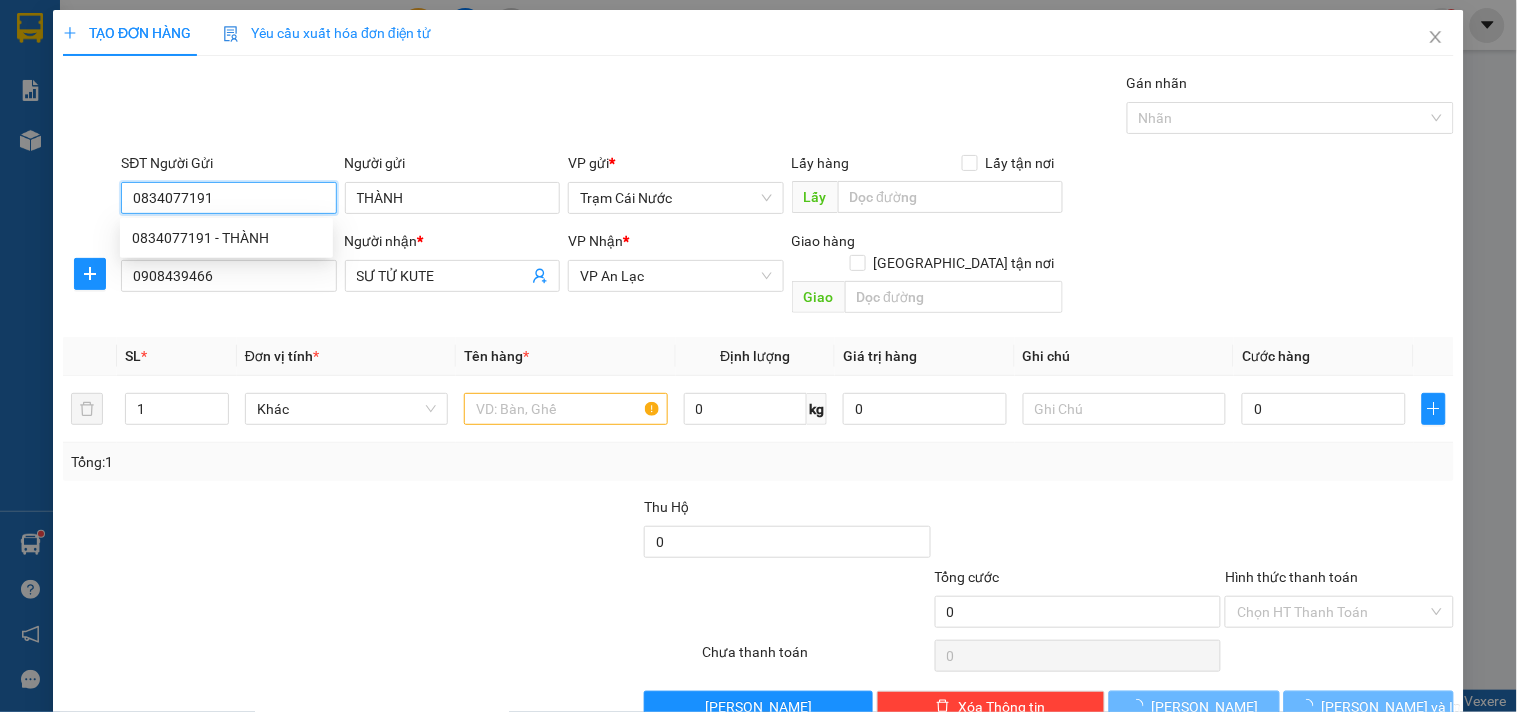 type on "100.000" 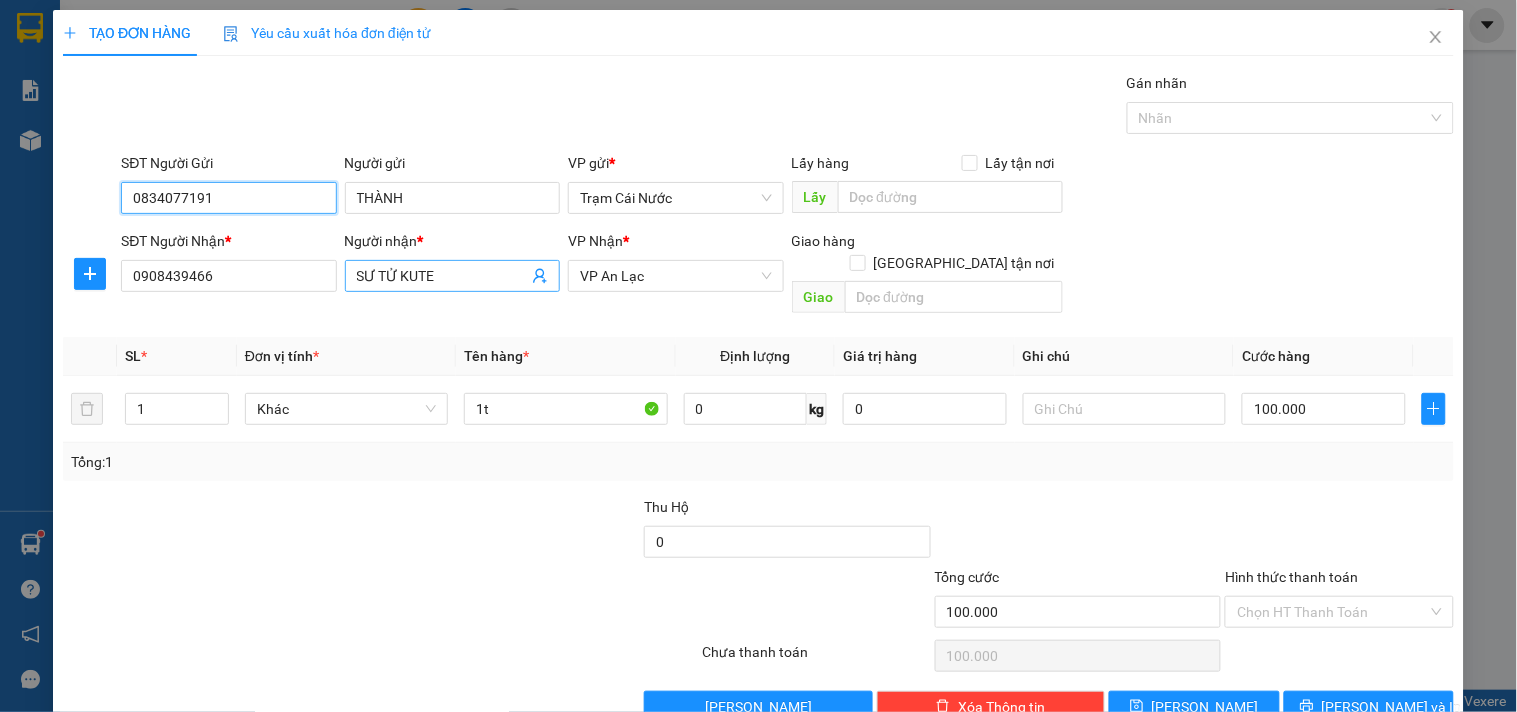 type on "0834077191" 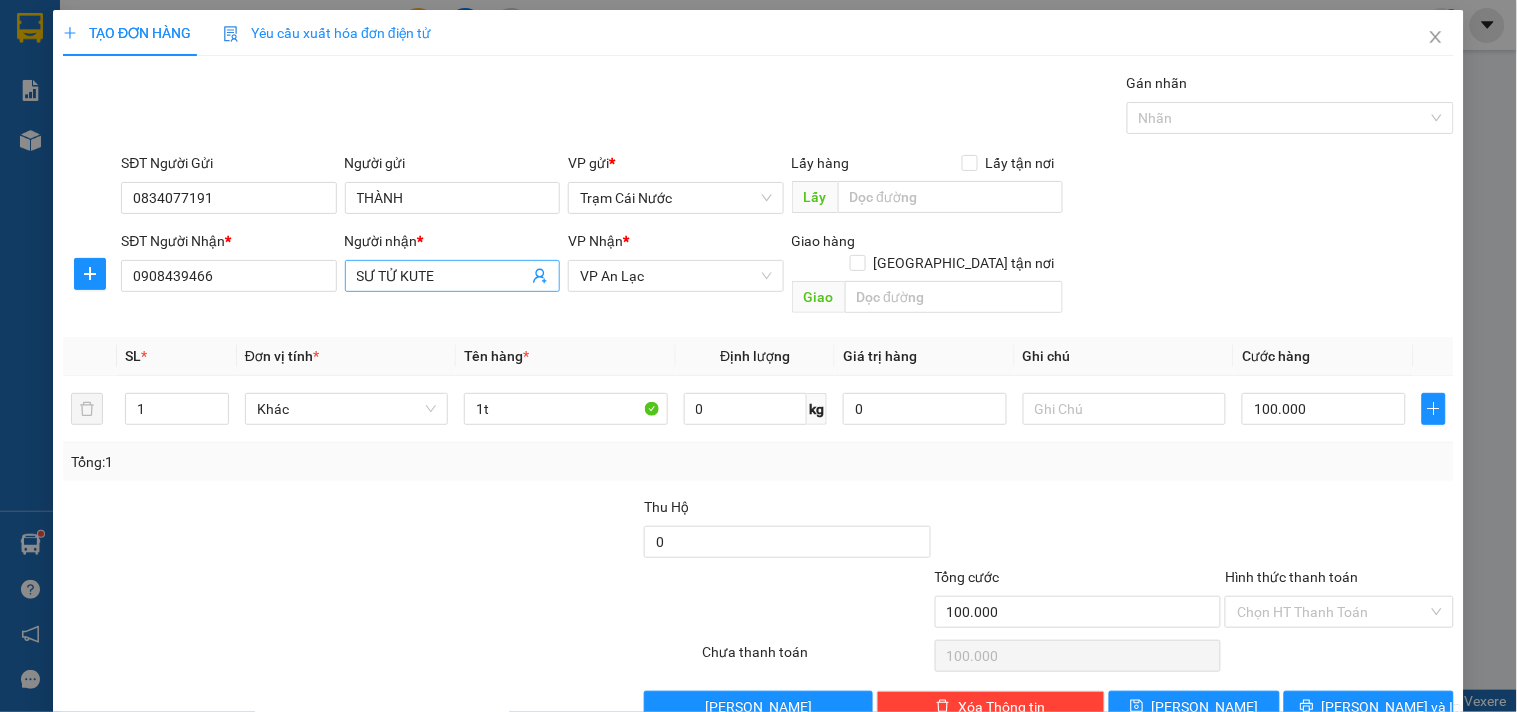click on "SƯ TỬ KUTE" at bounding box center (442, 276) 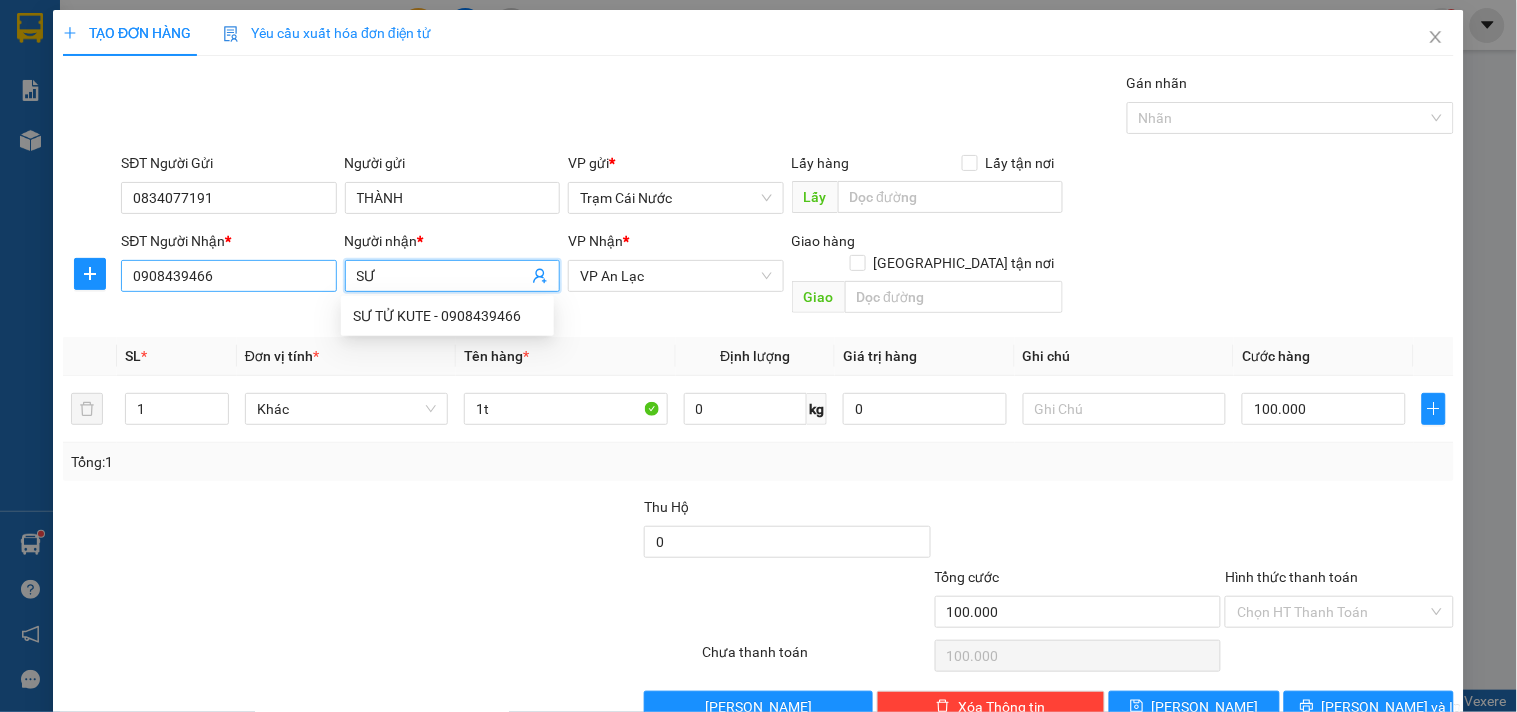 type on "S" 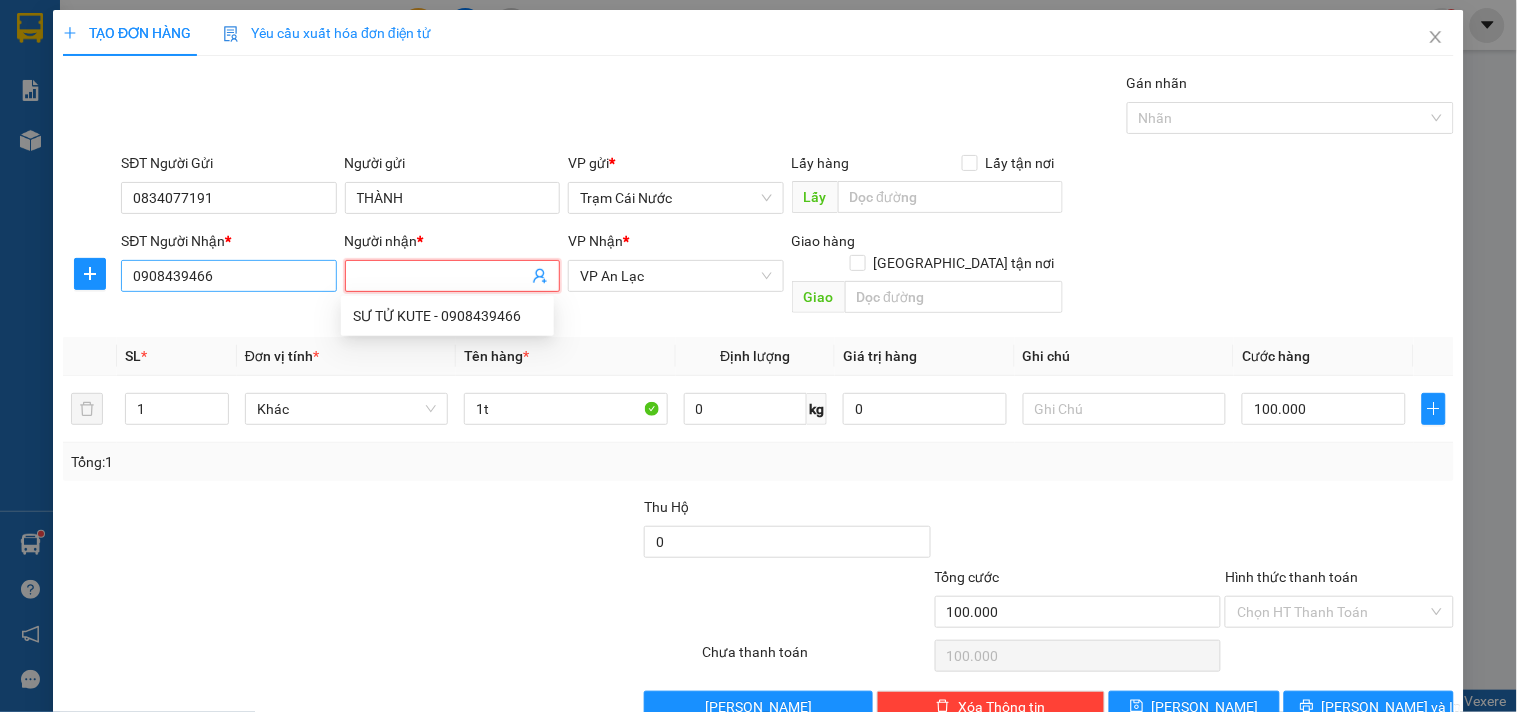 type 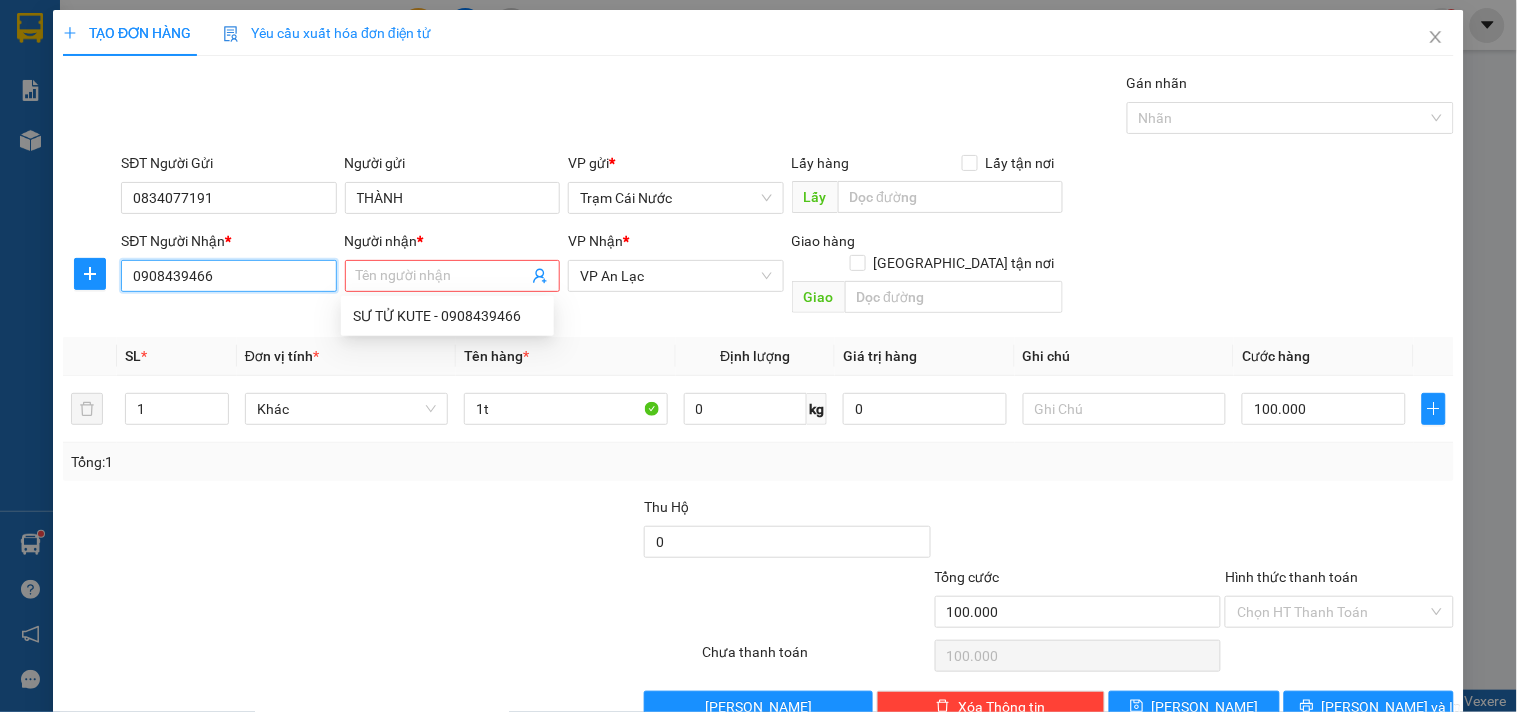 click on "0908439466" at bounding box center [228, 276] 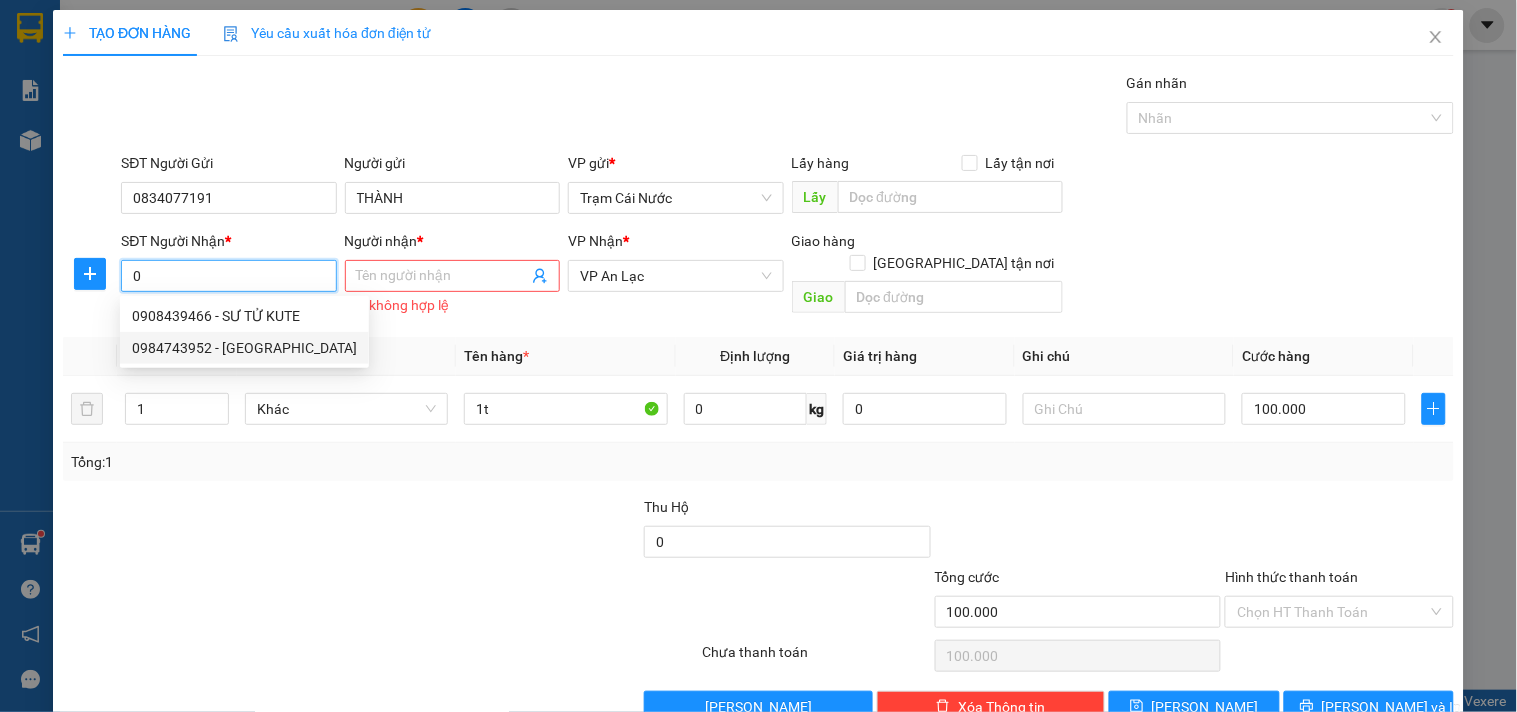 click on "0984743952 - [GEOGRAPHIC_DATA]" at bounding box center [244, 348] 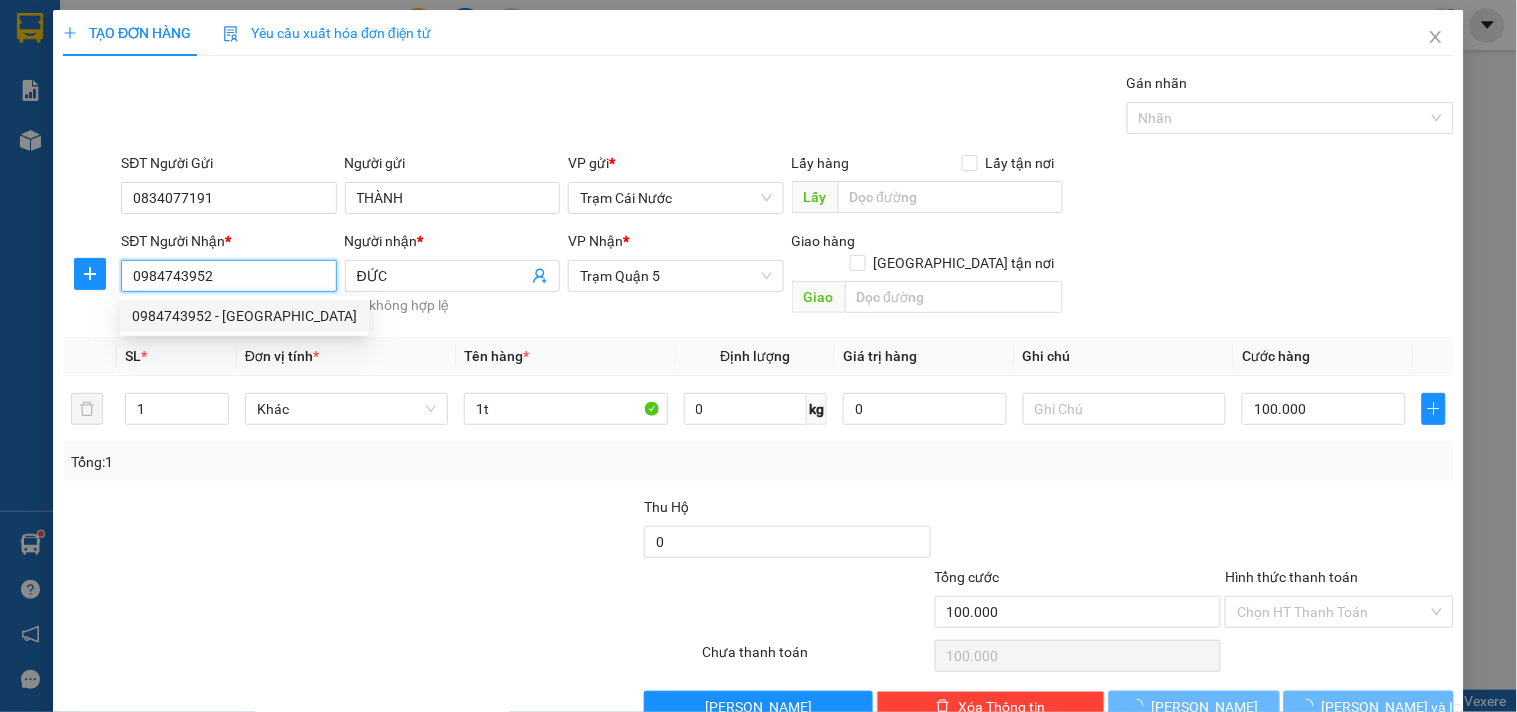 type on "60.000" 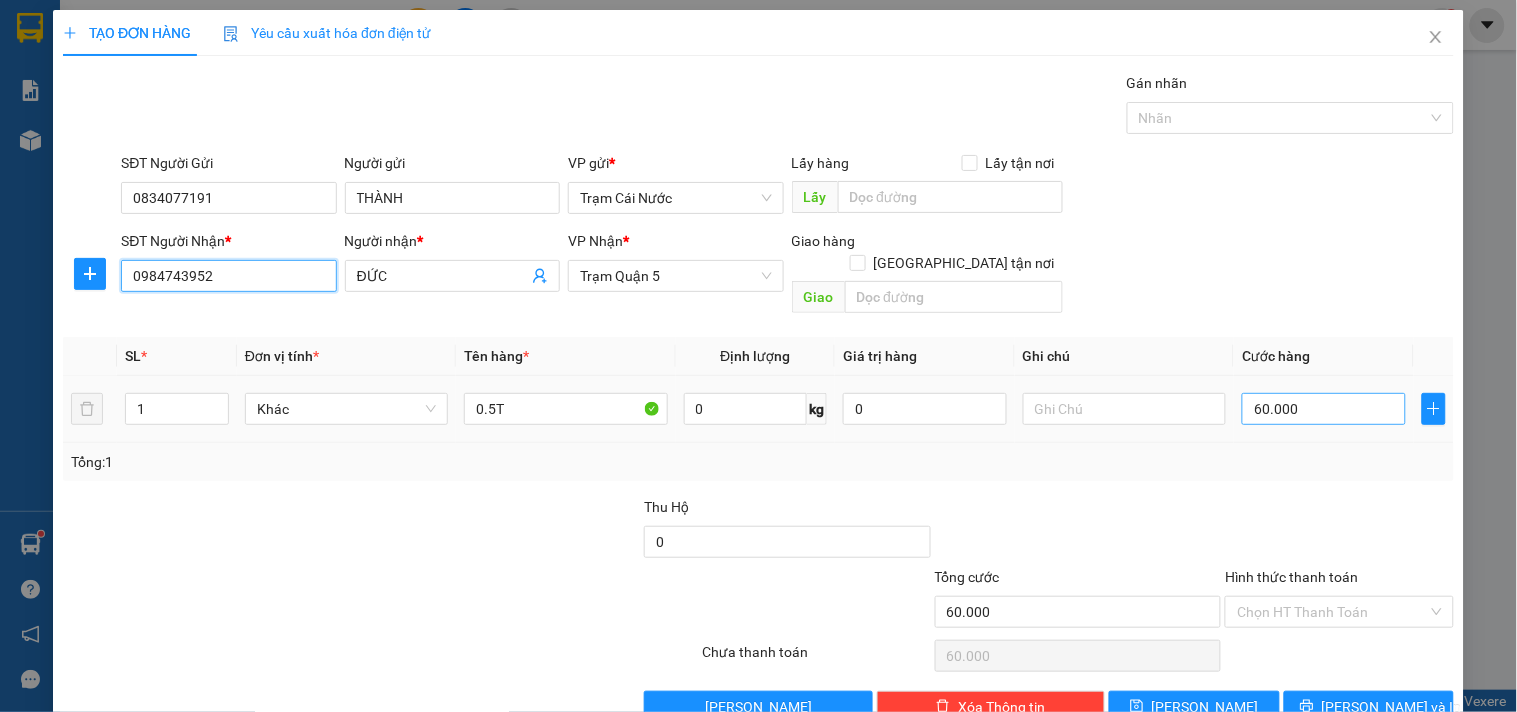 type on "0984743952" 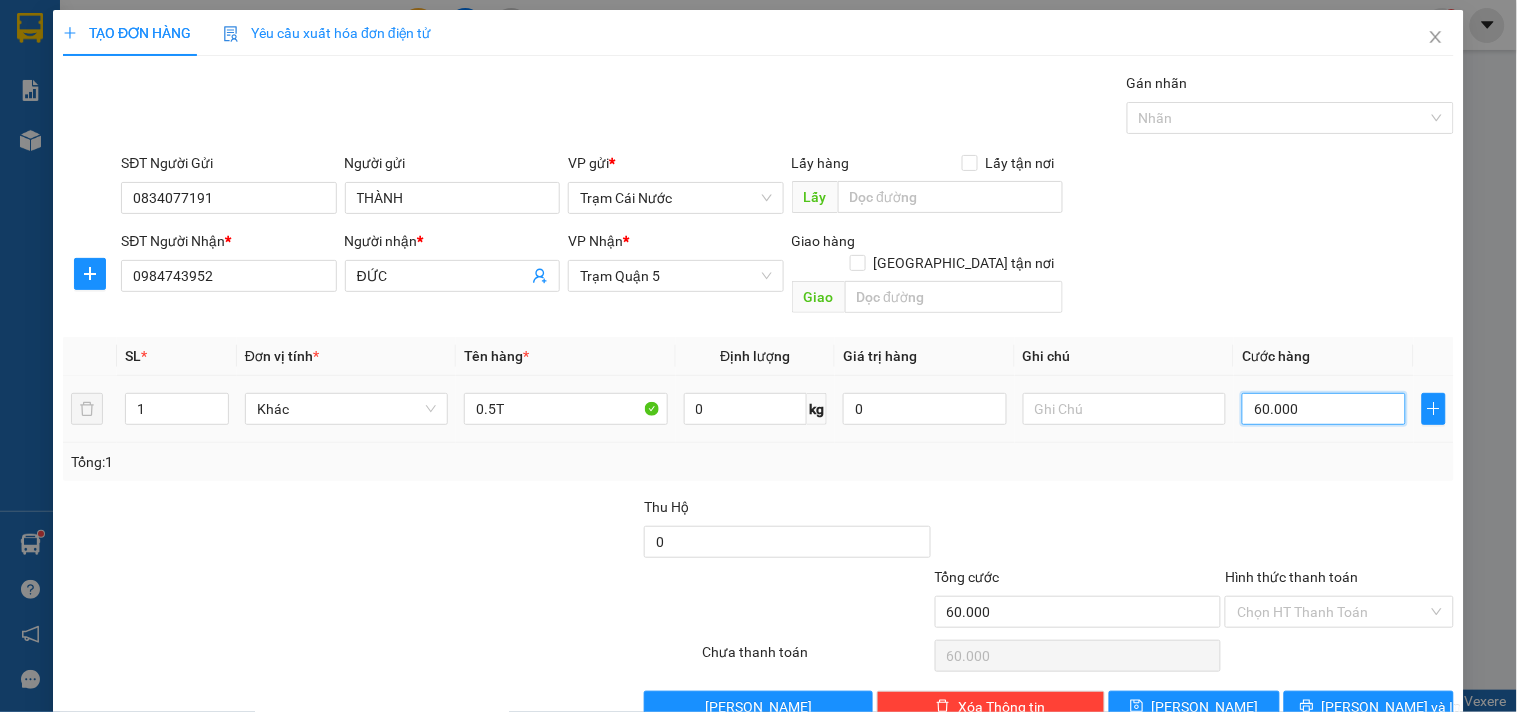 click on "60.000" at bounding box center (1324, 409) 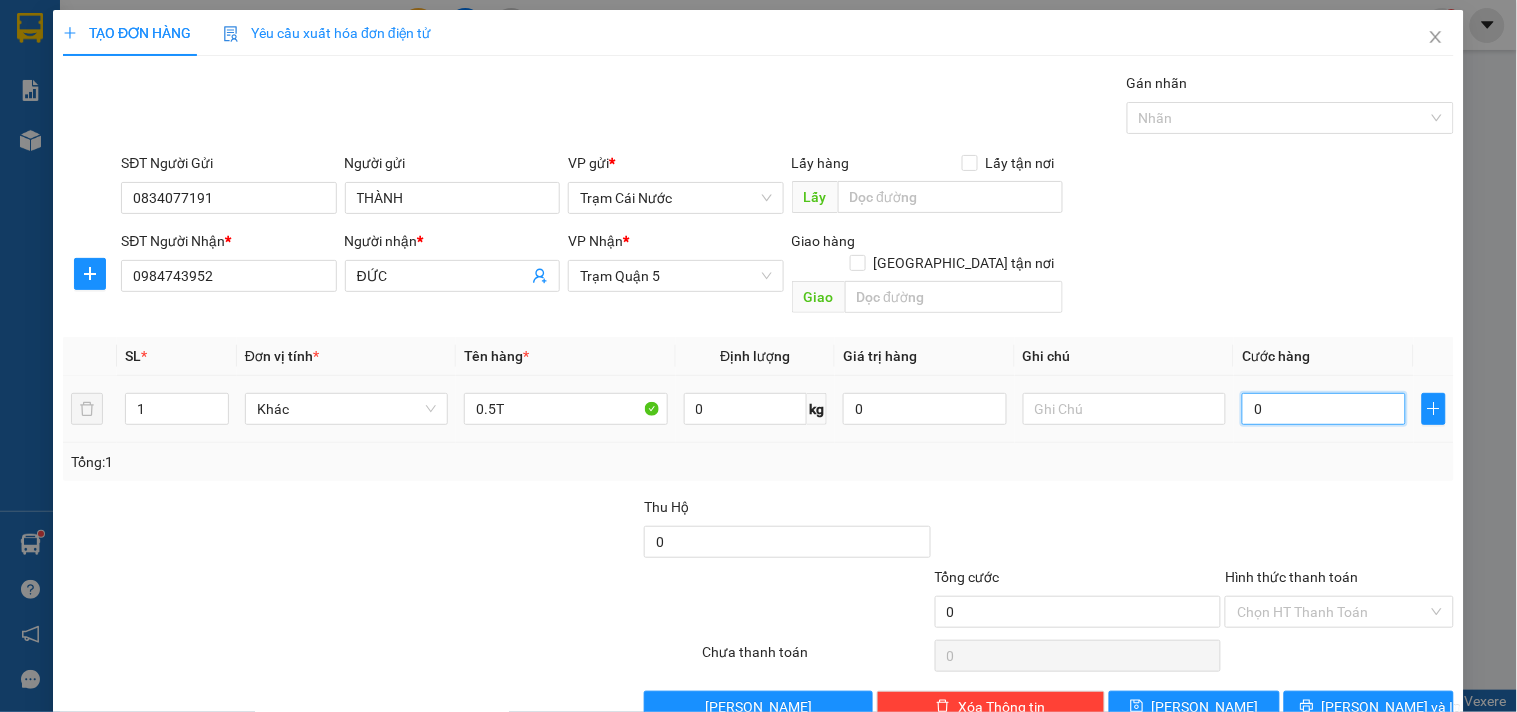 type on "0" 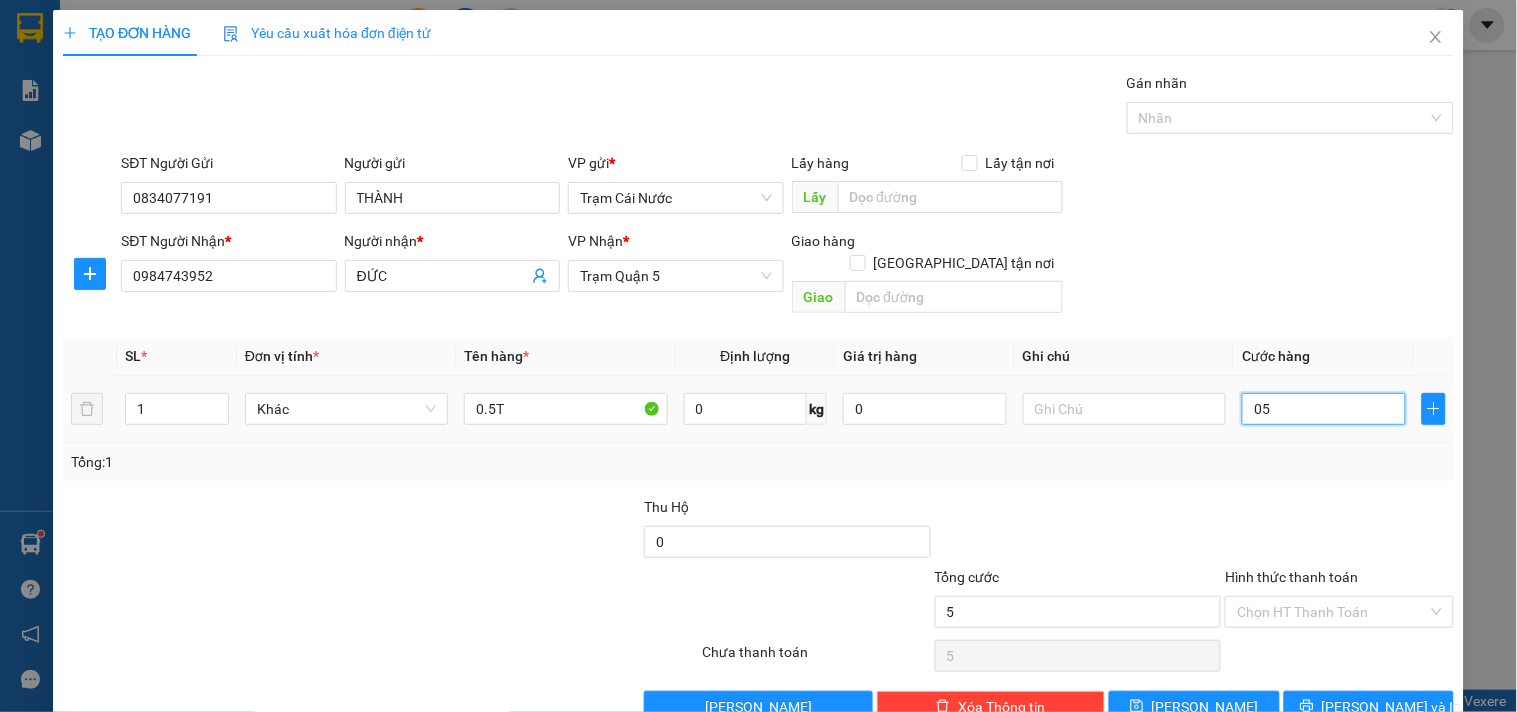type on "050" 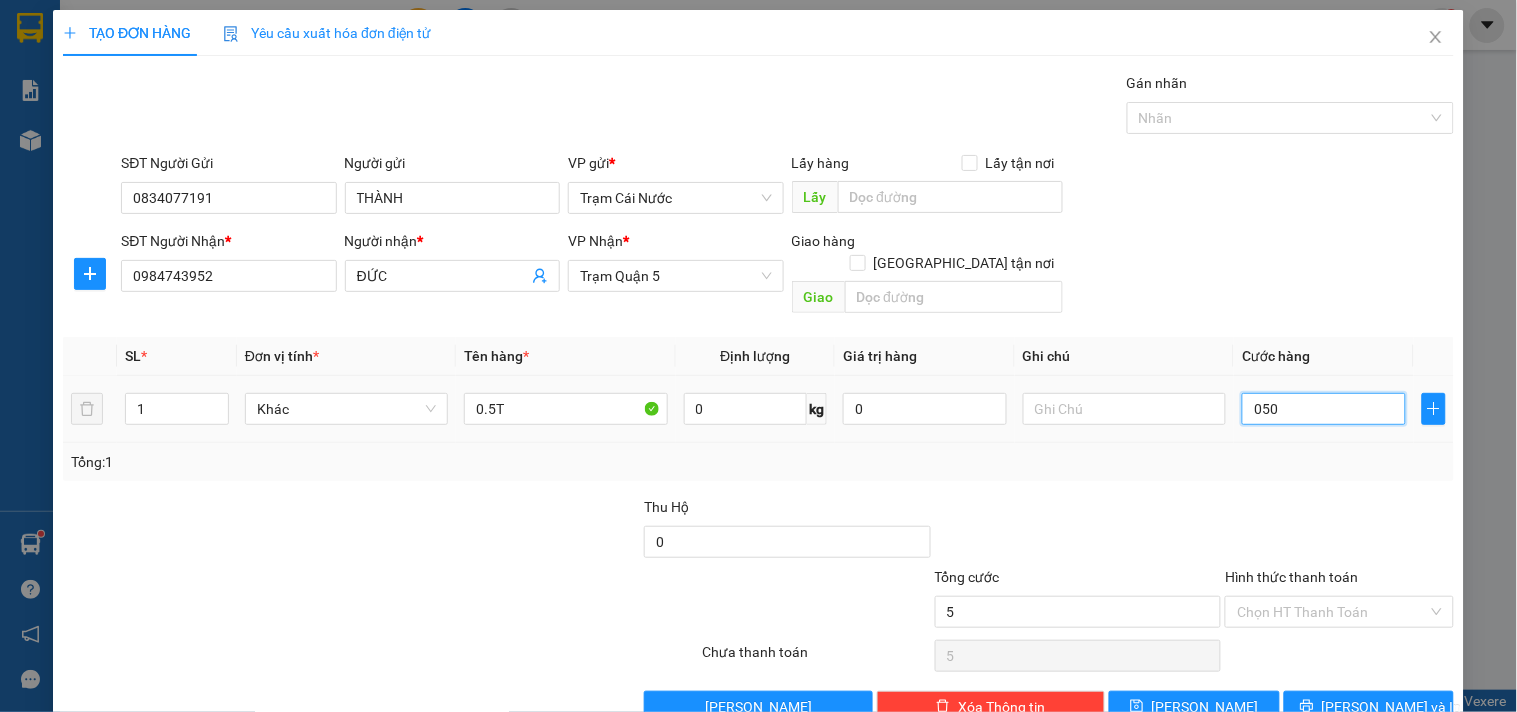 type on "50" 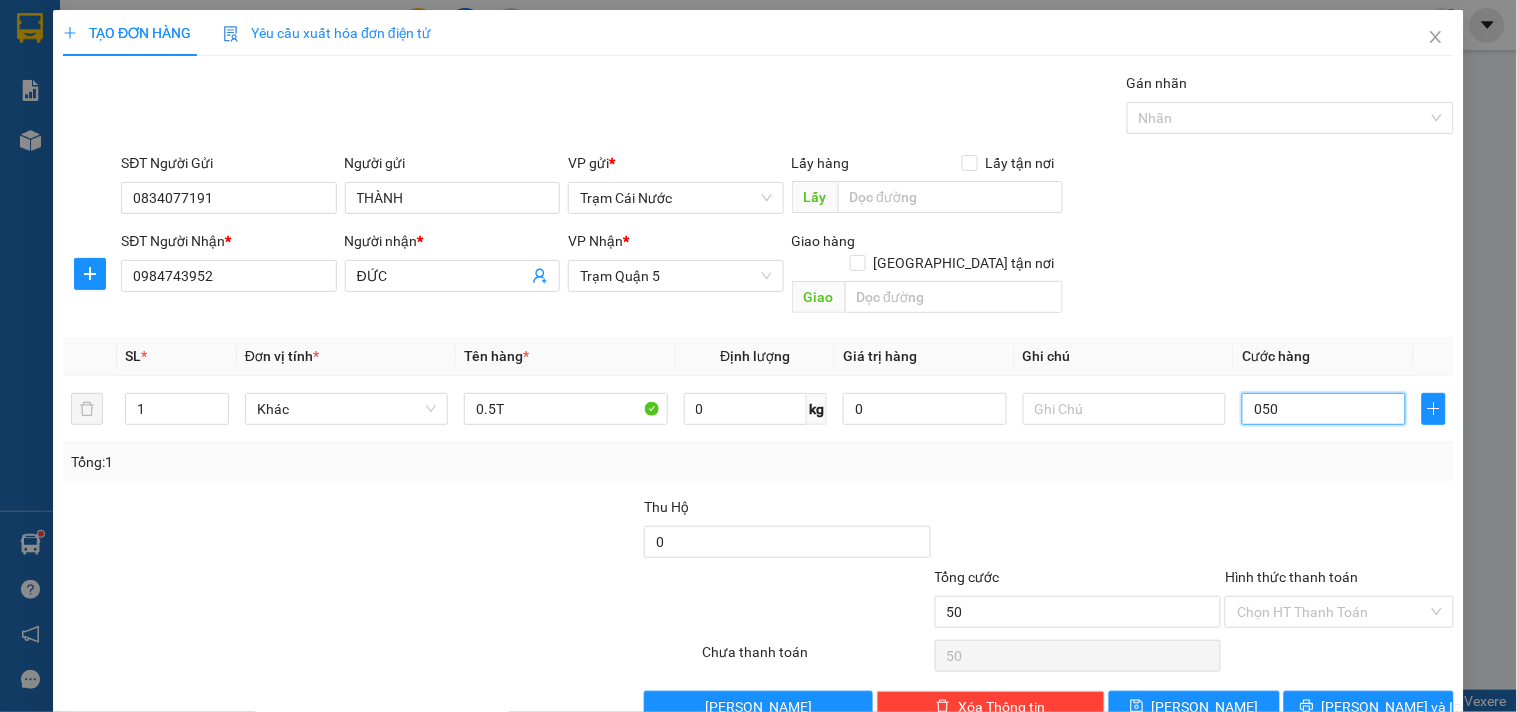type on "050" 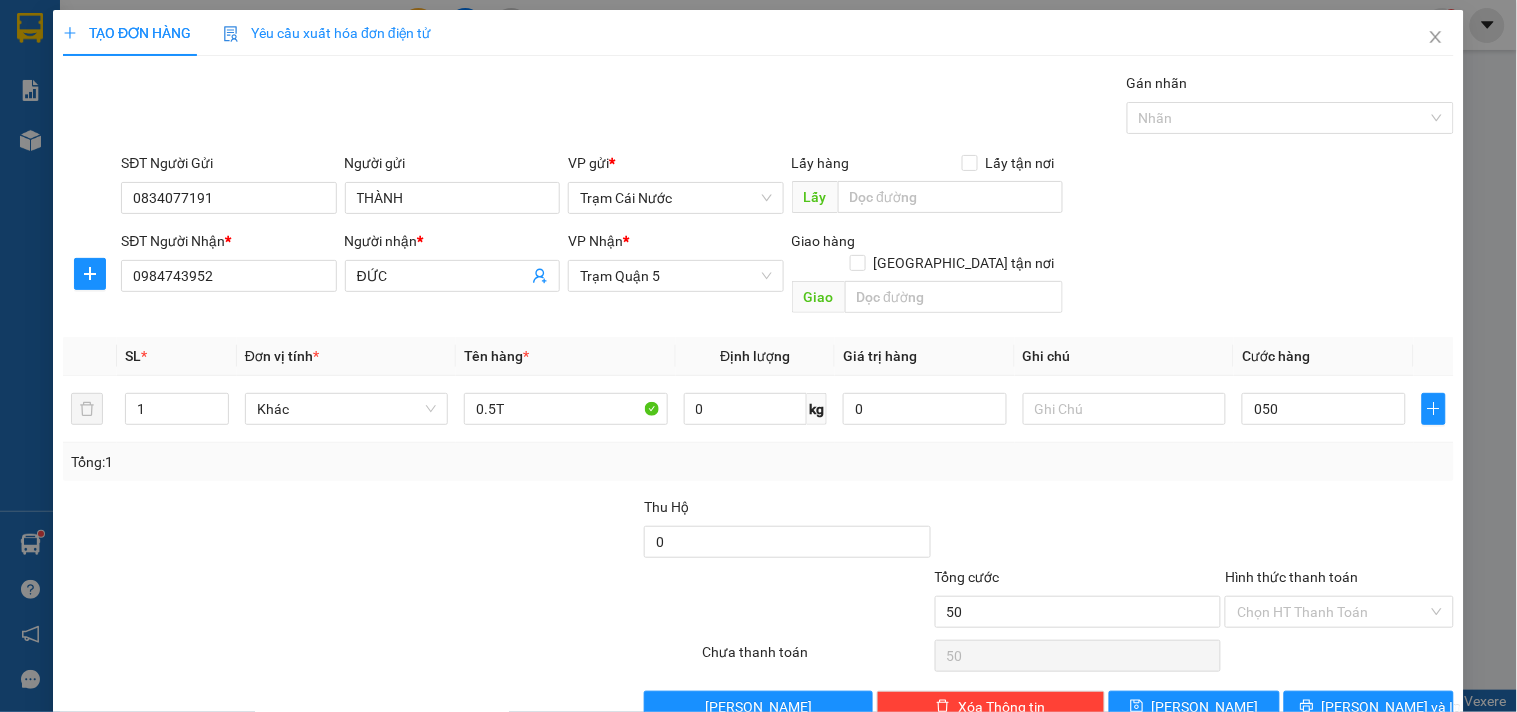 type on "50.000" 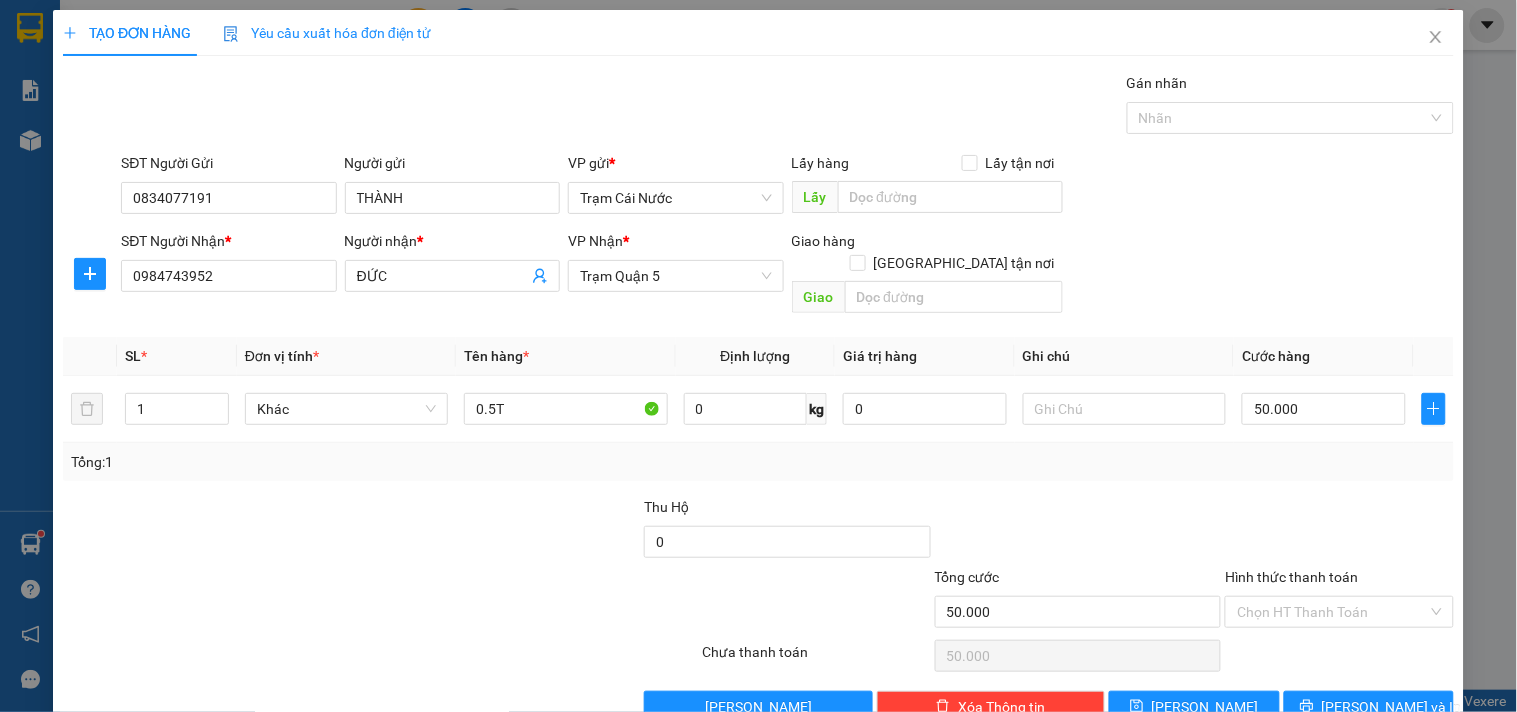 click on "Transit Pickup Surcharge Ids Transit Deliver Surcharge Ids Transit Deliver Surcharge Transit Deliver Surcharge Gán nhãn   Nhãn SĐT Người Gửi 0834077191 Người gửi THÀNH VP gửi  * Trạm Cái Nước Lấy hàng Lấy tận nơi Lấy SĐT Người Nhận  * 0984743952 Người nhận  * ĐỨC VP Nhận  * Trạm Quận 5 Giao hàng [GEOGRAPHIC_DATA] tận nơi Giao SL  * Đơn vị tính  * Tên hàng  * Định lượng Giá trị hàng Ghi chú Cước hàng                   1 Khác 0.5T 0 kg 0 50.000 Tổng:  1 Thu Hộ 0 Tổng cước 50.000 Hình thức thanh toán Chọn HT Thanh Toán Số tiền thu trước 0 Chưa thanh toán 50.000 Chọn HT Thanh Toán Lưu nháp Xóa Thông tin [PERSON_NAME] và In" at bounding box center (758, 397) 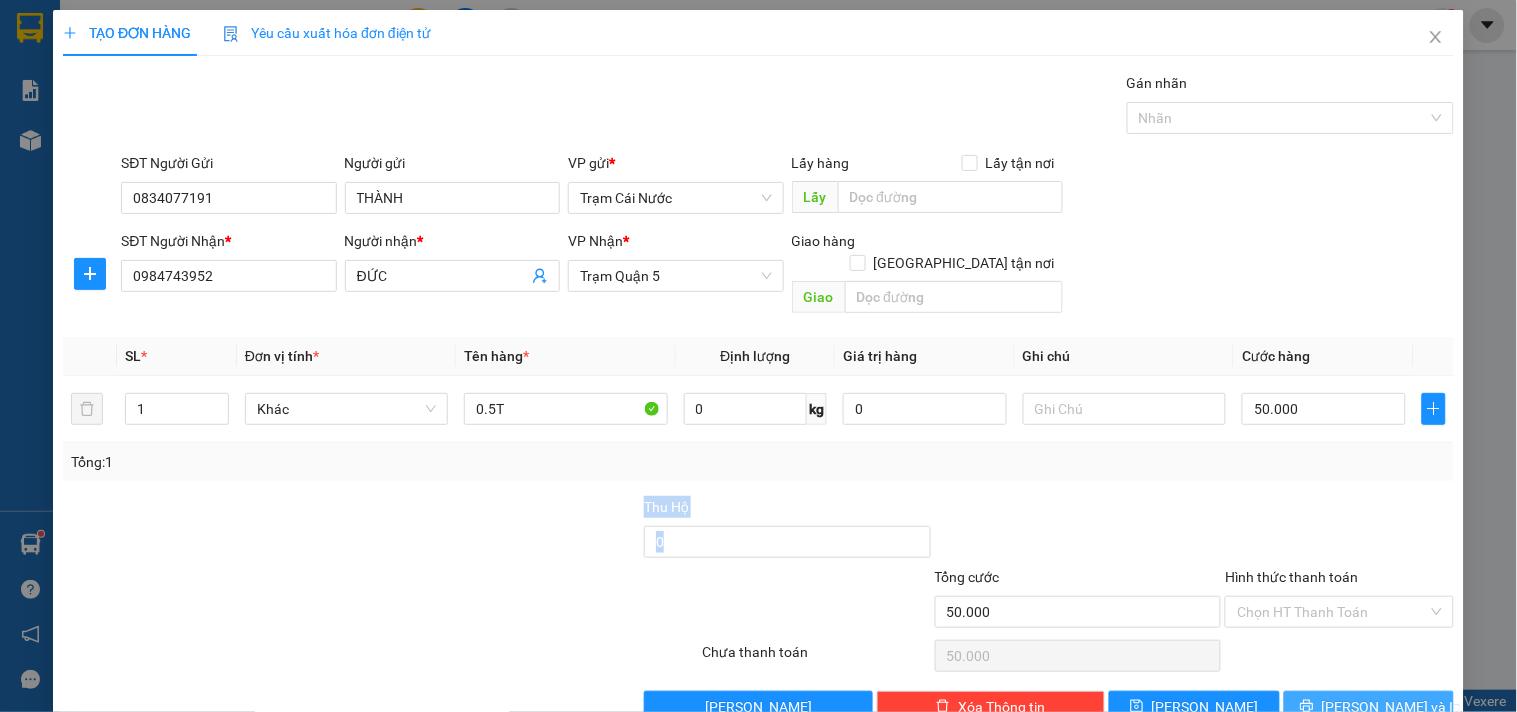 click on "[PERSON_NAME] và In" at bounding box center (1392, 707) 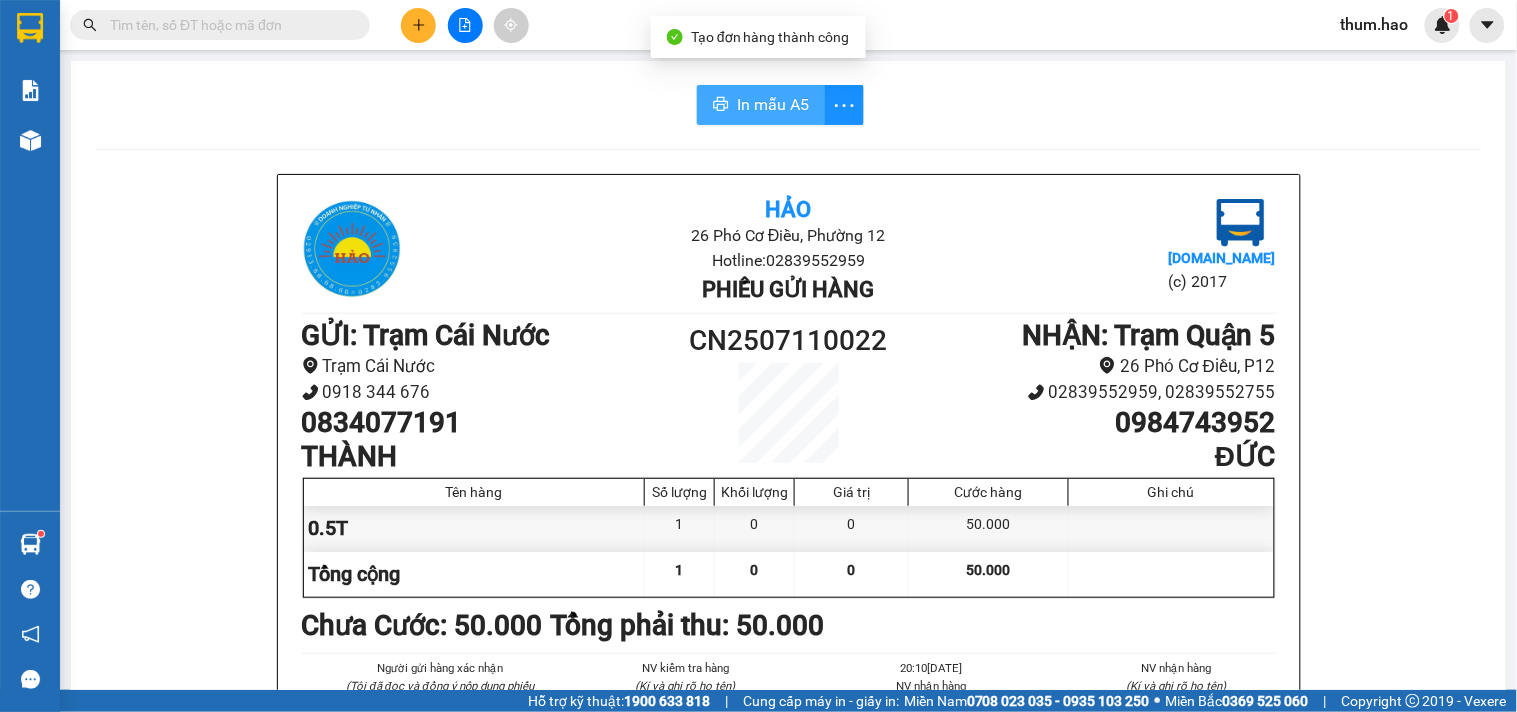 click on "In mẫu A5" at bounding box center [773, 104] 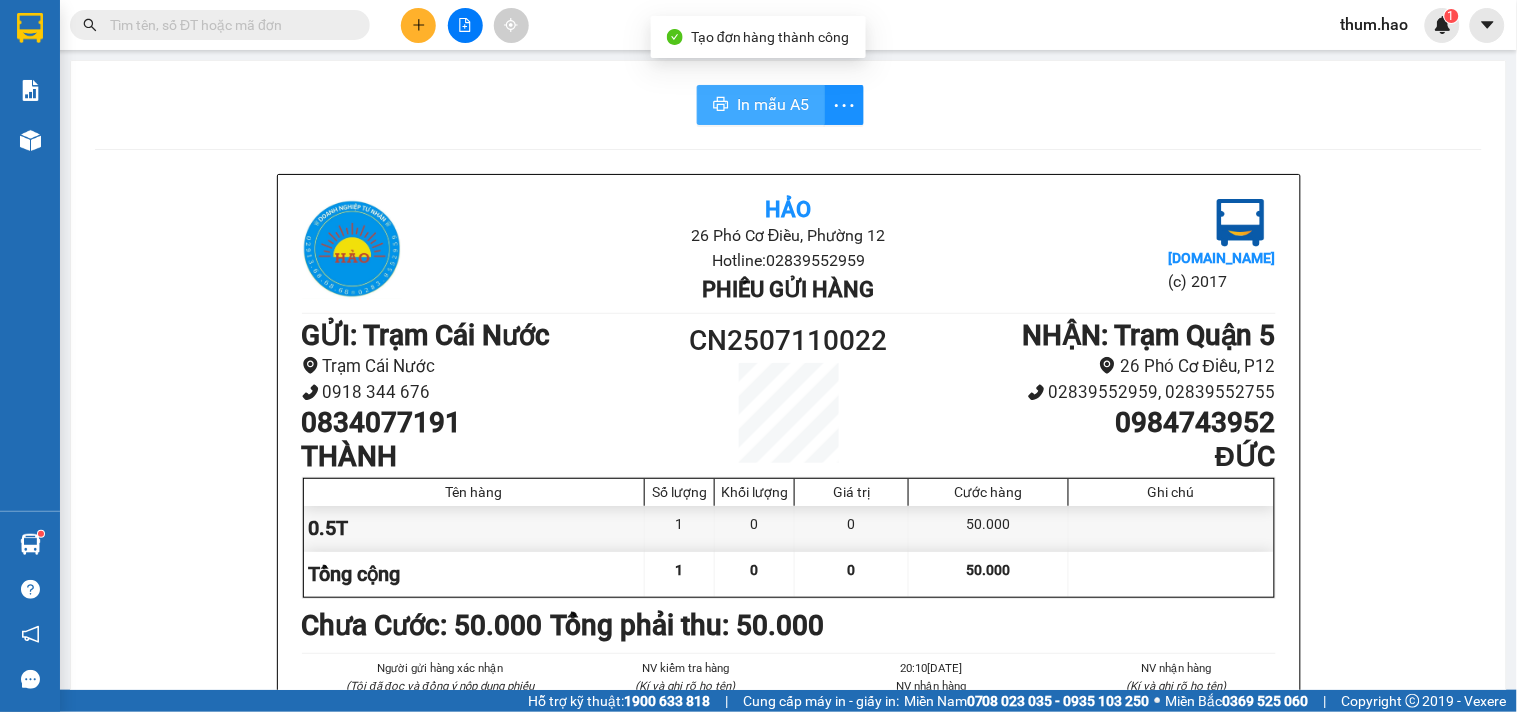scroll, scrollTop: 0, scrollLeft: 0, axis: both 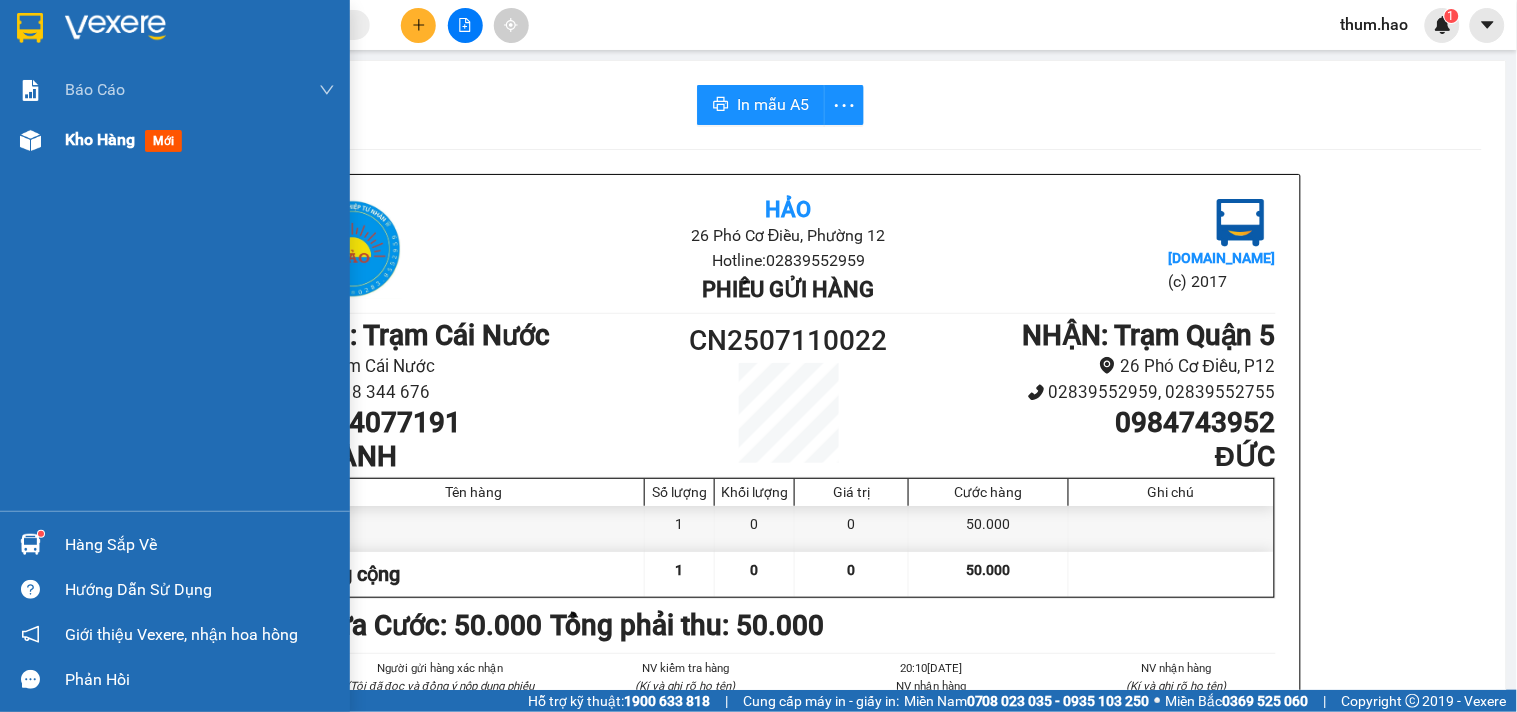 click on "Kho hàng mới" at bounding box center (175, 140) 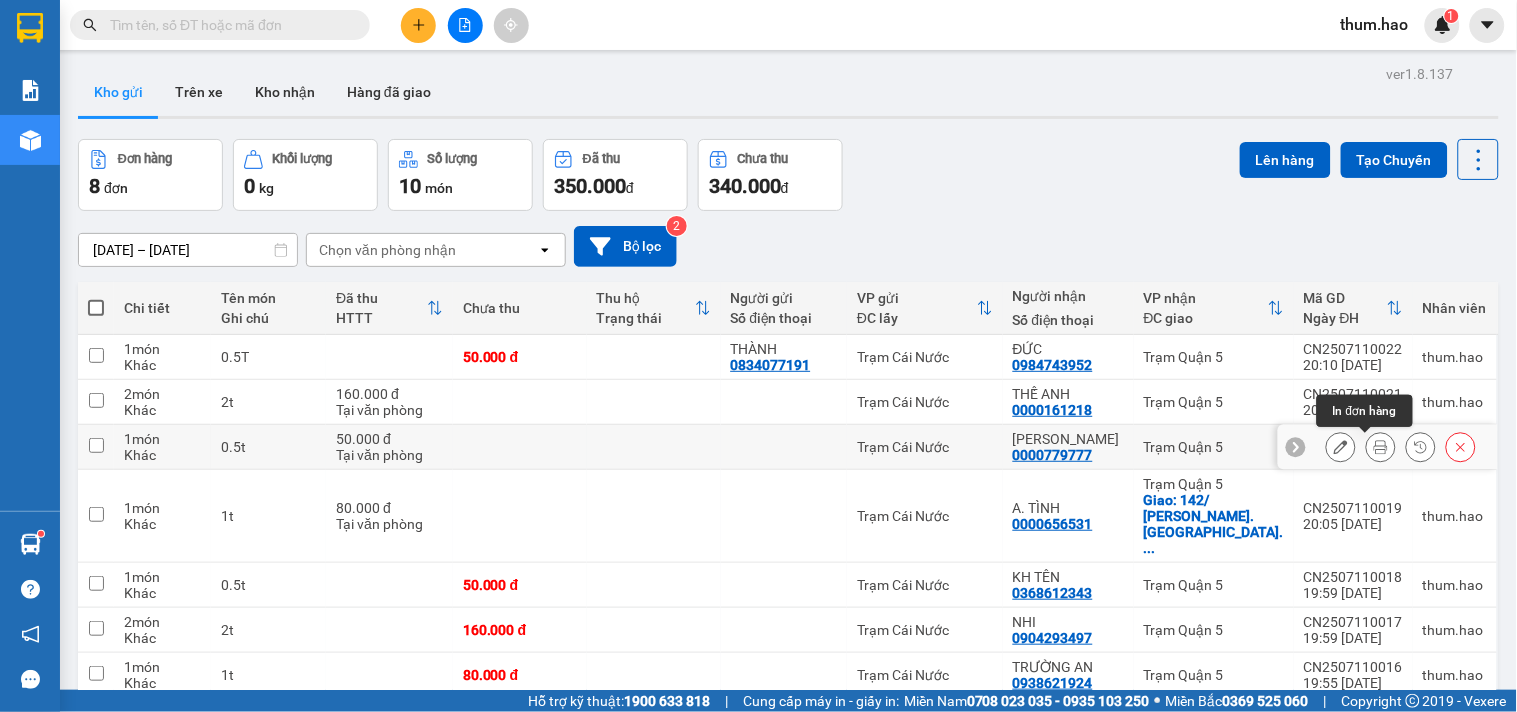 click 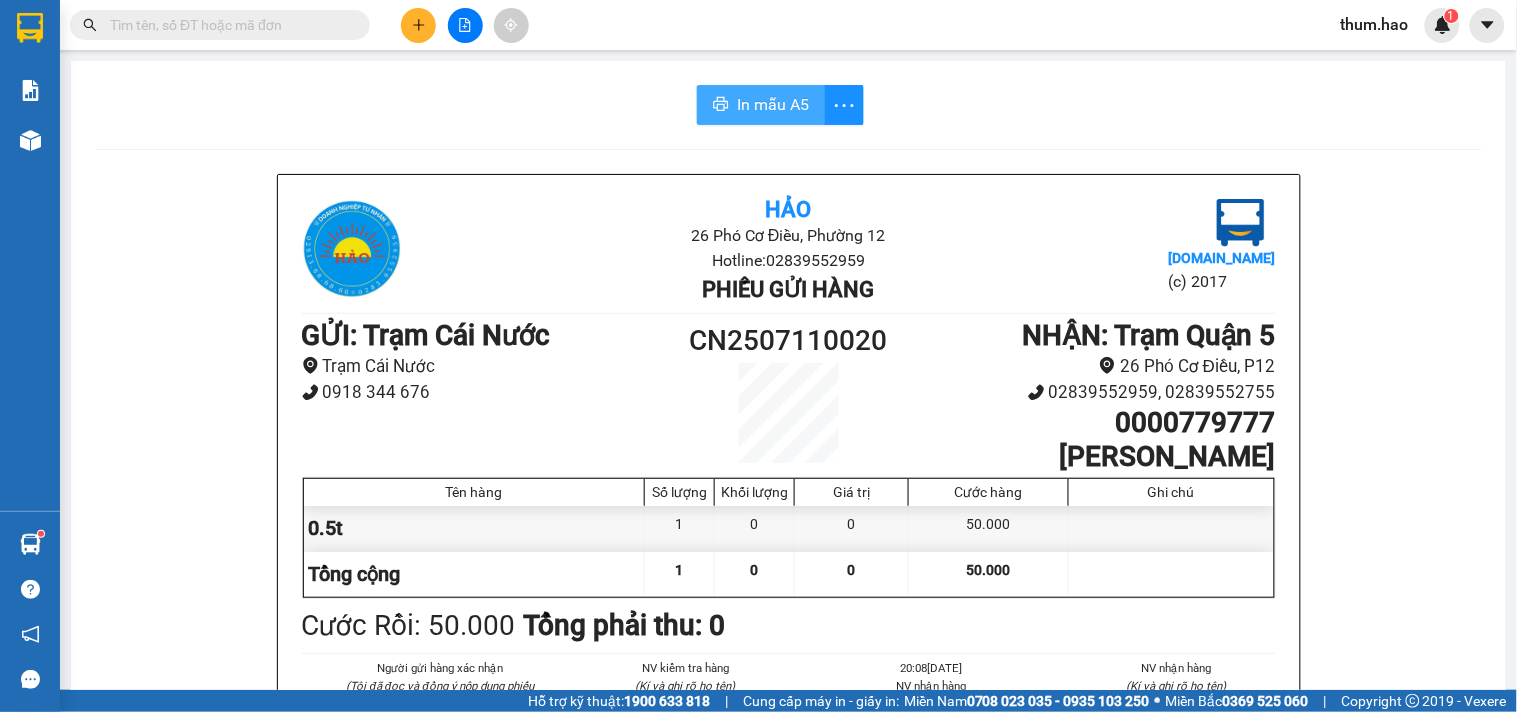 click on "In mẫu A5" at bounding box center (773, 104) 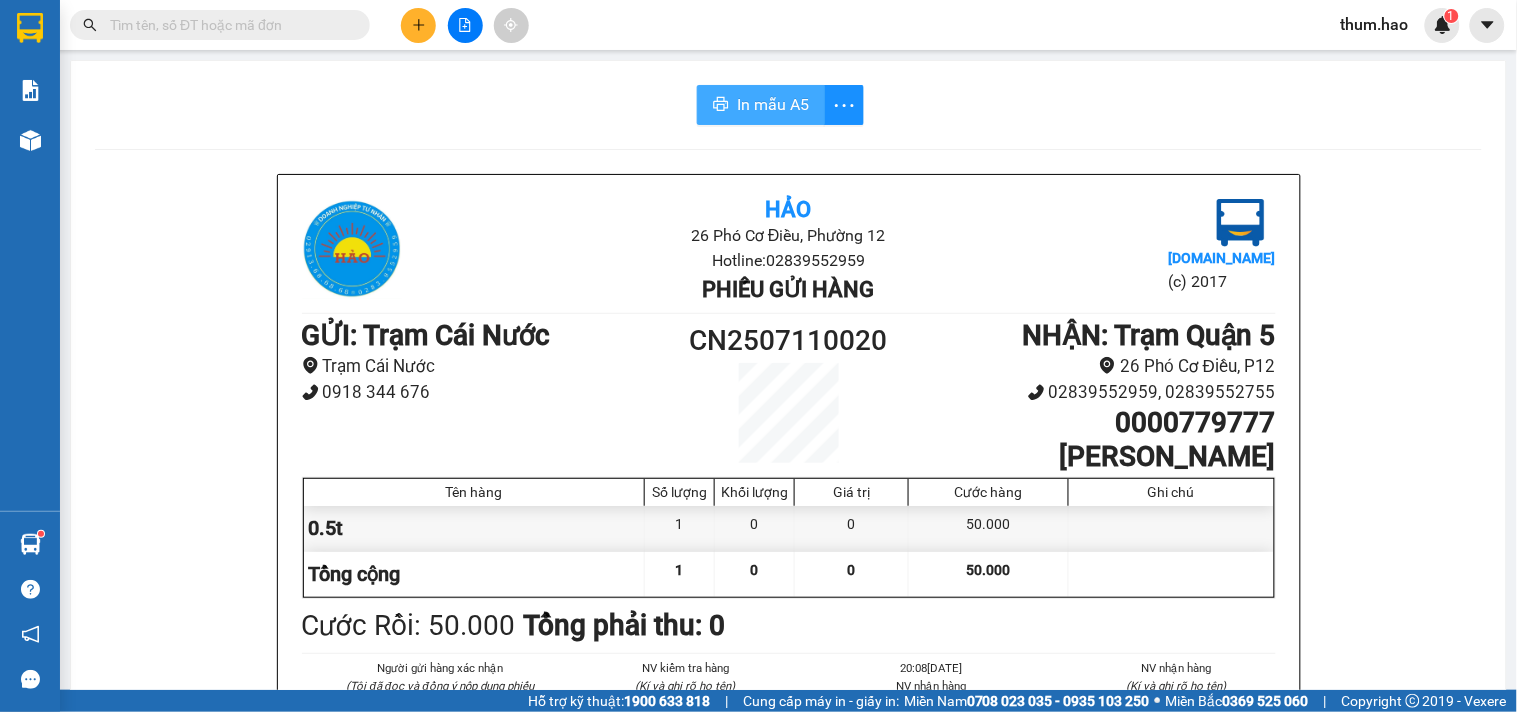scroll, scrollTop: 0, scrollLeft: 0, axis: both 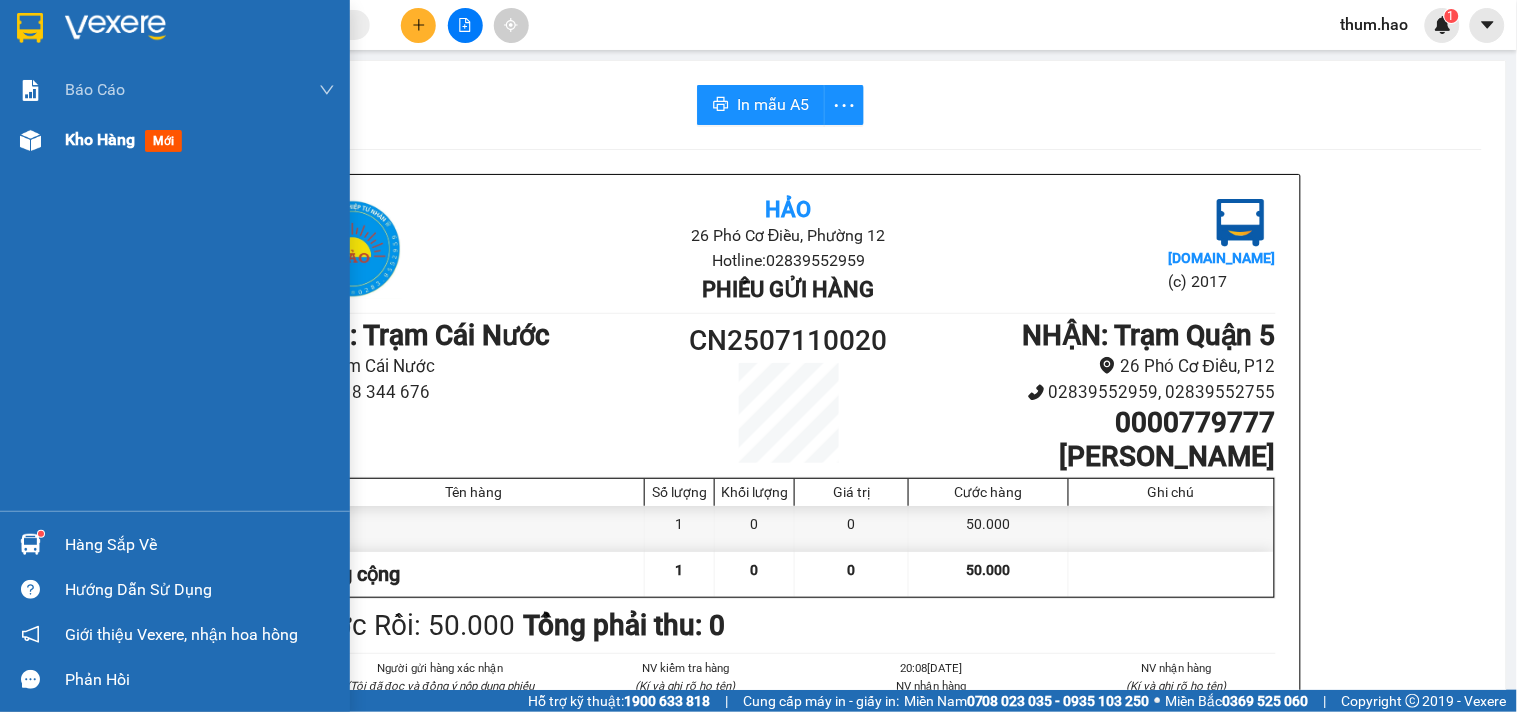 click on "Kho hàng" at bounding box center (100, 139) 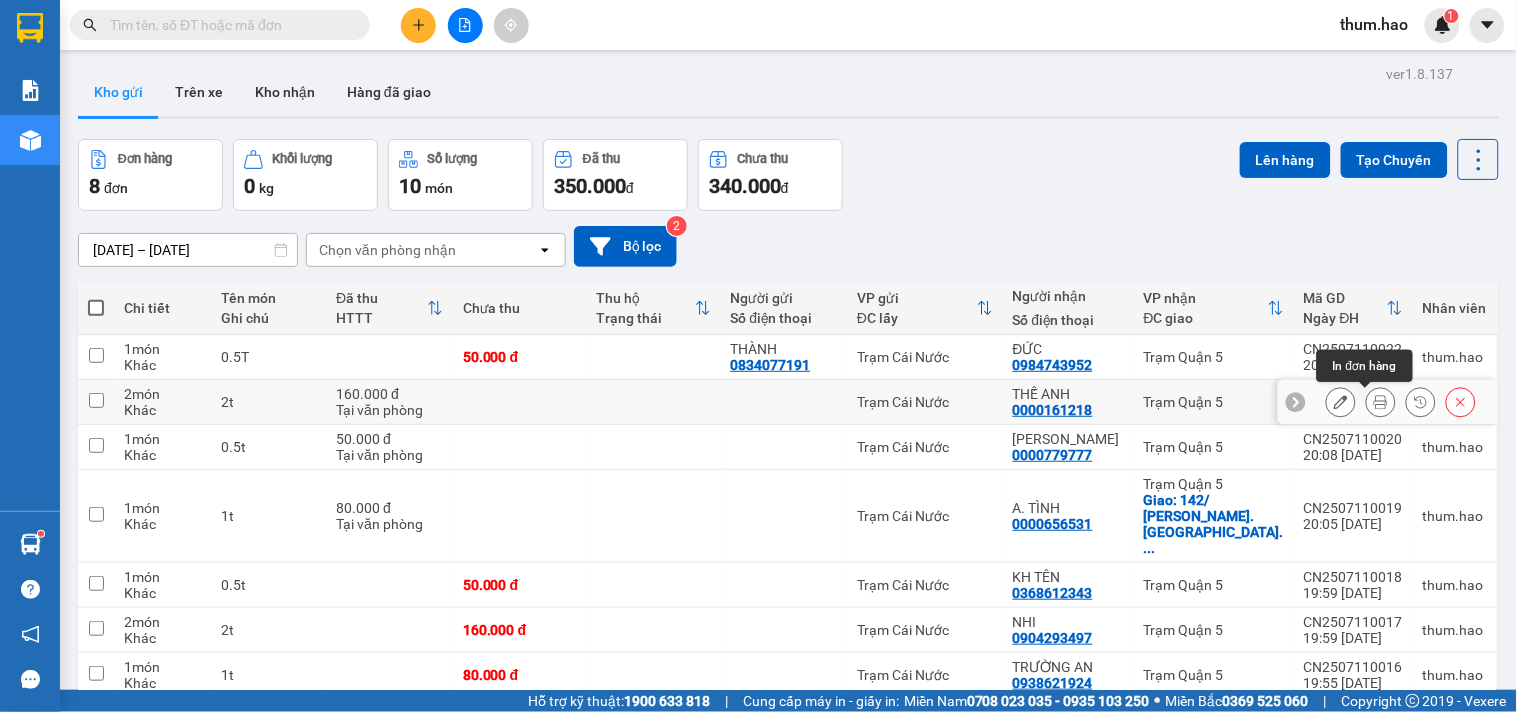 click 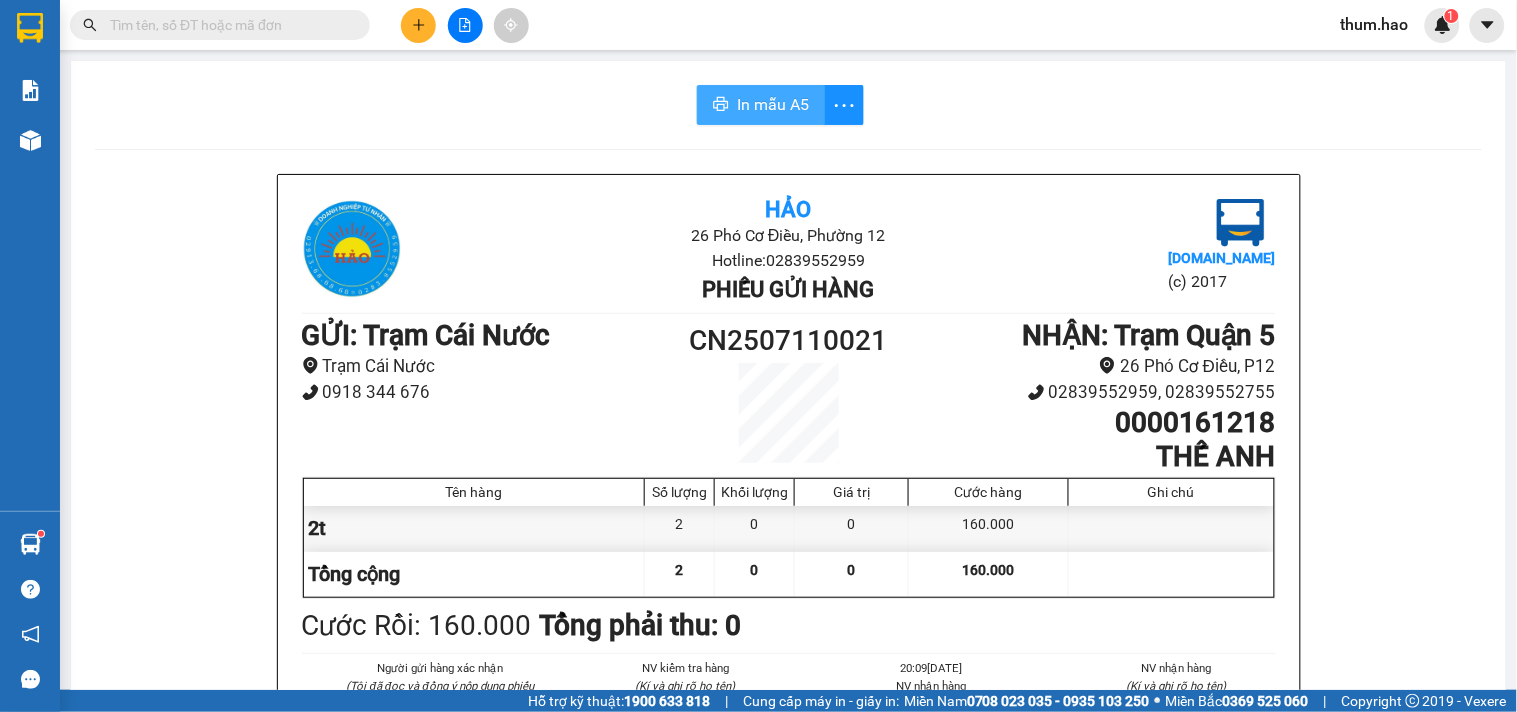 click 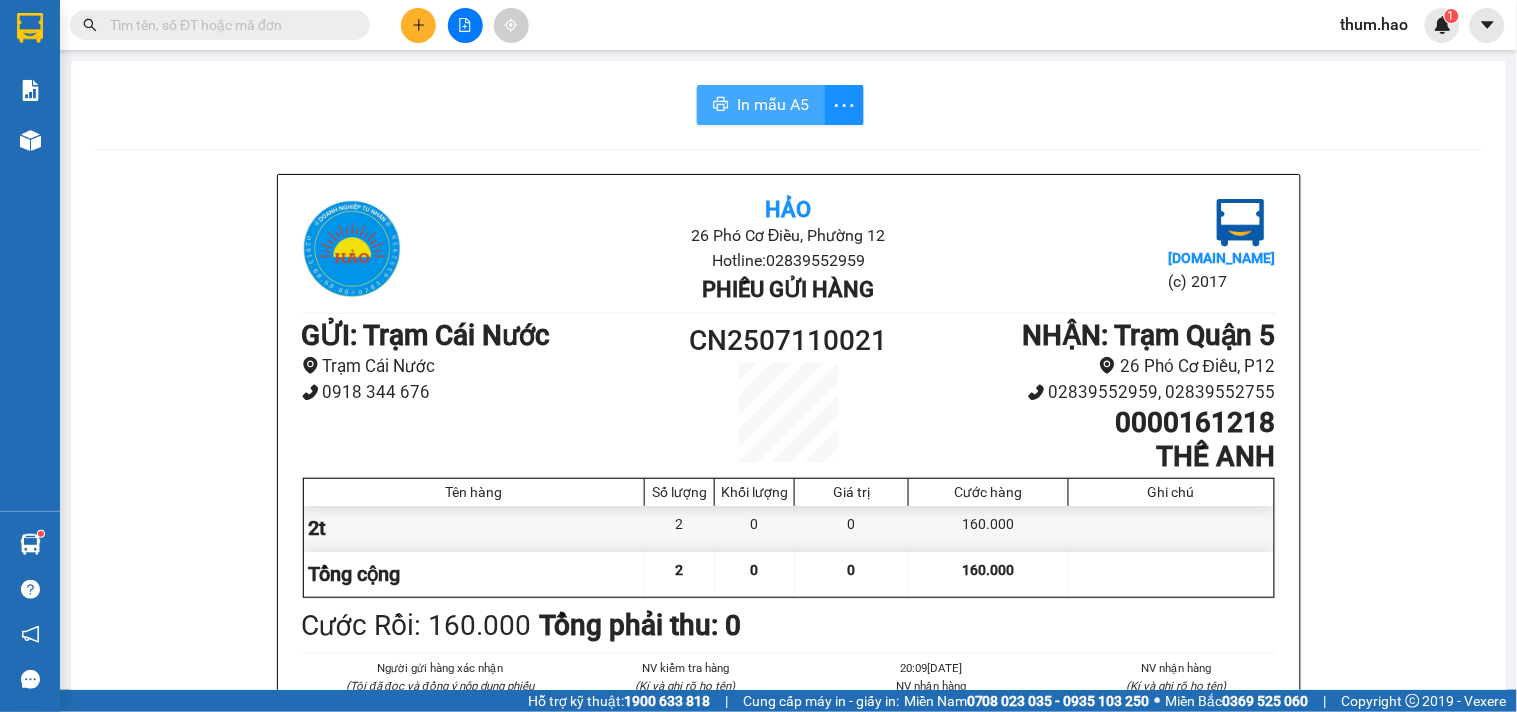 scroll, scrollTop: 0, scrollLeft: 0, axis: both 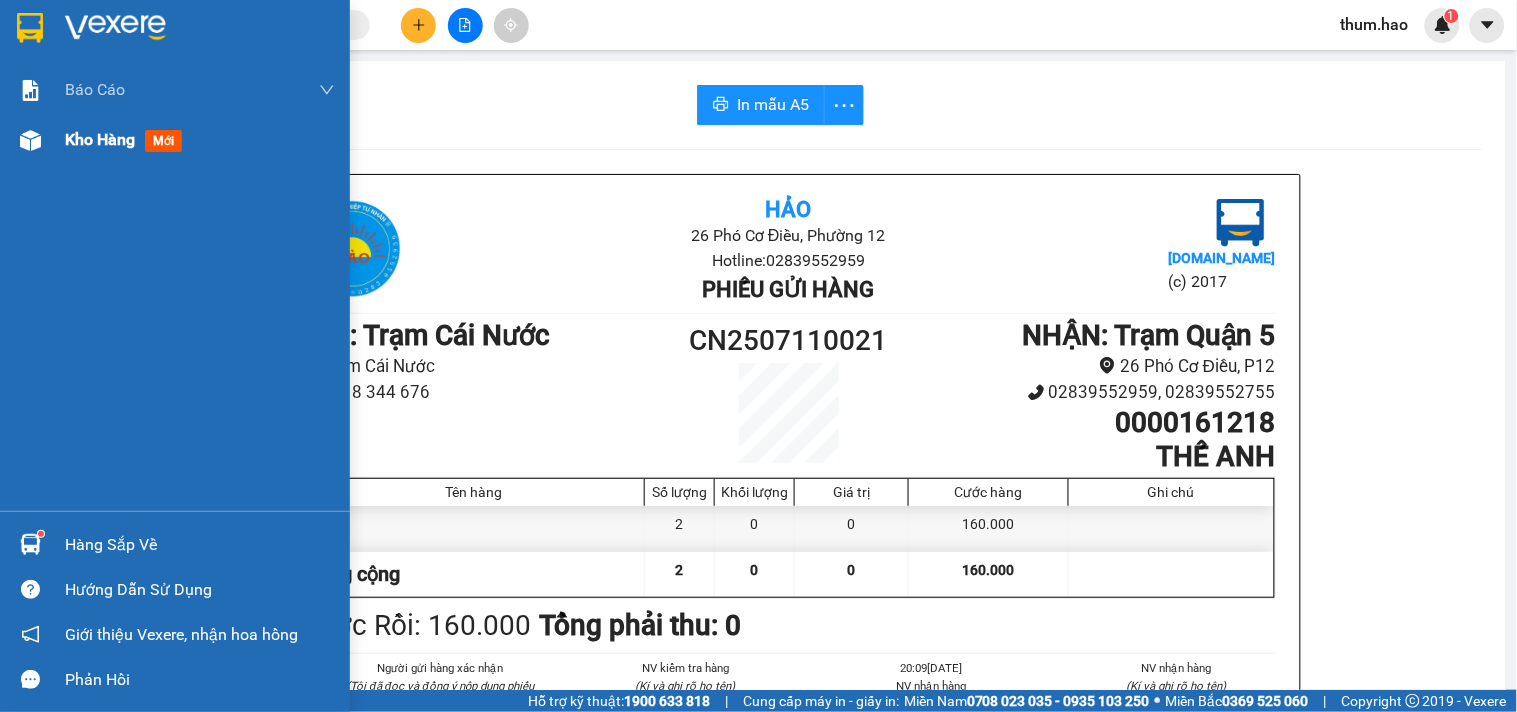 click on "Kho hàng" at bounding box center (100, 139) 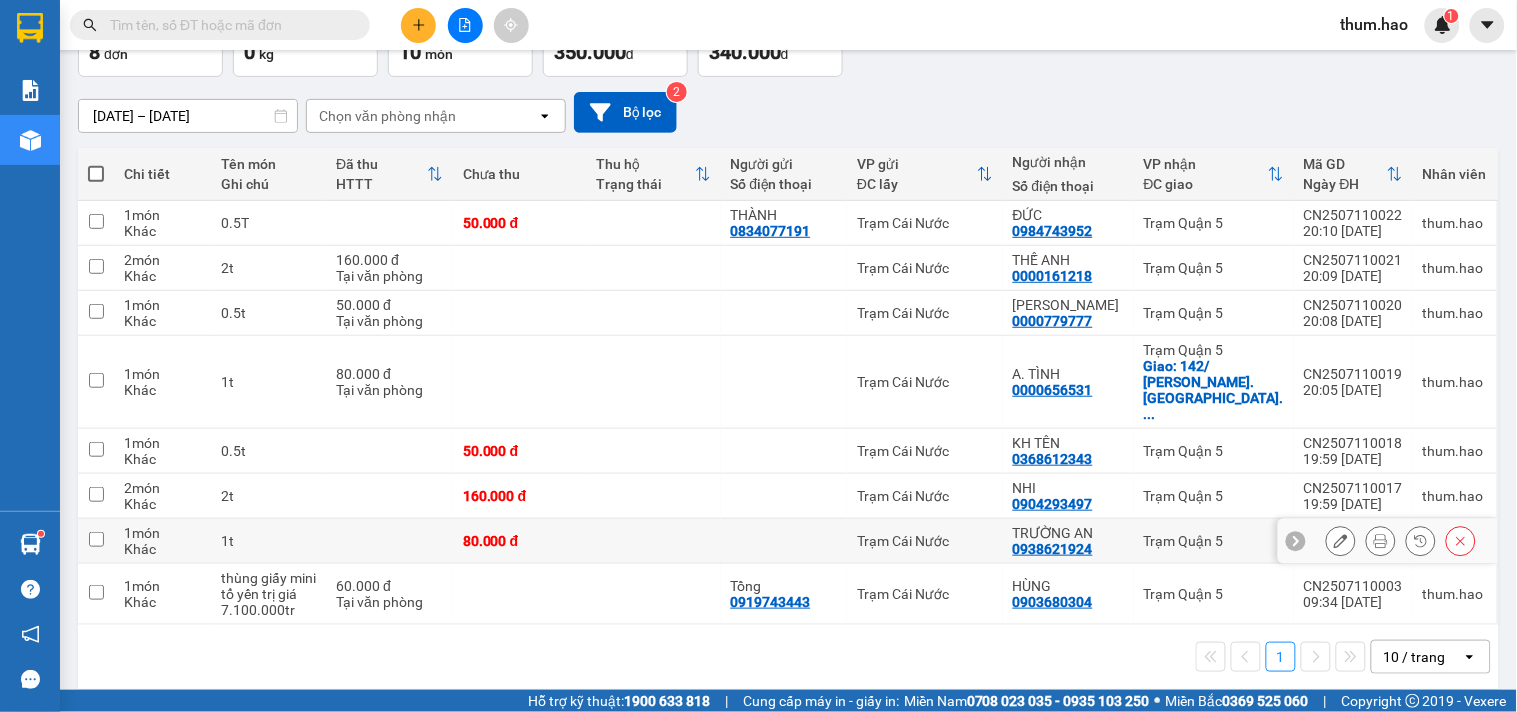 scroll, scrollTop: 136, scrollLeft: 0, axis: vertical 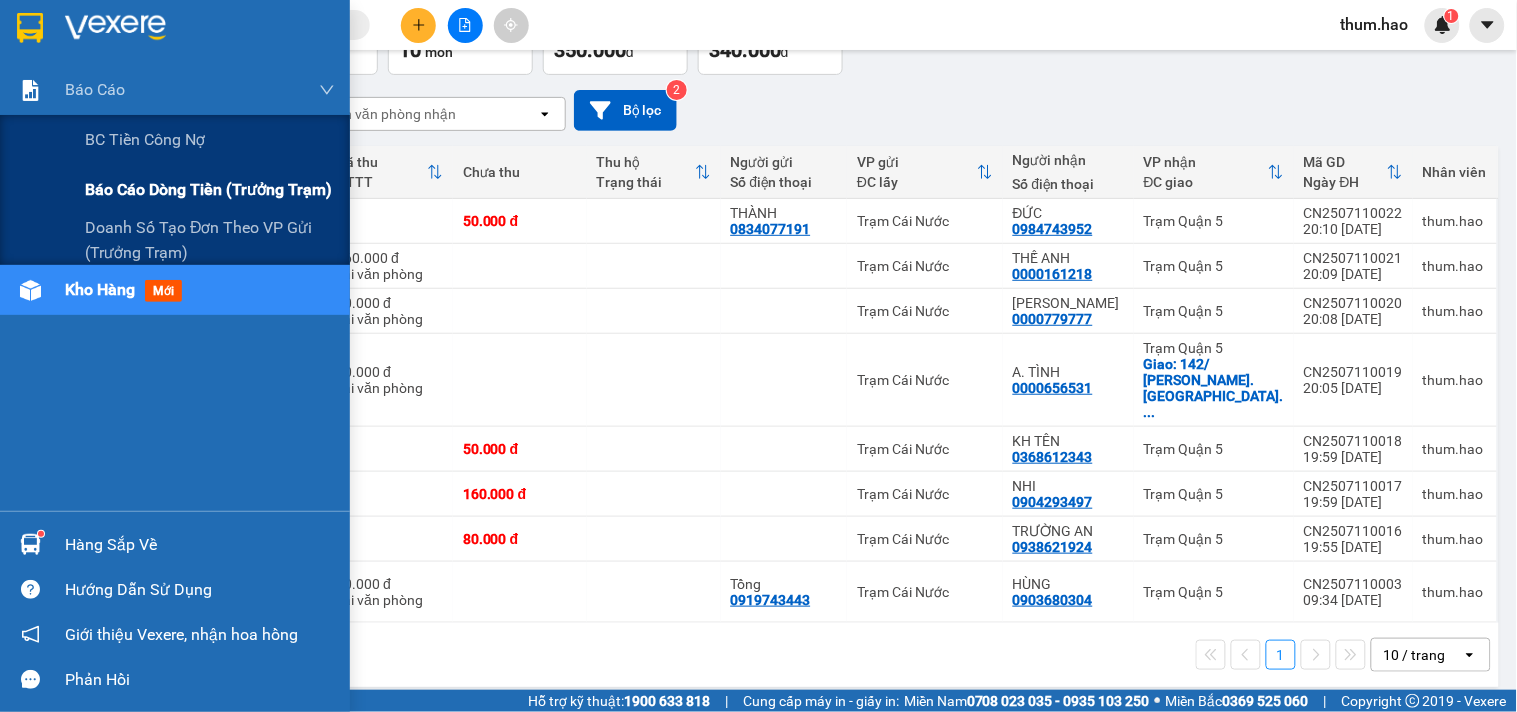 click on "Báo cáo dòng tiền (trưởng trạm)" at bounding box center [208, 189] 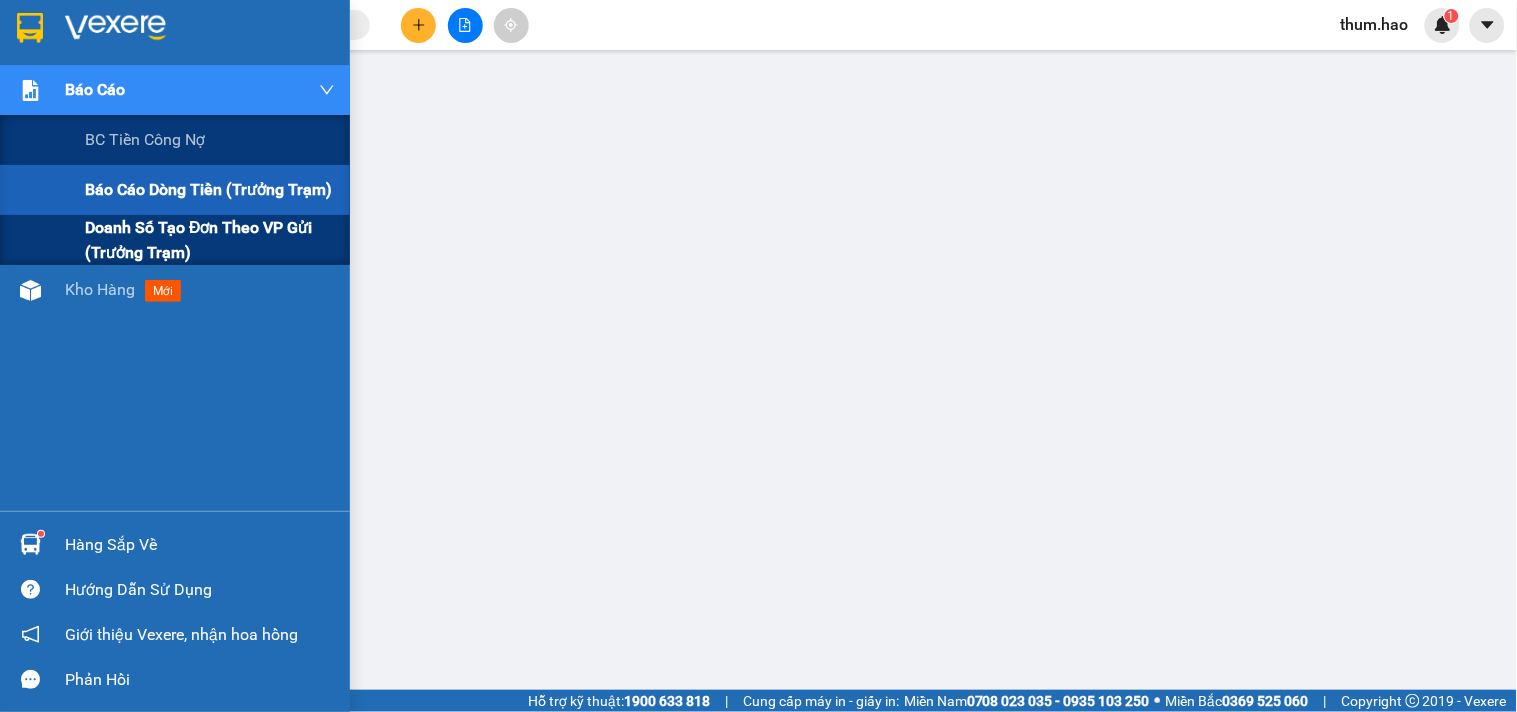 click on "Doanh số tạo đơn theo VP gửi (trưởng trạm)" at bounding box center [210, 240] 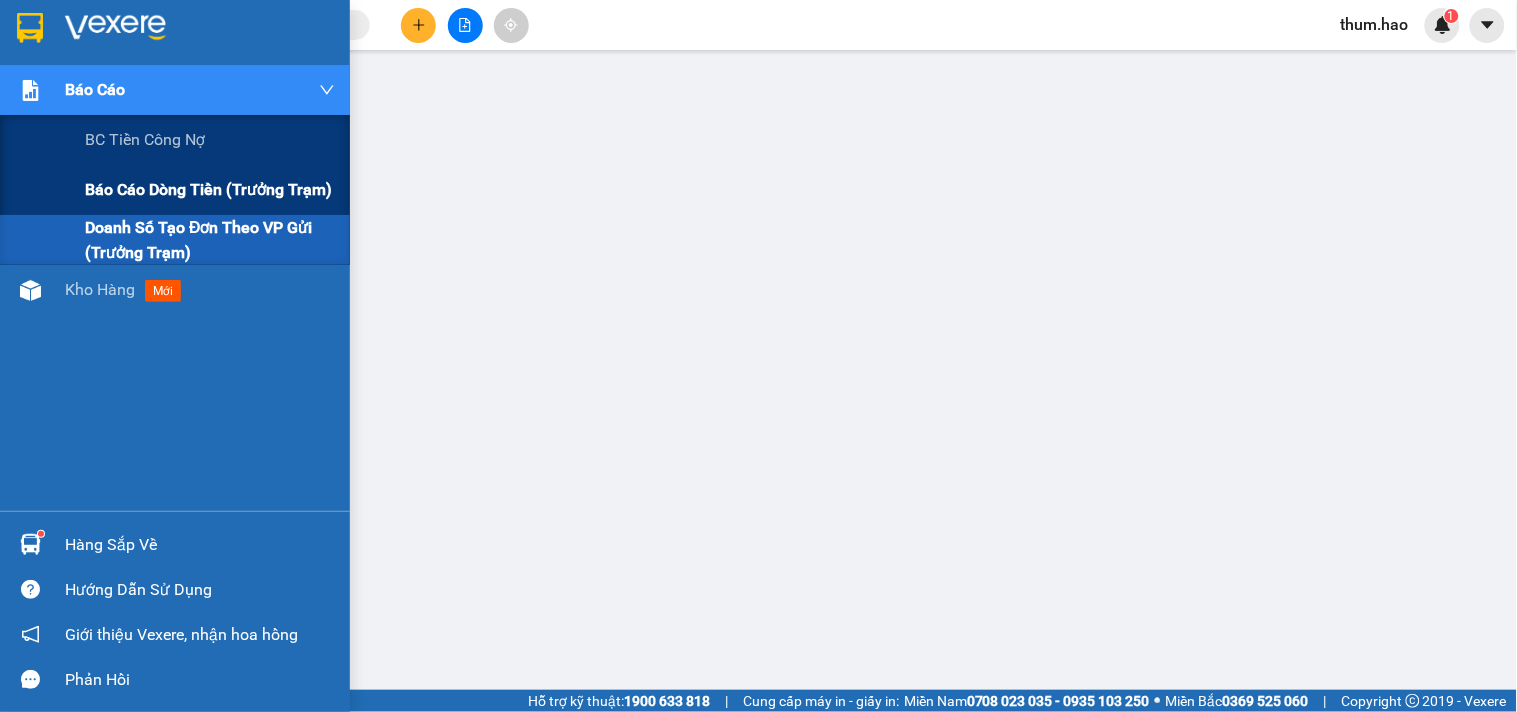 click on "Báo cáo dòng tiền (trưởng trạm)" at bounding box center (208, 189) 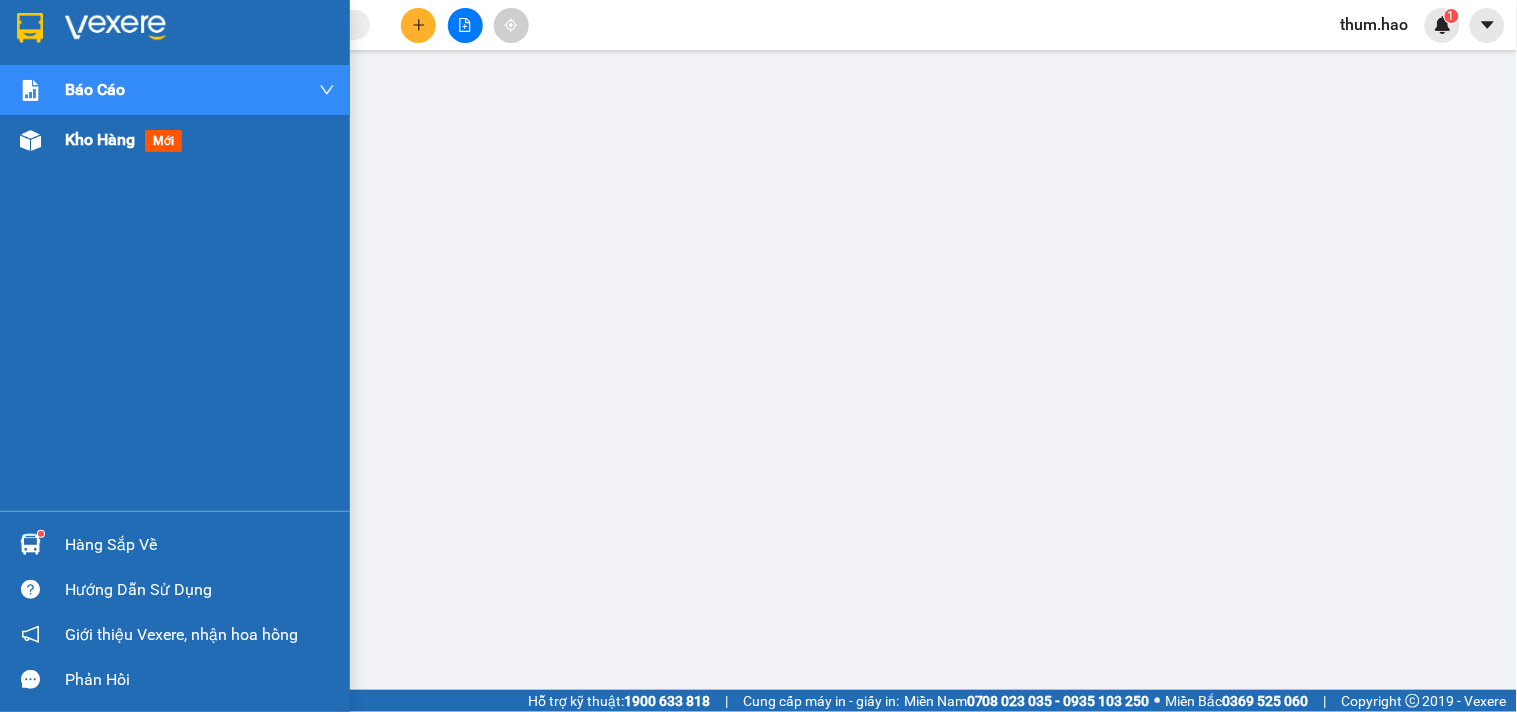 click on "Kho hàng" at bounding box center [100, 139] 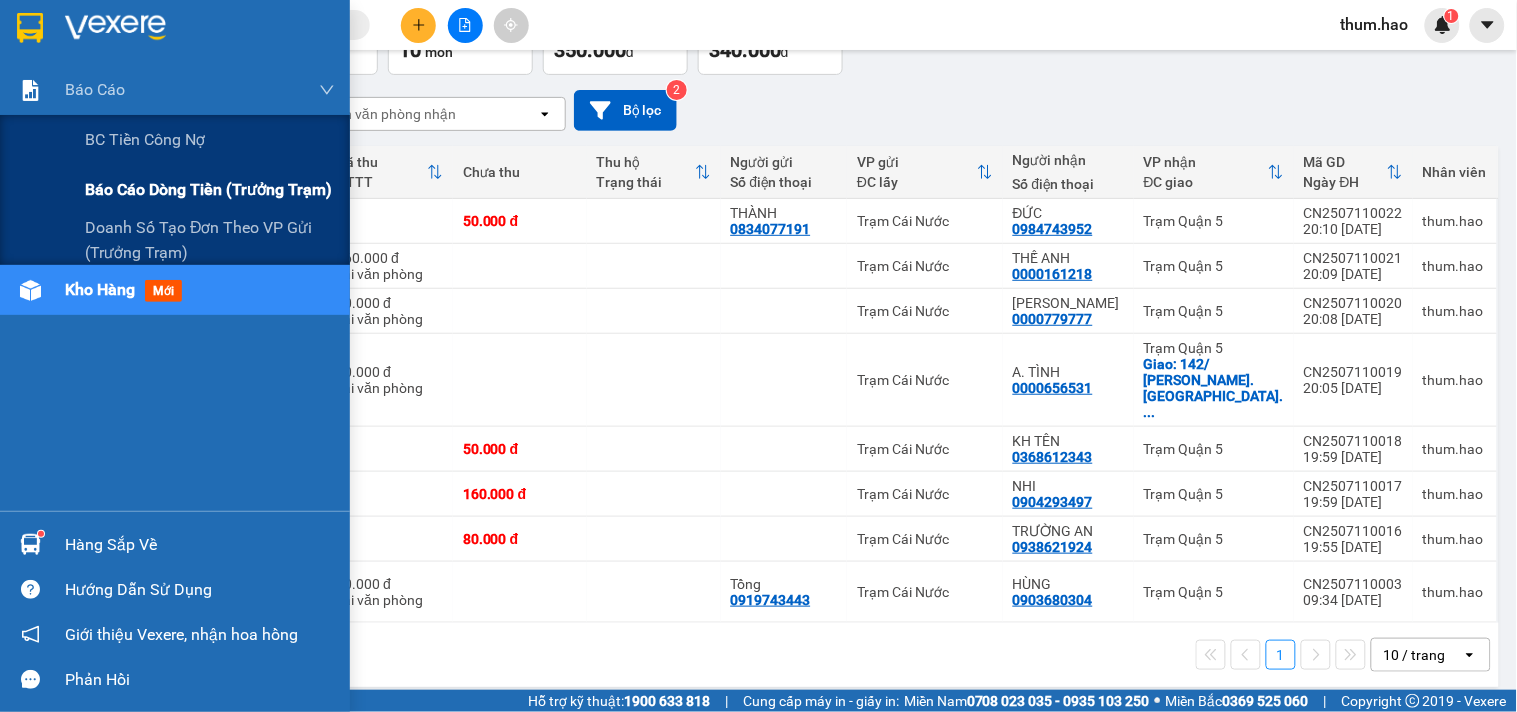 click on "Báo cáo dòng tiền (trưởng trạm)" at bounding box center [208, 189] 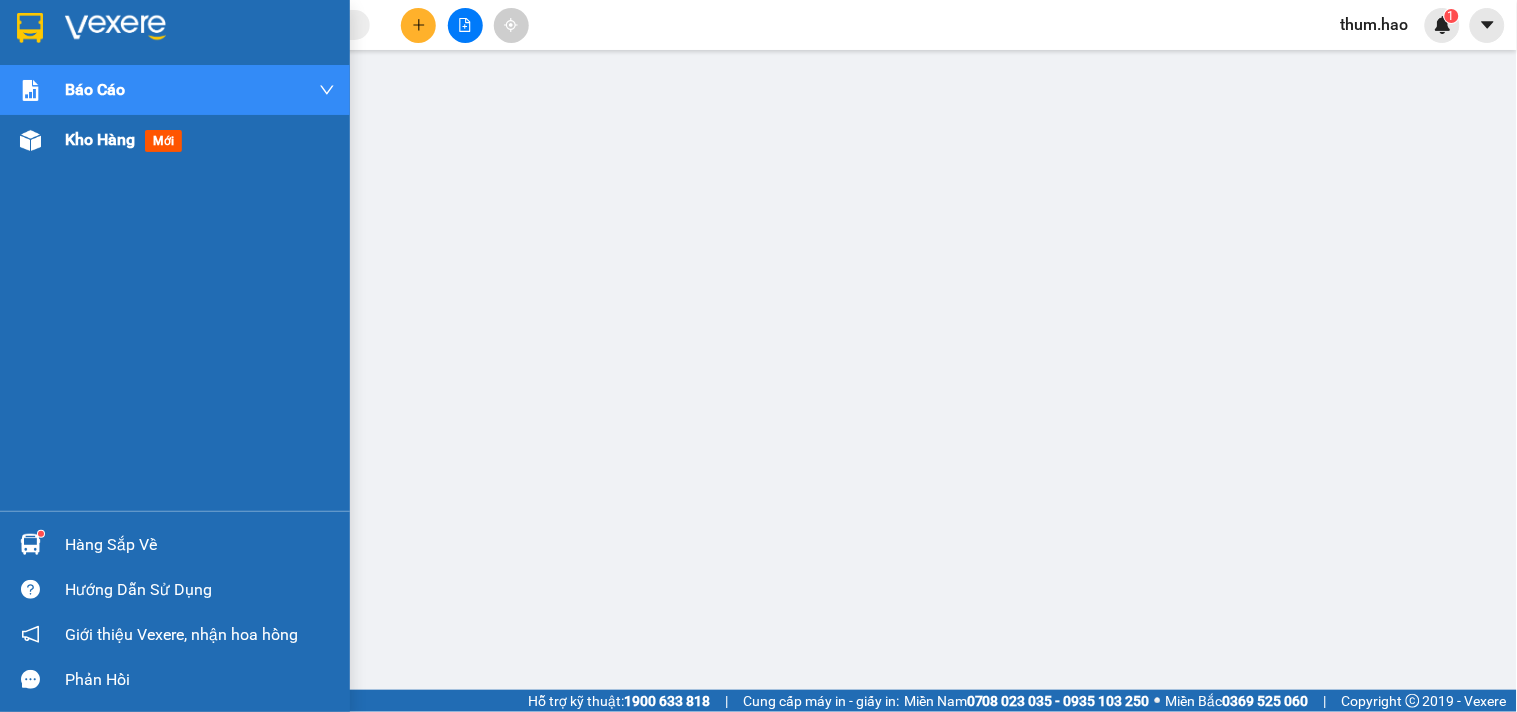 click on "Kho hàng" at bounding box center (100, 139) 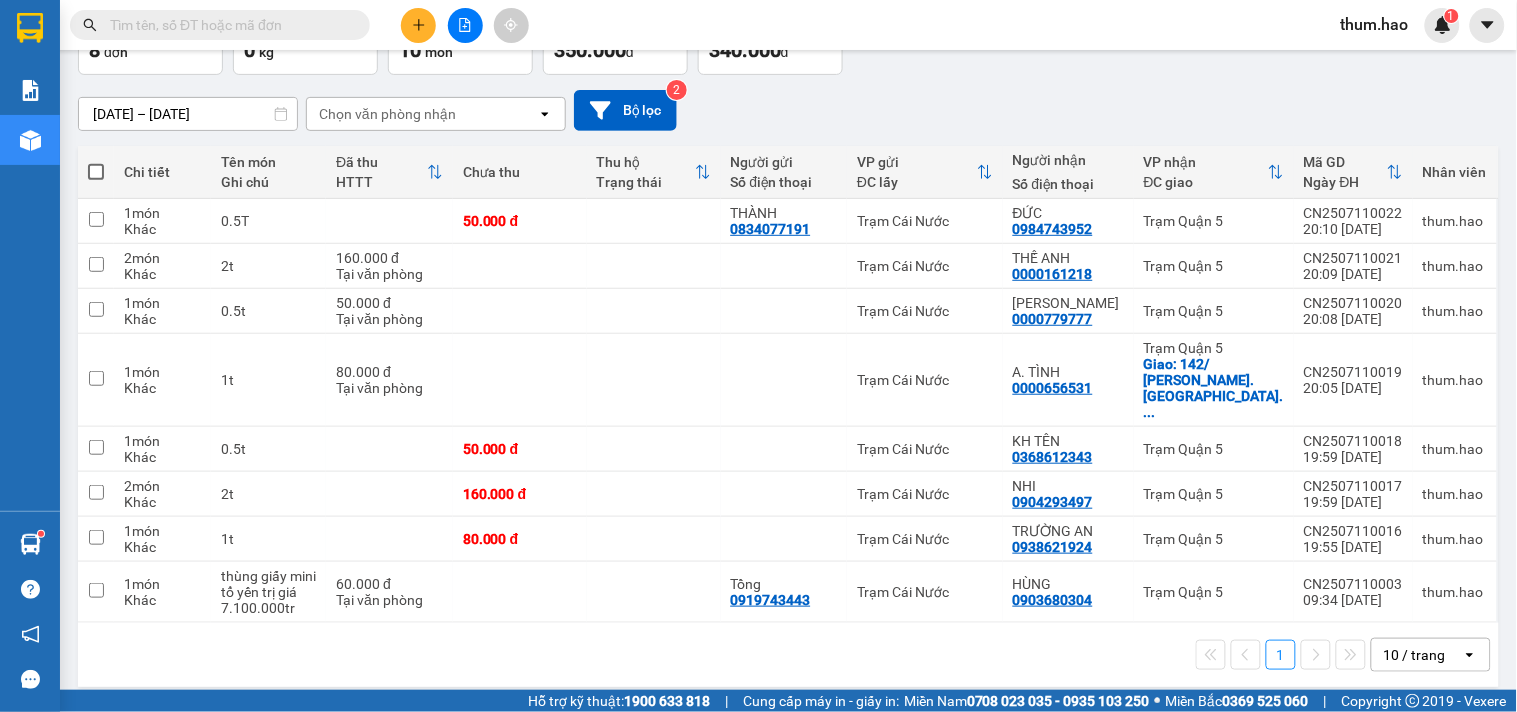 click on "Trên xe" at bounding box center (199, -44) 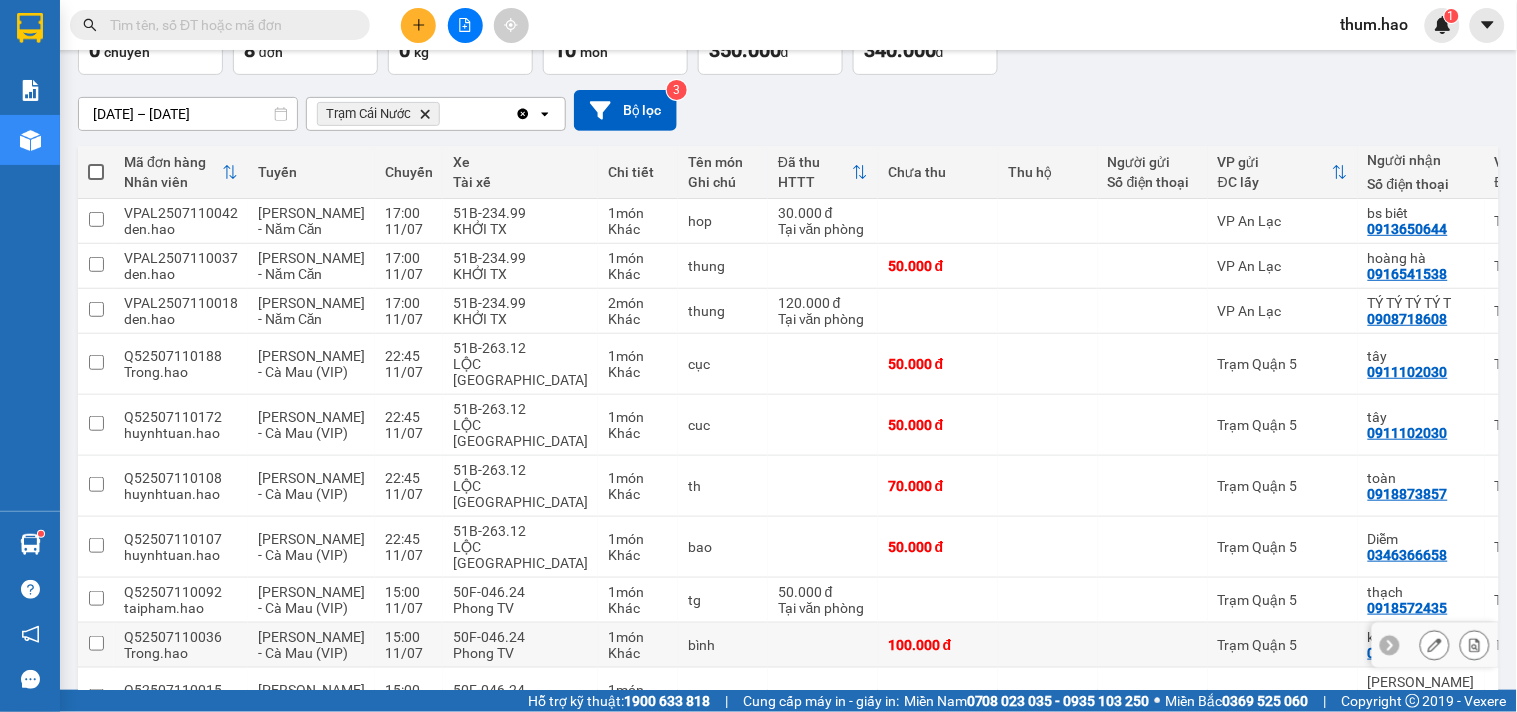 click 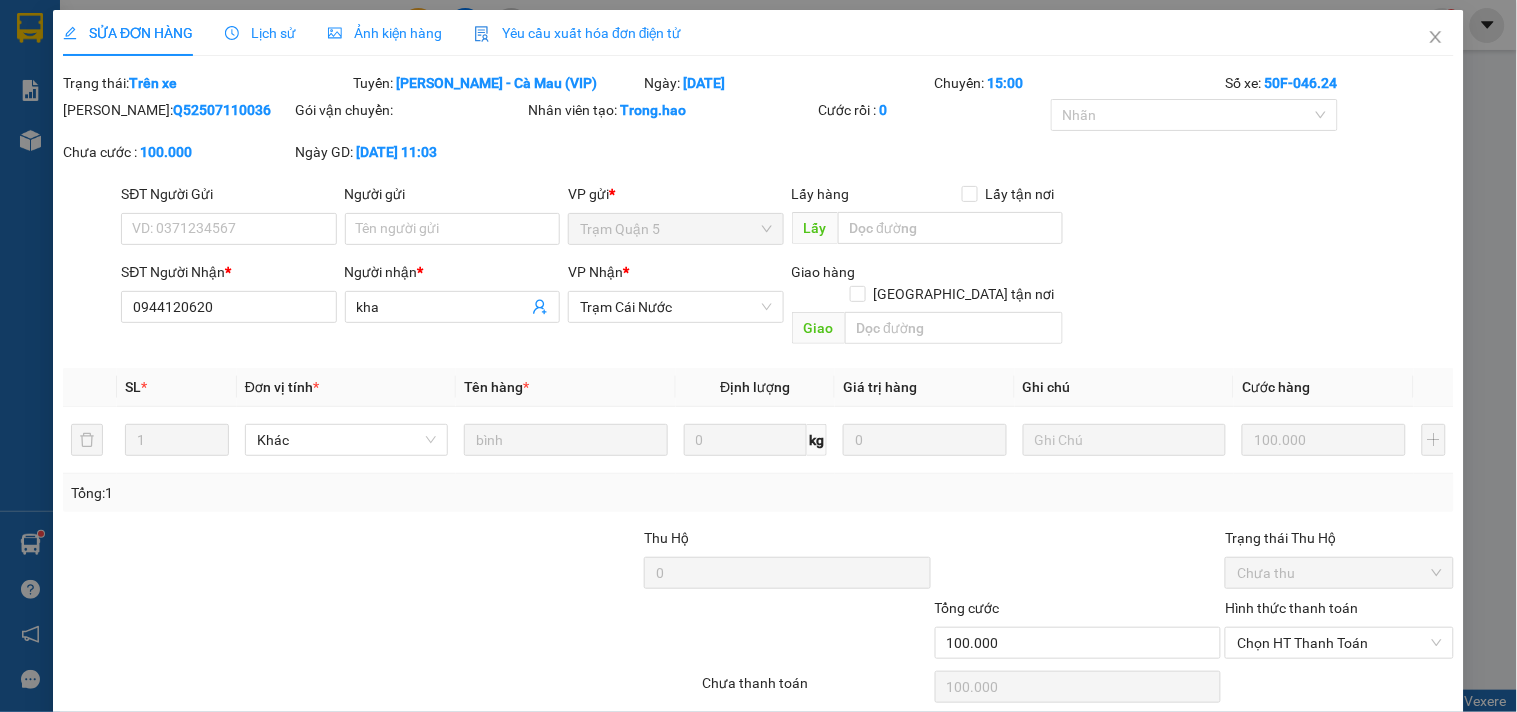 click on "Ảnh kiện hàng" at bounding box center [385, 33] 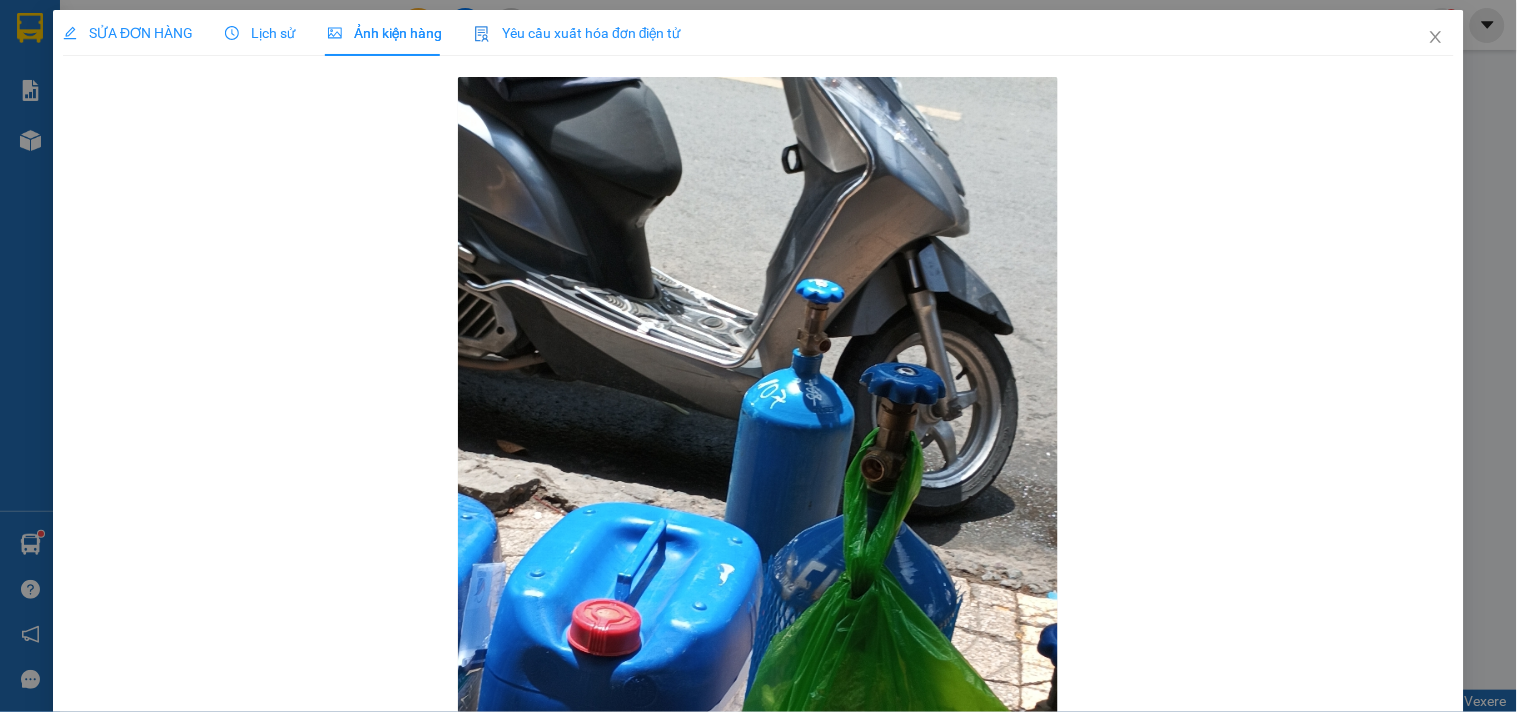 click on "Lịch sử" at bounding box center [260, 33] 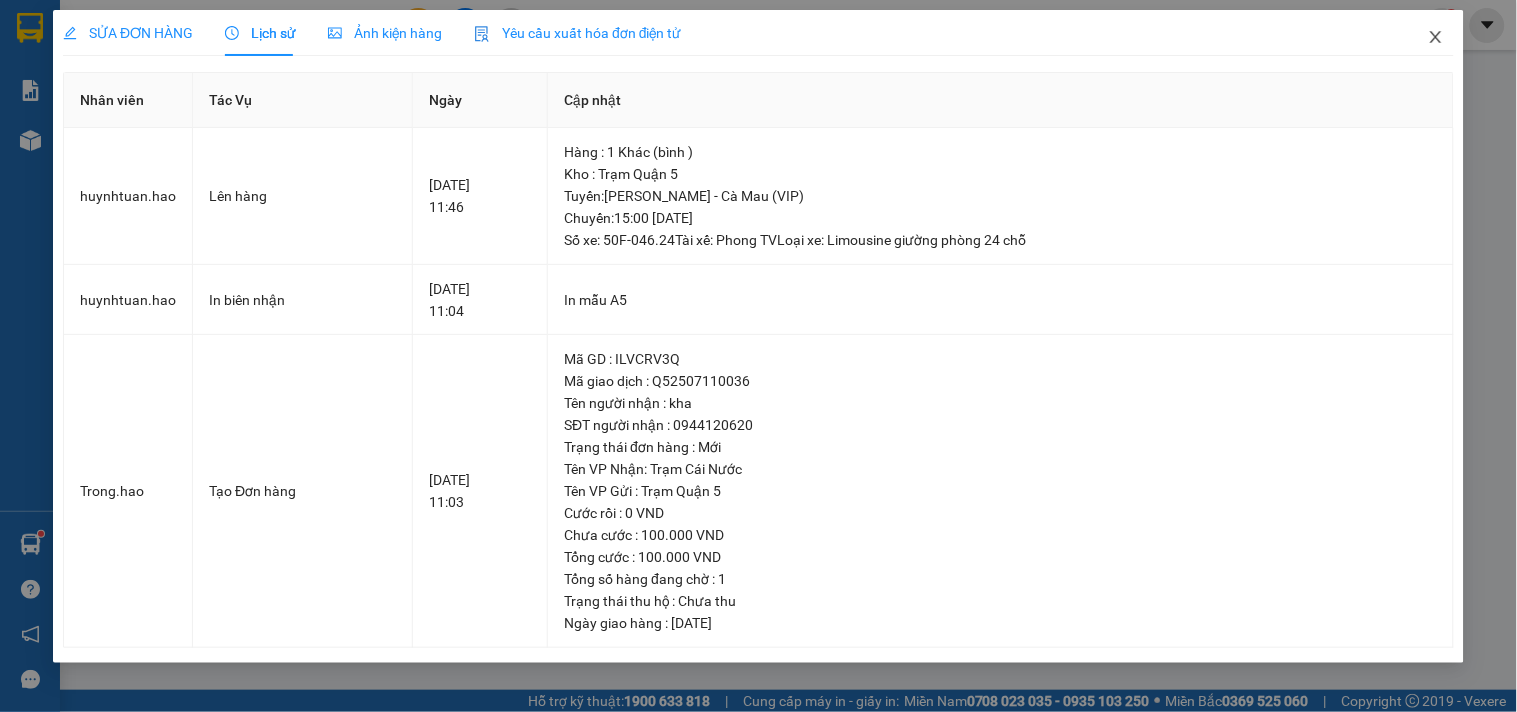 click 